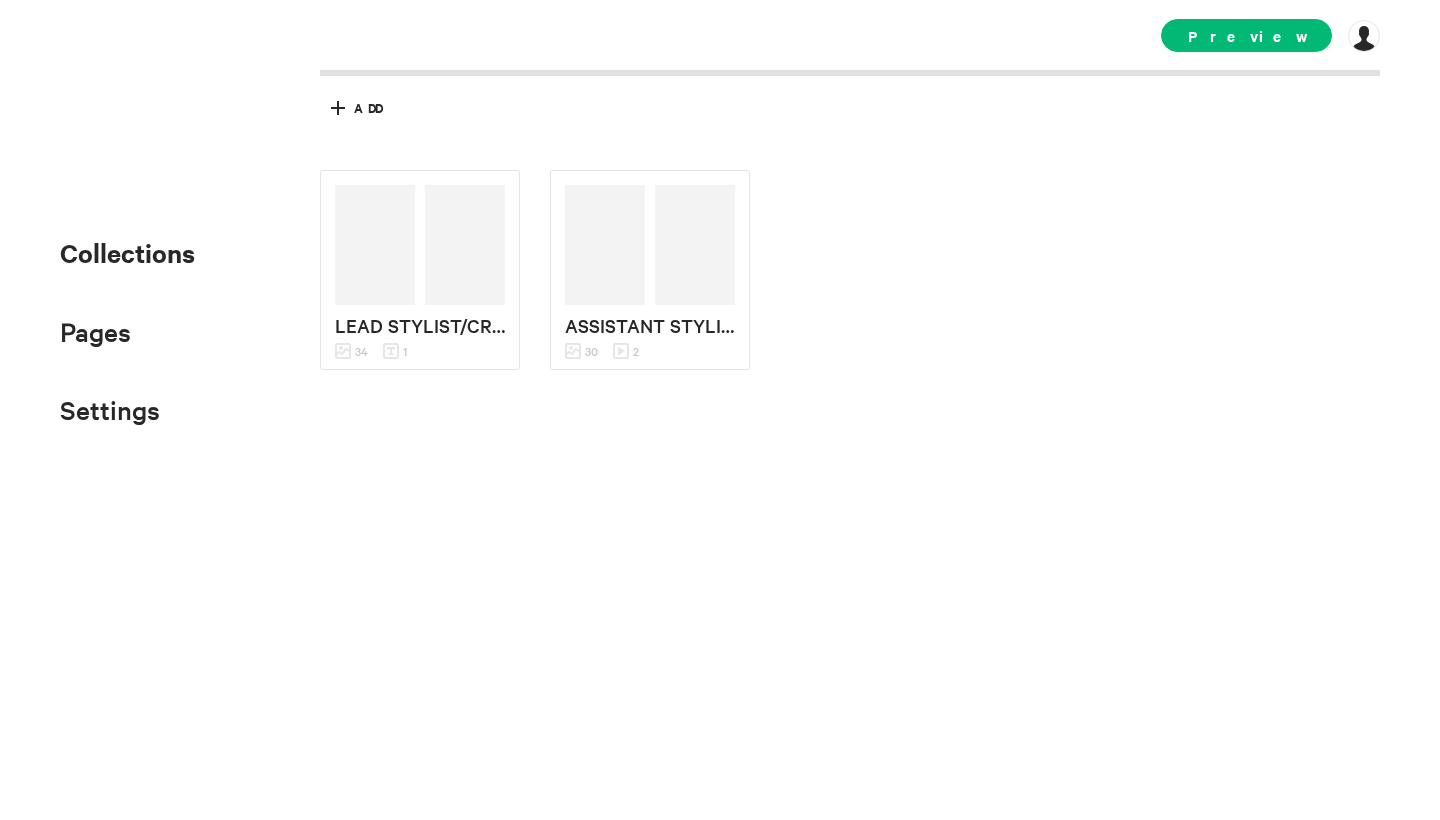 scroll, scrollTop: 0, scrollLeft: 0, axis: both 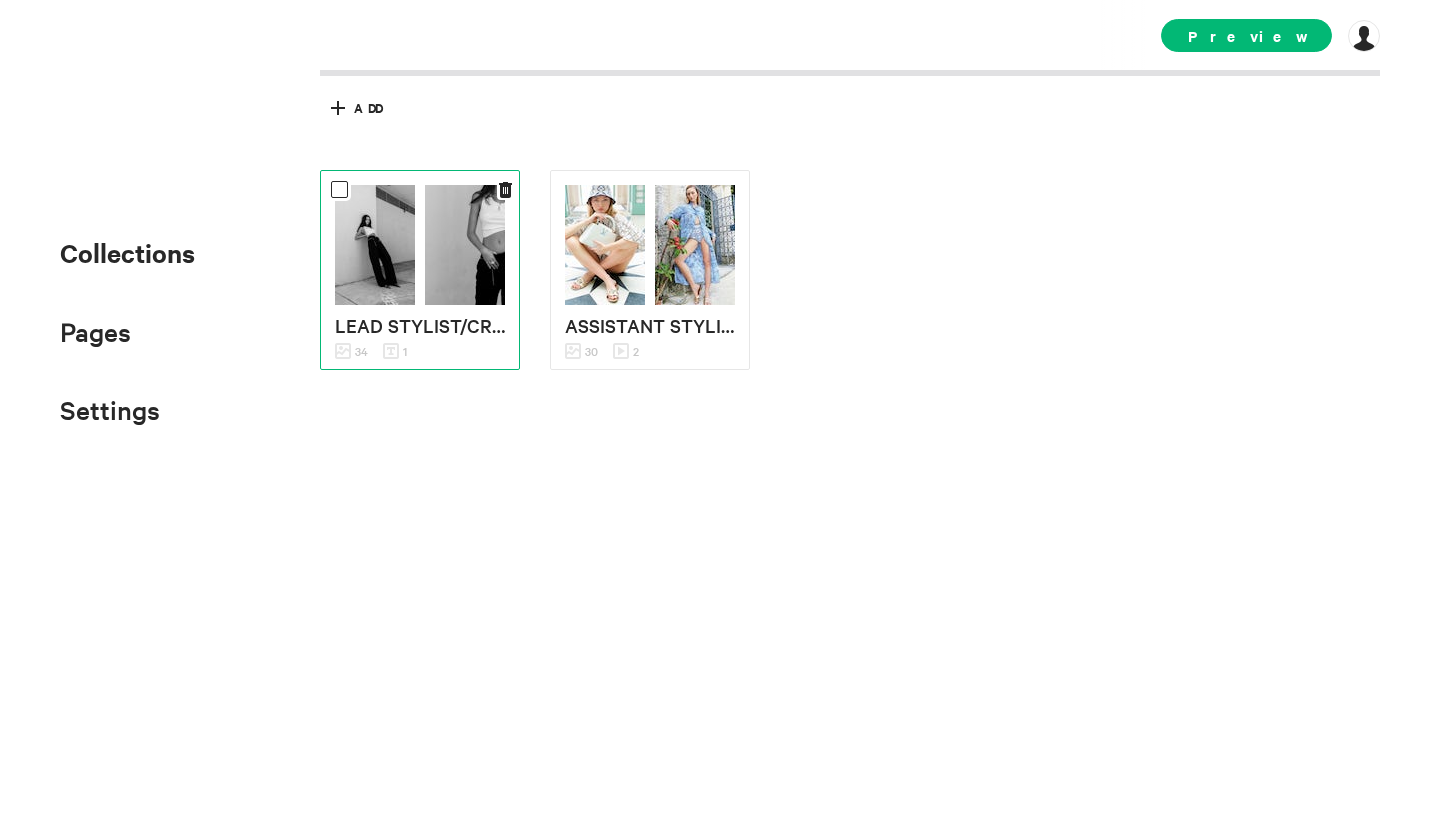 click at bounding box center (375, 245) 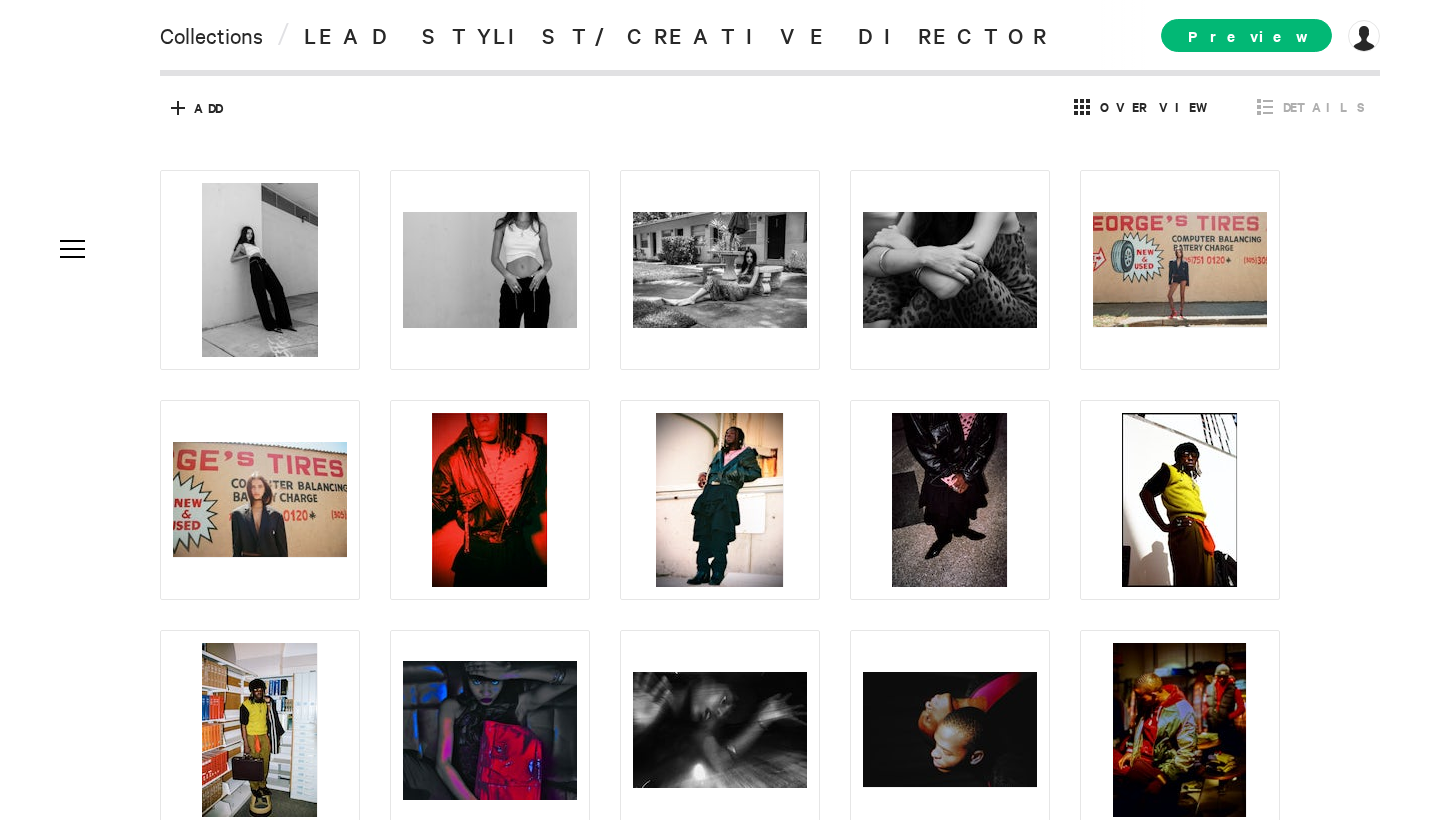 scroll, scrollTop: 201, scrollLeft: 0, axis: vertical 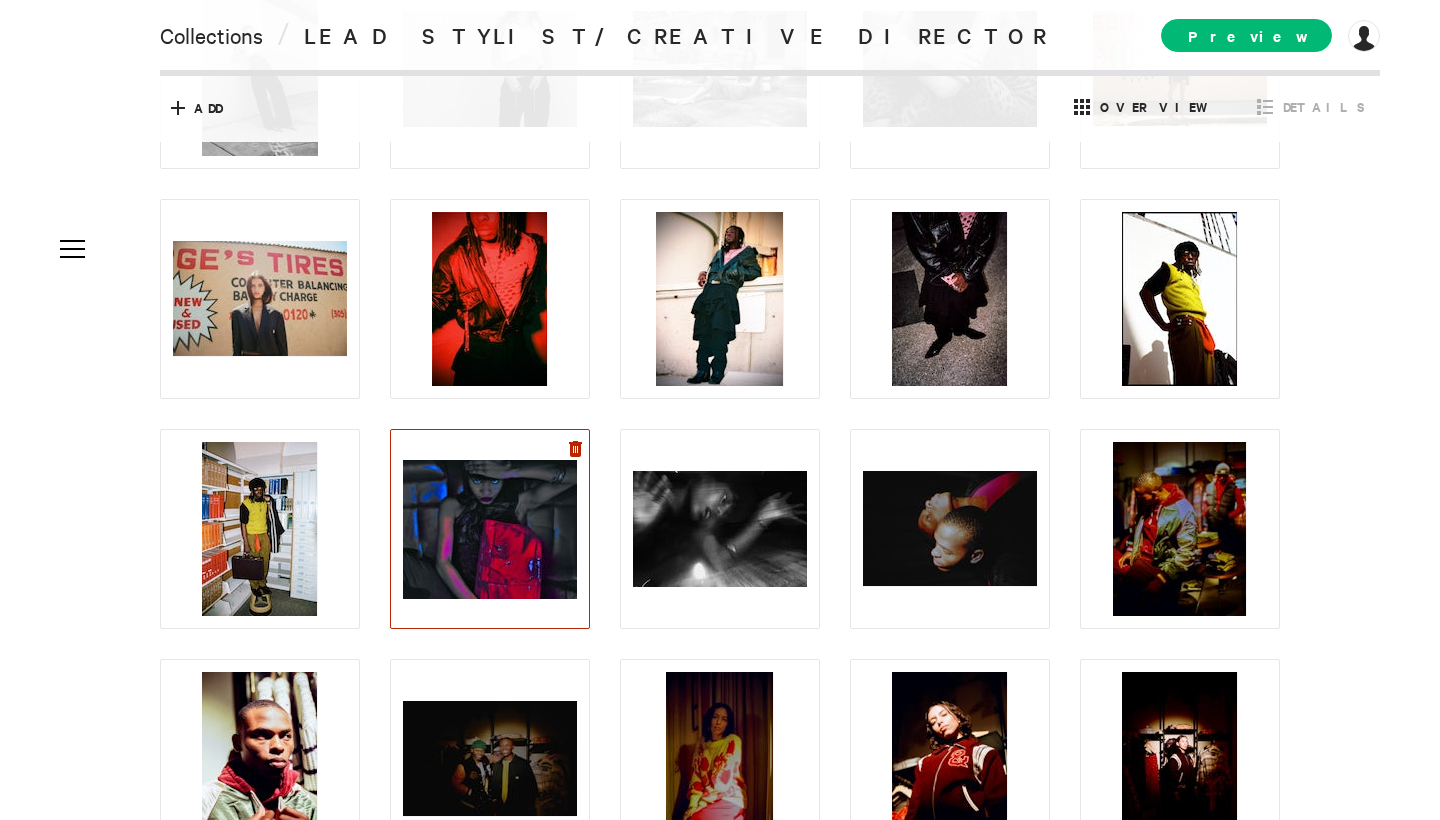 click 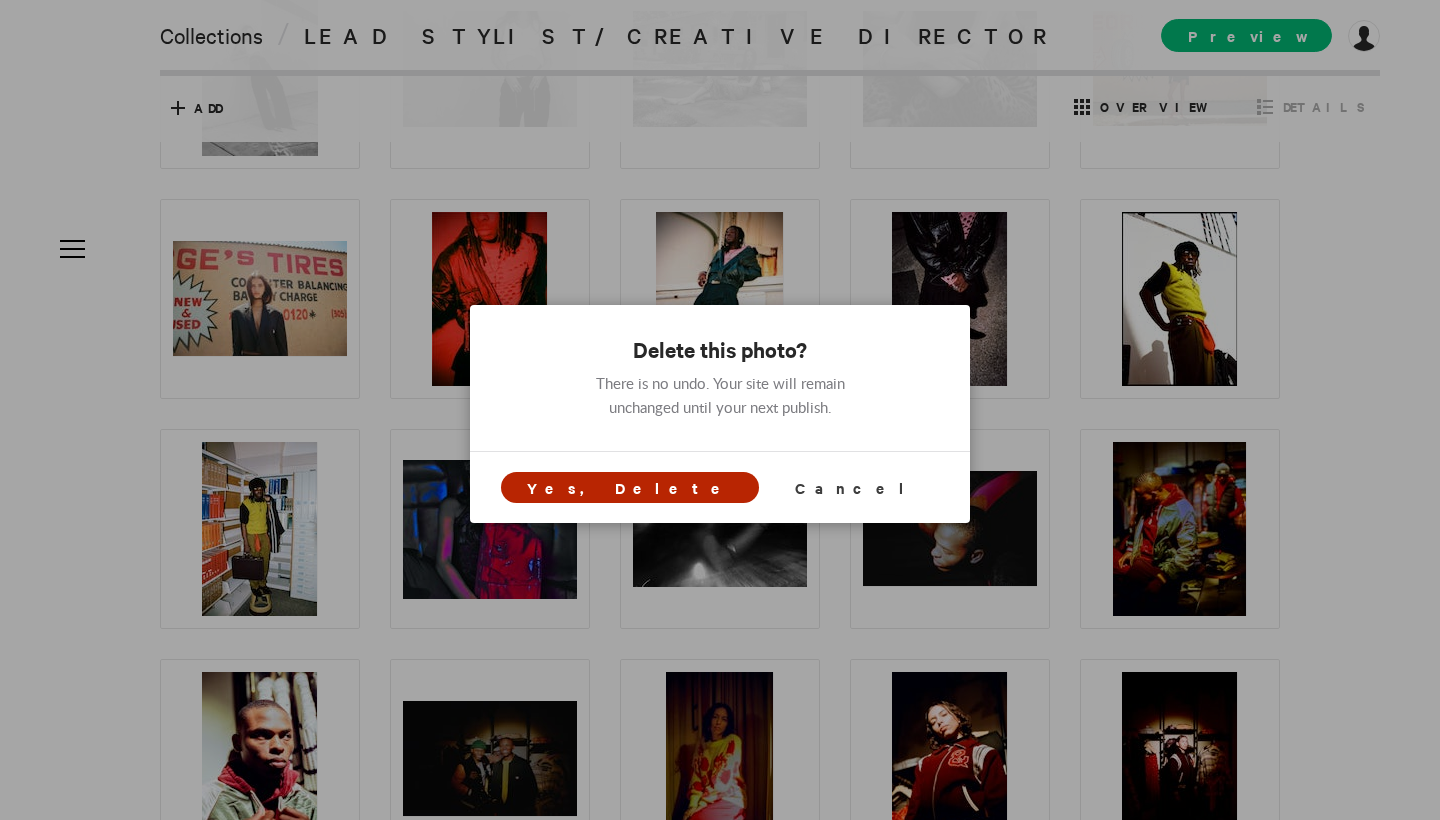 click on "Yes, Delete" at bounding box center [630, 487] 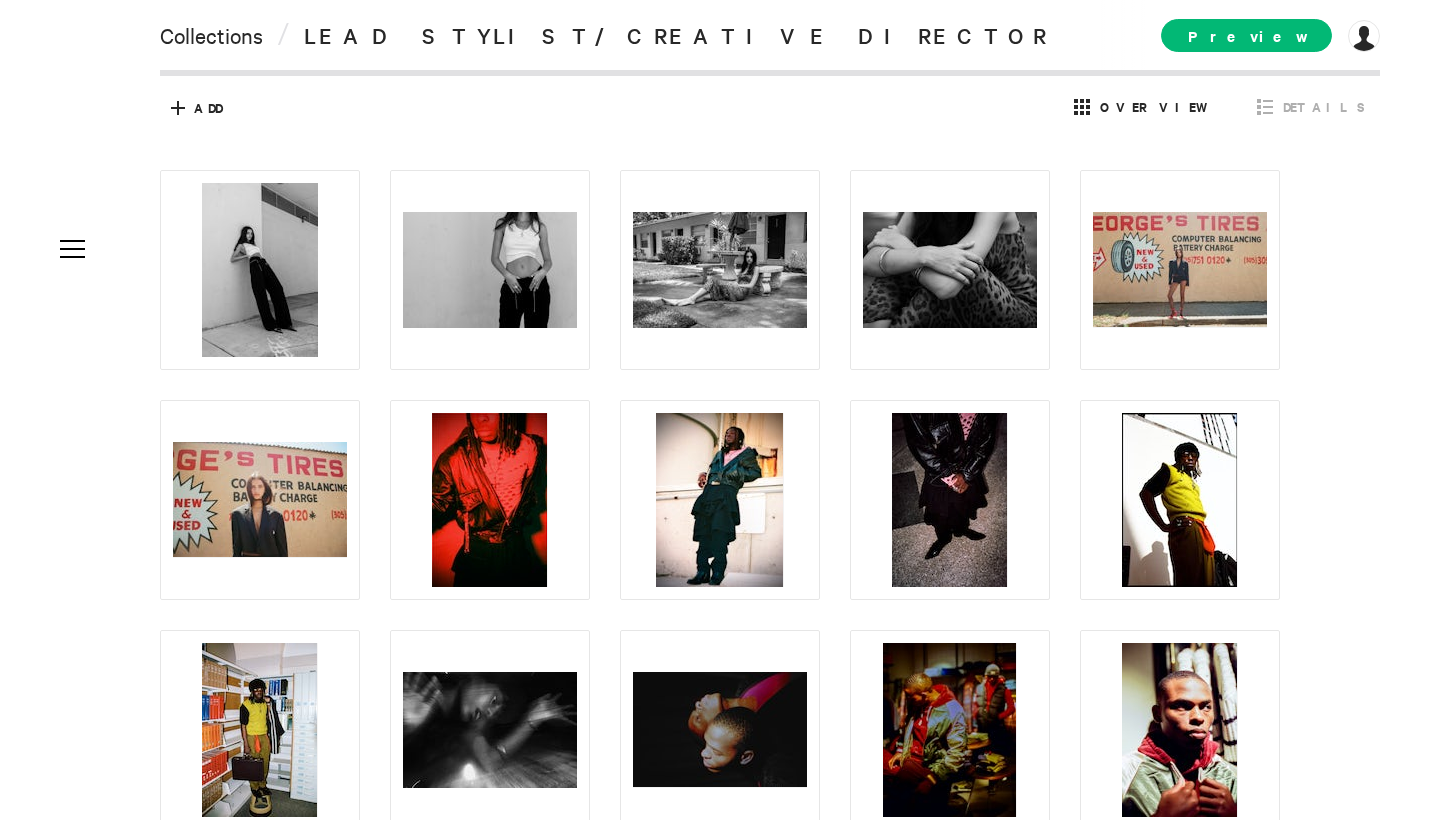 scroll, scrollTop: 0, scrollLeft: 0, axis: both 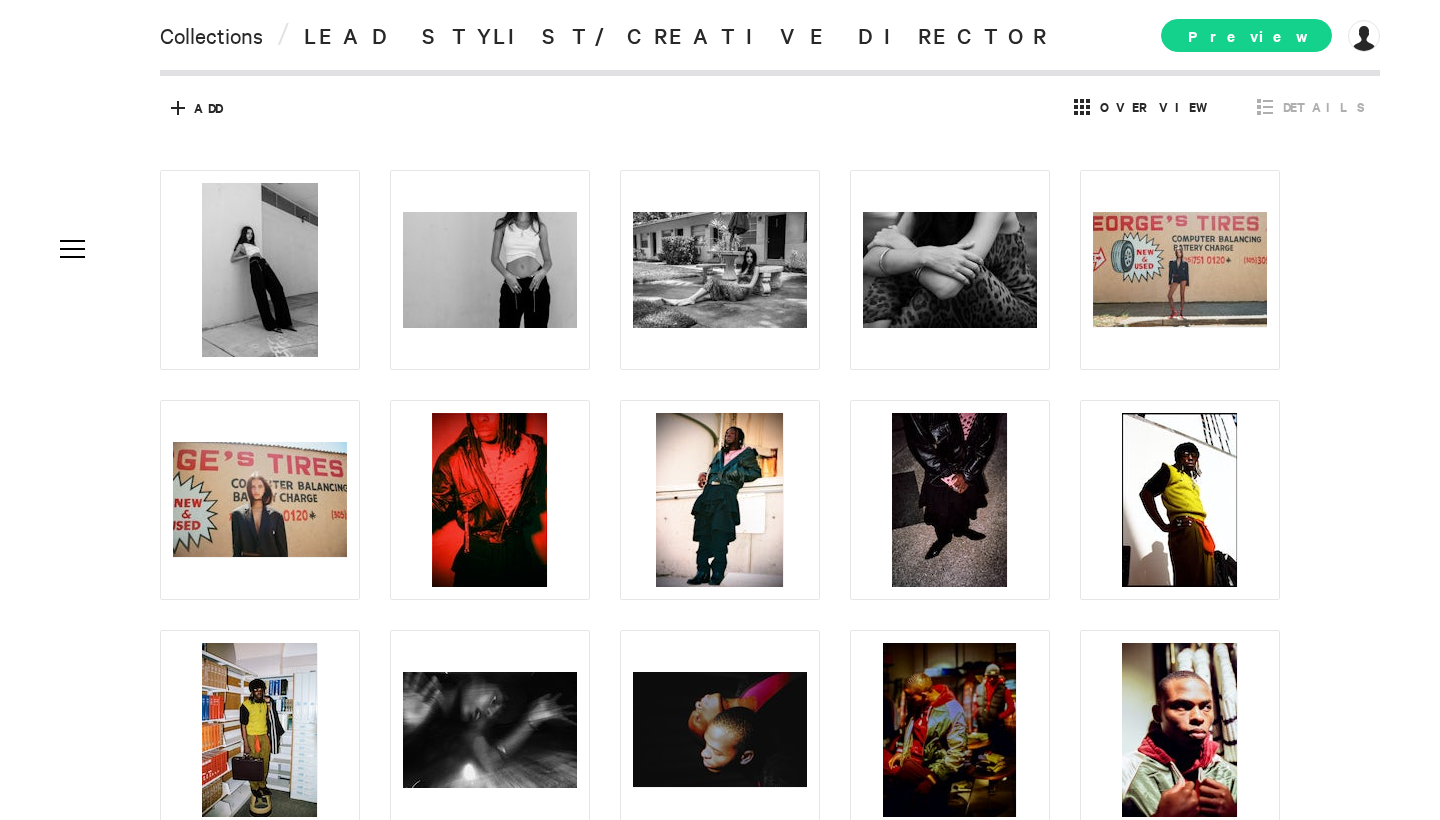 click on "Preview" at bounding box center [1246, 35] 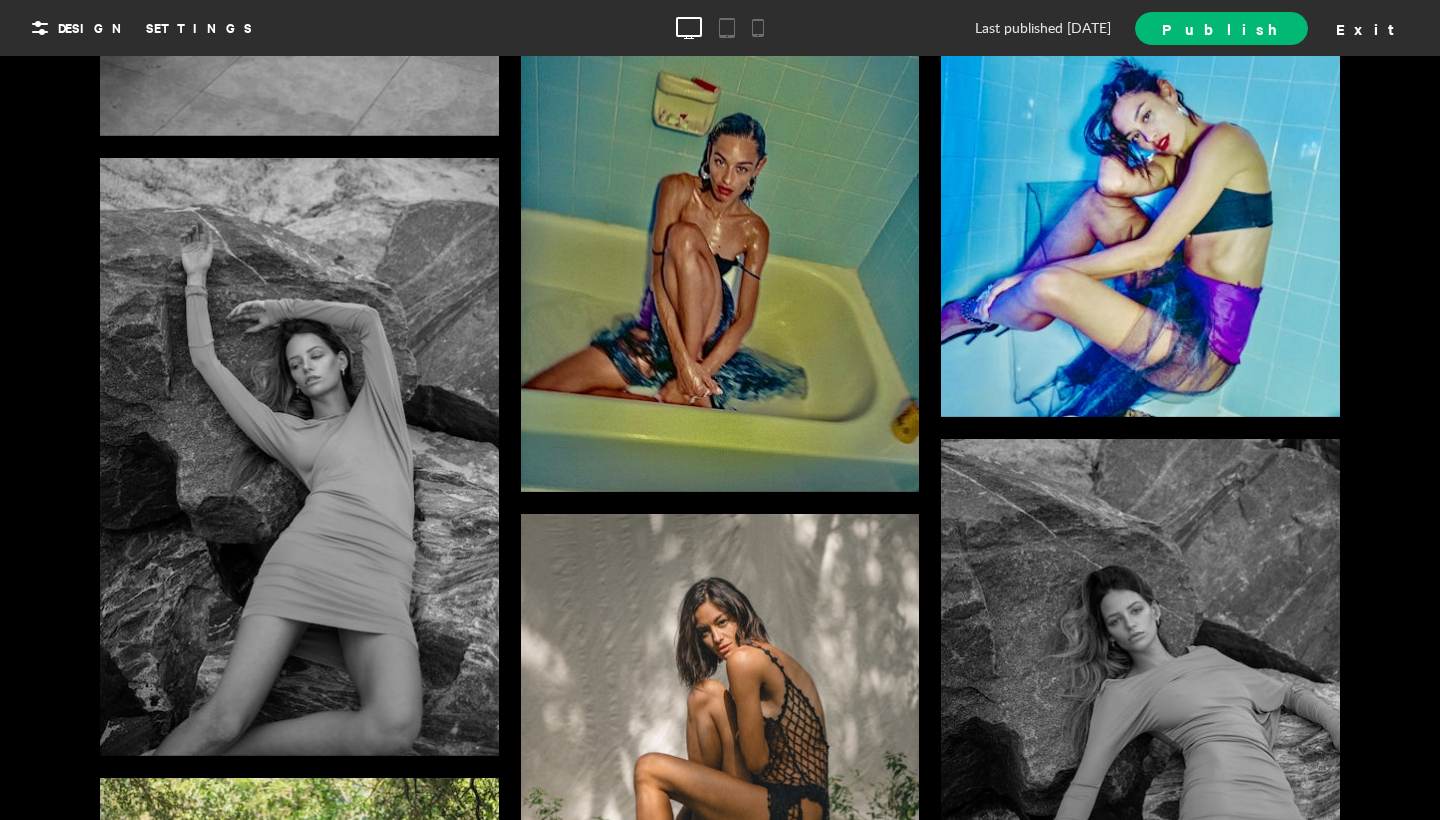 scroll, scrollTop: 4774, scrollLeft: 0, axis: vertical 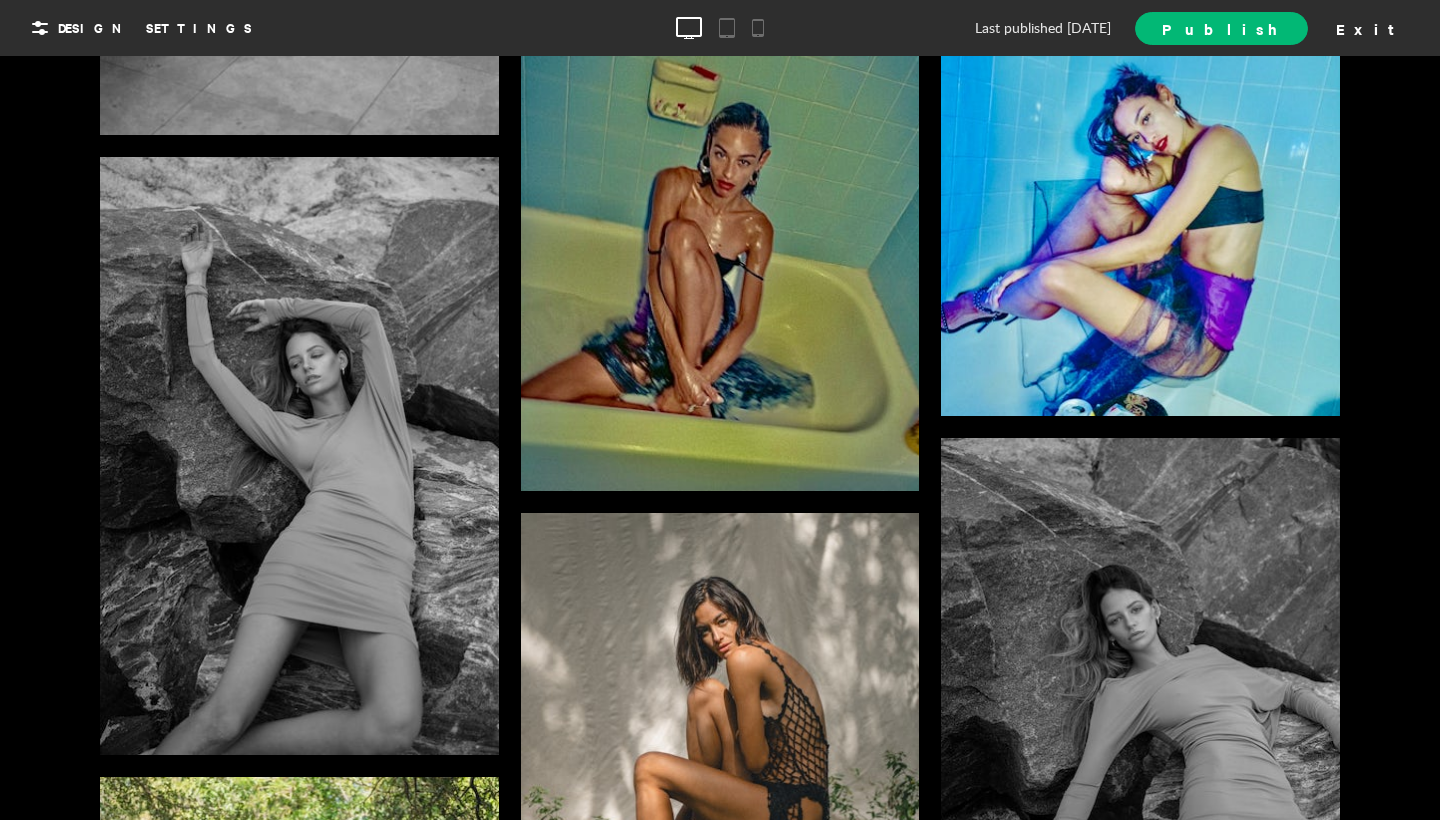 click at bounding box center [720, 247] 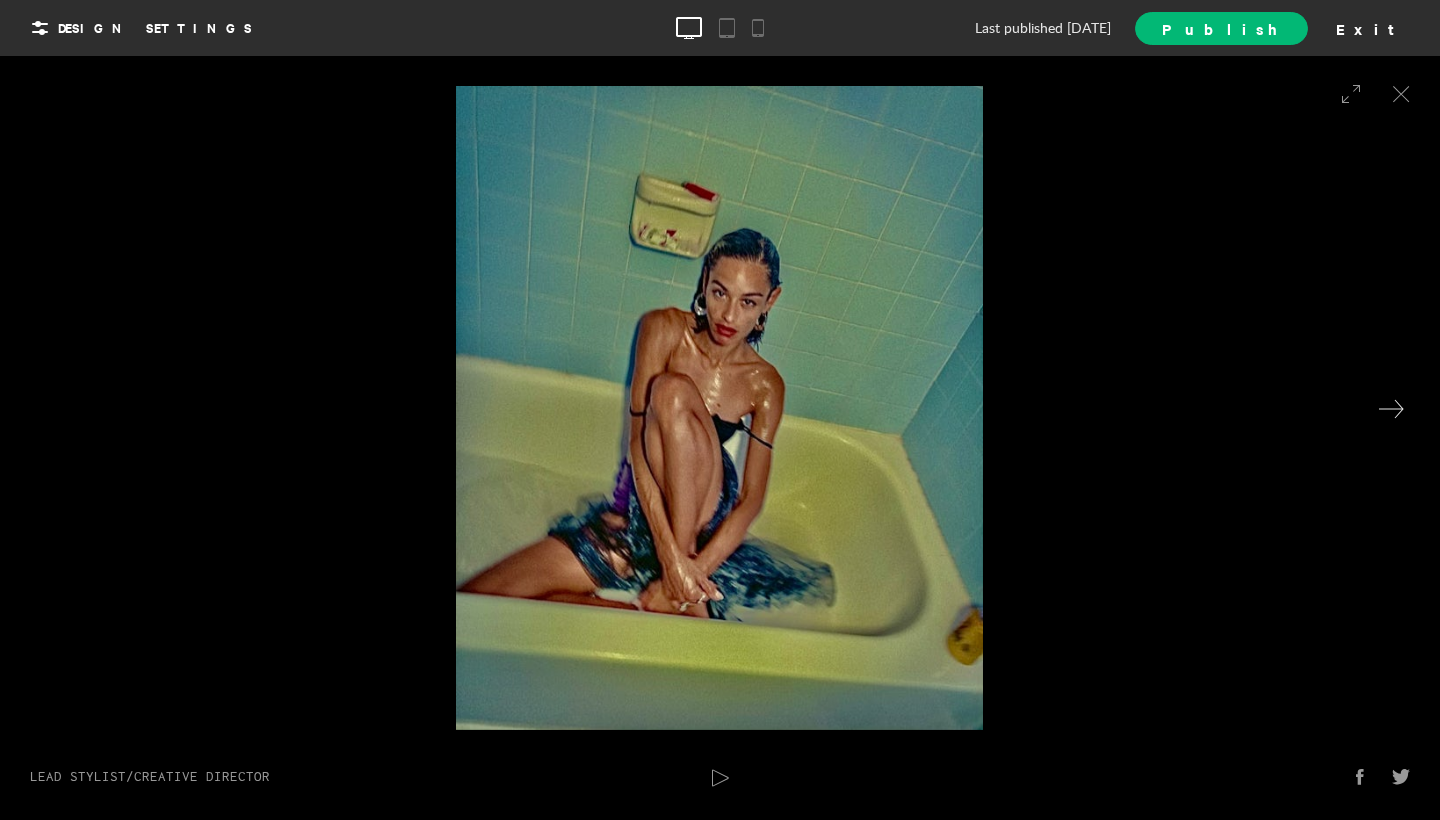 click 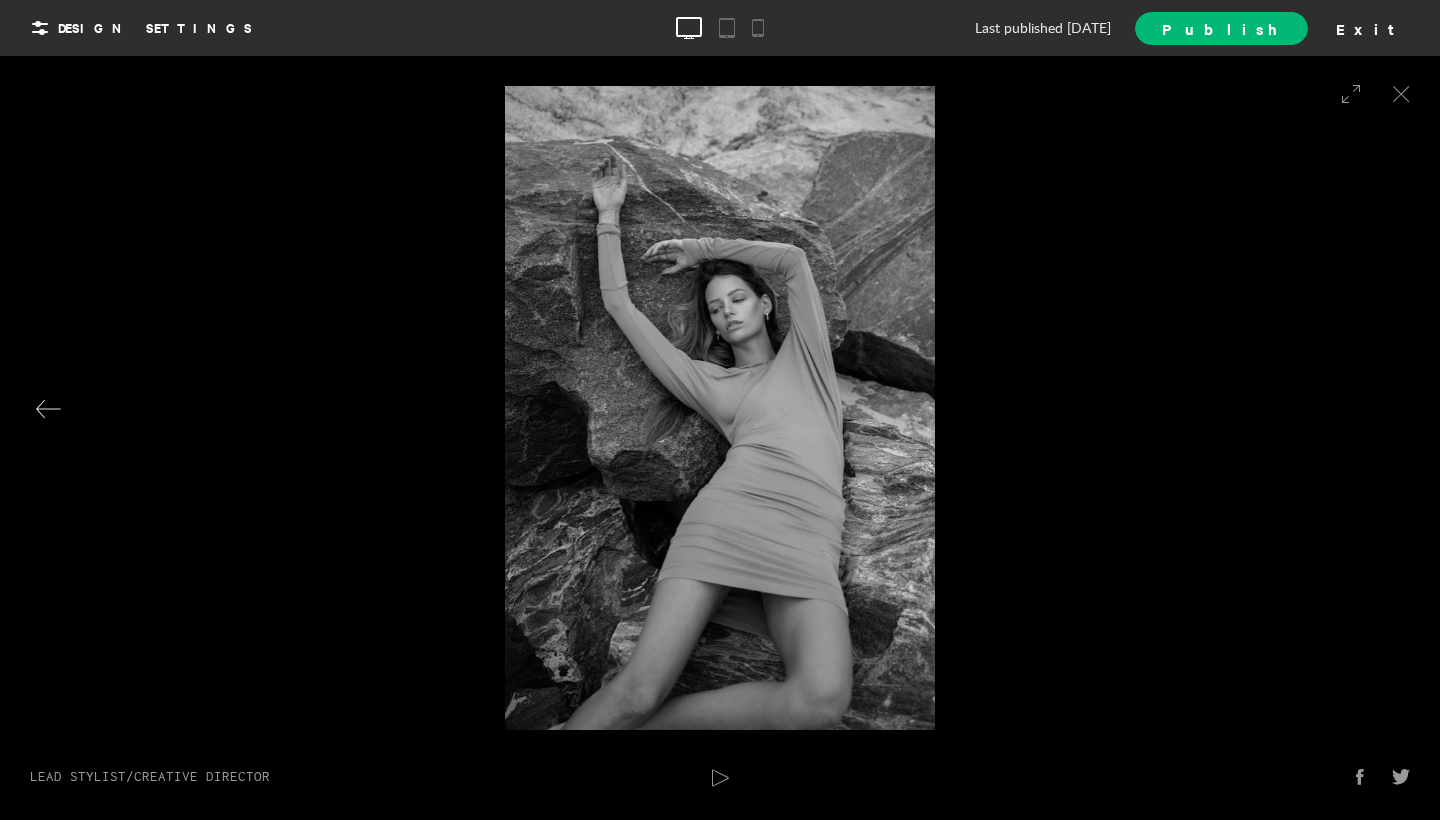 click 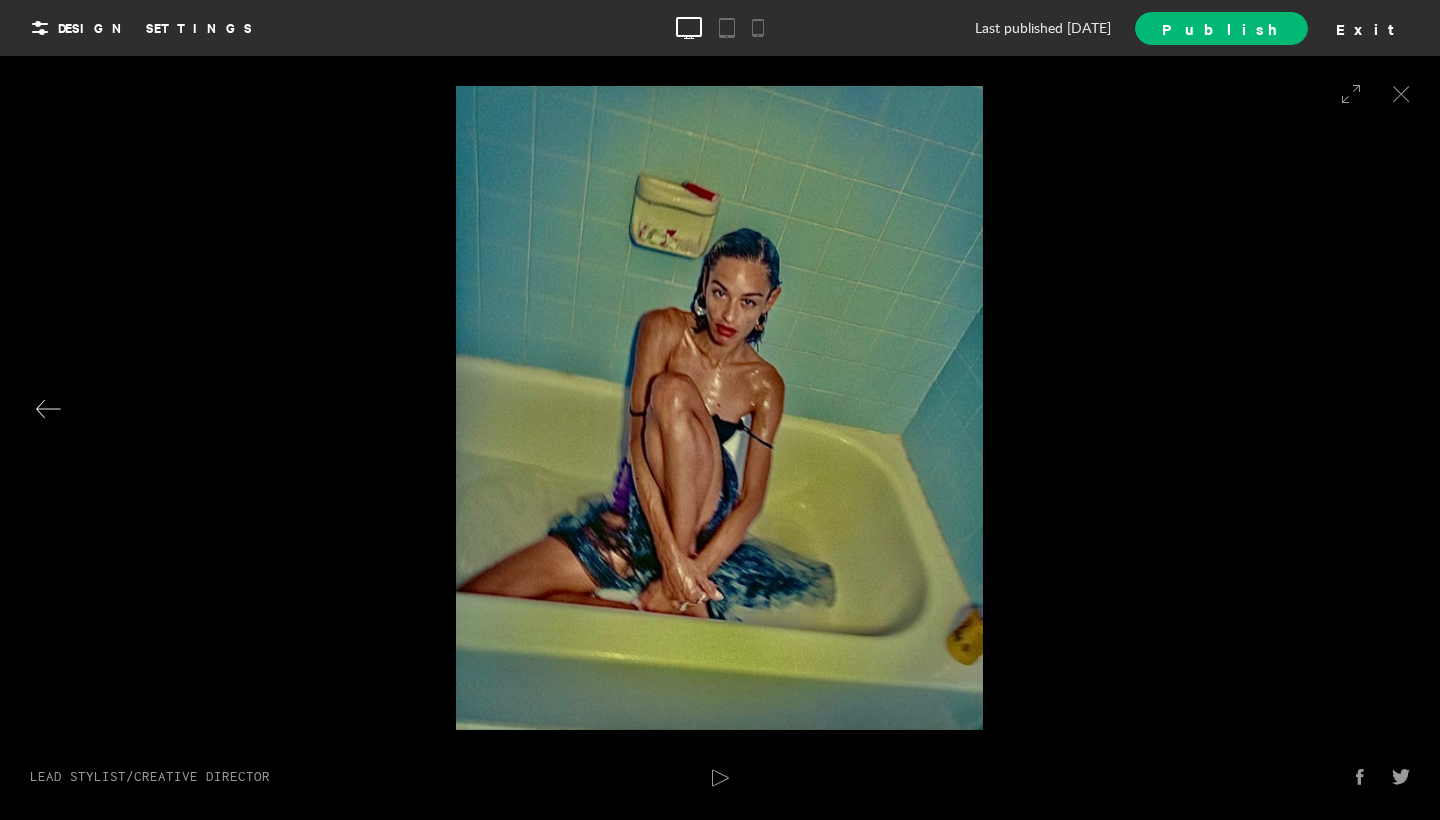 click 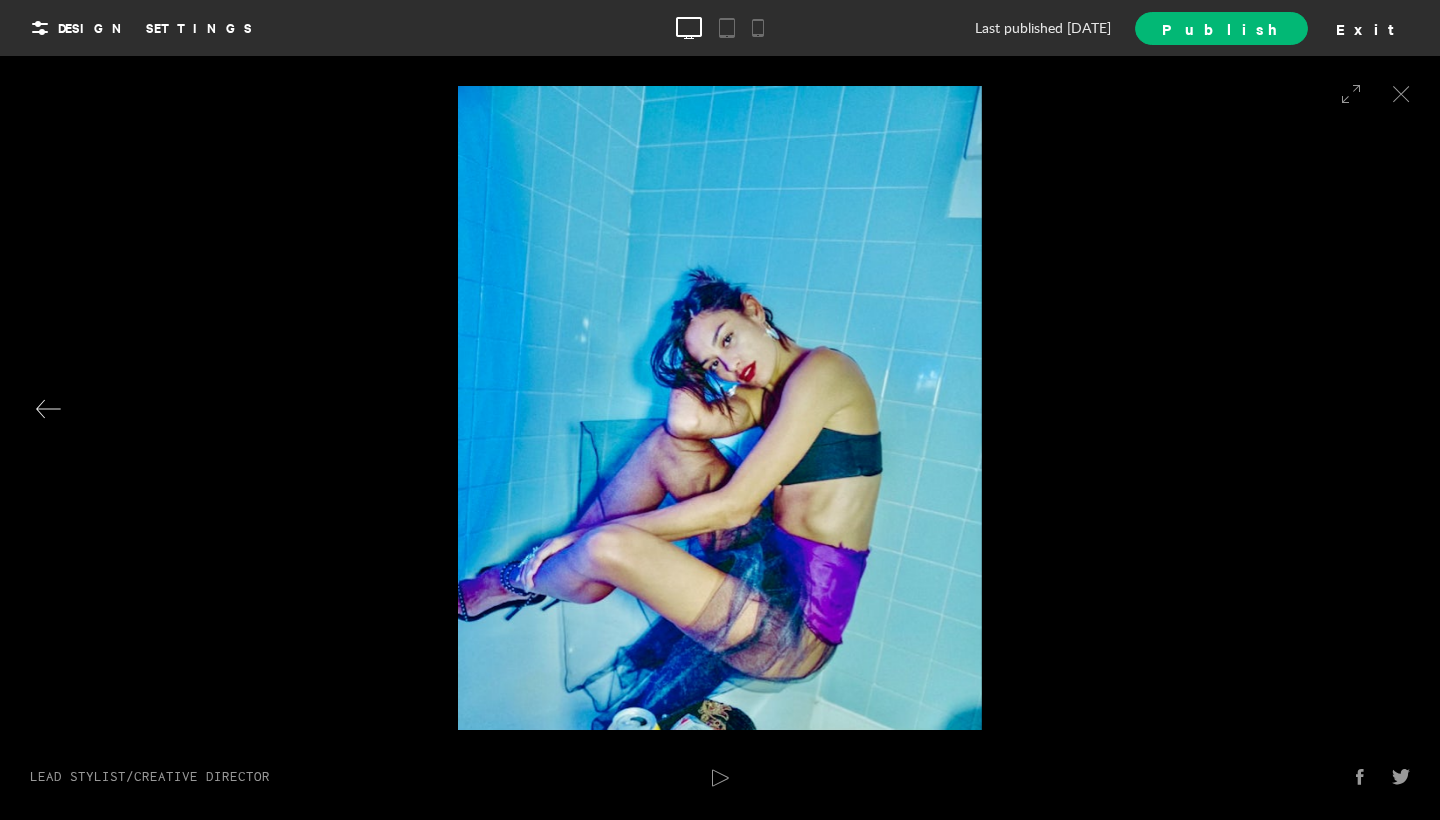 click at bounding box center [49, 409] 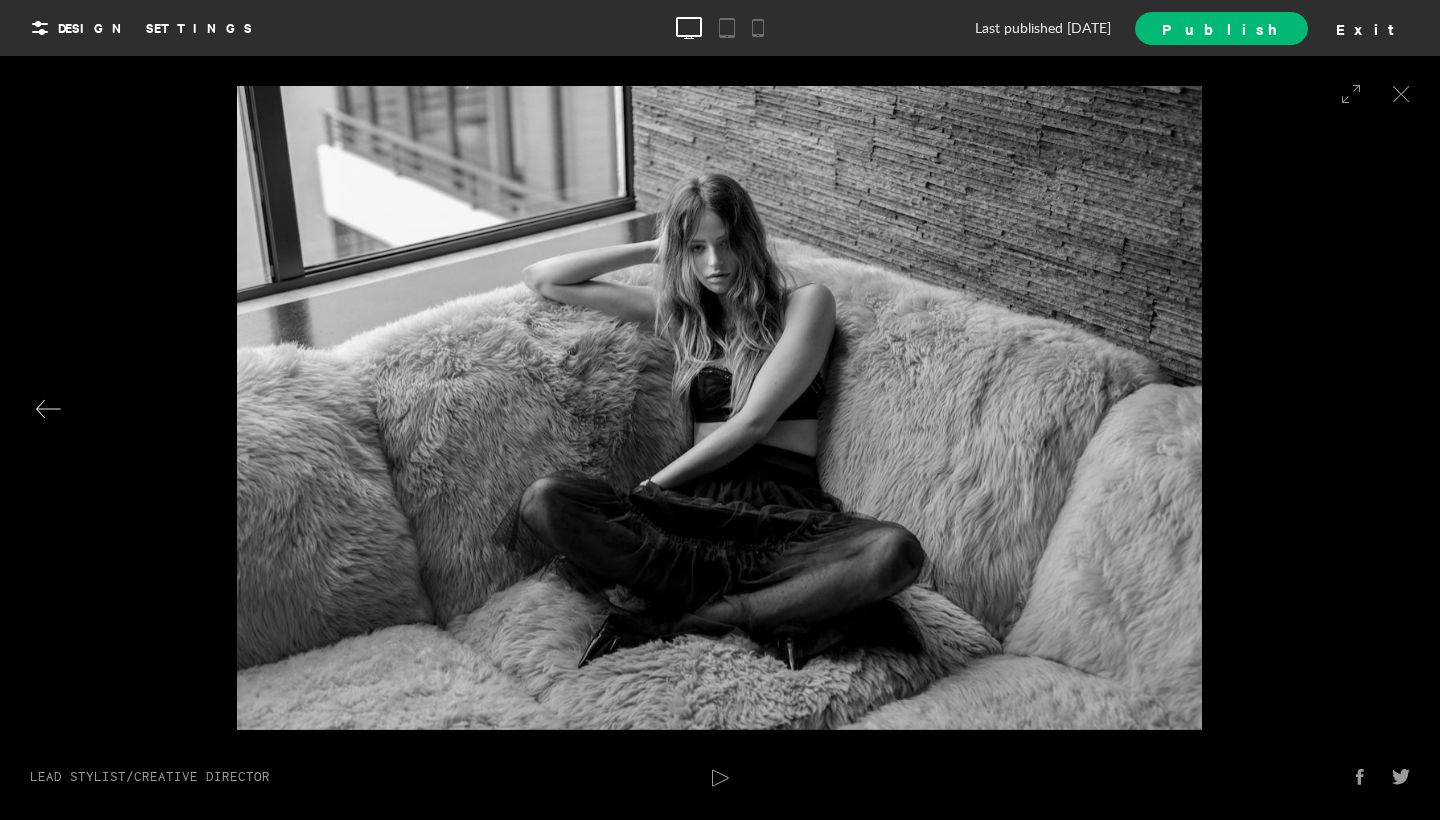 click at bounding box center [49, 409] 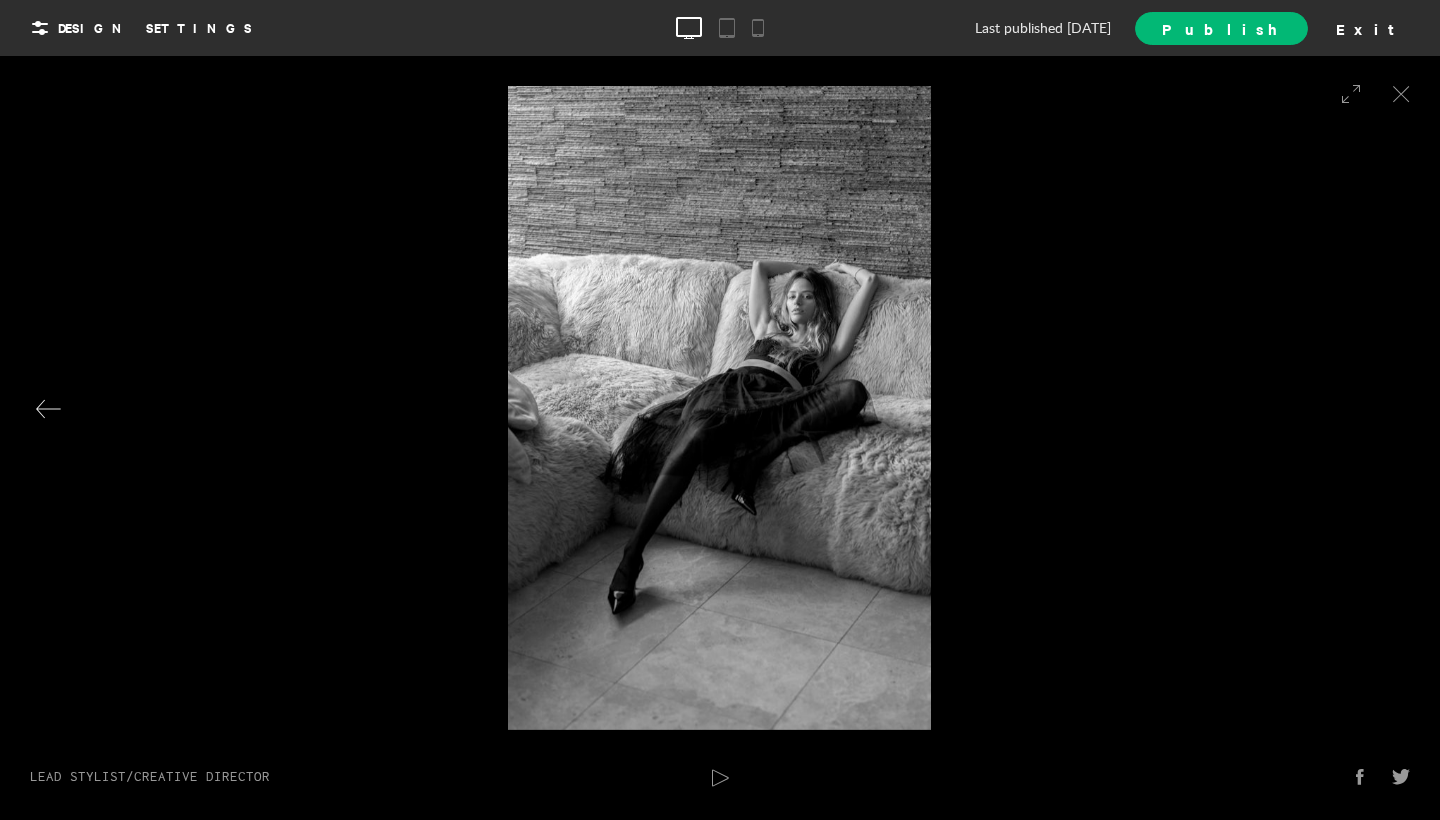 click at bounding box center [49, 409] 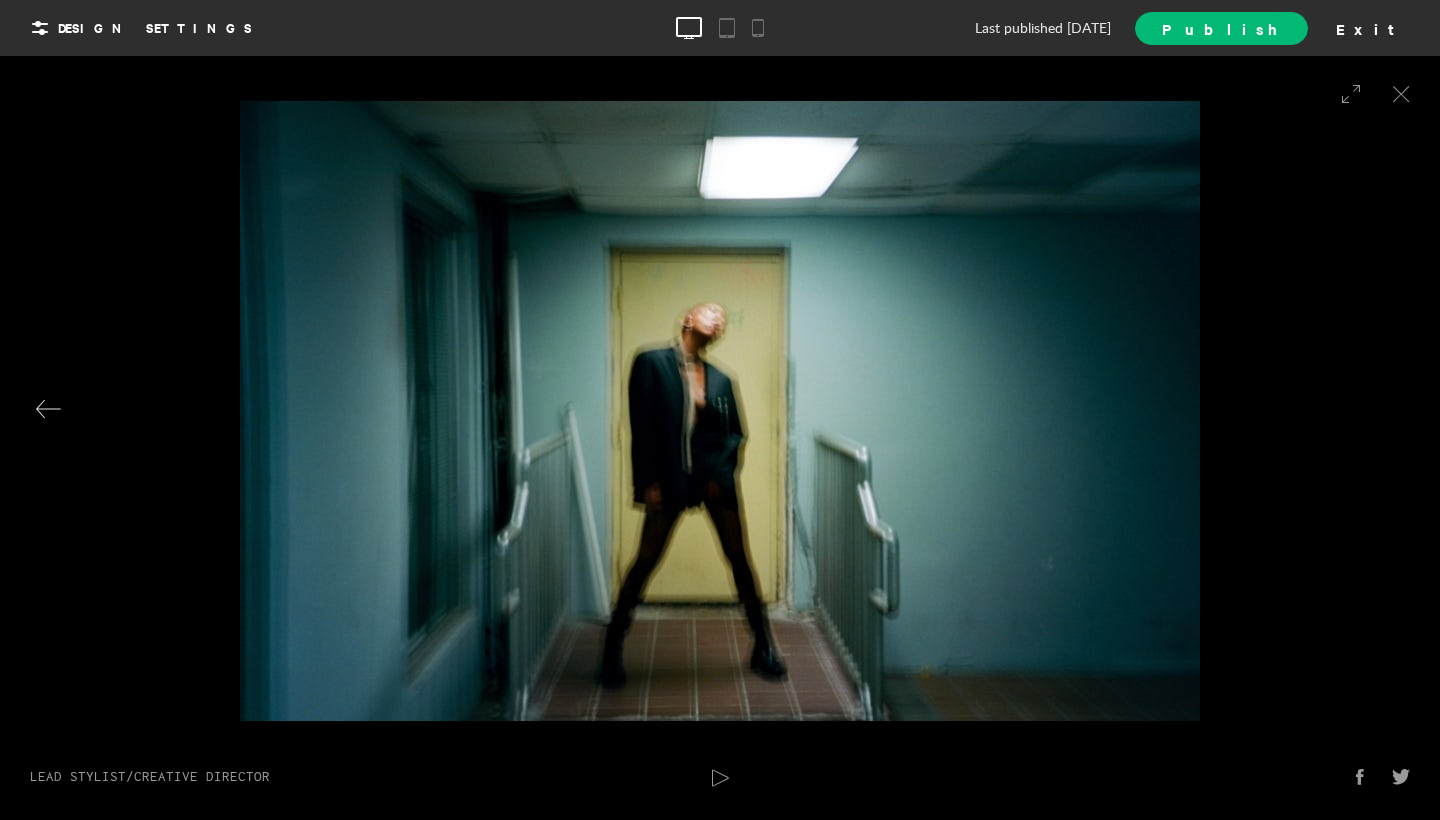 click at bounding box center [49, 409] 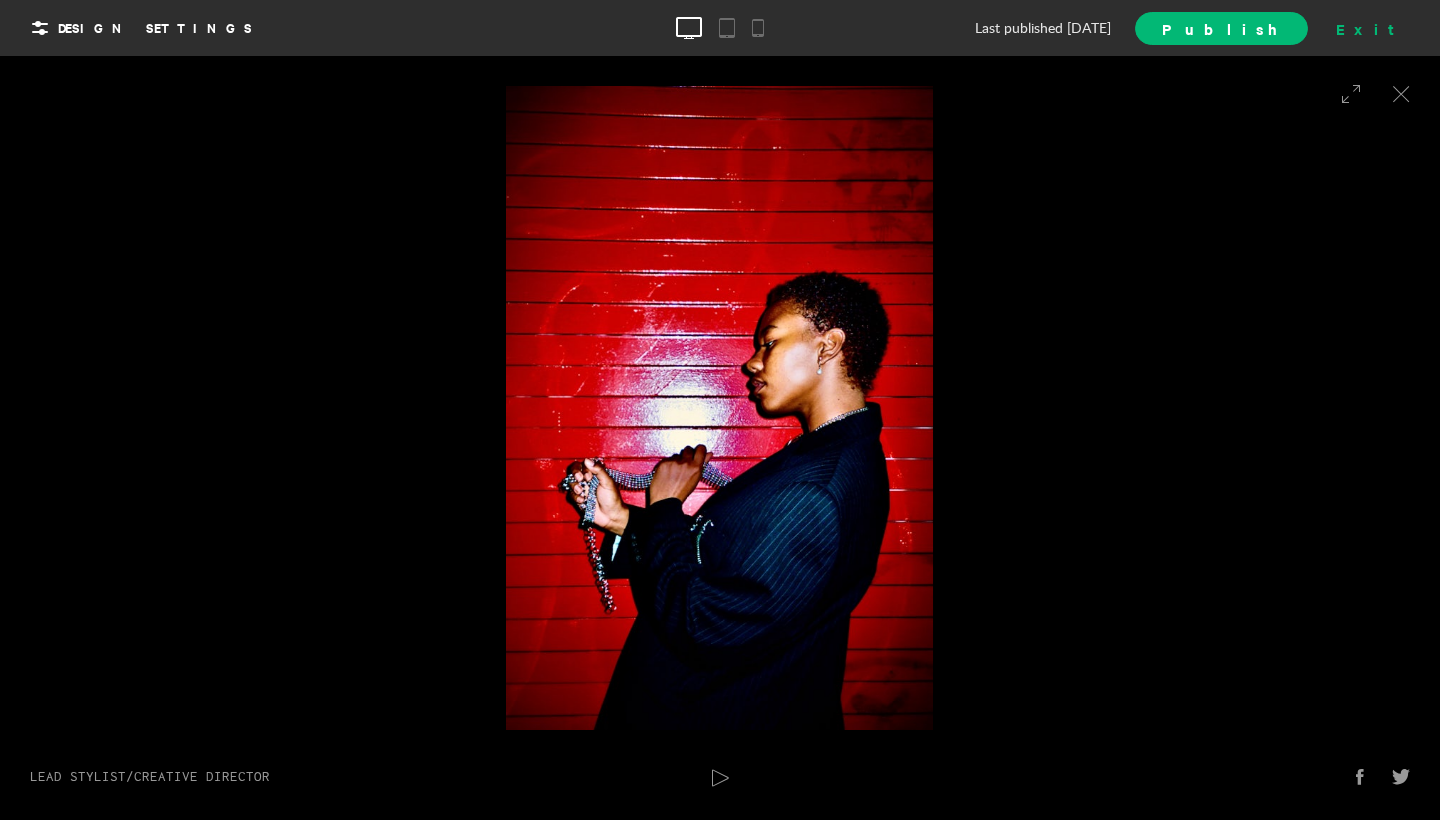 click on "Exit" at bounding box center [1372, 28] 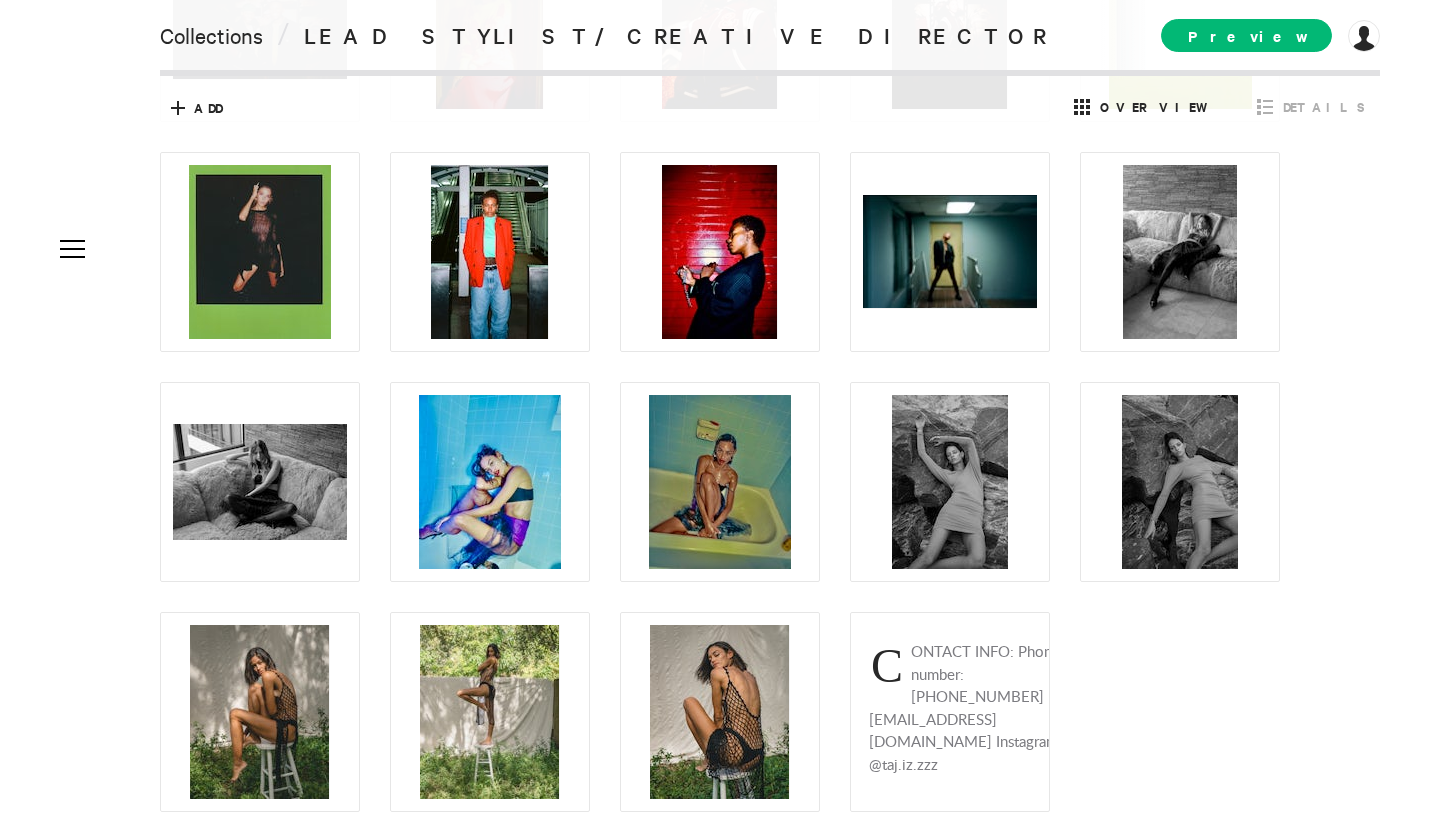 scroll, scrollTop: 920, scrollLeft: 0, axis: vertical 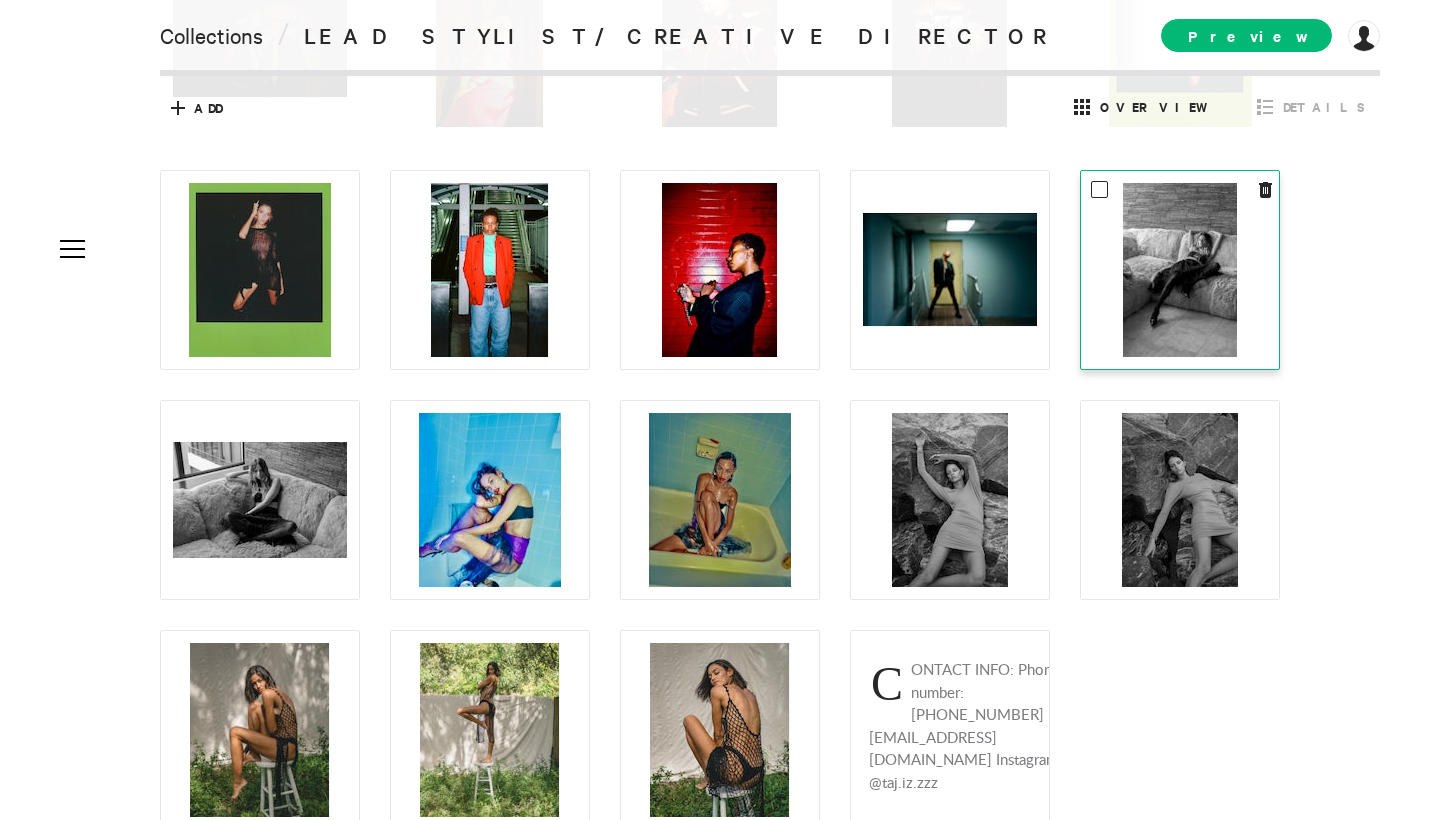 click at bounding box center (1180, 270) 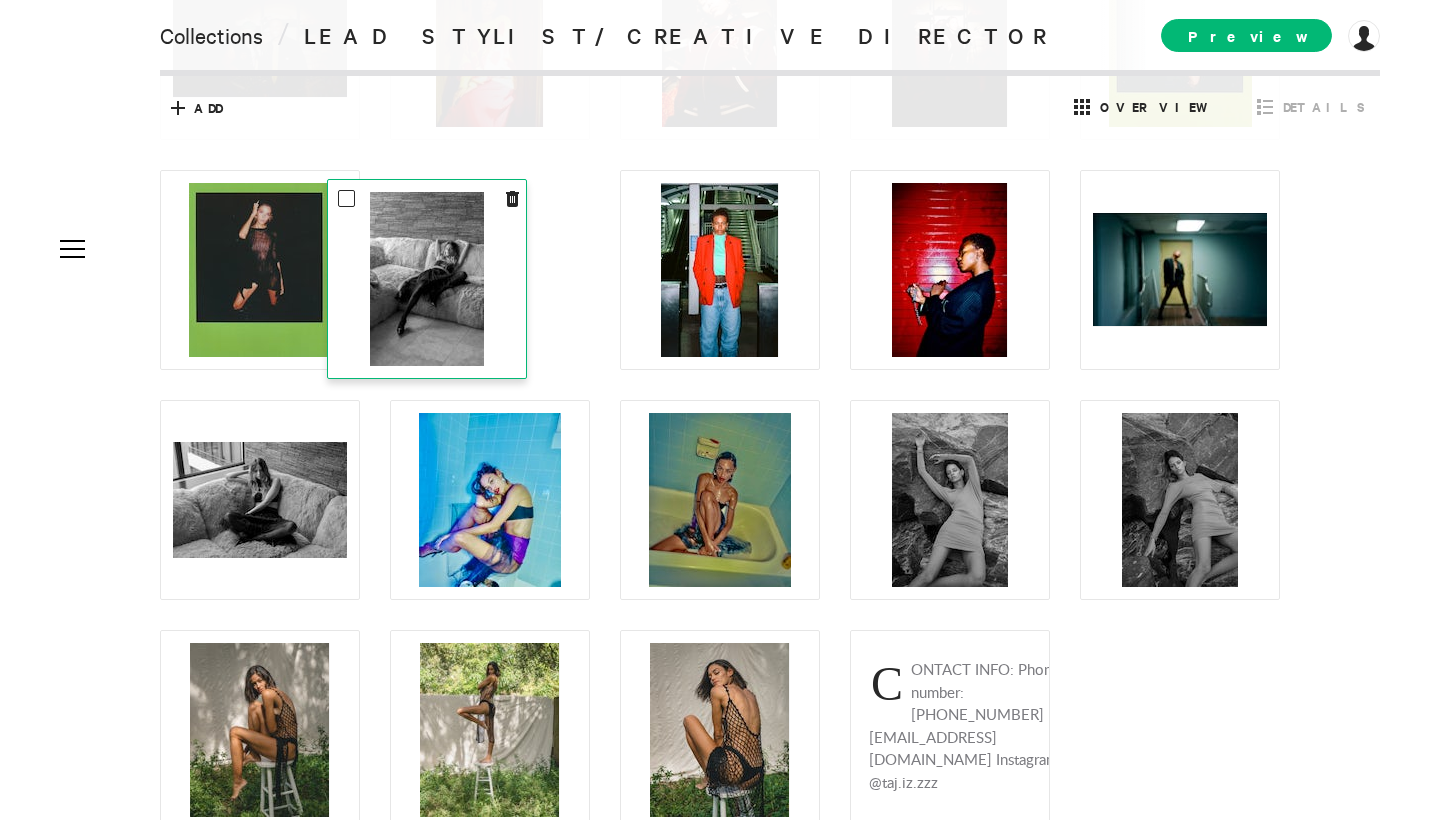 click at bounding box center [427, 279] 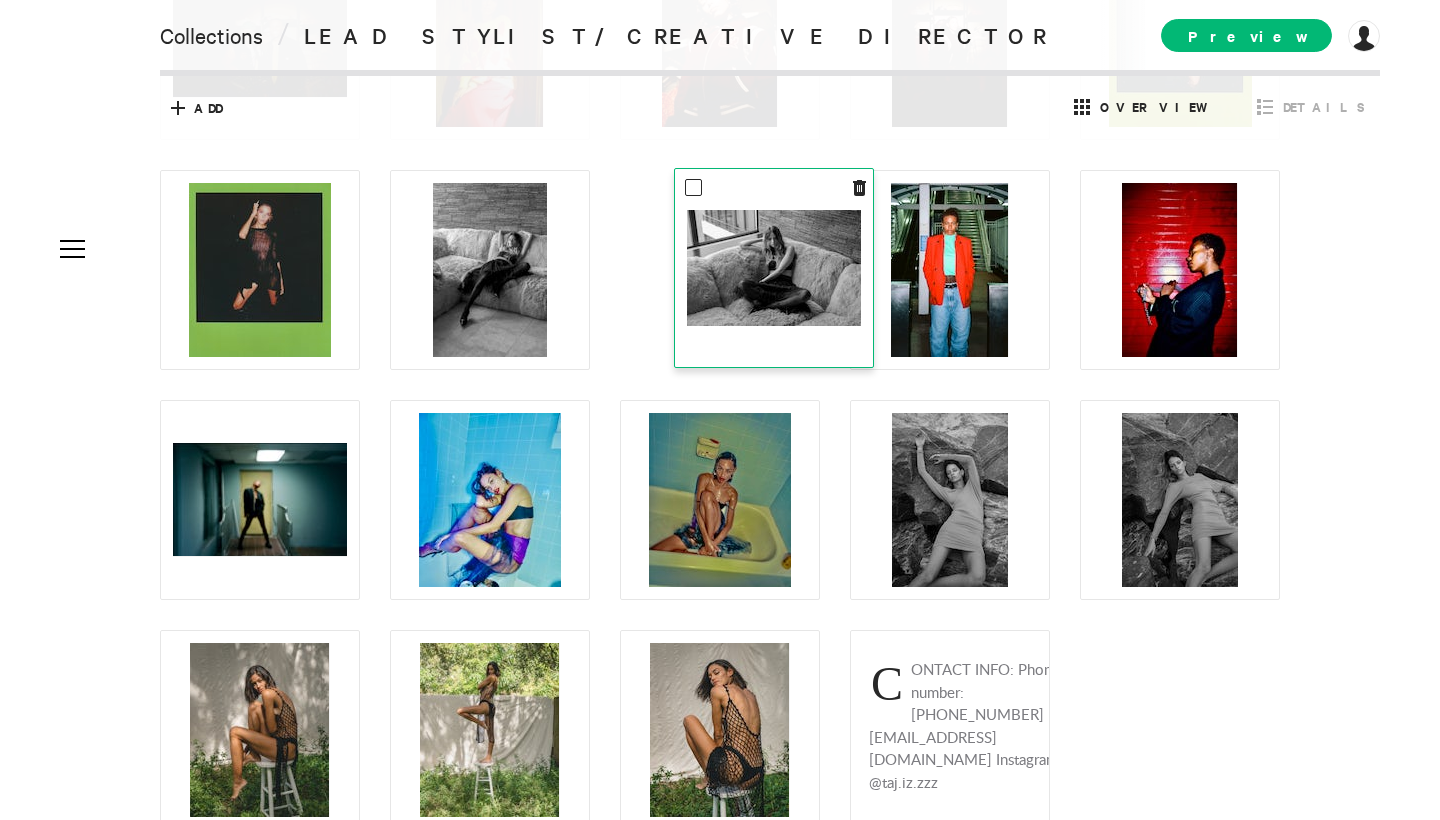 click at bounding box center [774, 268] 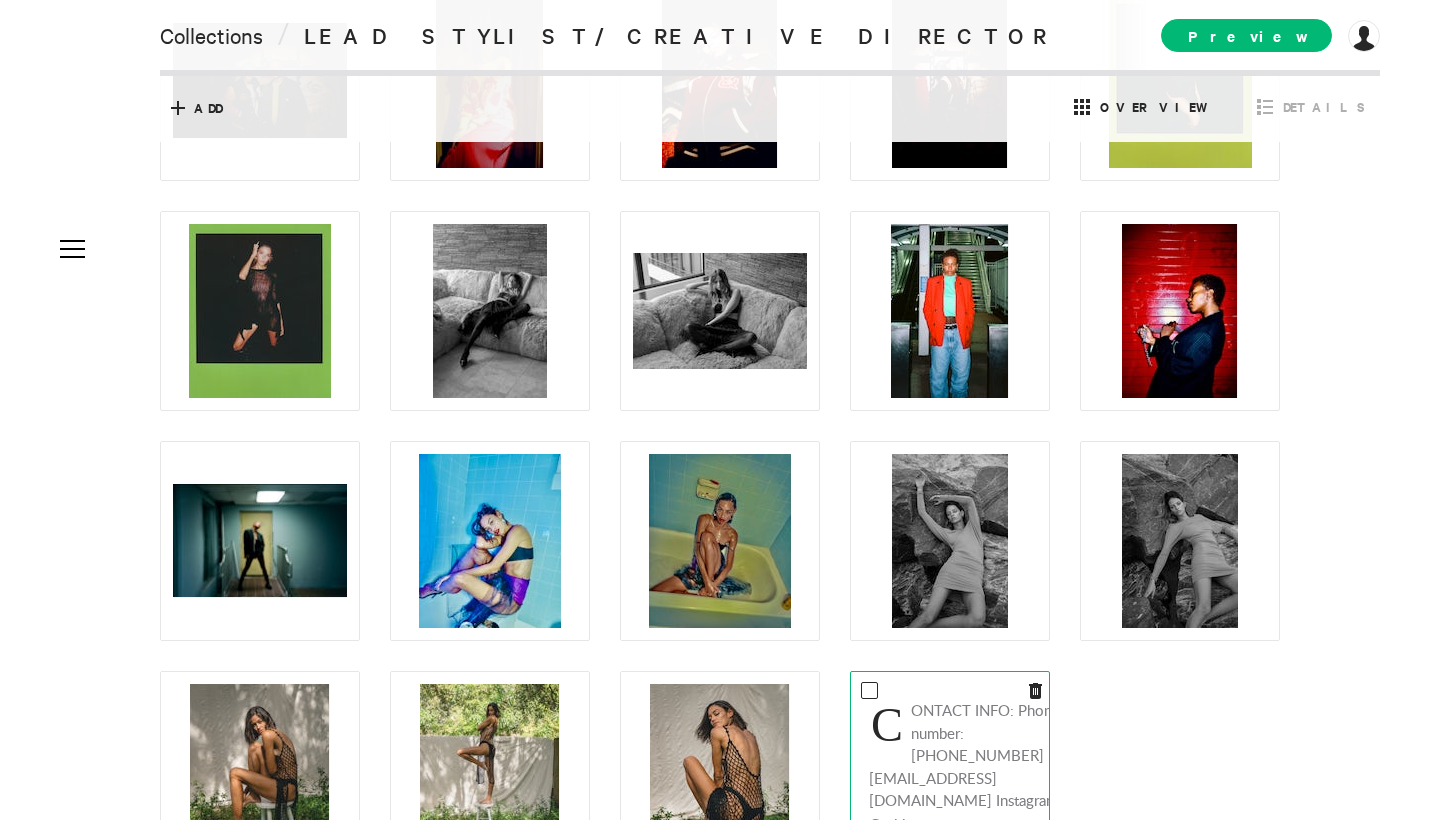 scroll, scrollTop: 876, scrollLeft: 0, axis: vertical 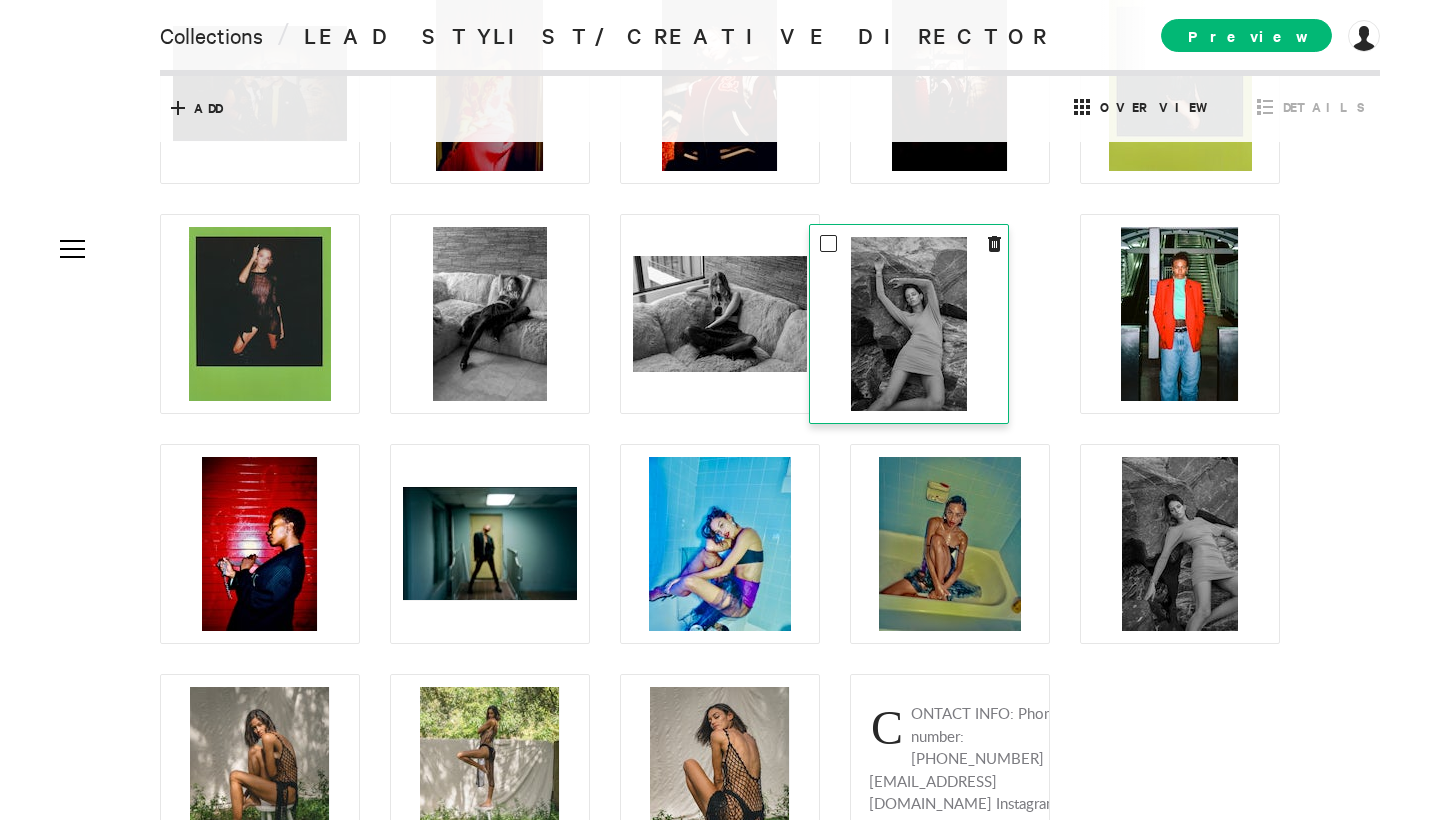 click at bounding box center [909, 324] 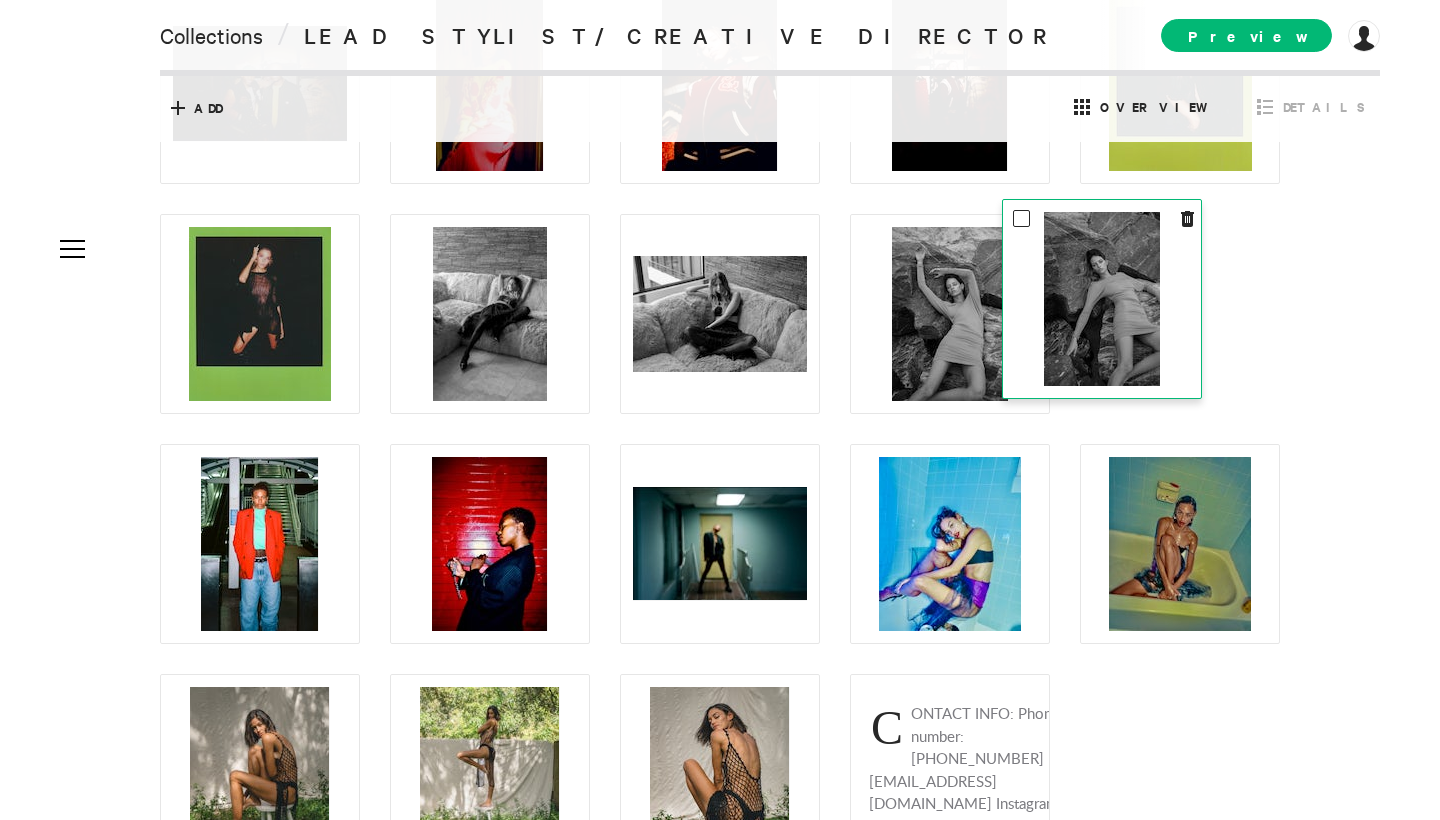 click at bounding box center [1102, 299] 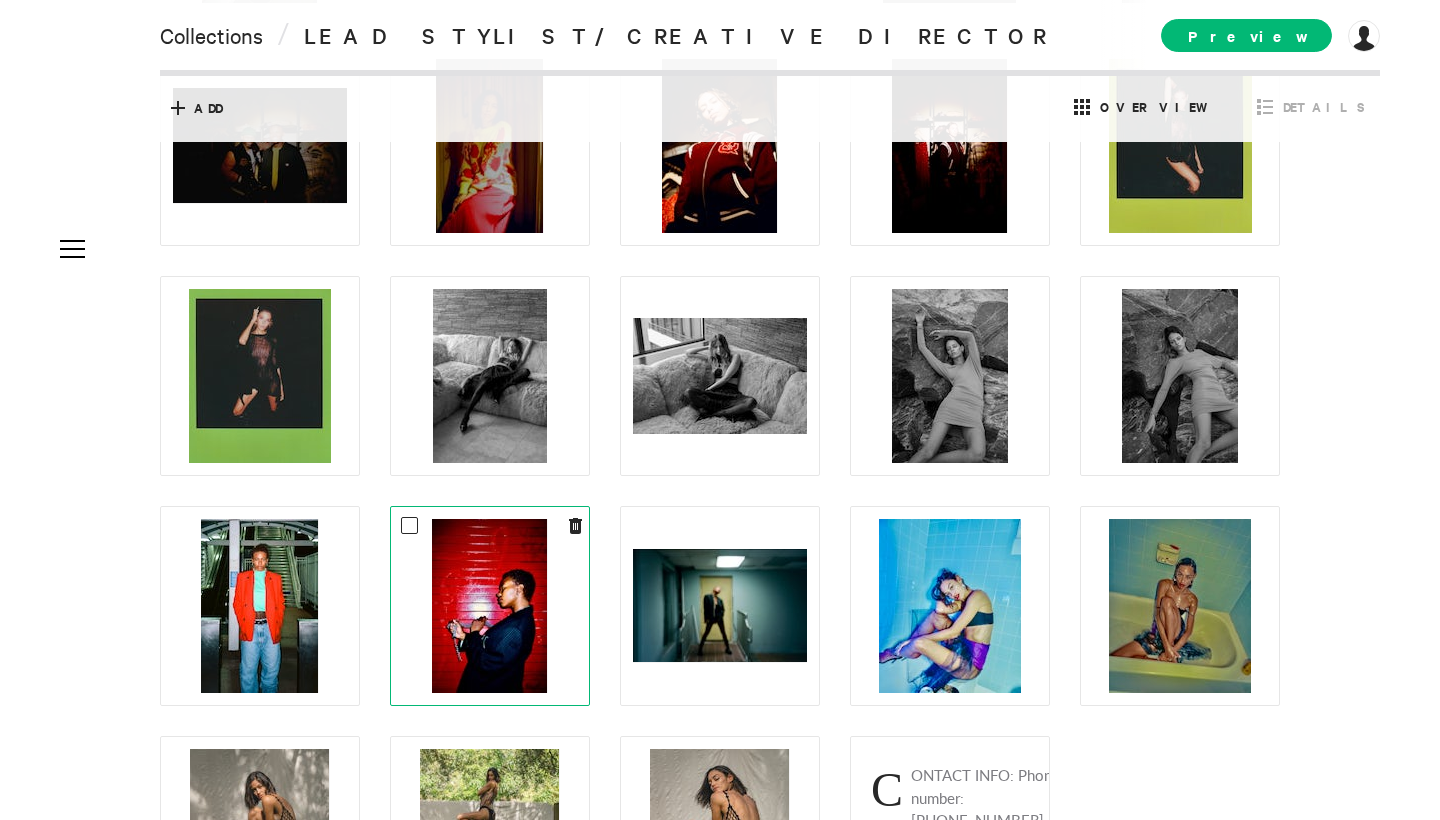scroll, scrollTop: 817, scrollLeft: 0, axis: vertical 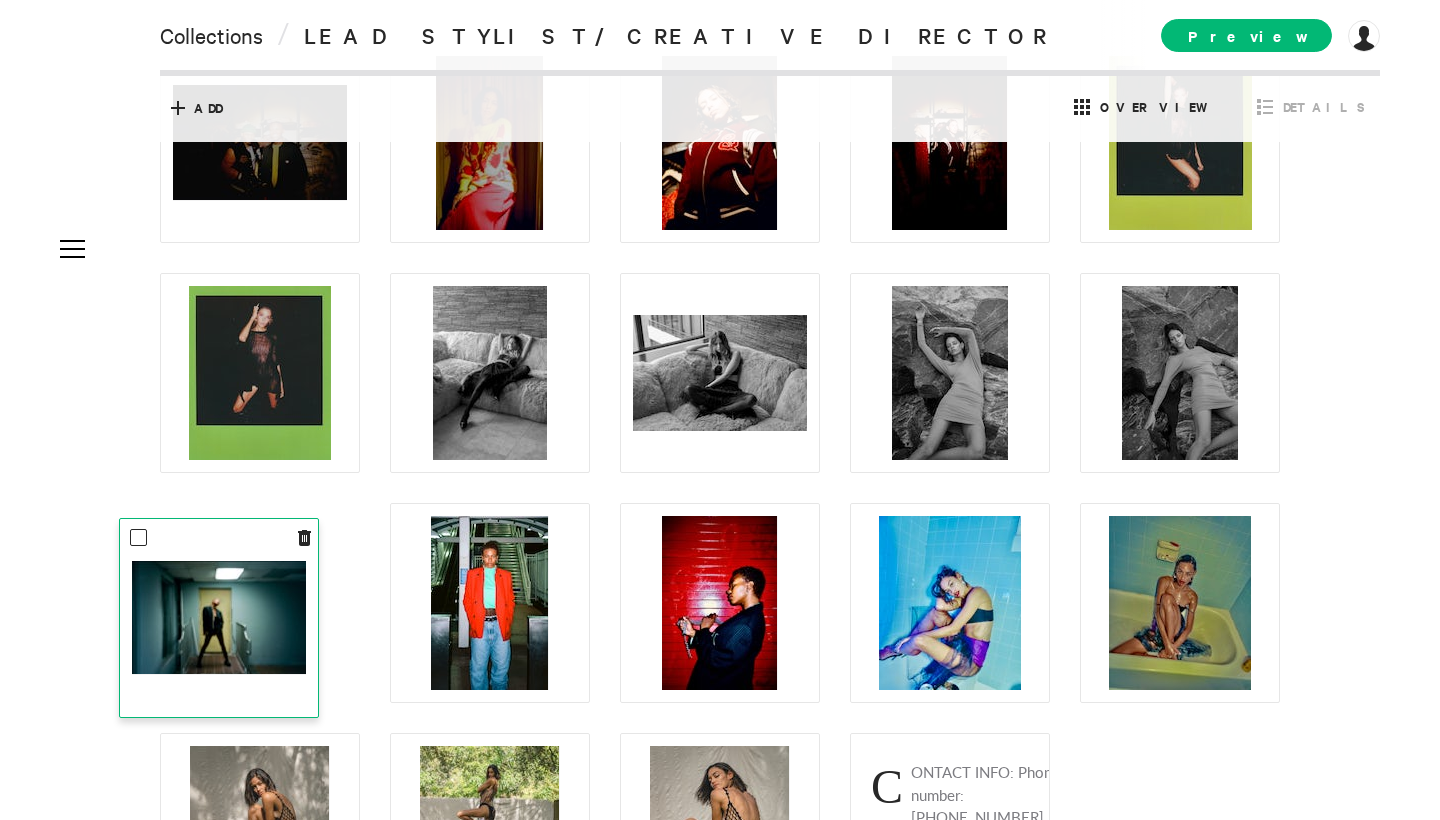 click at bounding box center (219, 617) 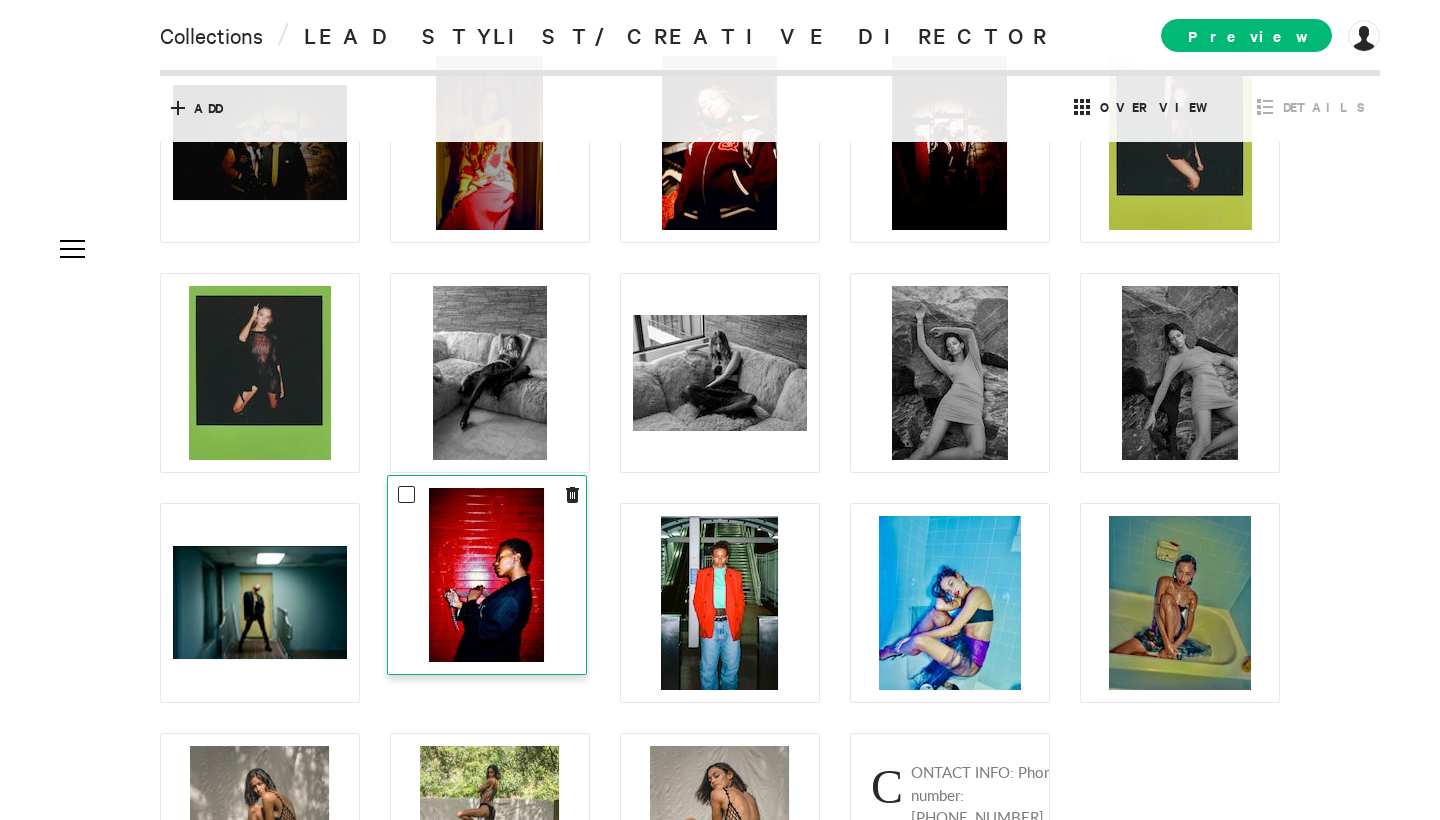 click at bounding box center [486, 575] 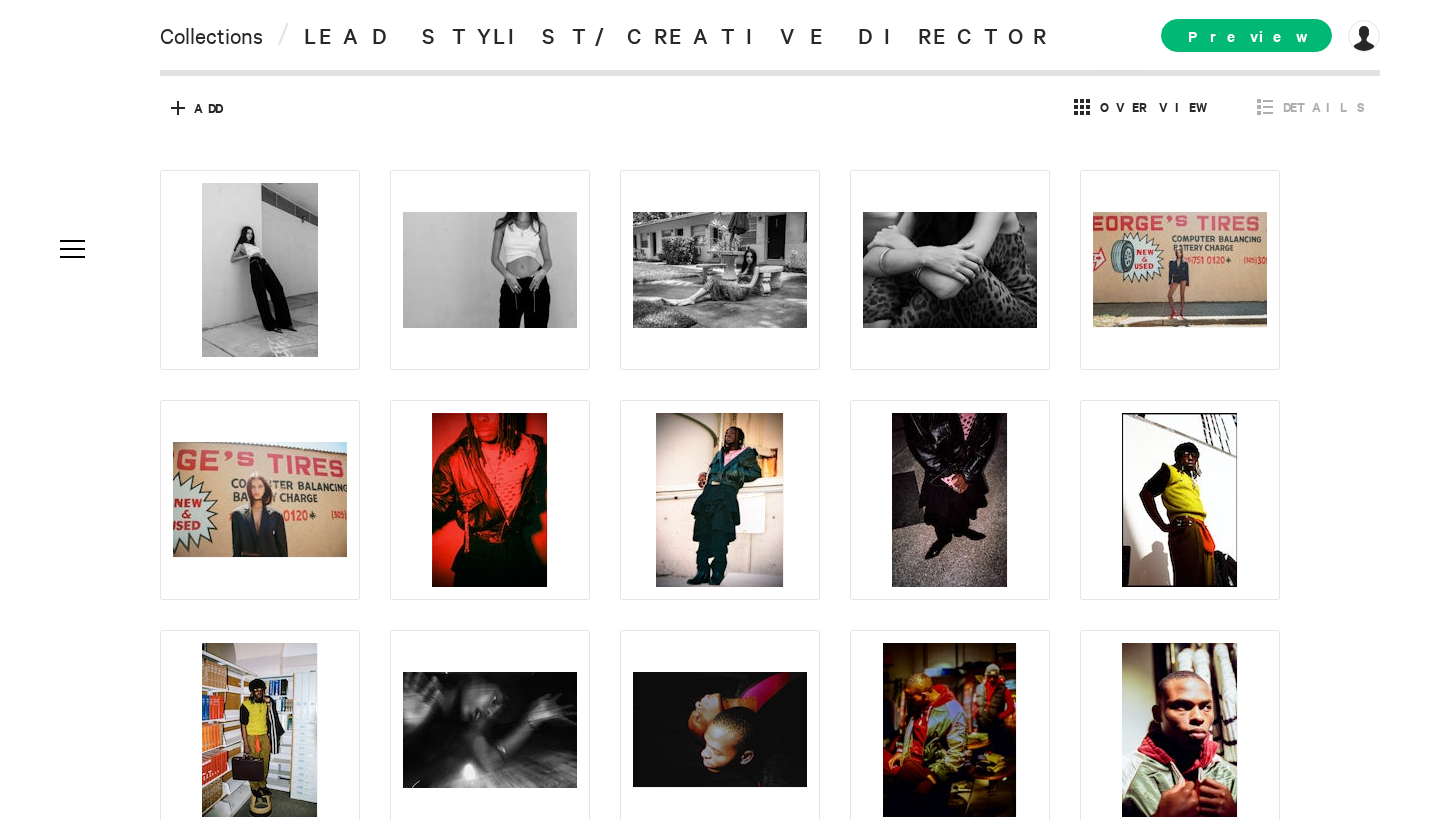 scroll, scrollTop: 0, scrollLeft: 0, axis: both 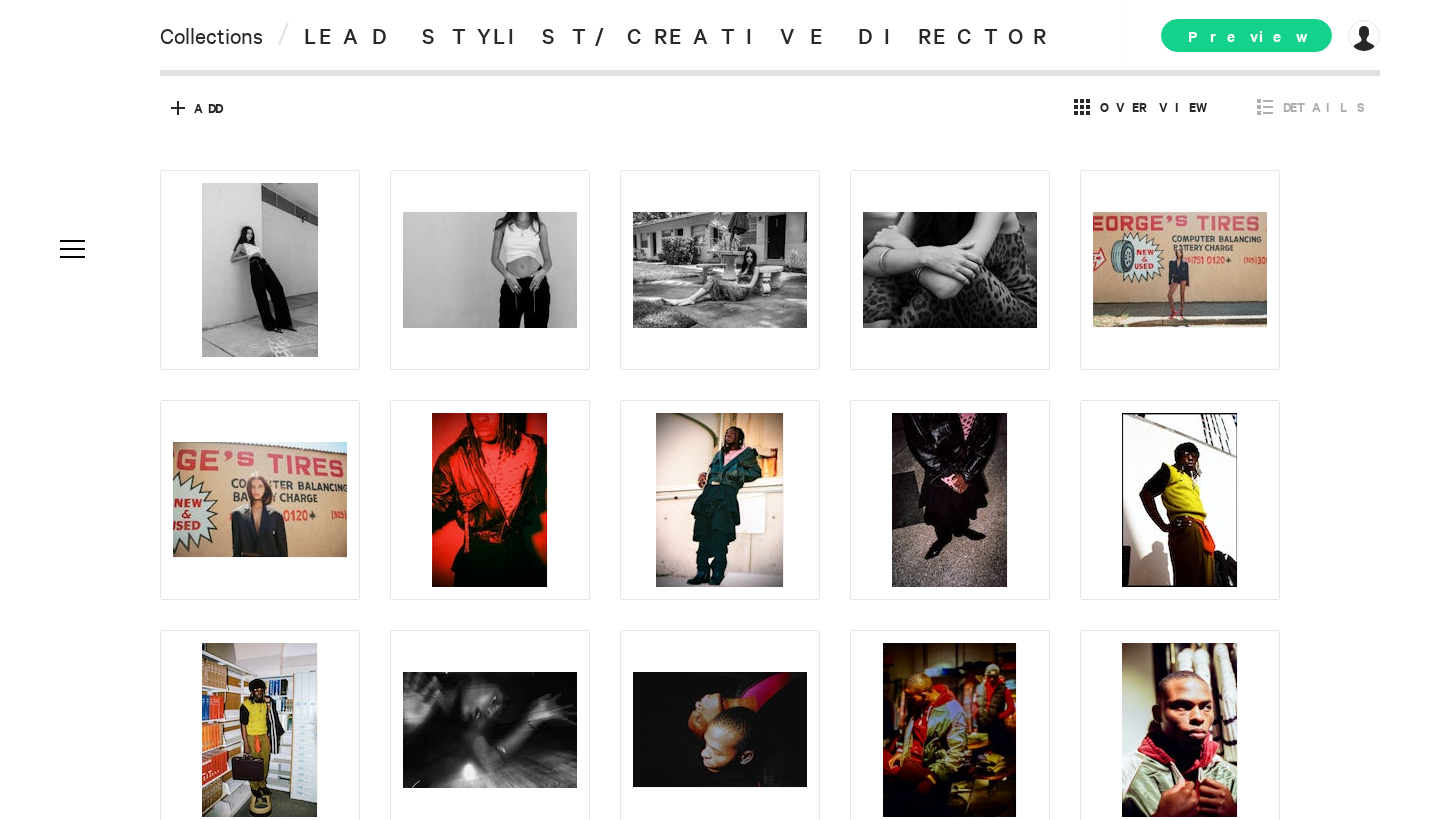 click on "Preview" at bounding box center [1246, 35] 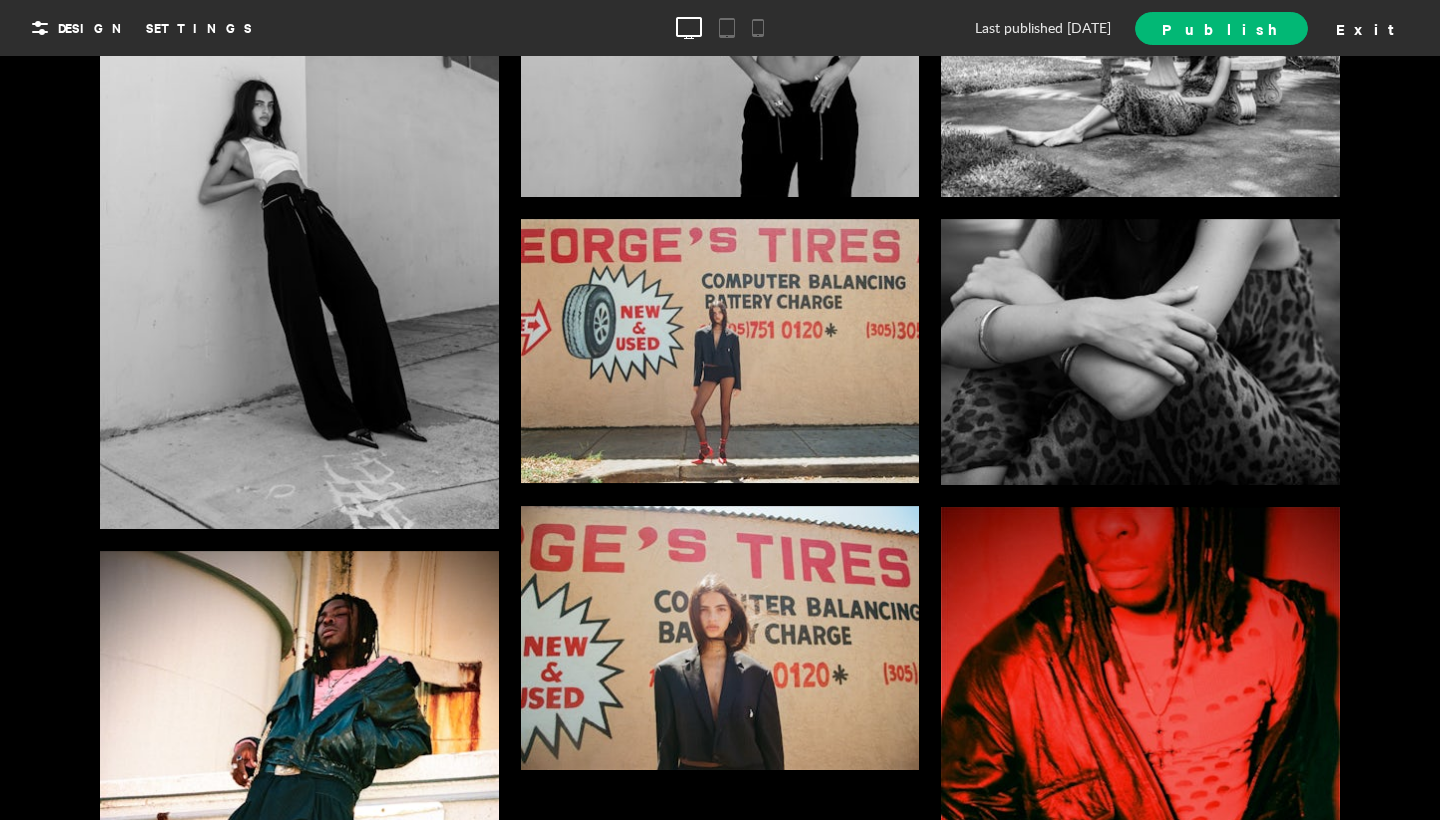 scroll, scrollTop: 705, scrollLeft: 0, axis: vertical 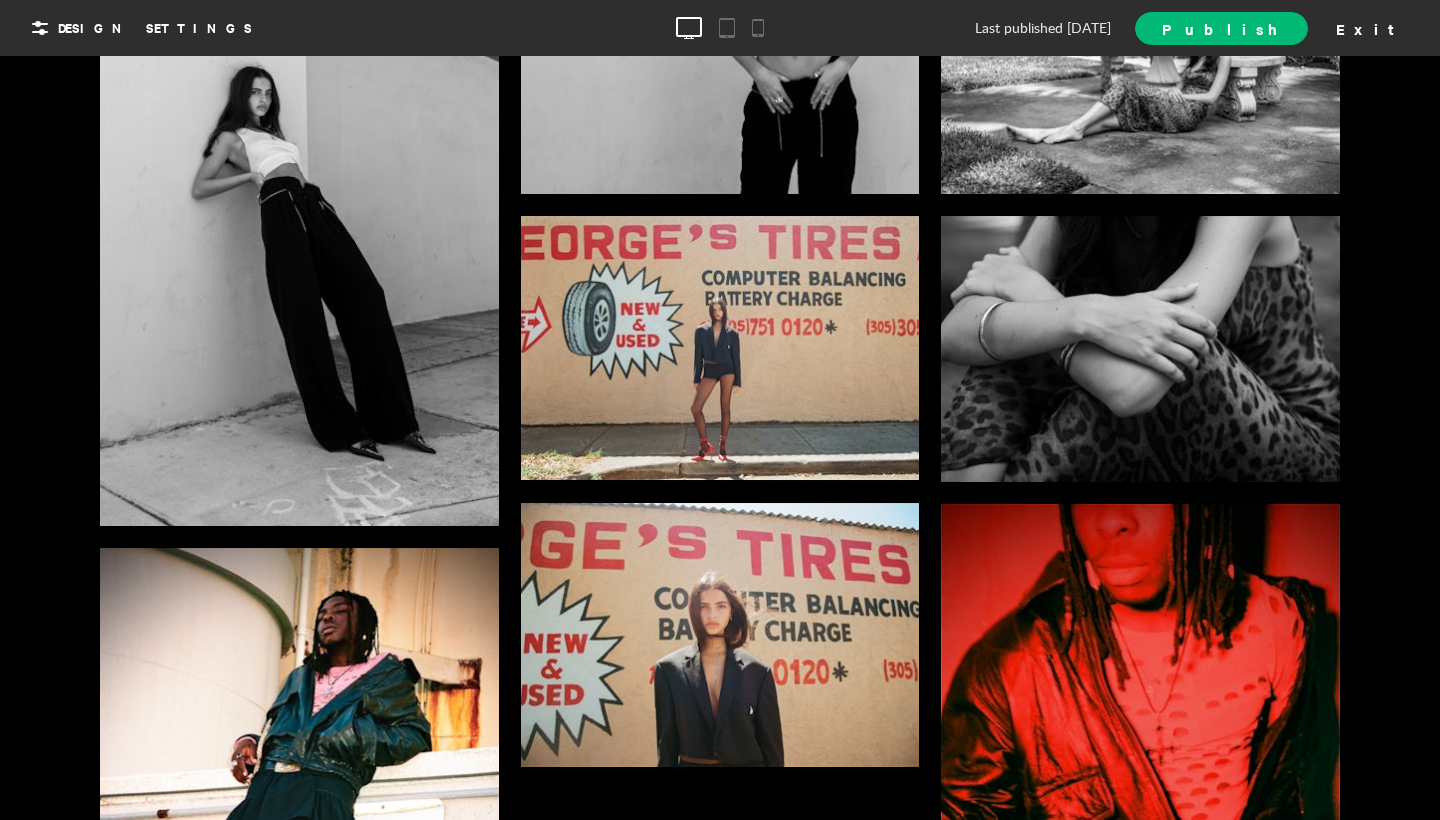 click at bounding box center [299, 227] 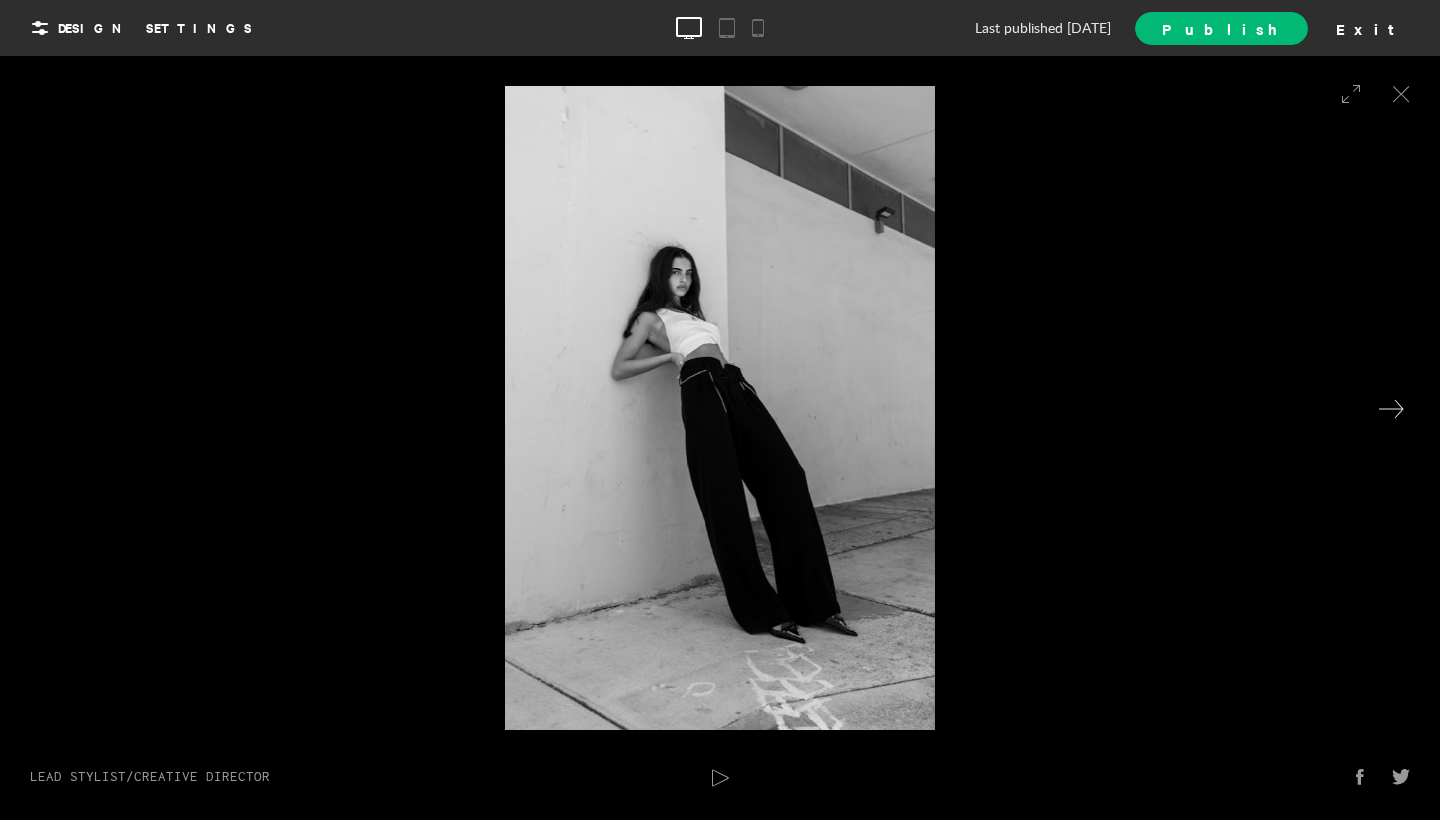 click 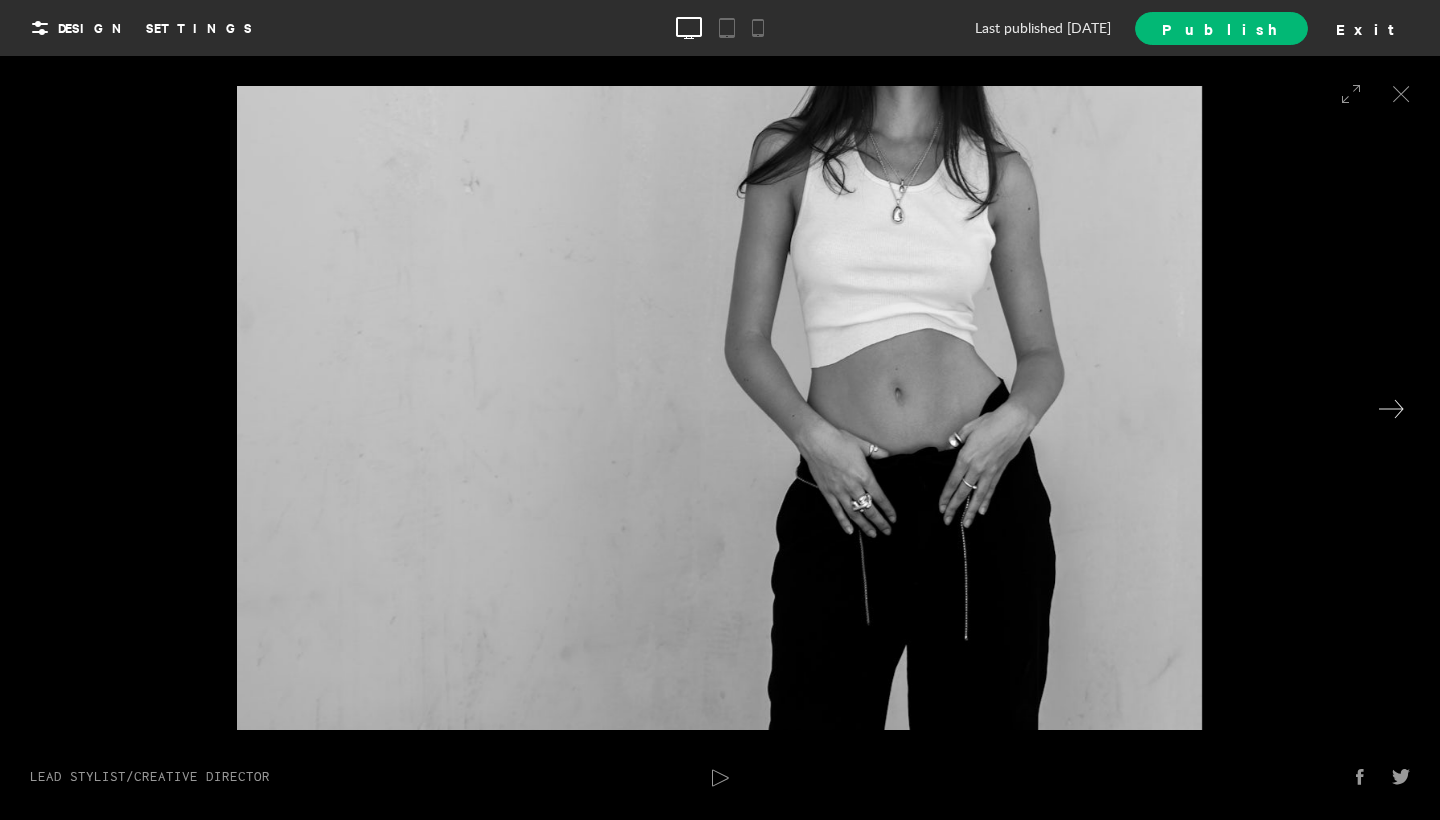 click 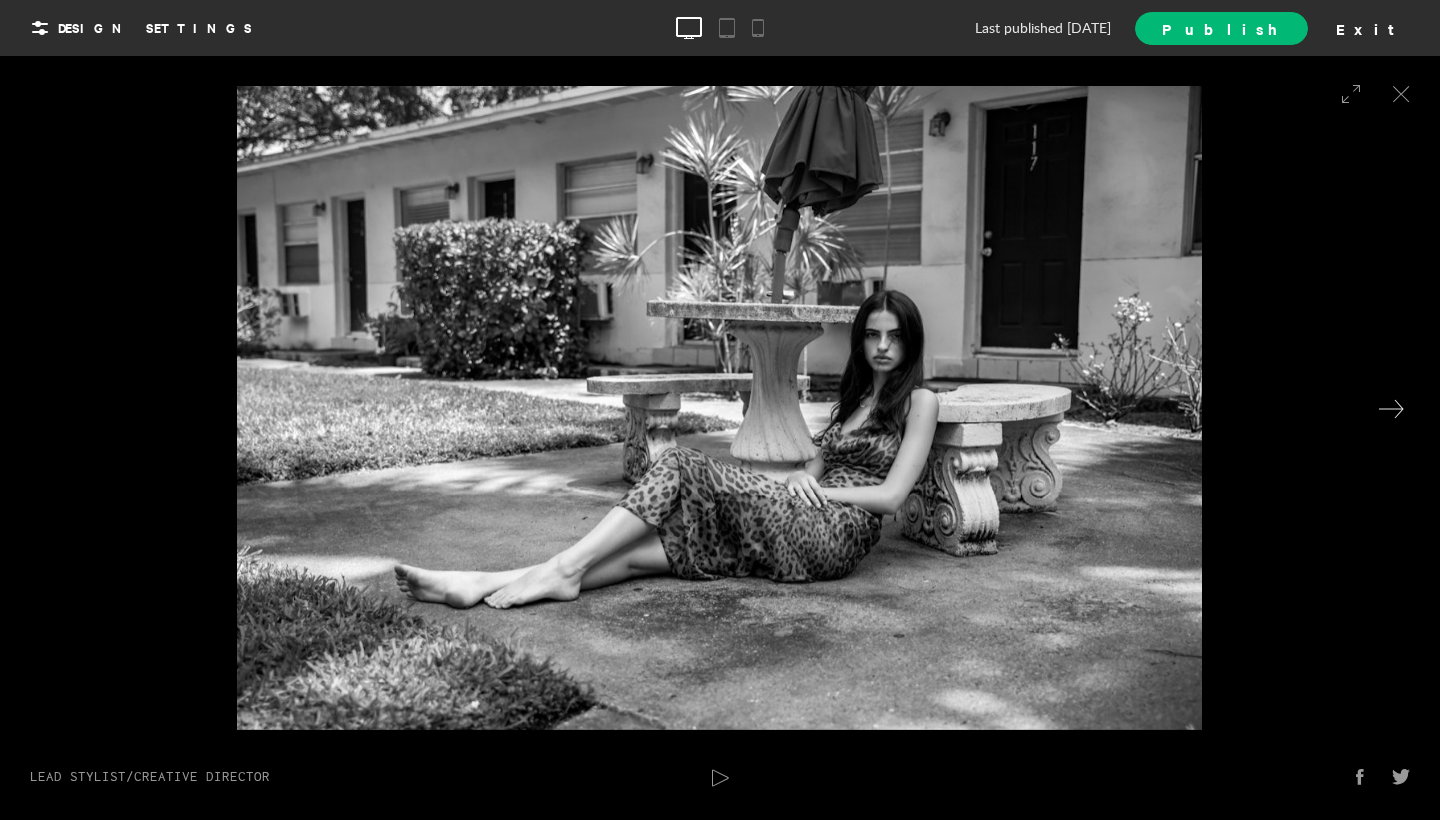 click 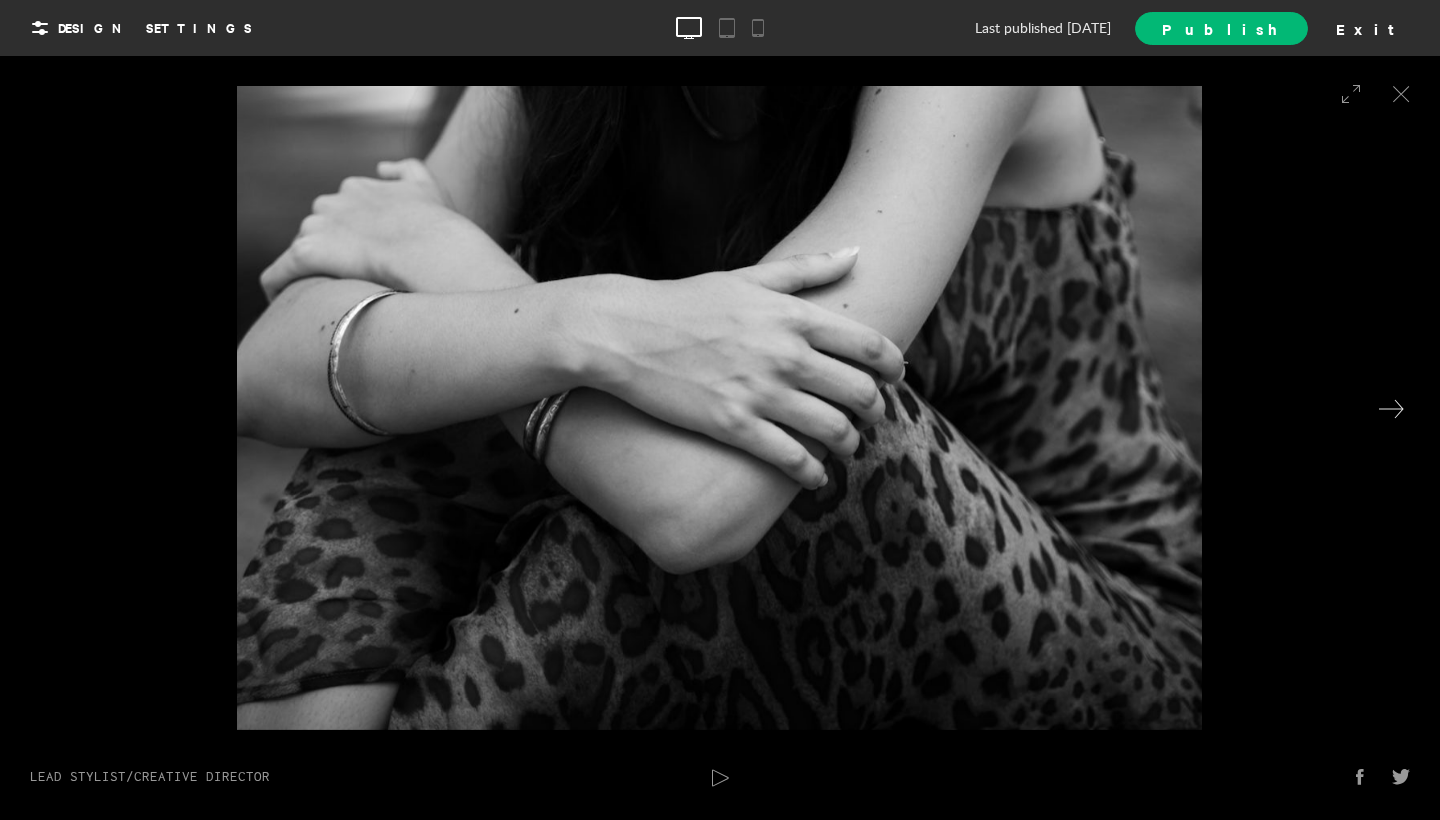click 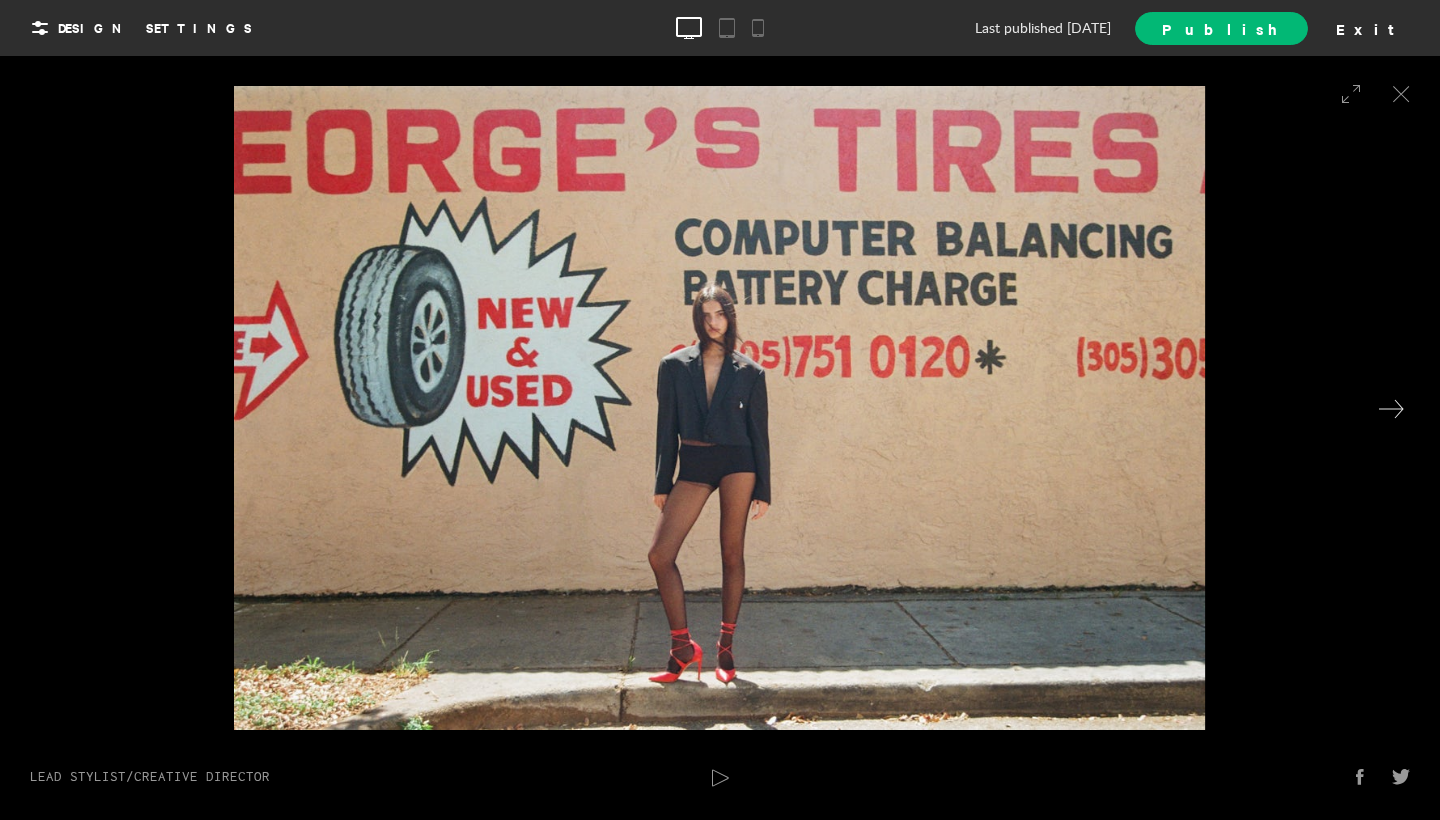 click 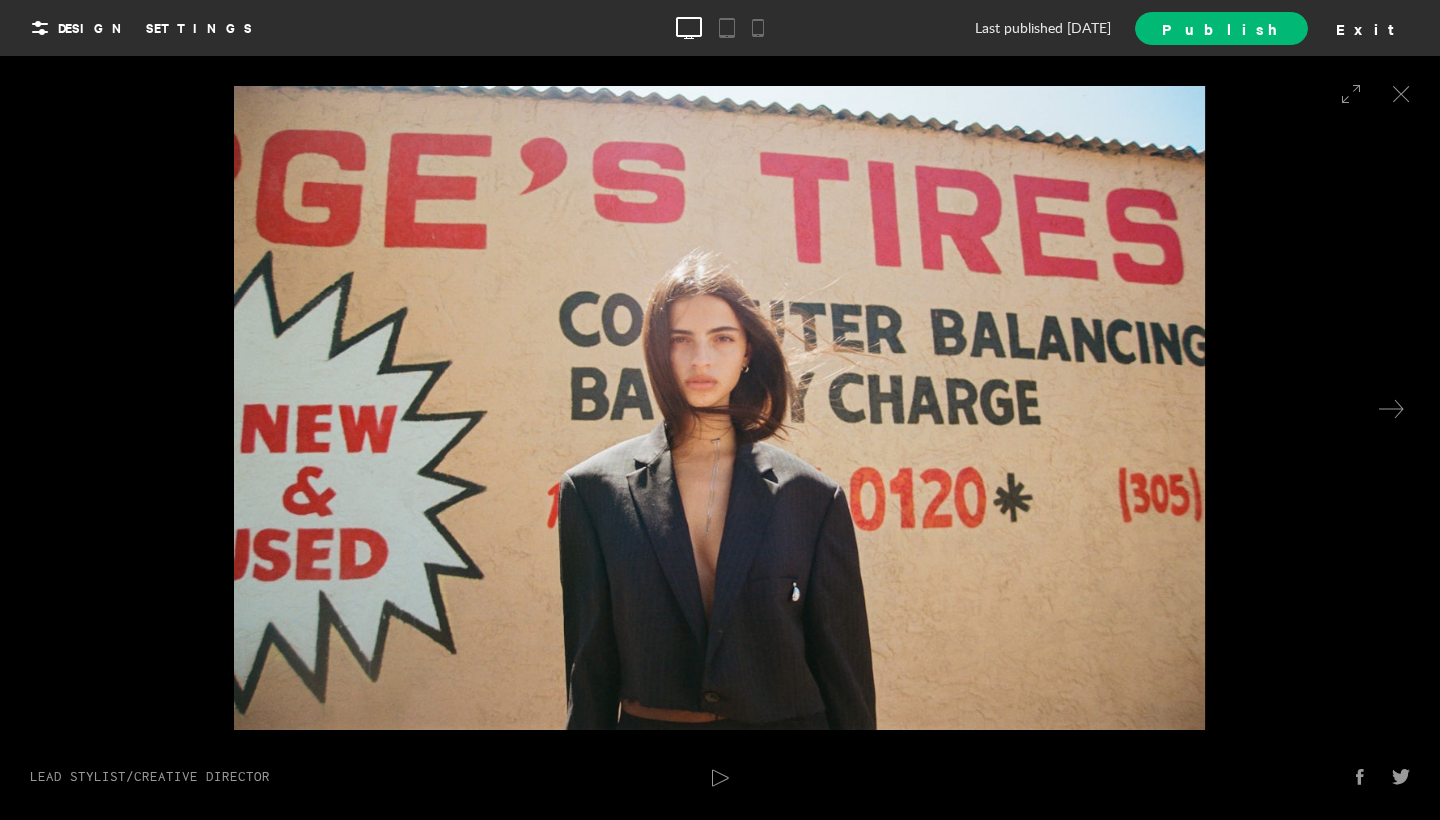 click at bounding box center [1080, 408] 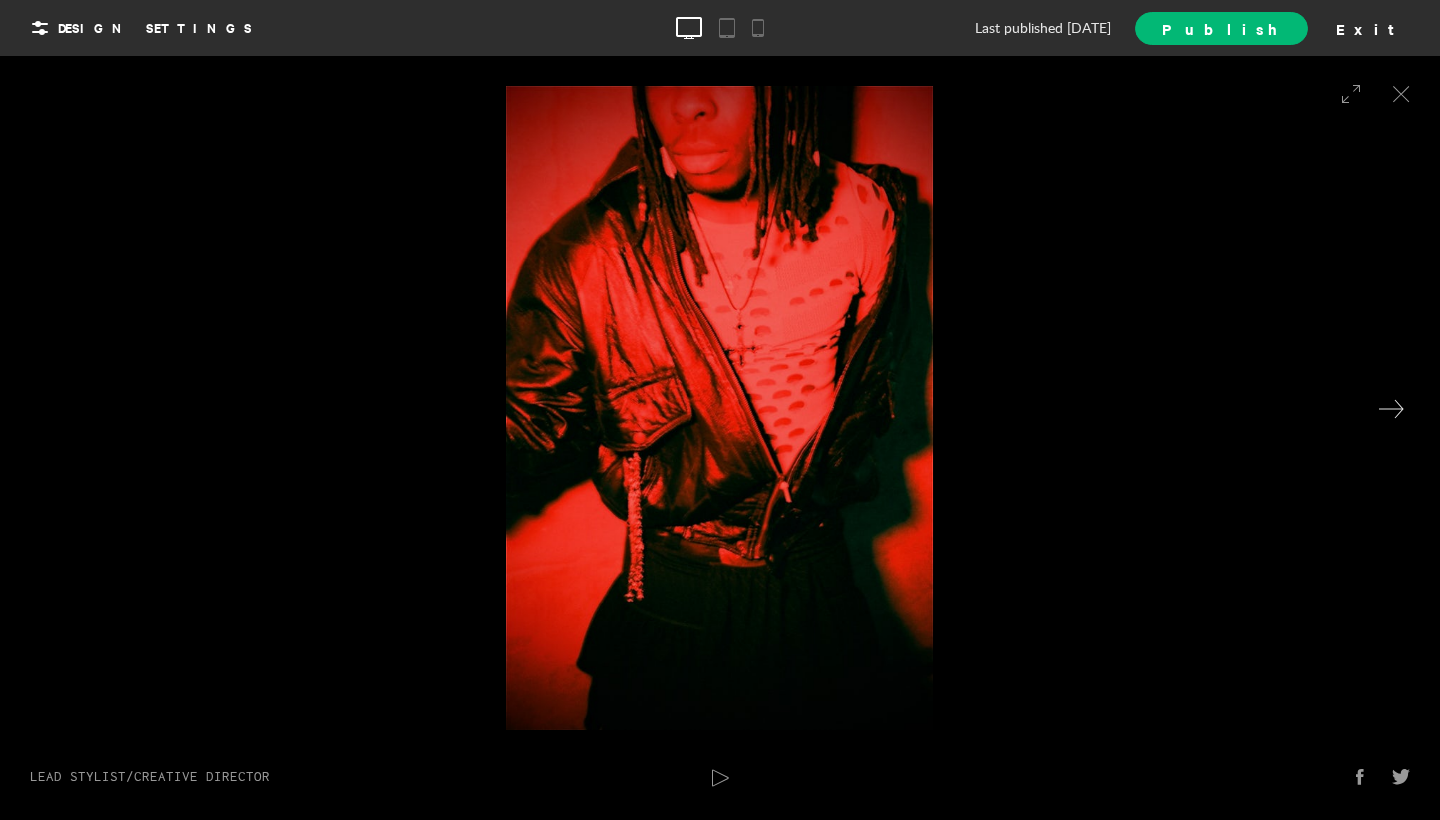 click 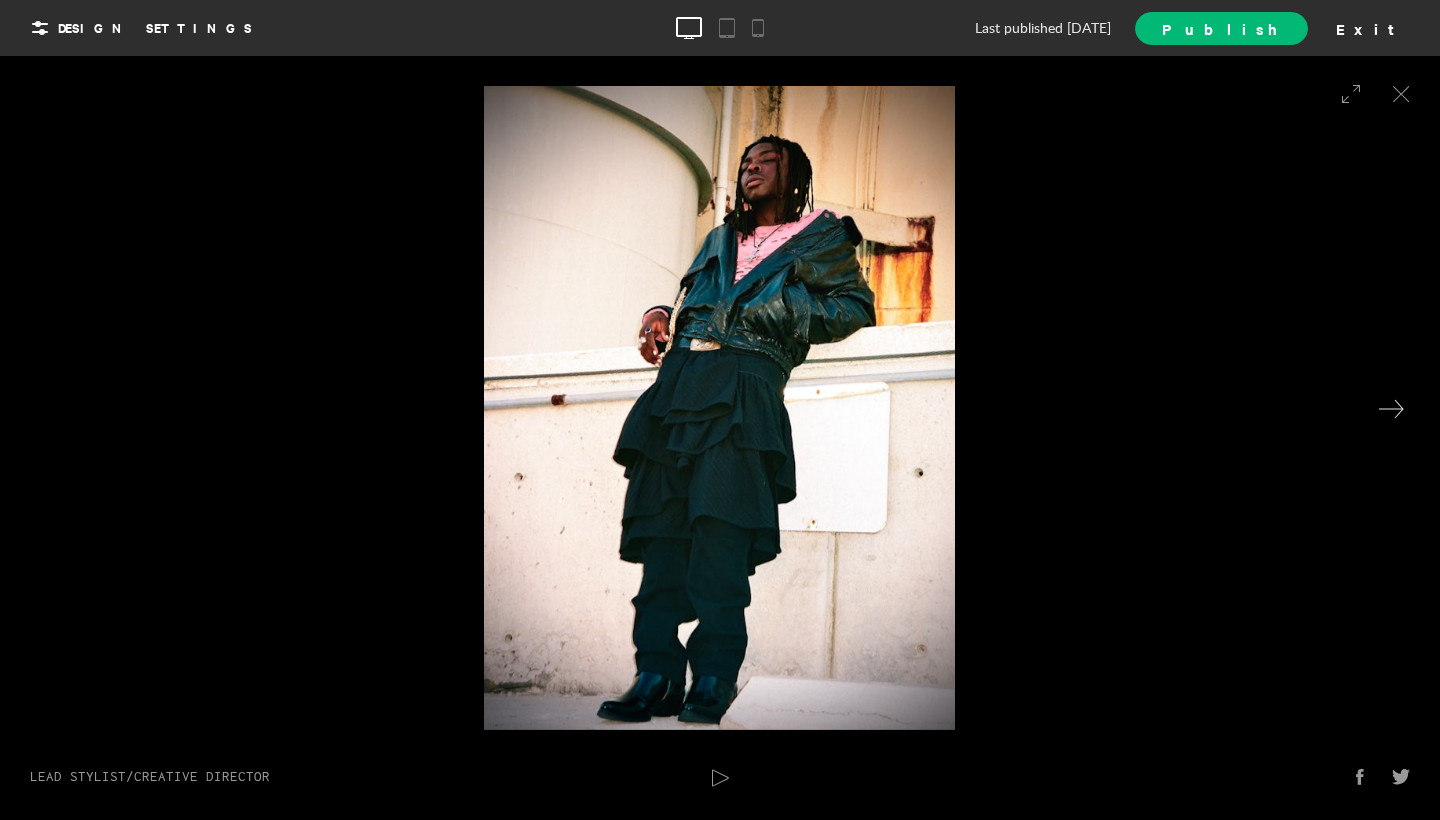 click 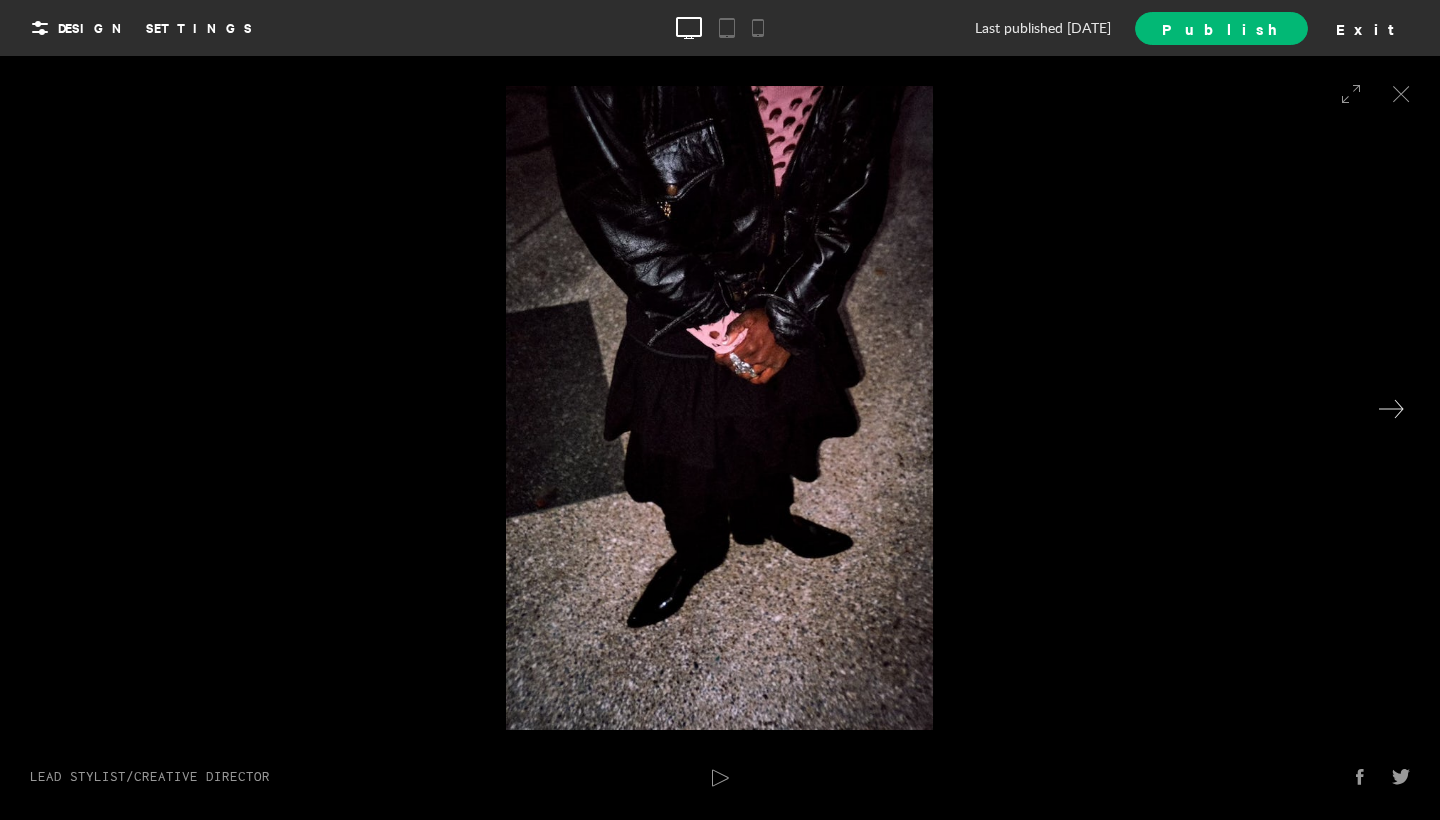 click 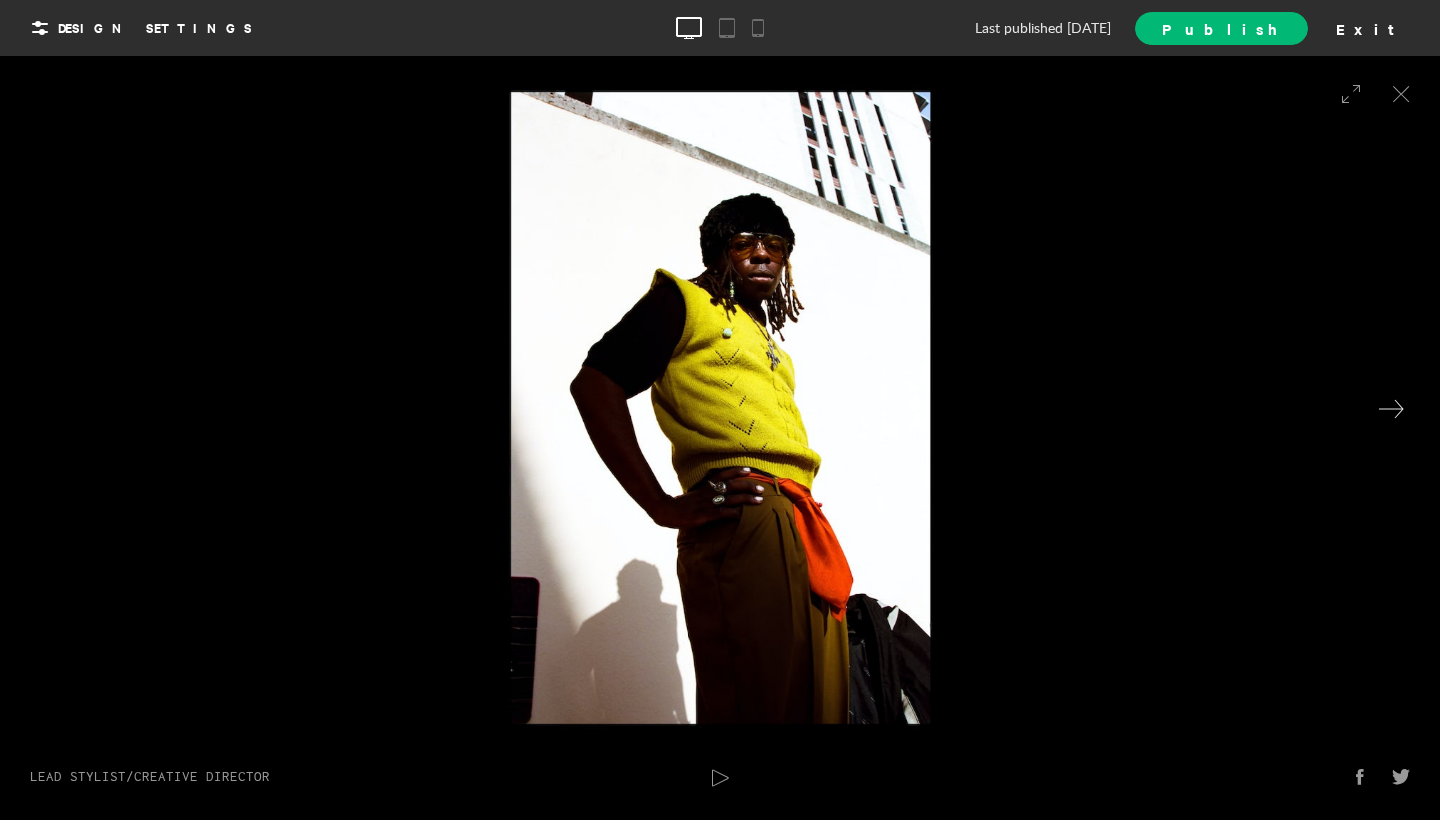 click 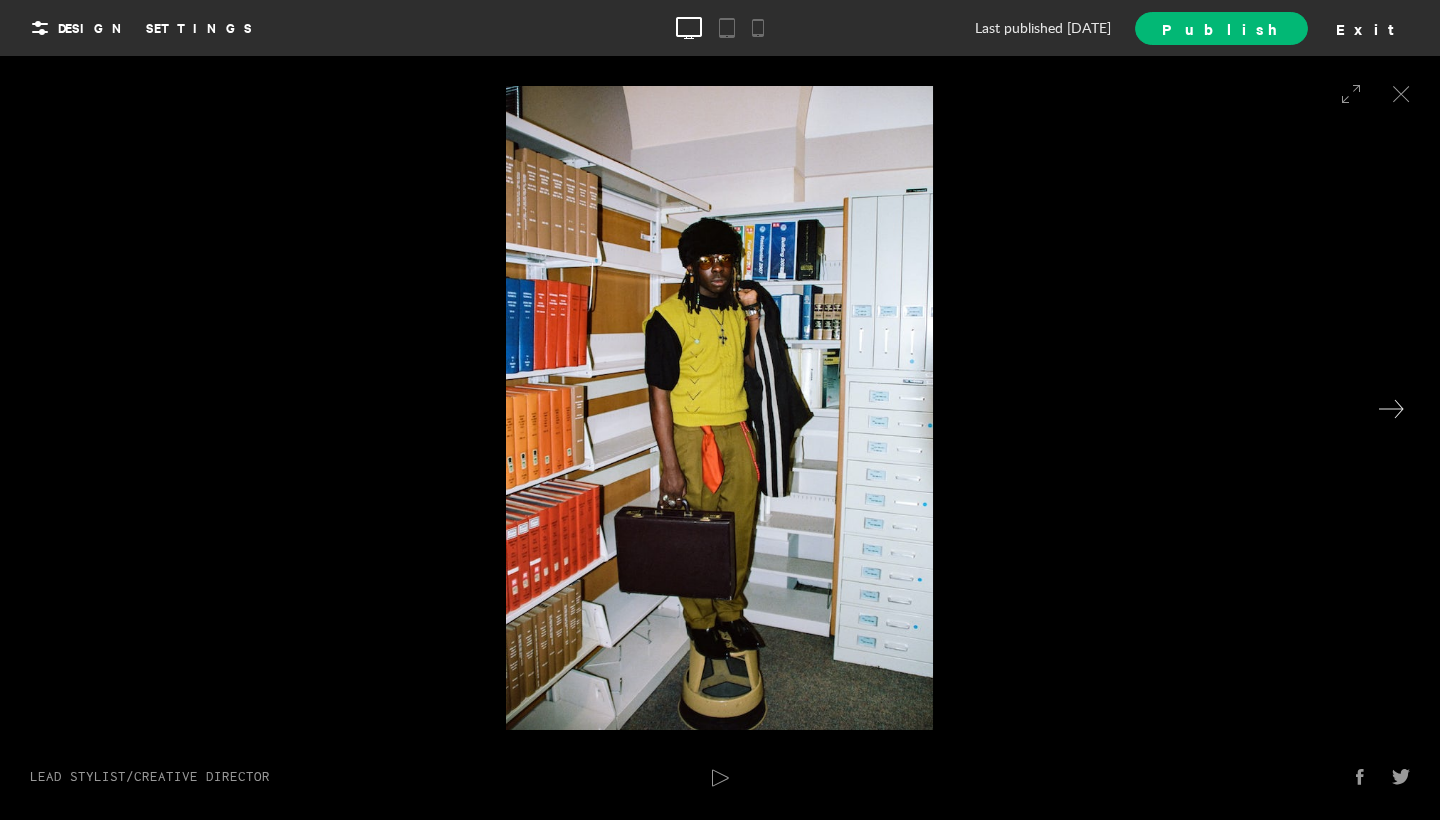 click 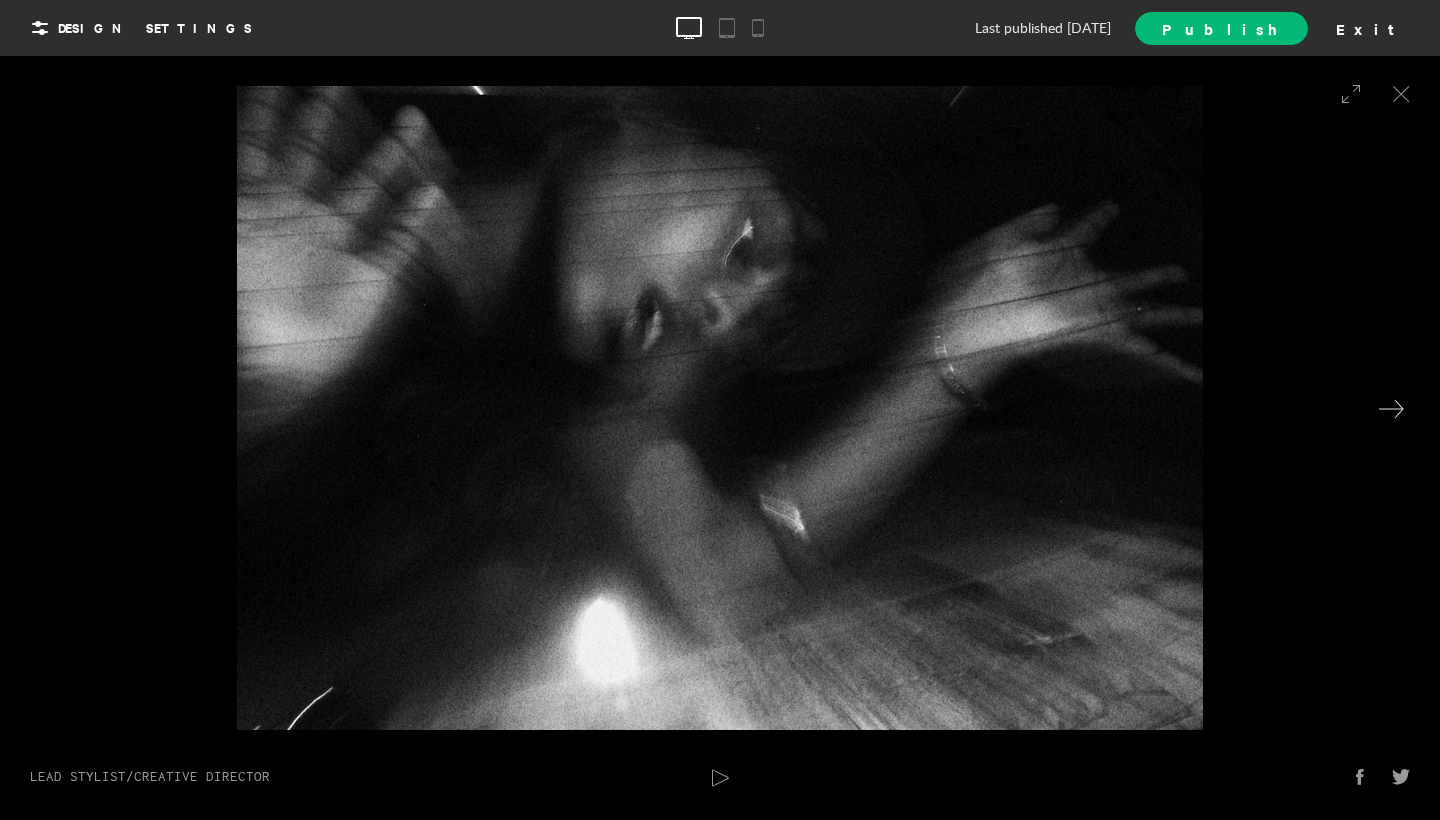 click 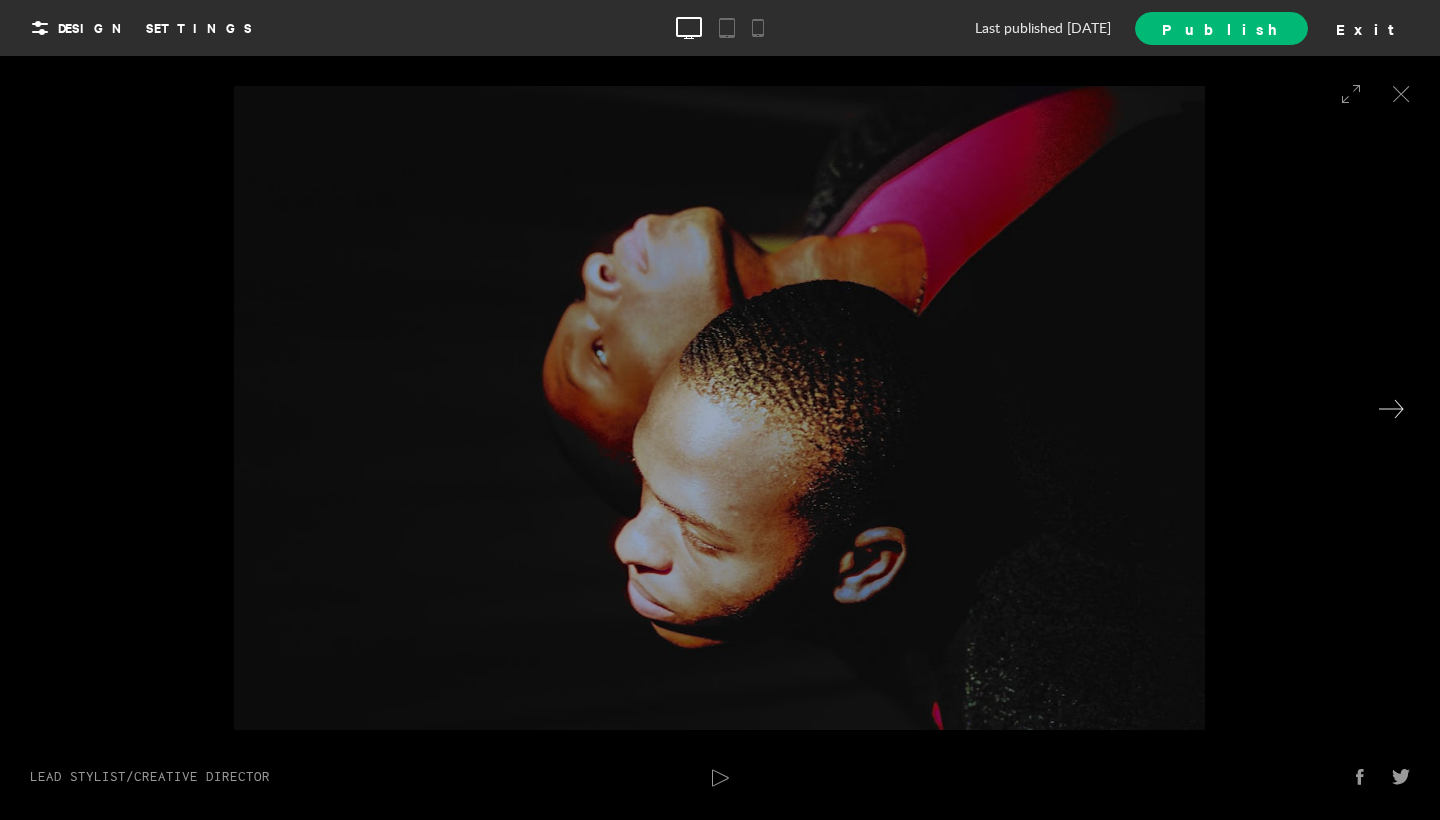 click 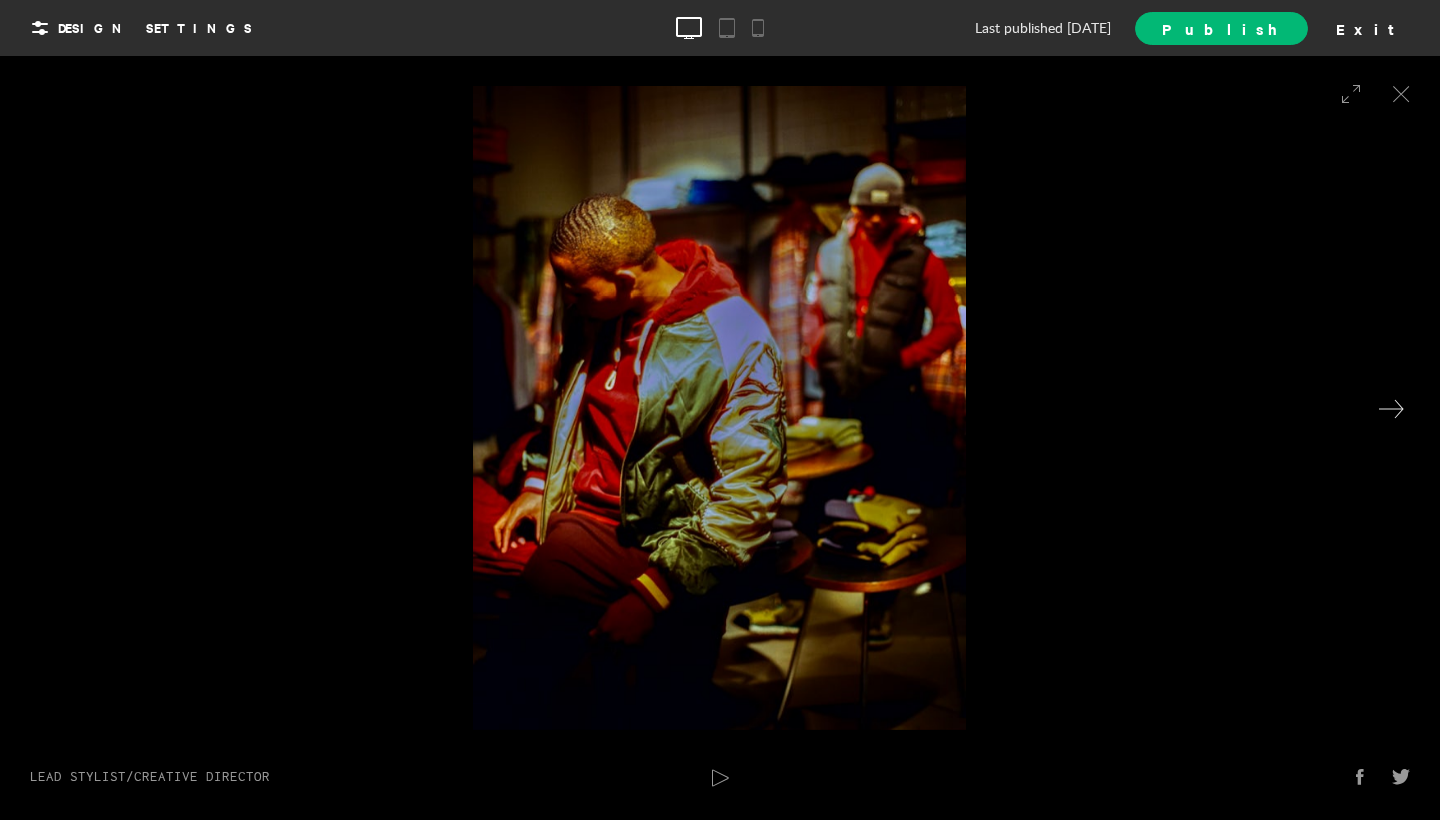 click 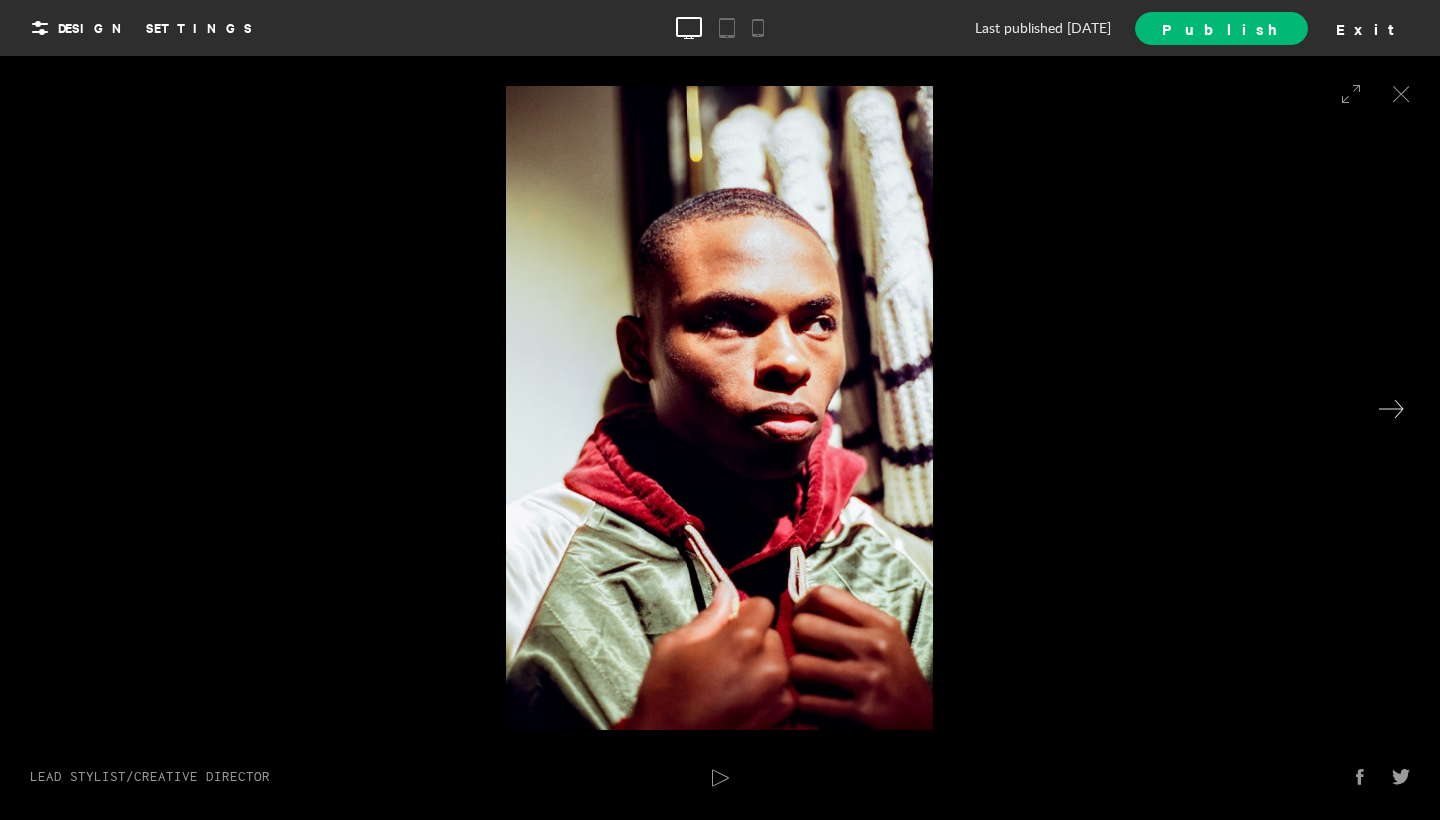 click 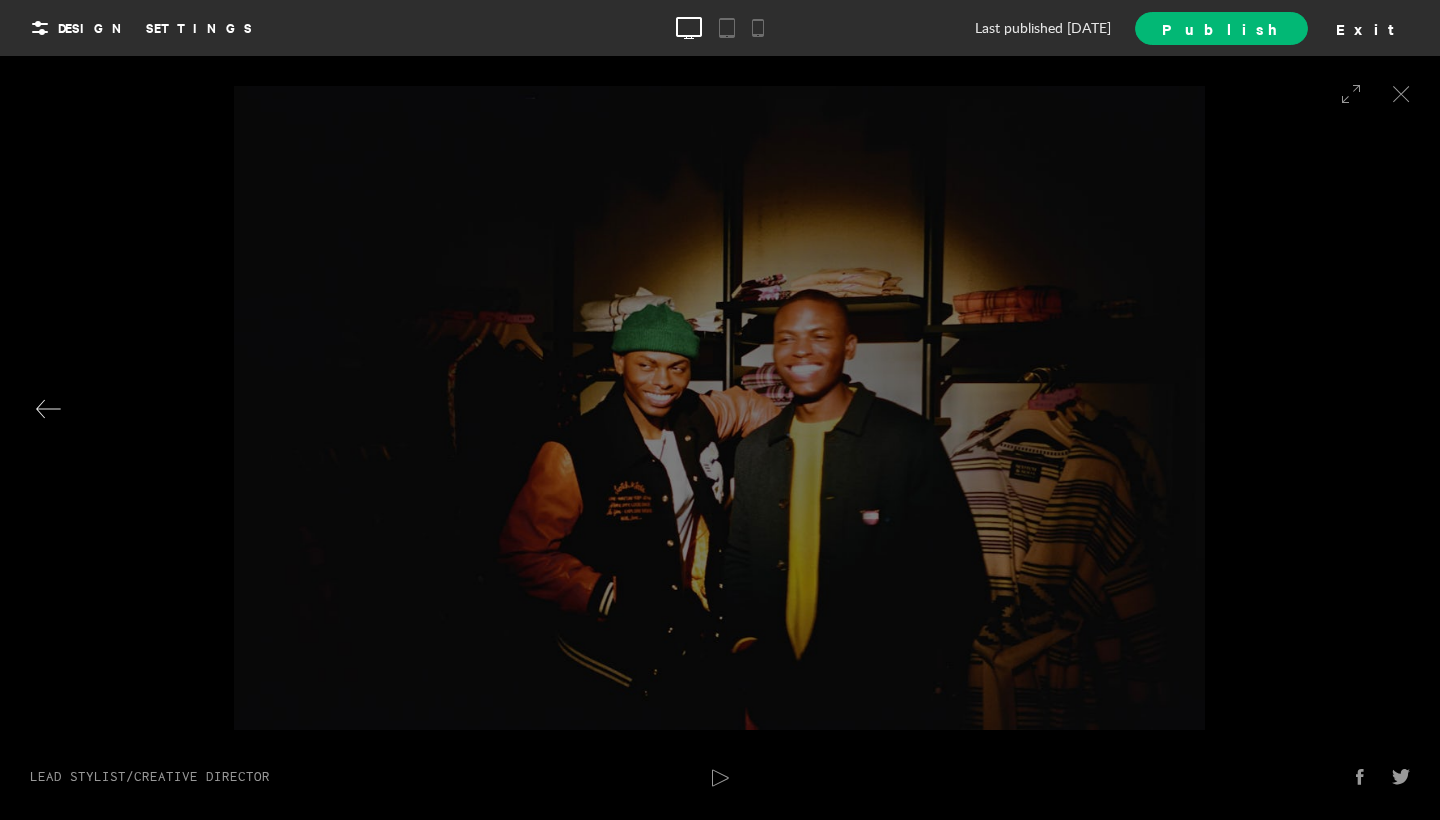 click 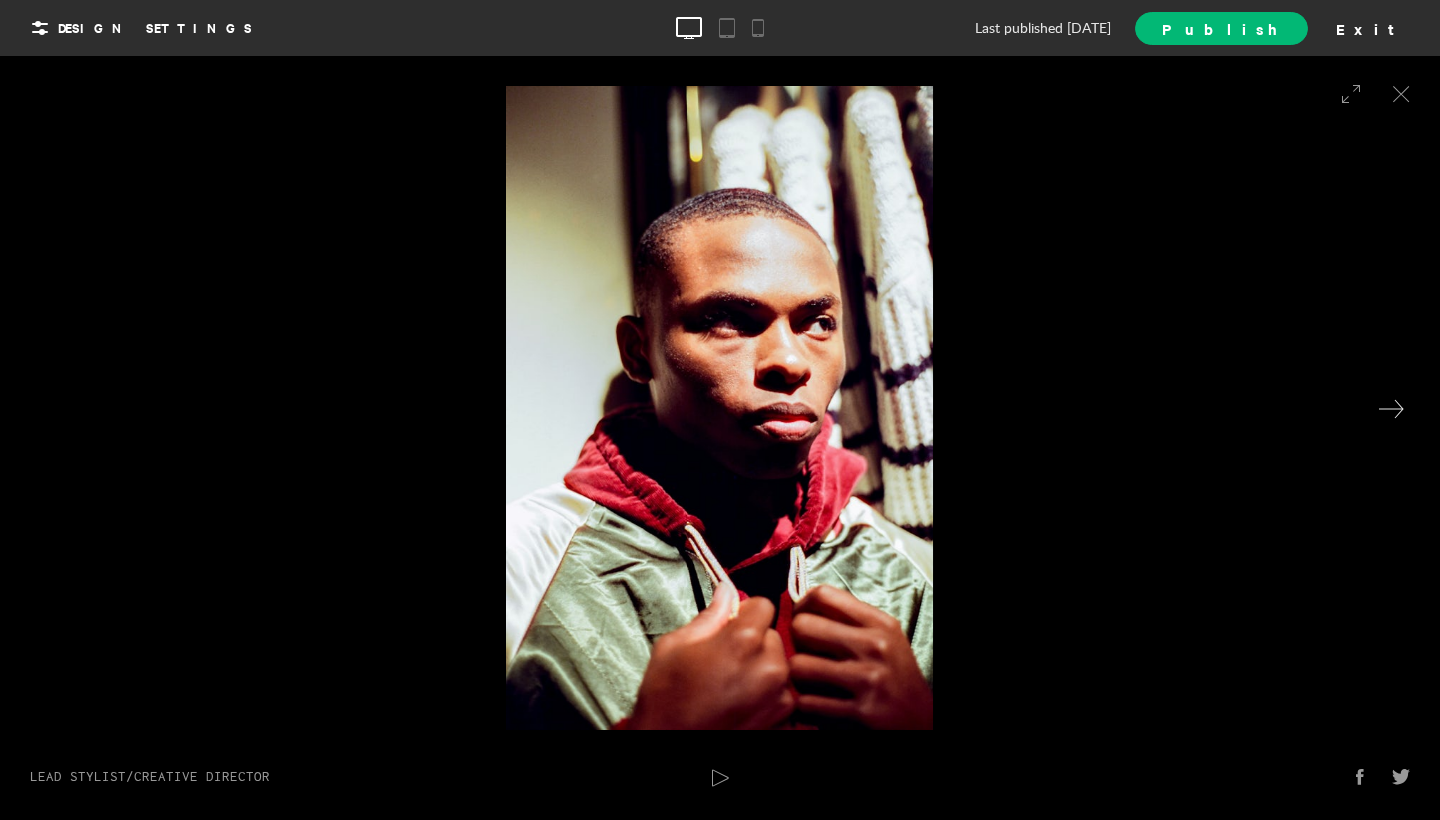 click 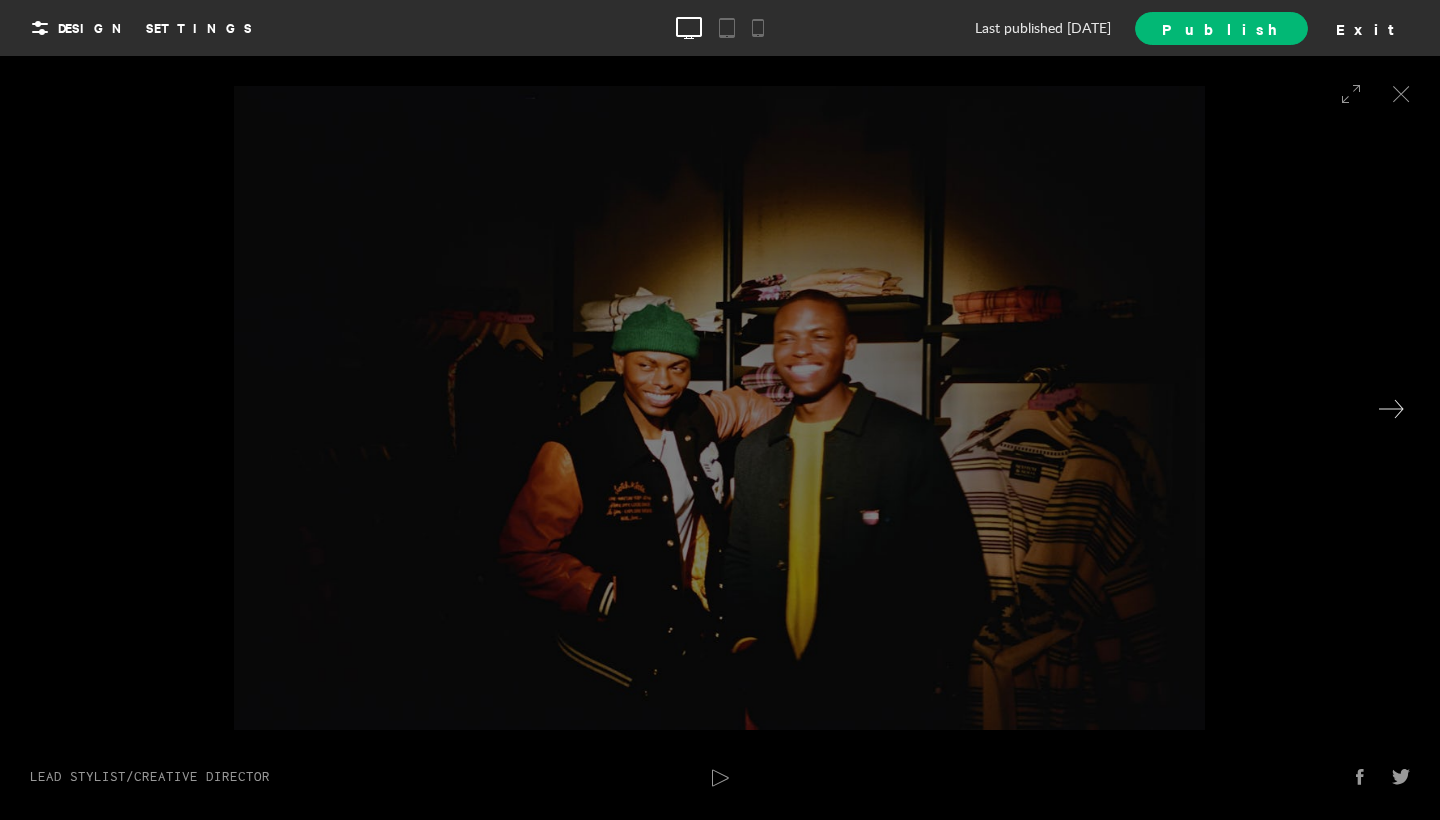 click 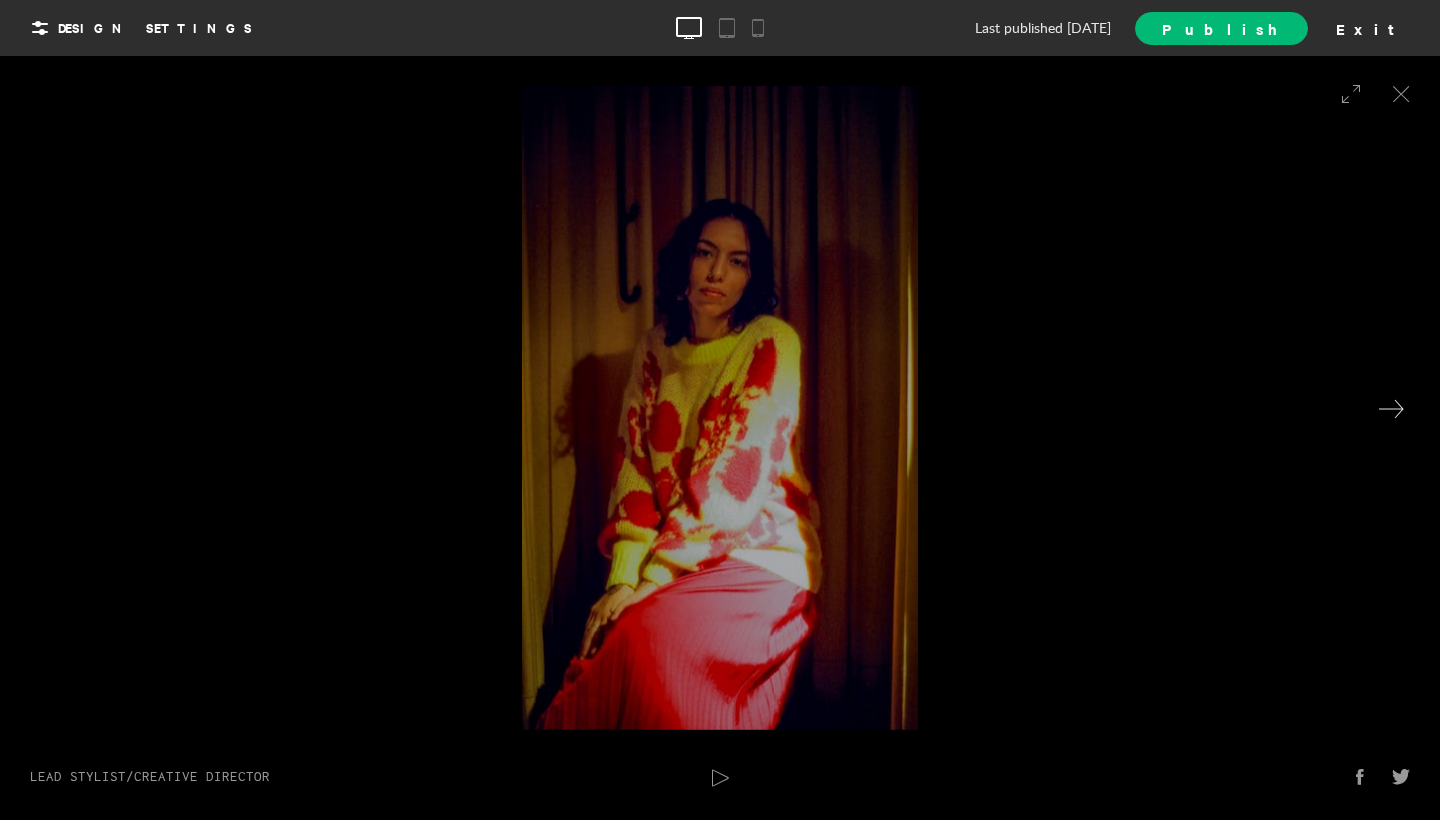 click 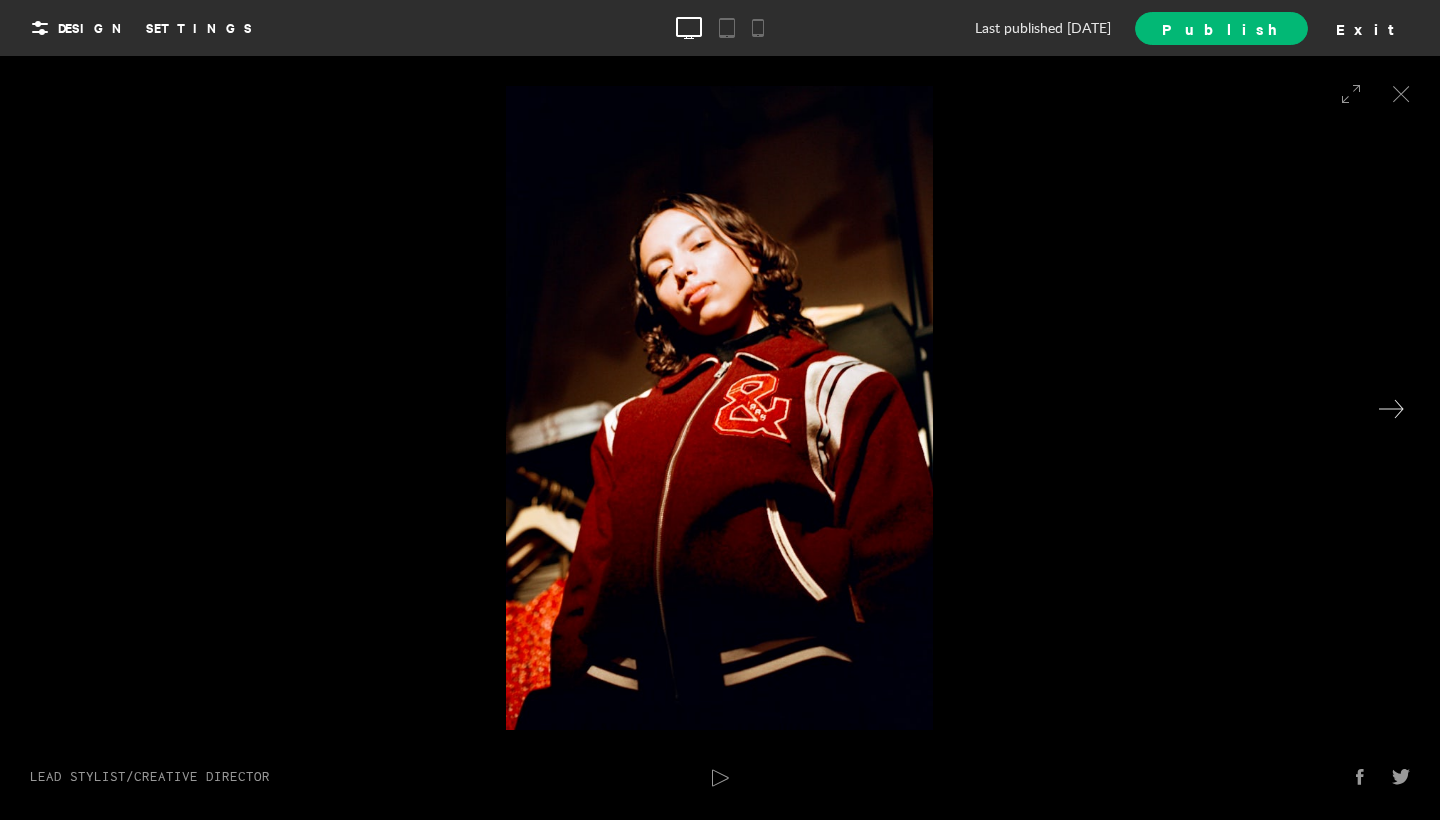 click 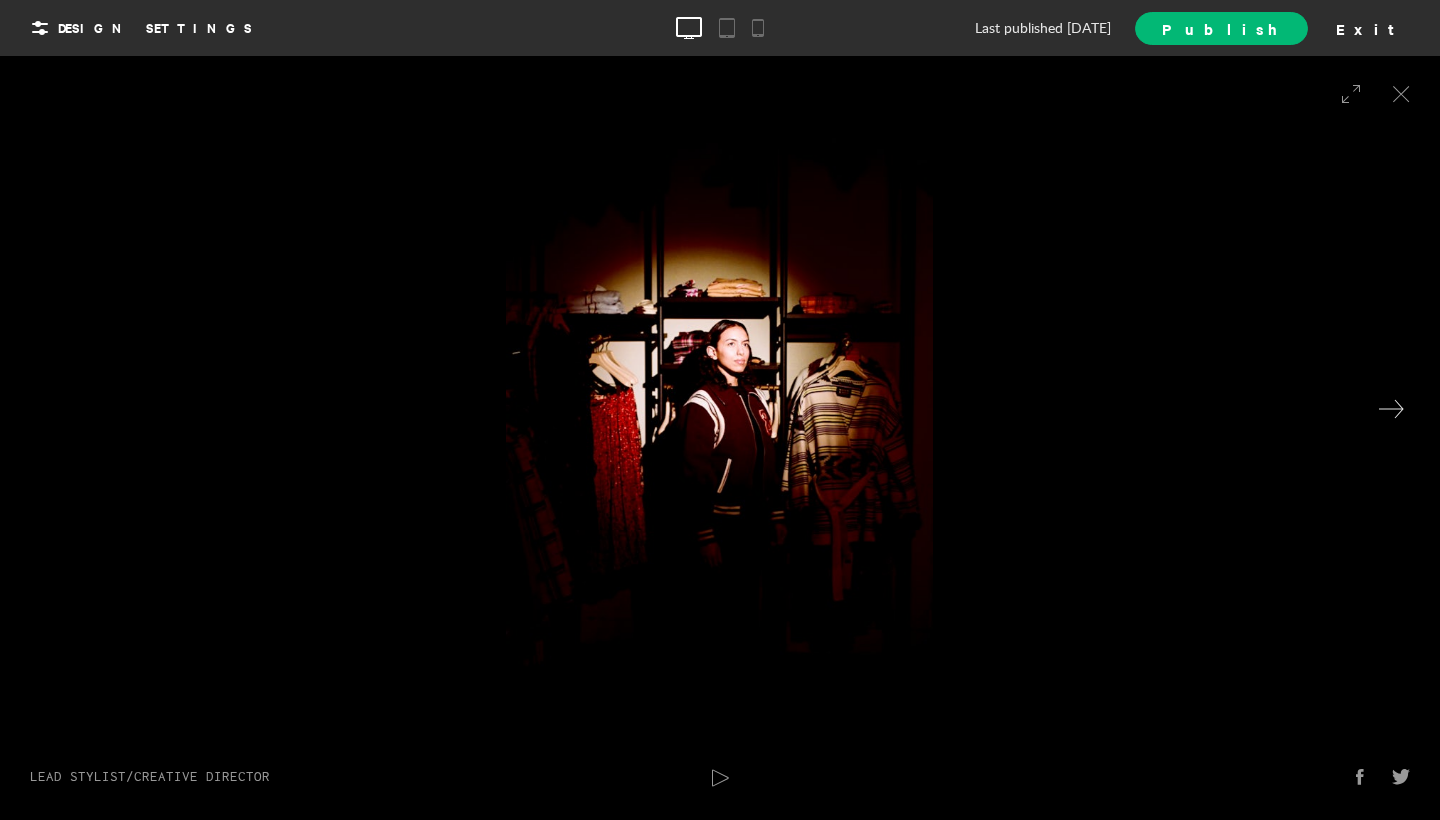 click 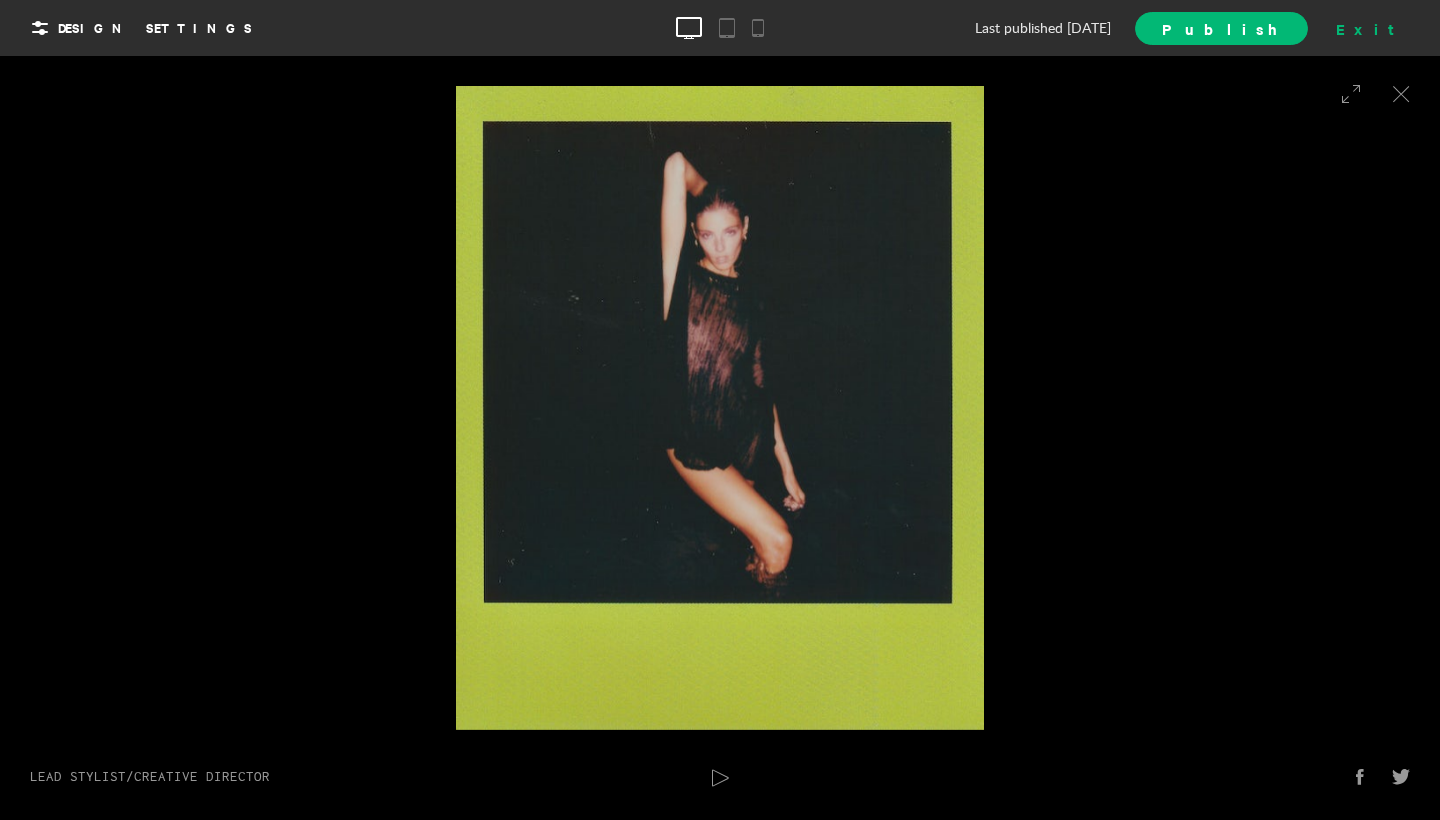 click on "Exit" at bounding box center [1372, 28] 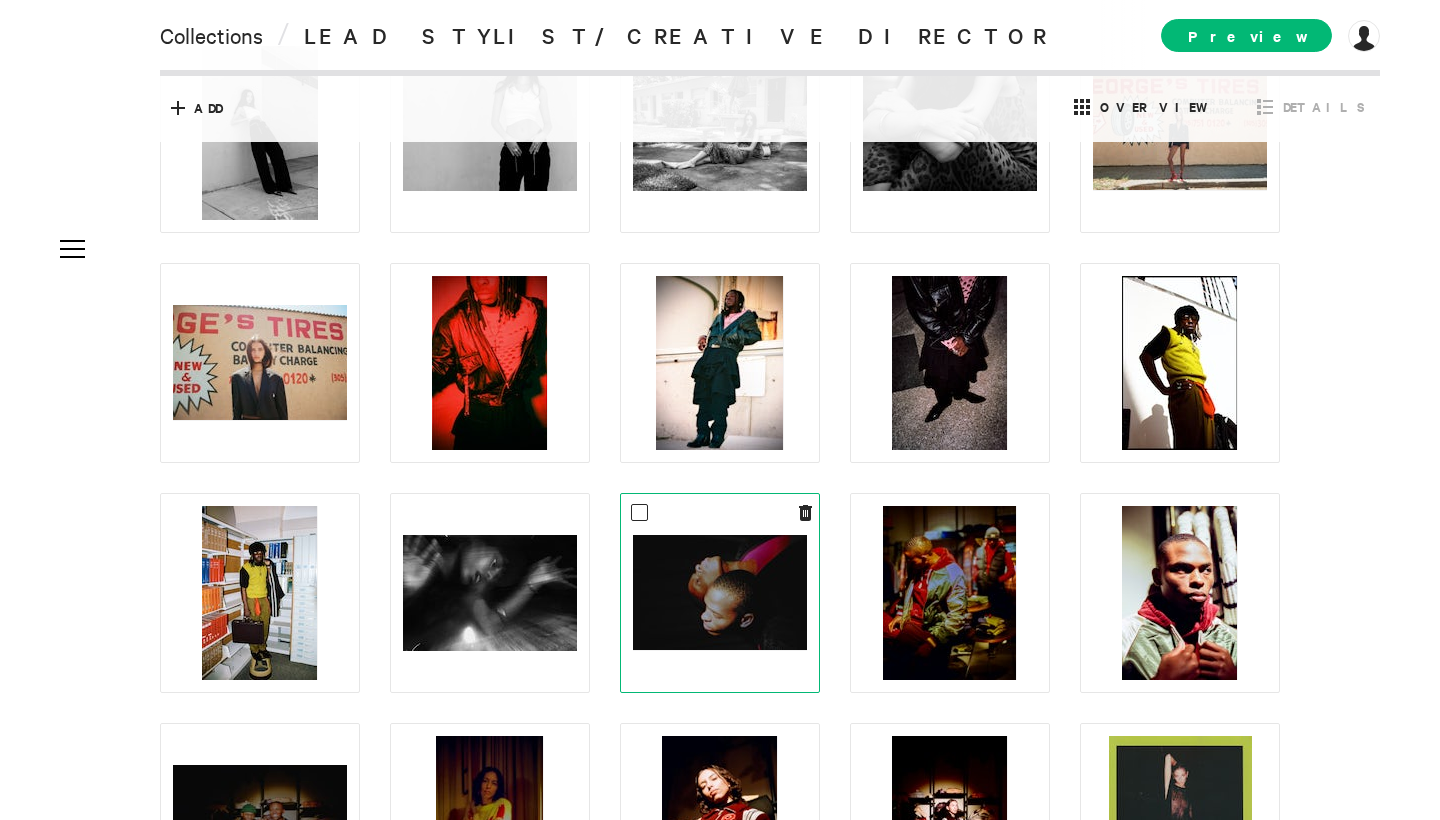 scroll, scrollTop: 301, scrollLeft: 0, axis: vertical 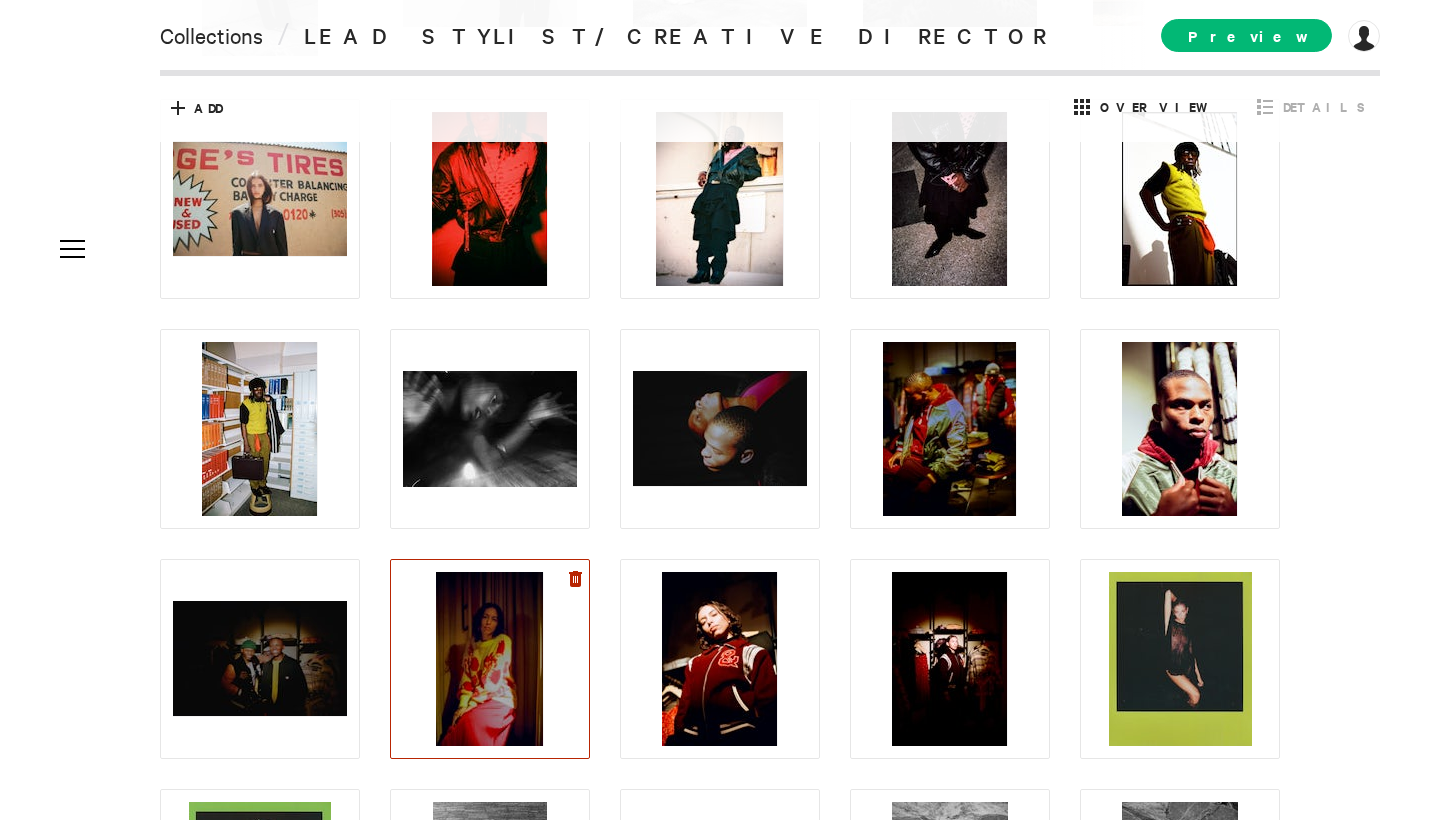 click 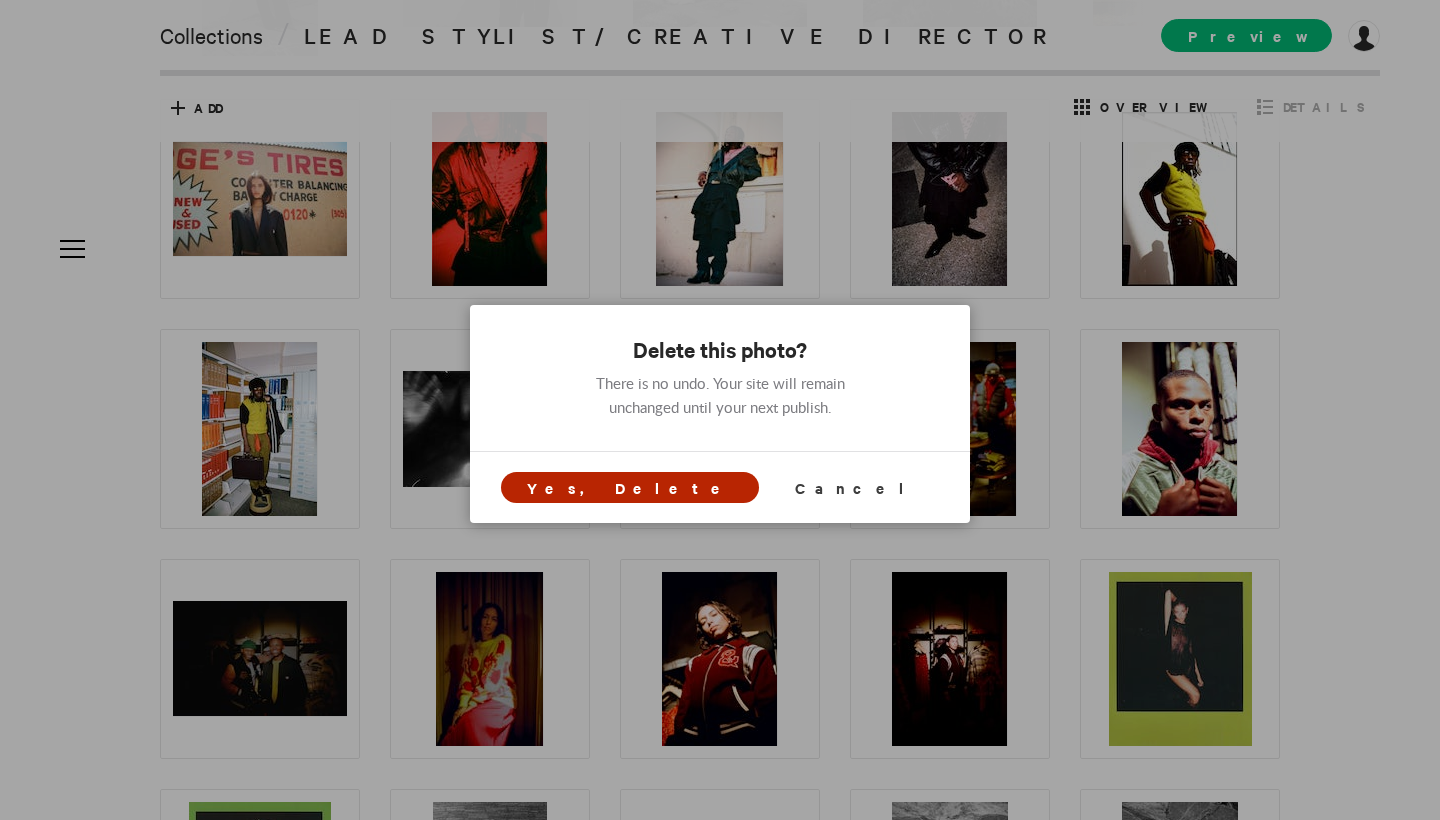 click on "Yes, Delete" at bounding box center (630, 487) 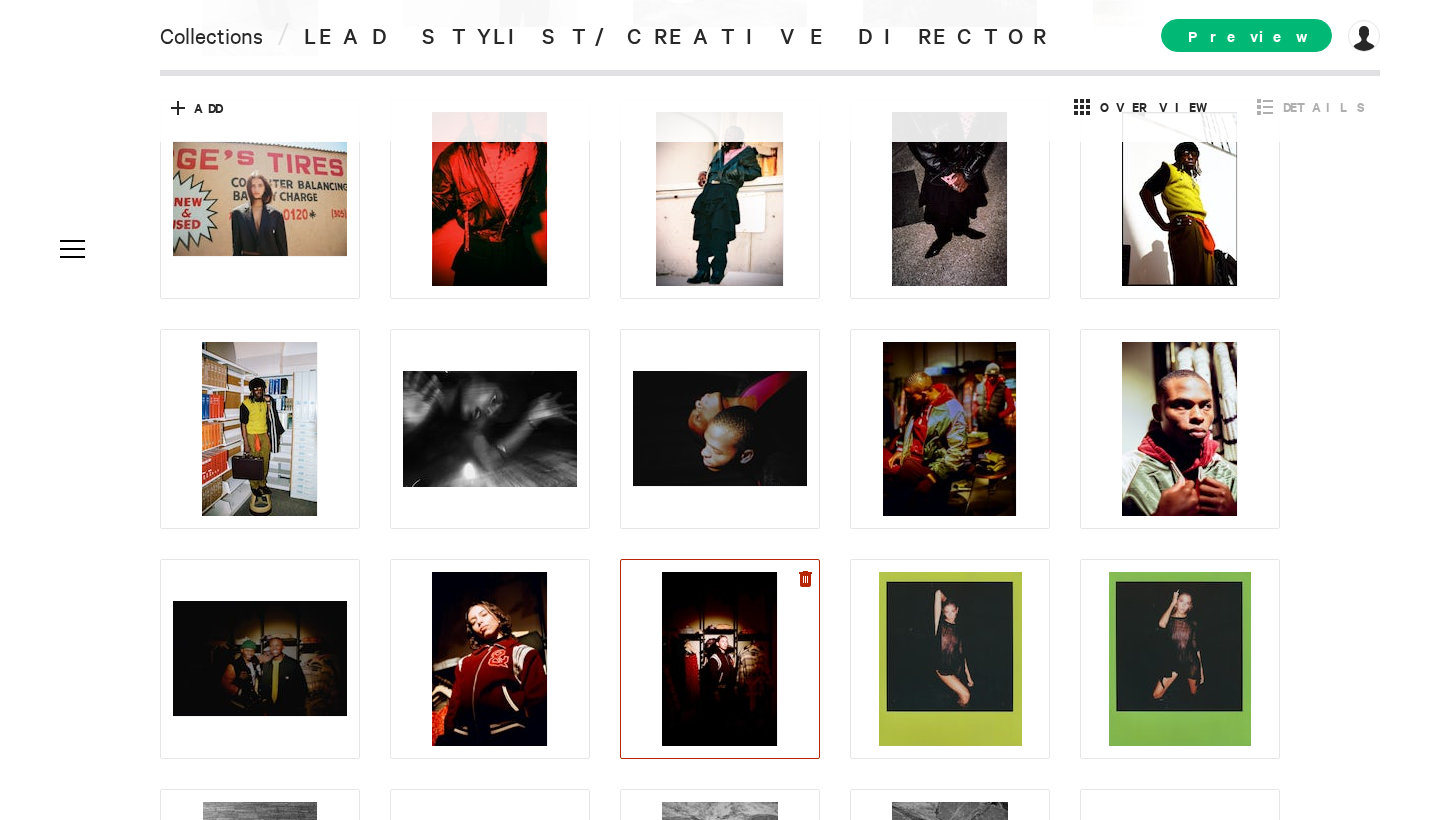 click 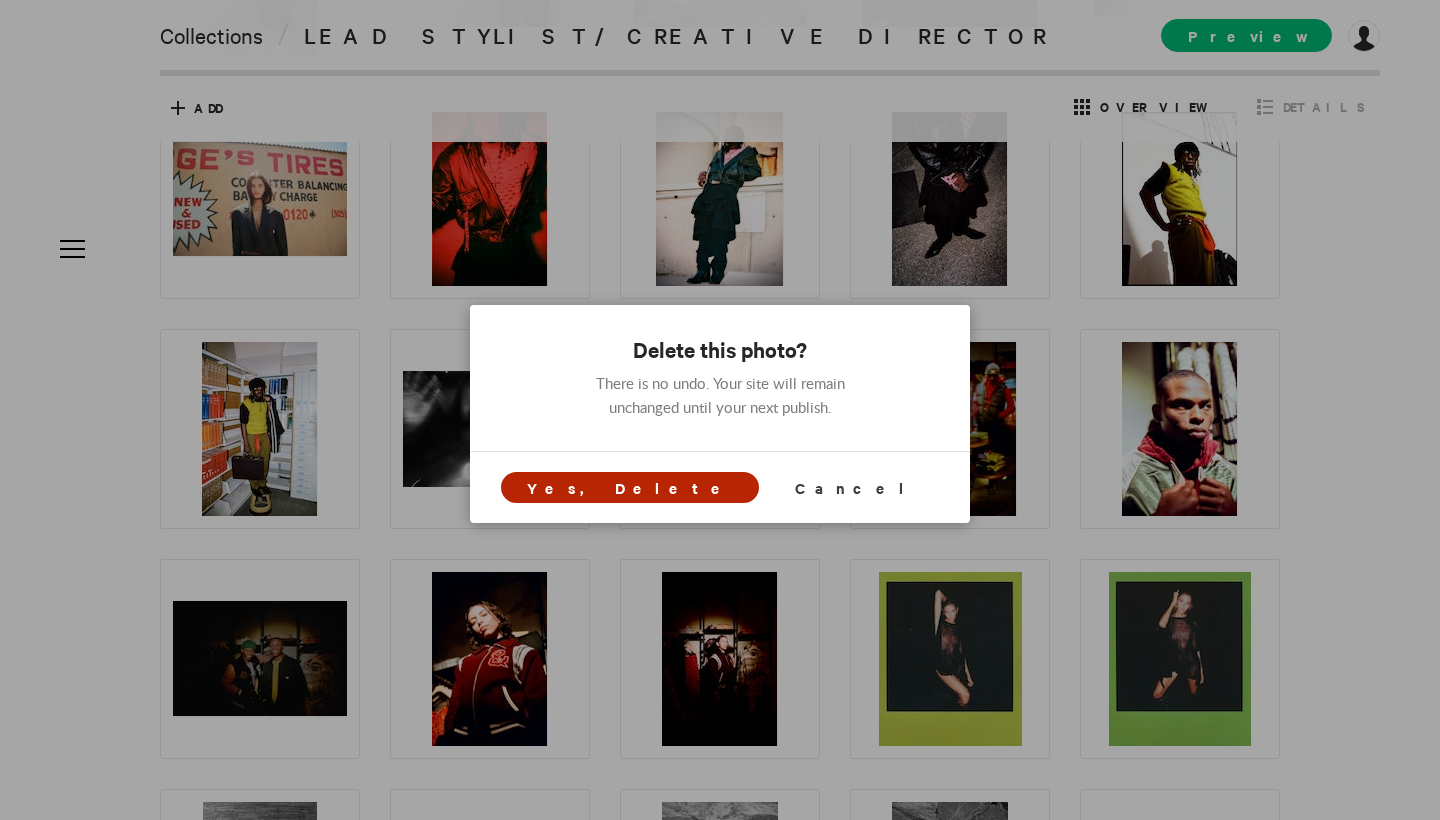 click on "Yes, Delete" at bounding box center (630, 487) 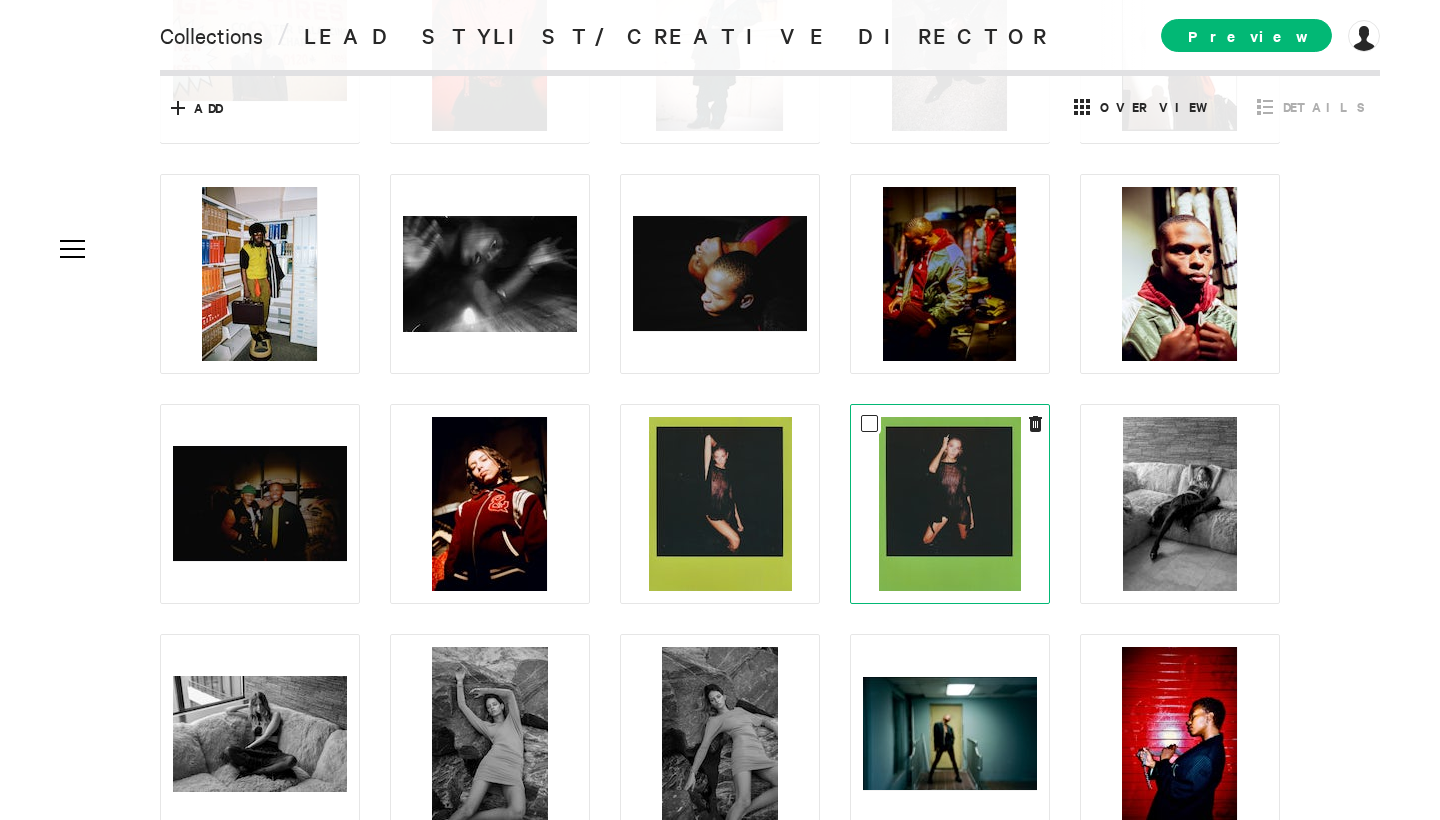 scroll, scrollTop: 457, scrollLeft: 0, axis: vertical 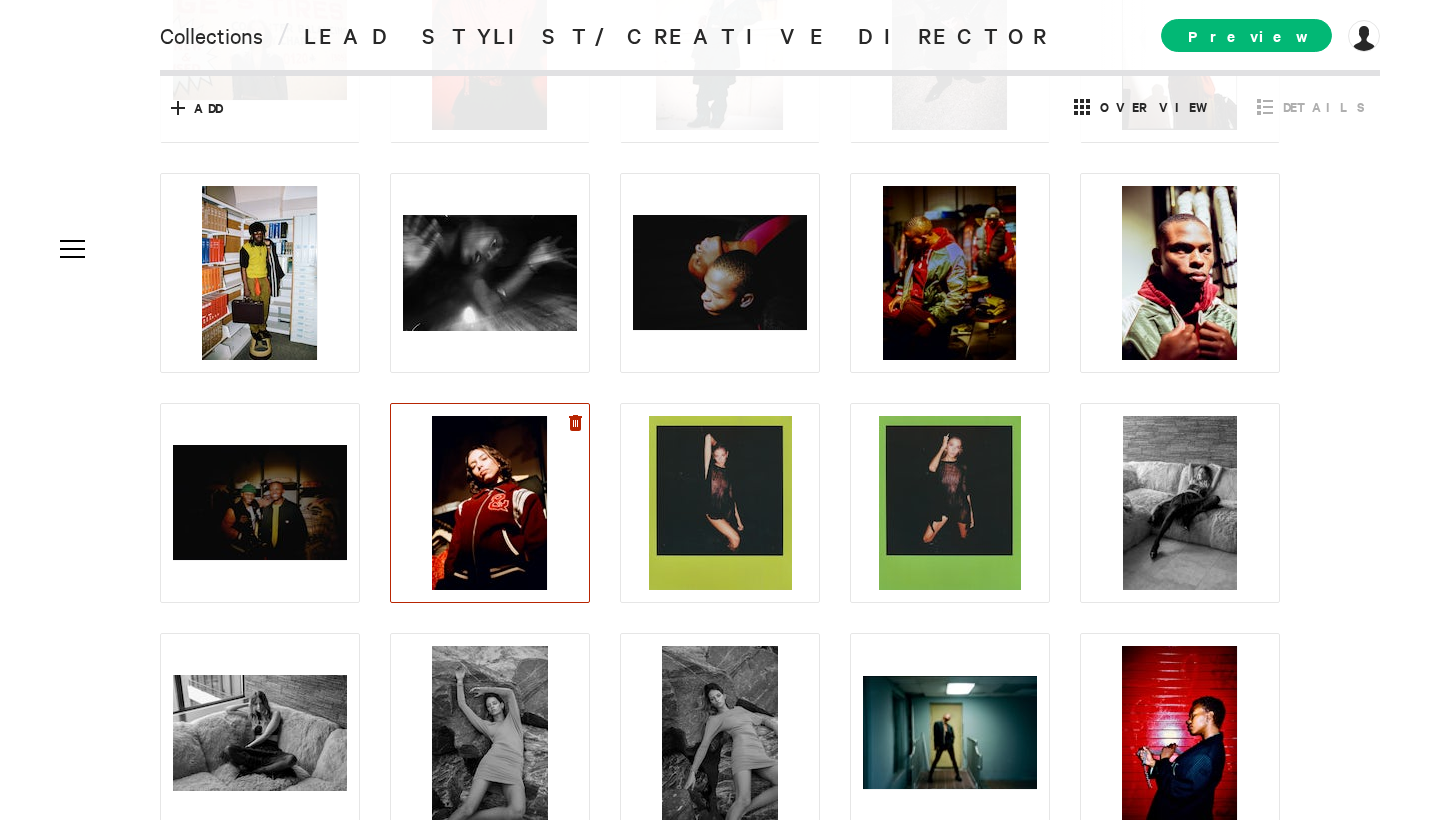 click 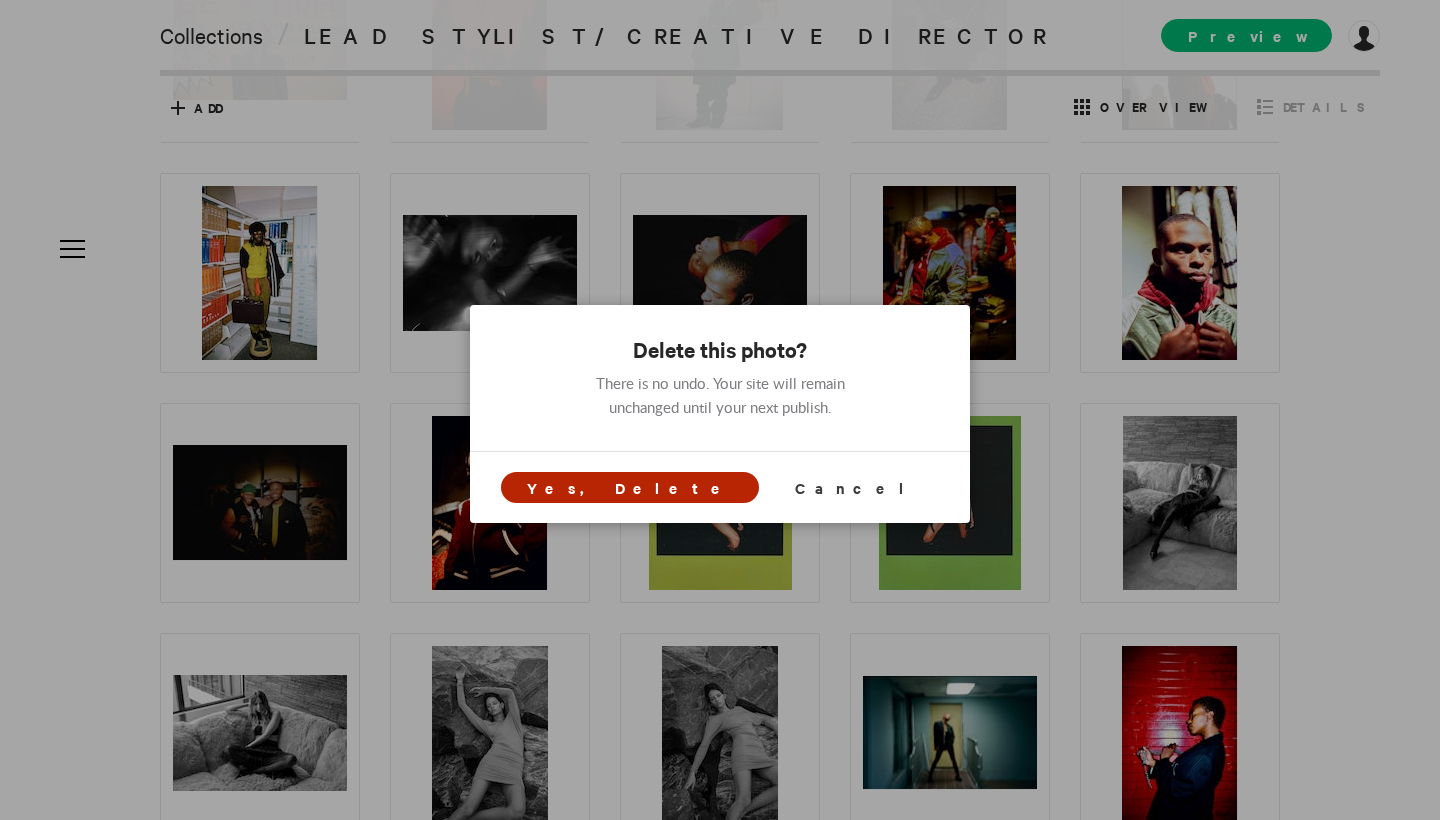 click on "Yes, Delete" at bounding box center [630, 487] 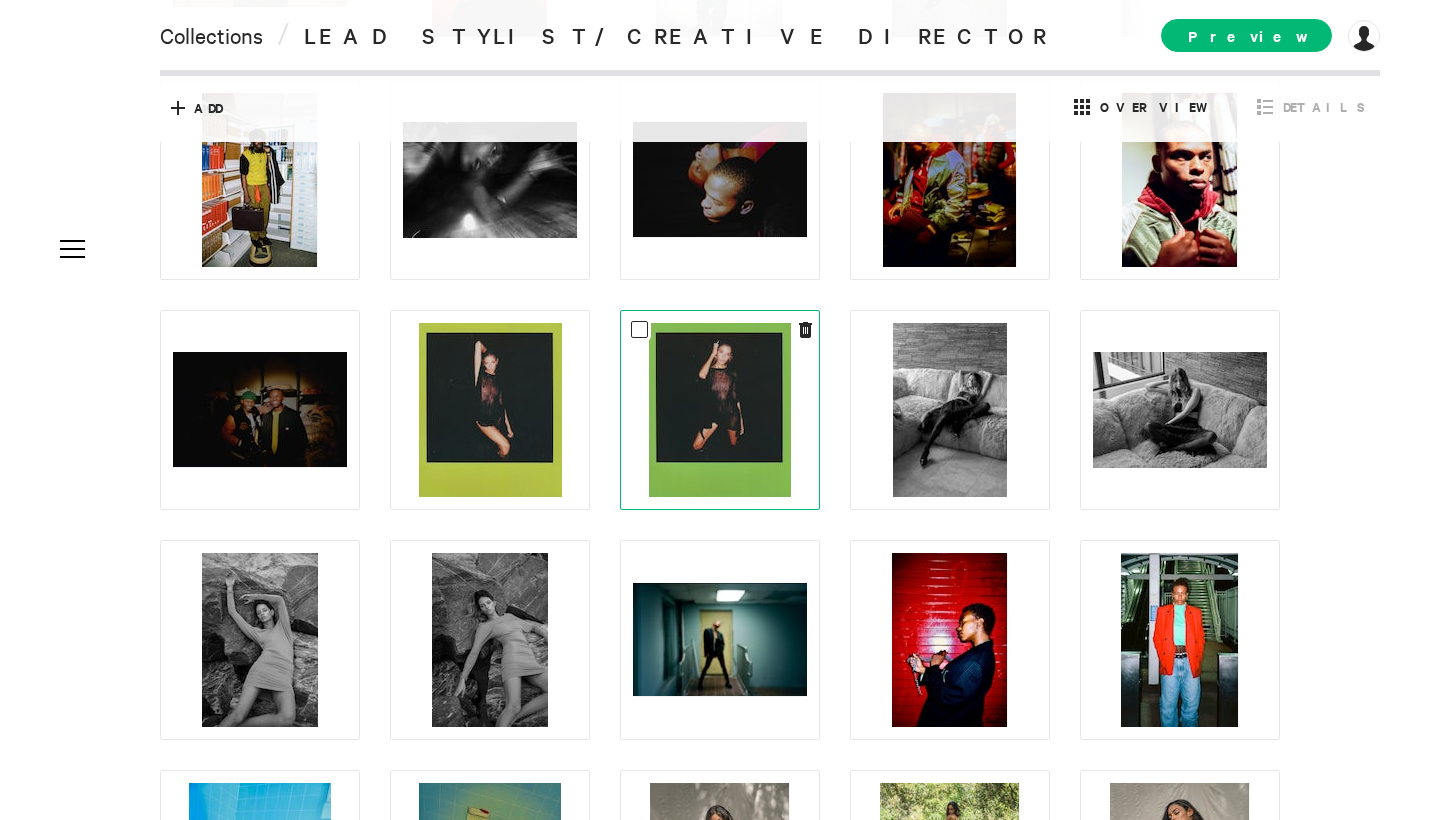scroll, scrollTop: 552, scrollLeft: 0, axis: vertical 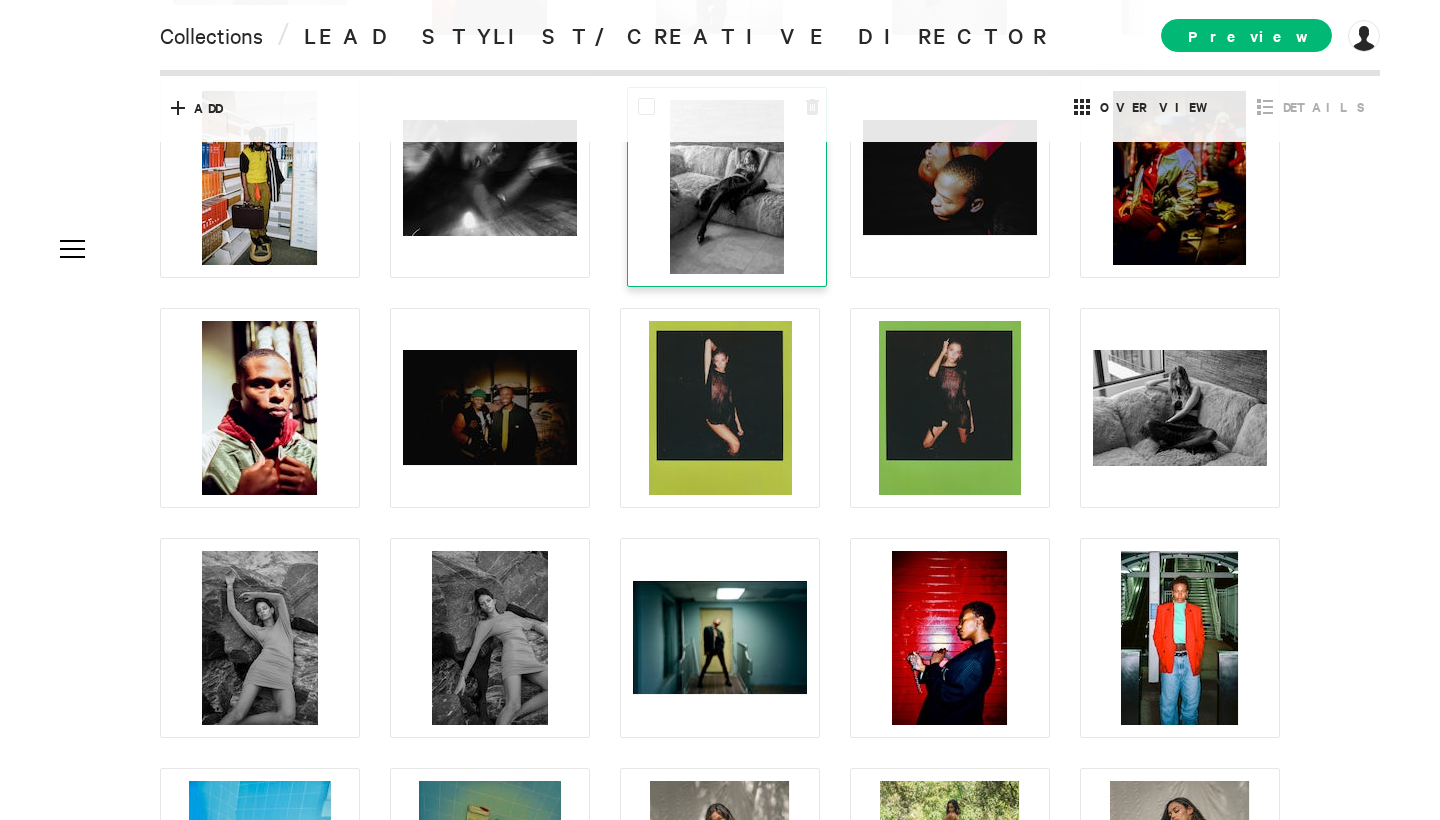 click at bounding box center [727, 187] 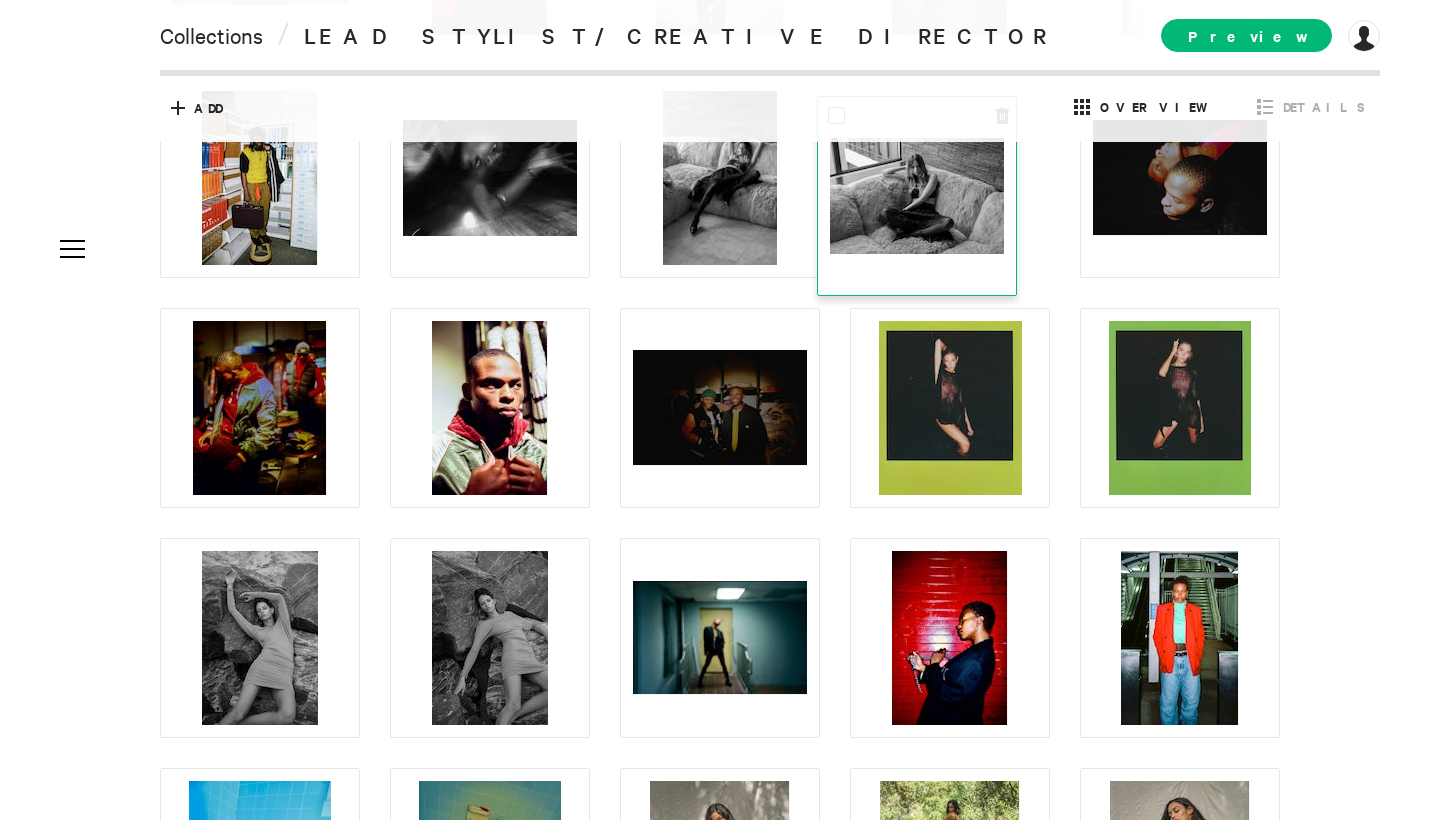 click at bounding box center [917, 196] 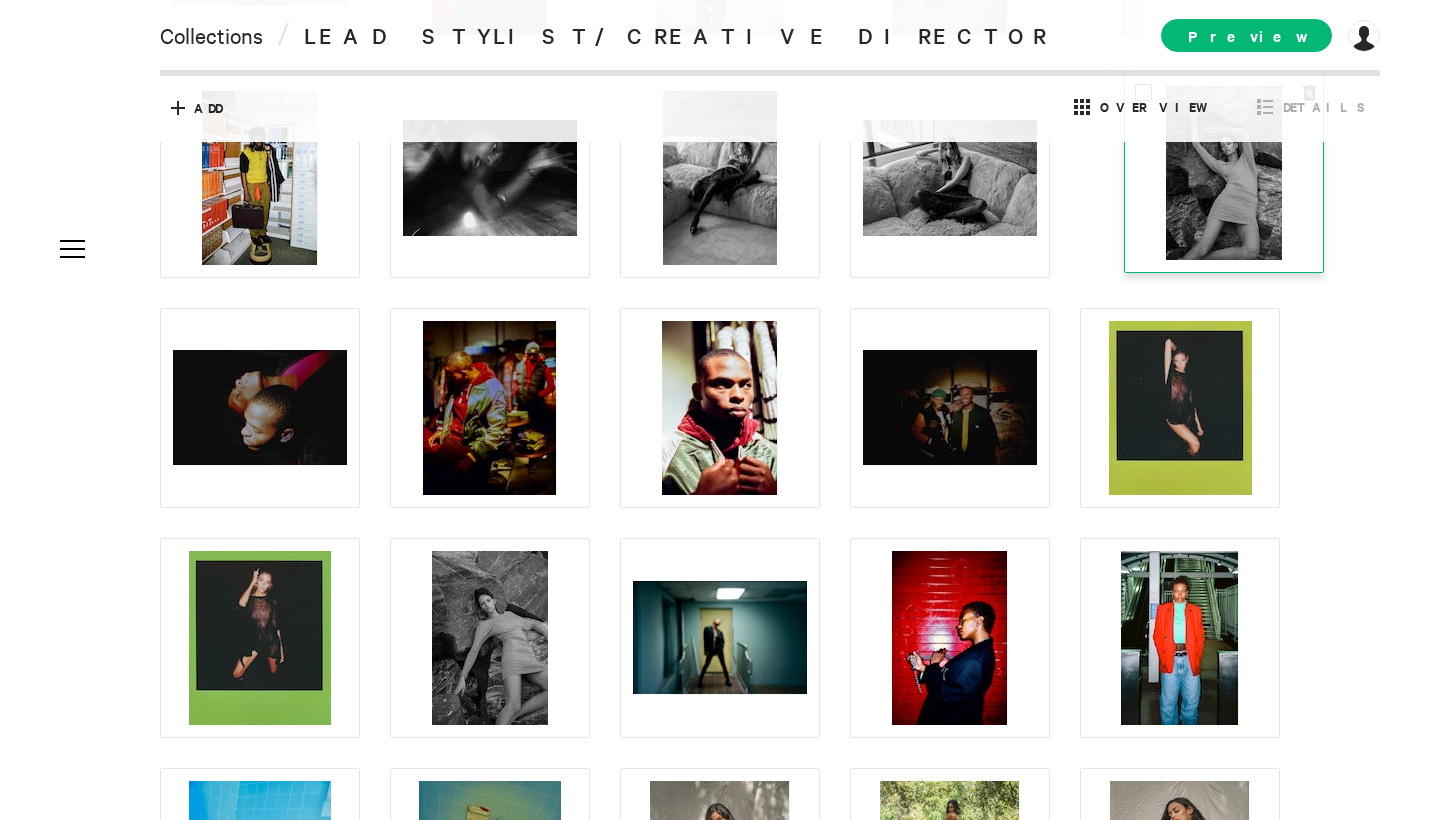click at bounding box center [1224, 173] 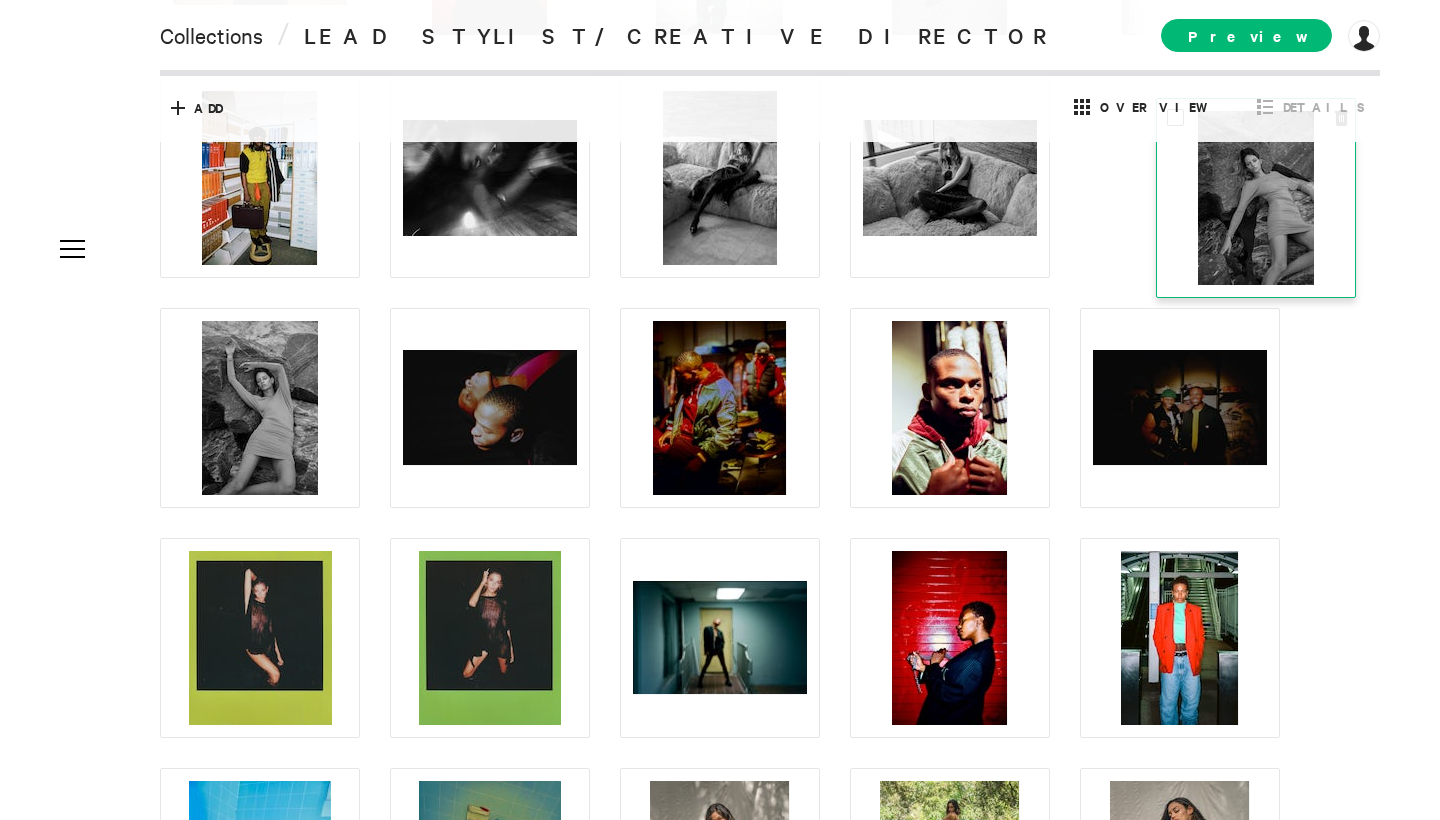 click at bounding box center [1256, 198] 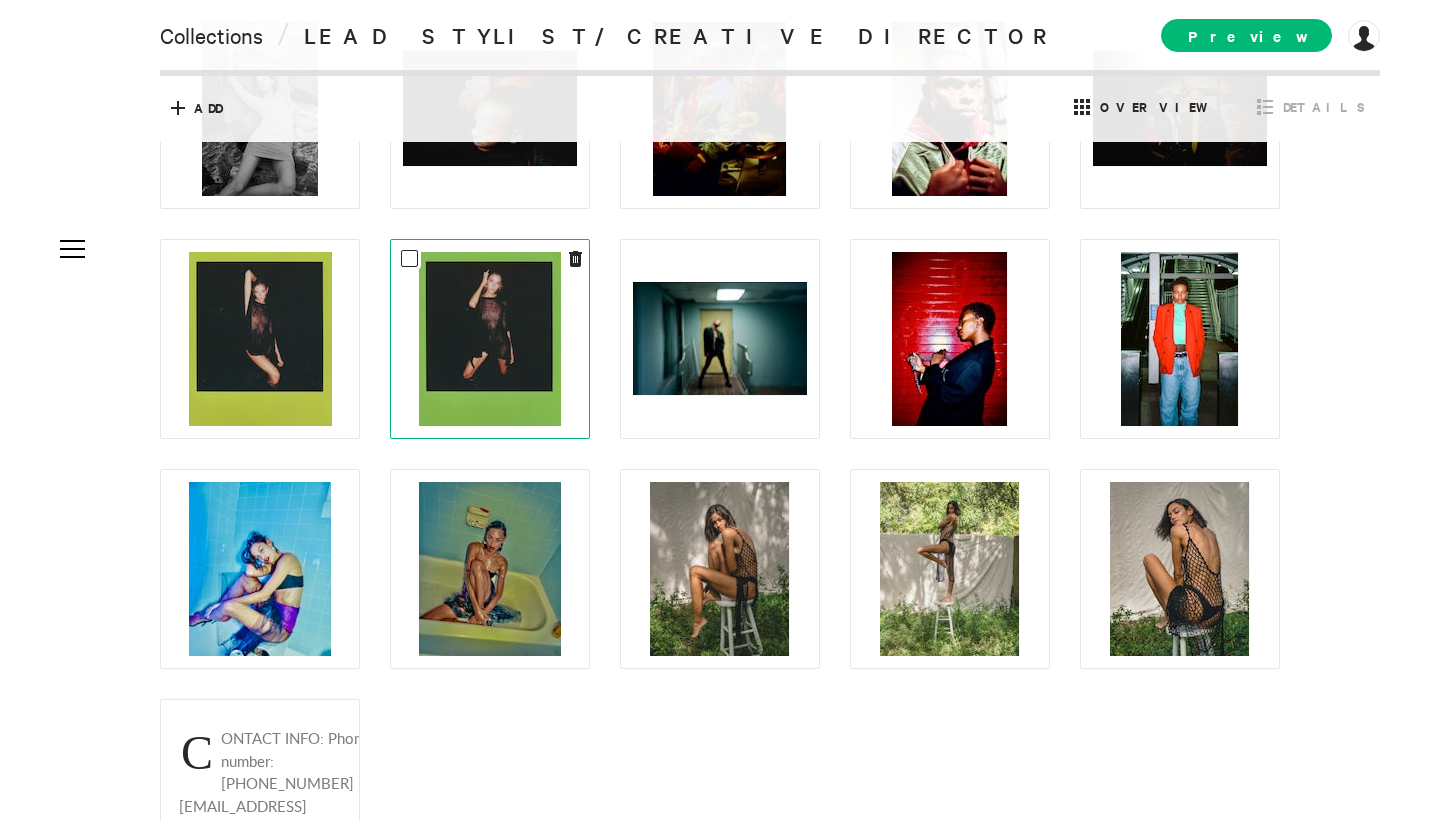 scroll, scrollTop: 854, scrollLeft: 0, axis: vertical 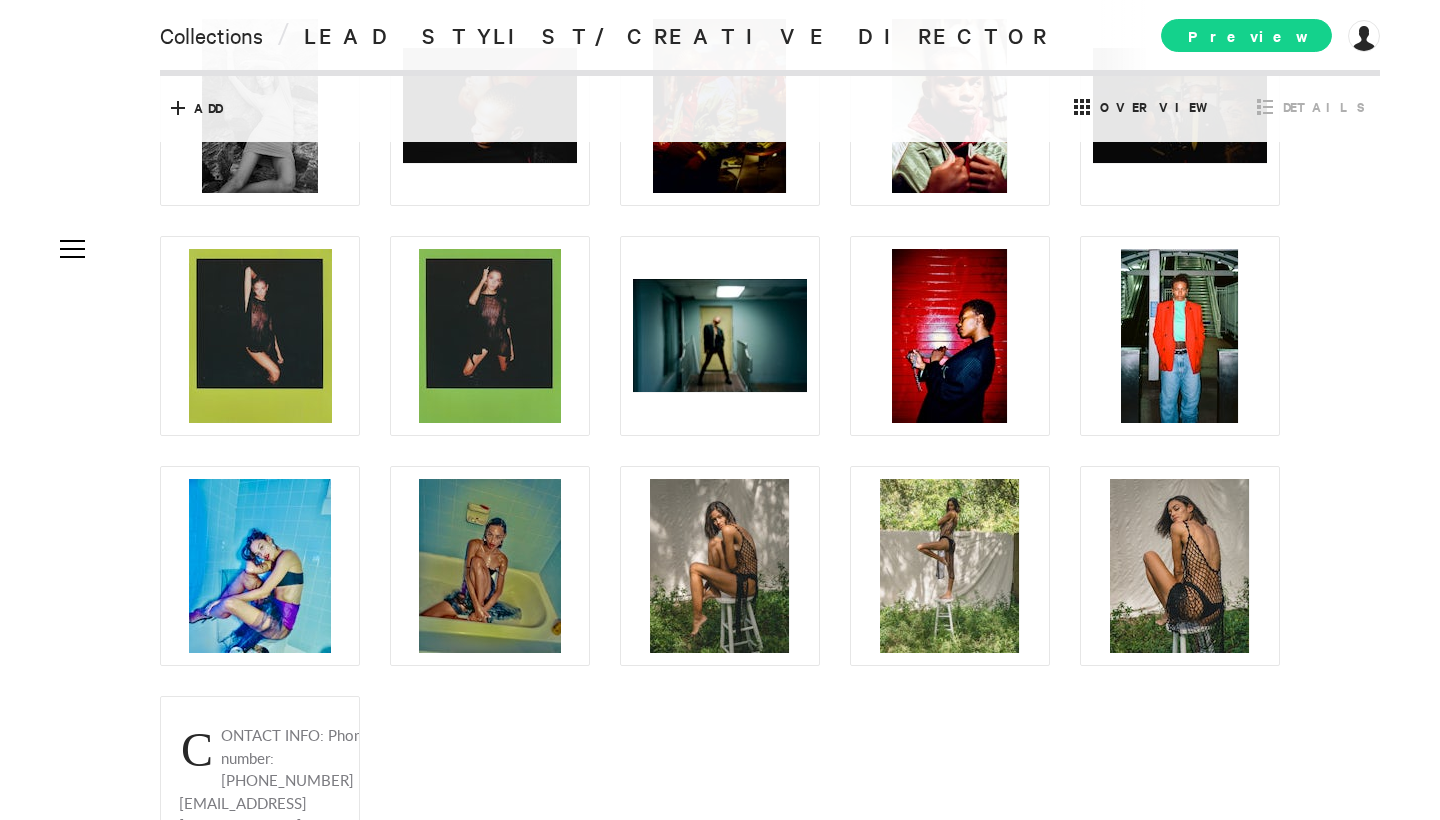 click on "Preview" at bounding box center [1246, 35] 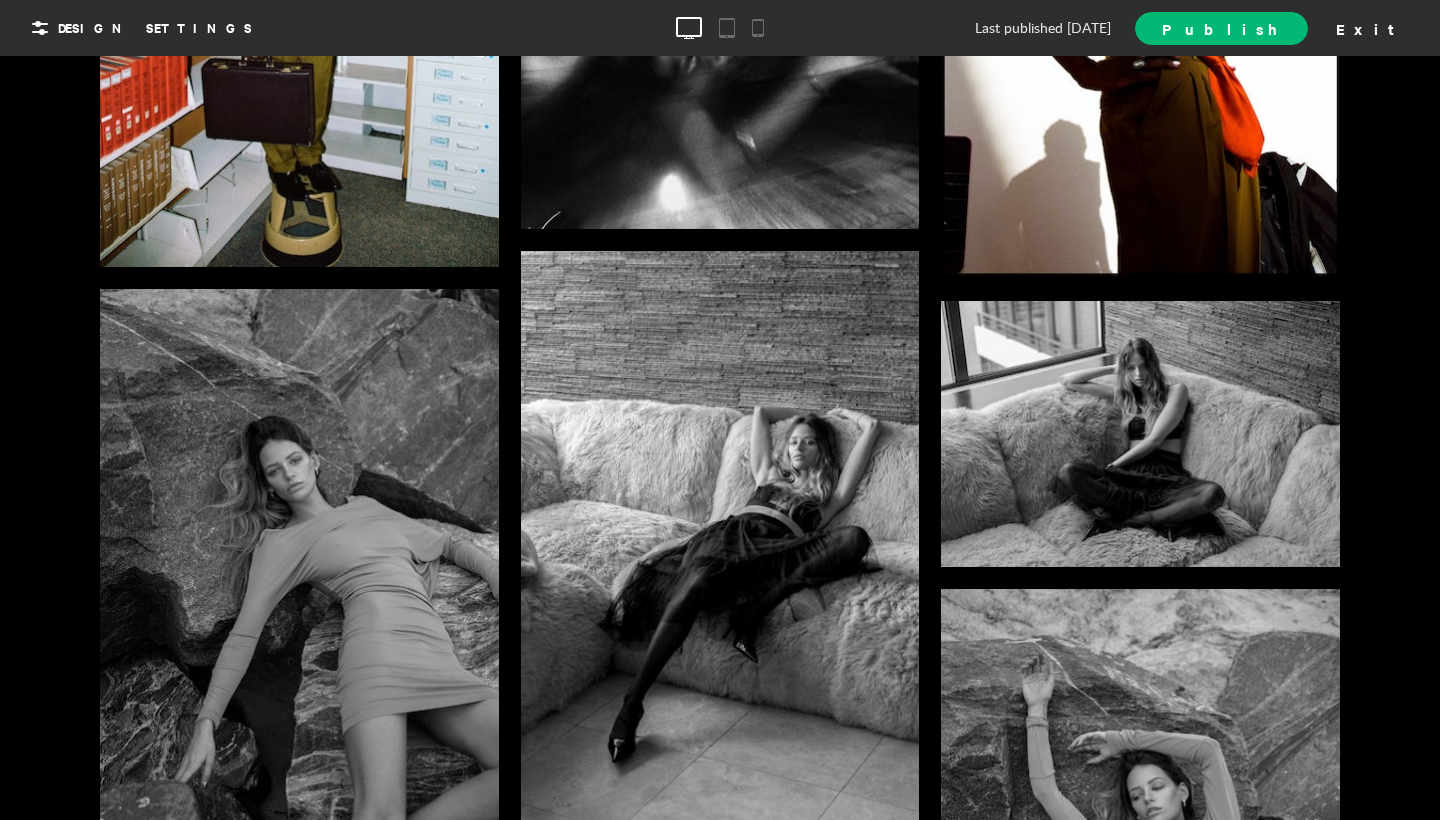 scroll, scrollTop: 2158, scrollLeft: 0, axis: vertical 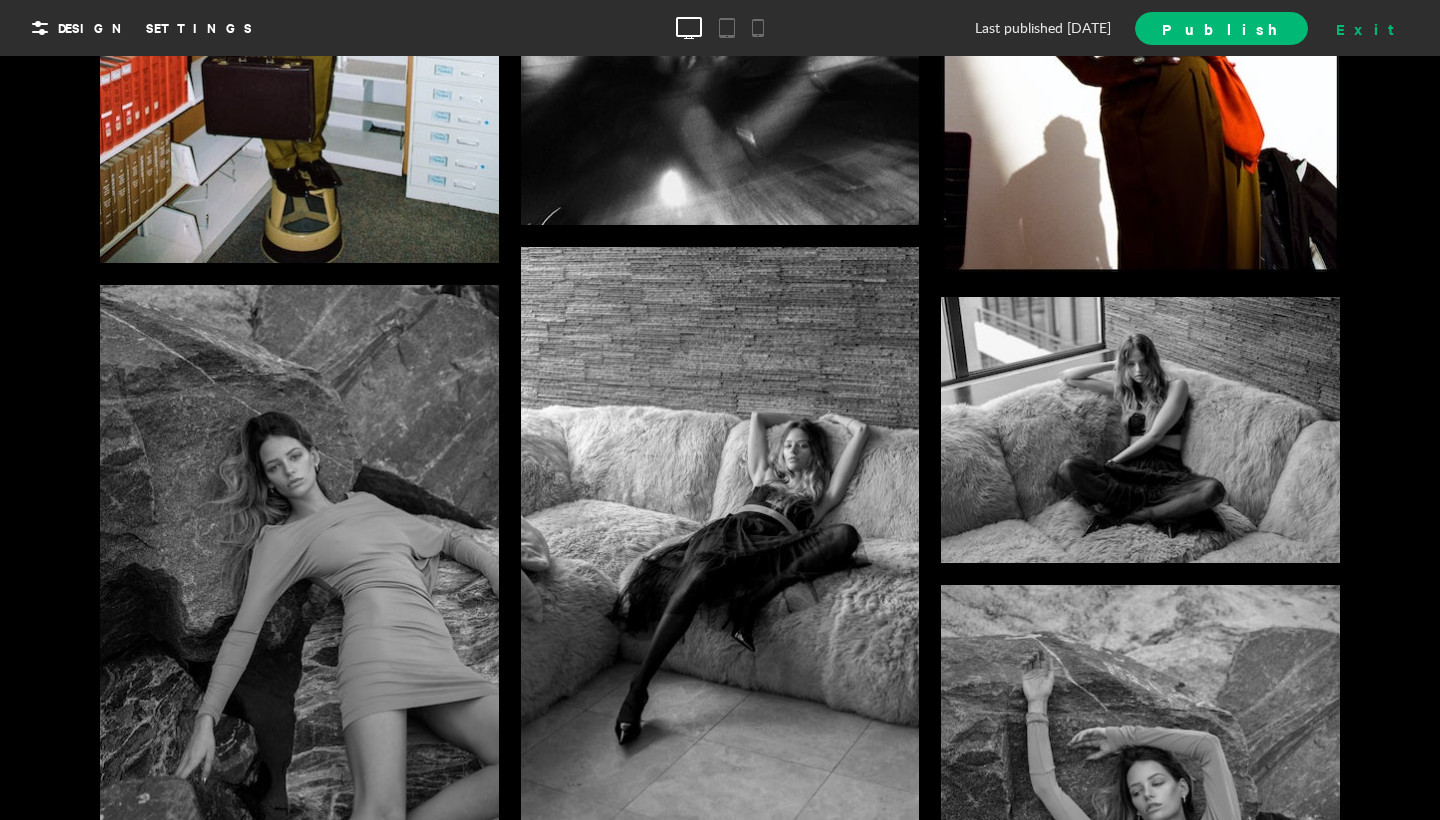click on "Exit" at bounding box center (1372, 28) 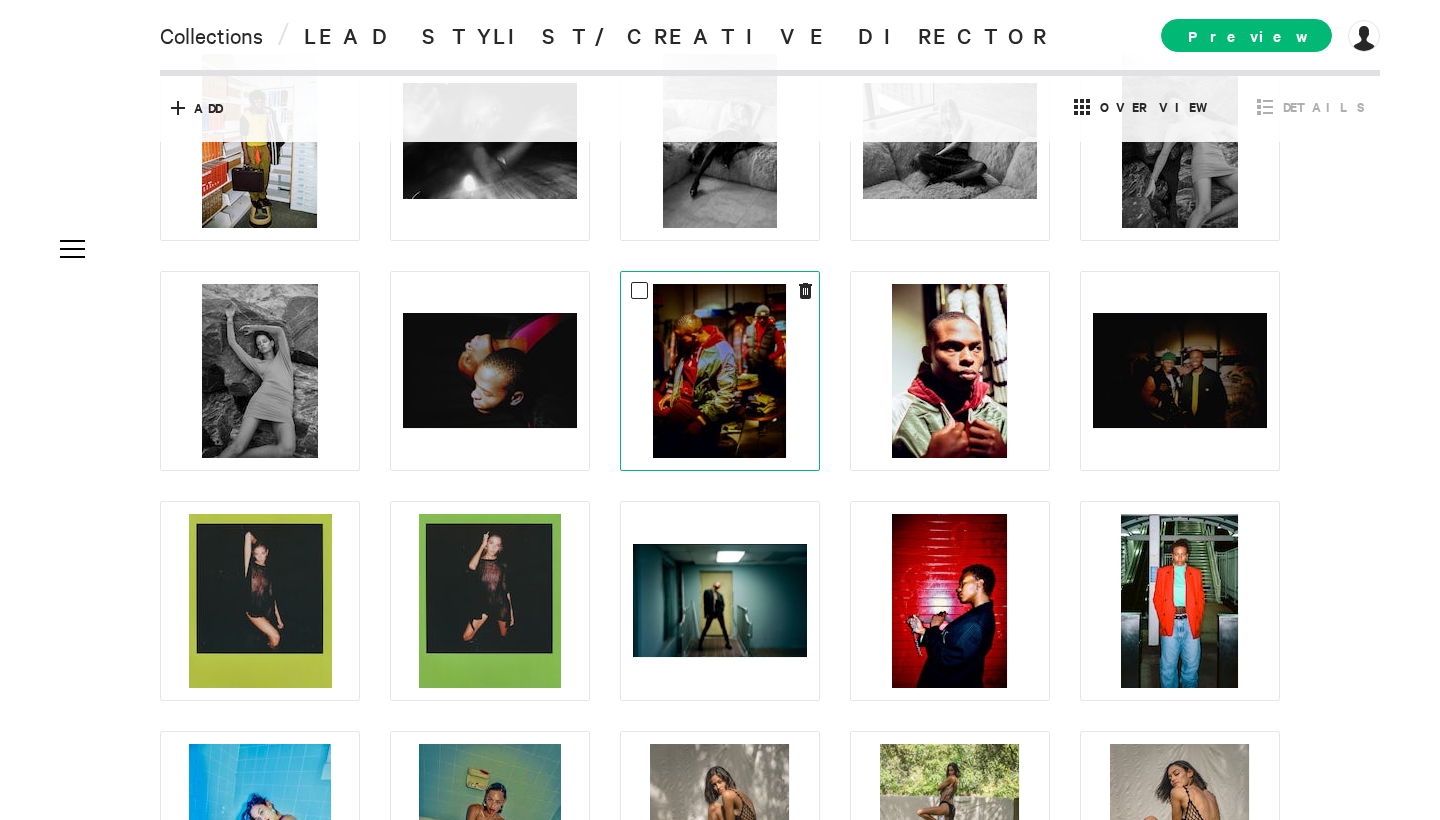 scroll, scrollTop: 591, scrollLeft: 0, axis: vertical 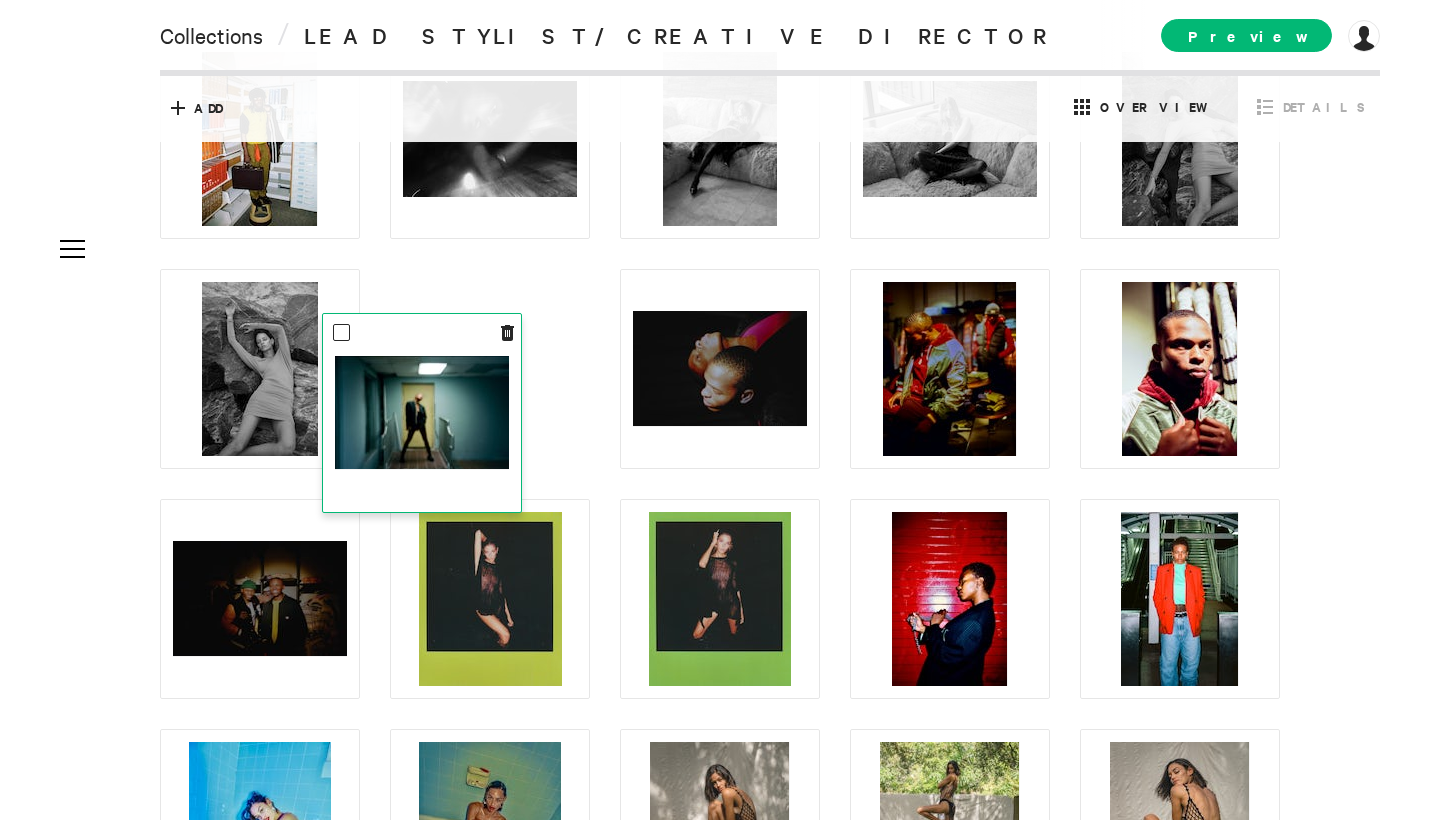 click at bounding box center (422, 412) 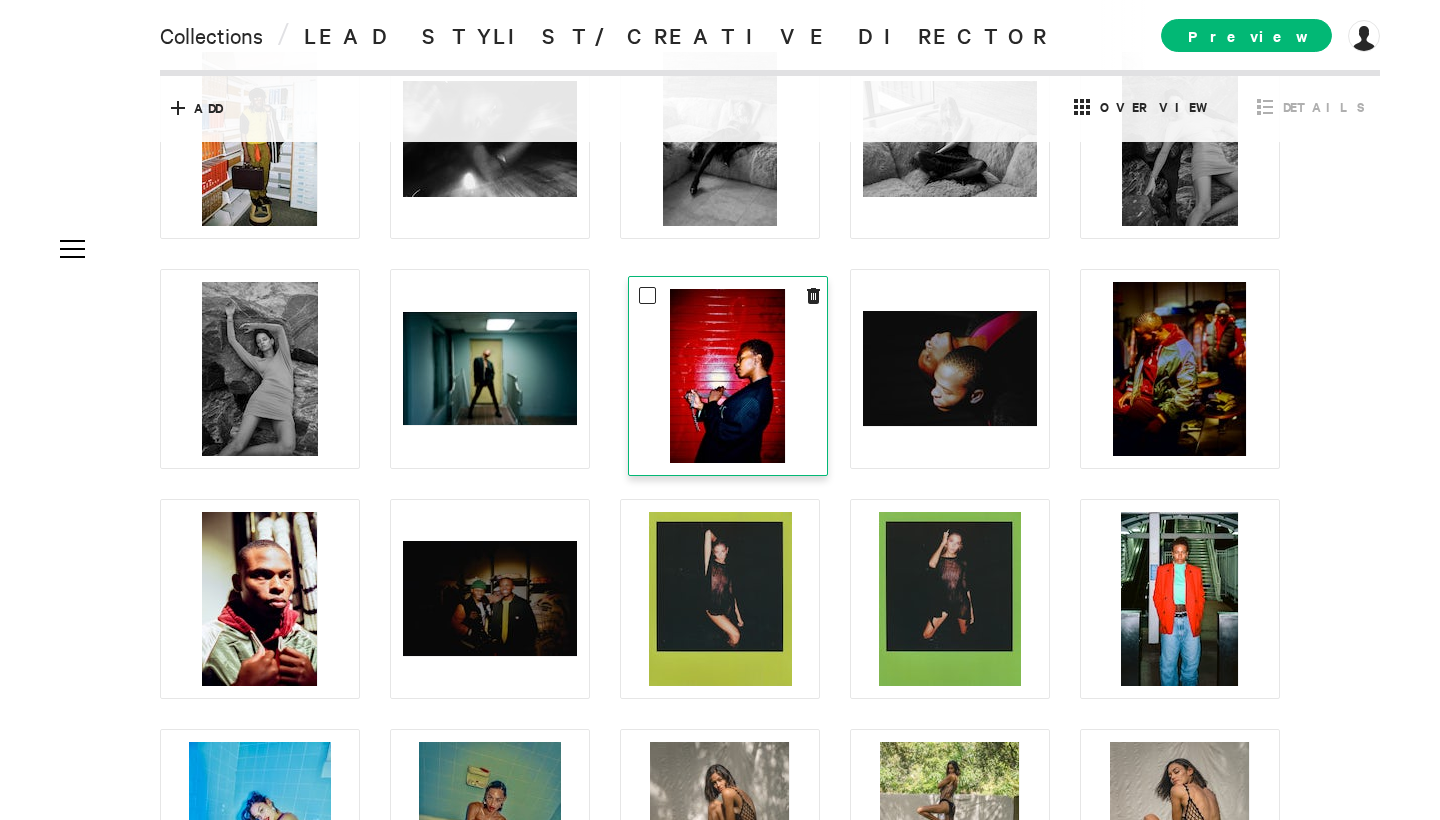 click at bounding box center (727, 376) 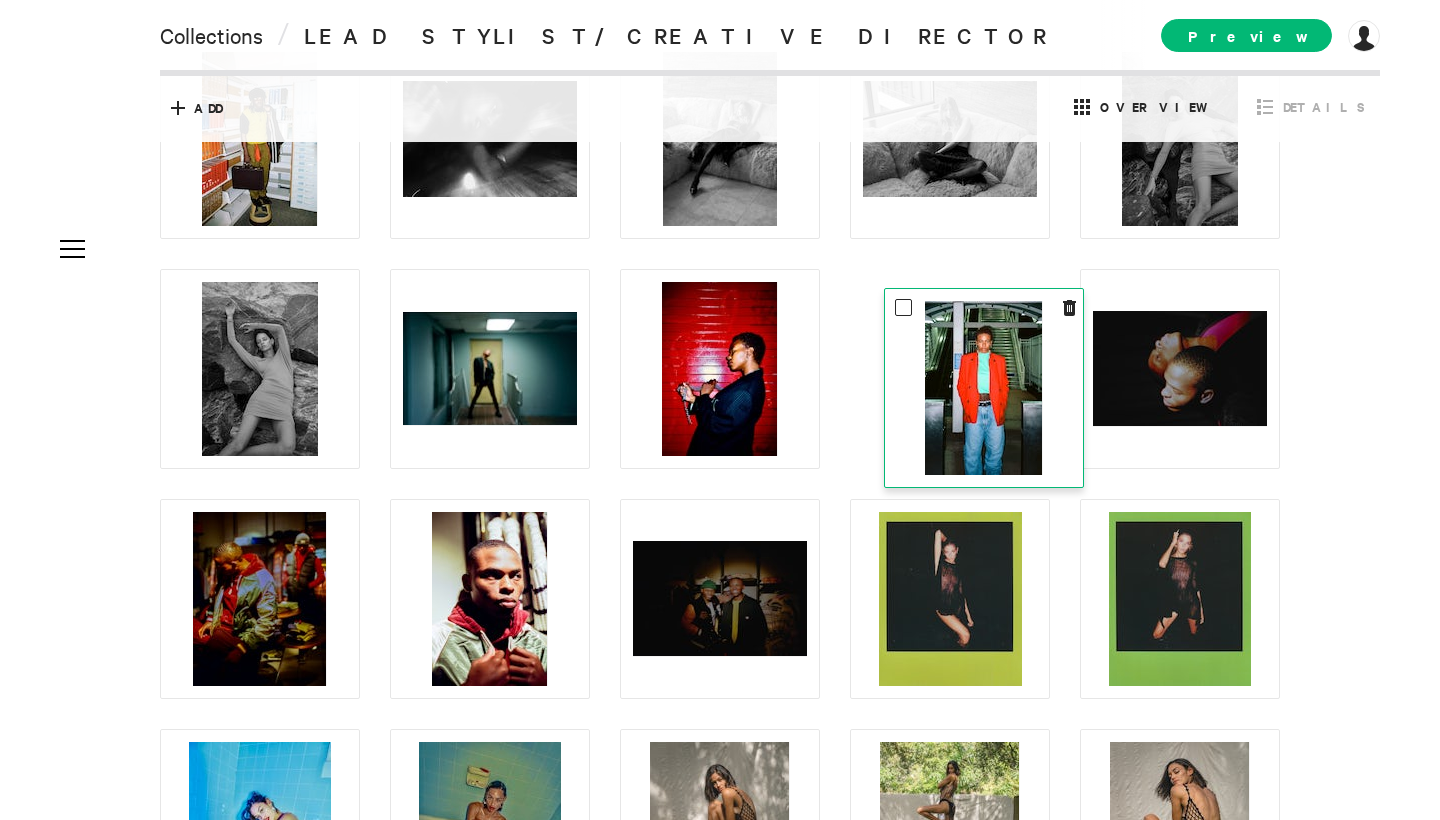 click at bounding box center [983, 388] 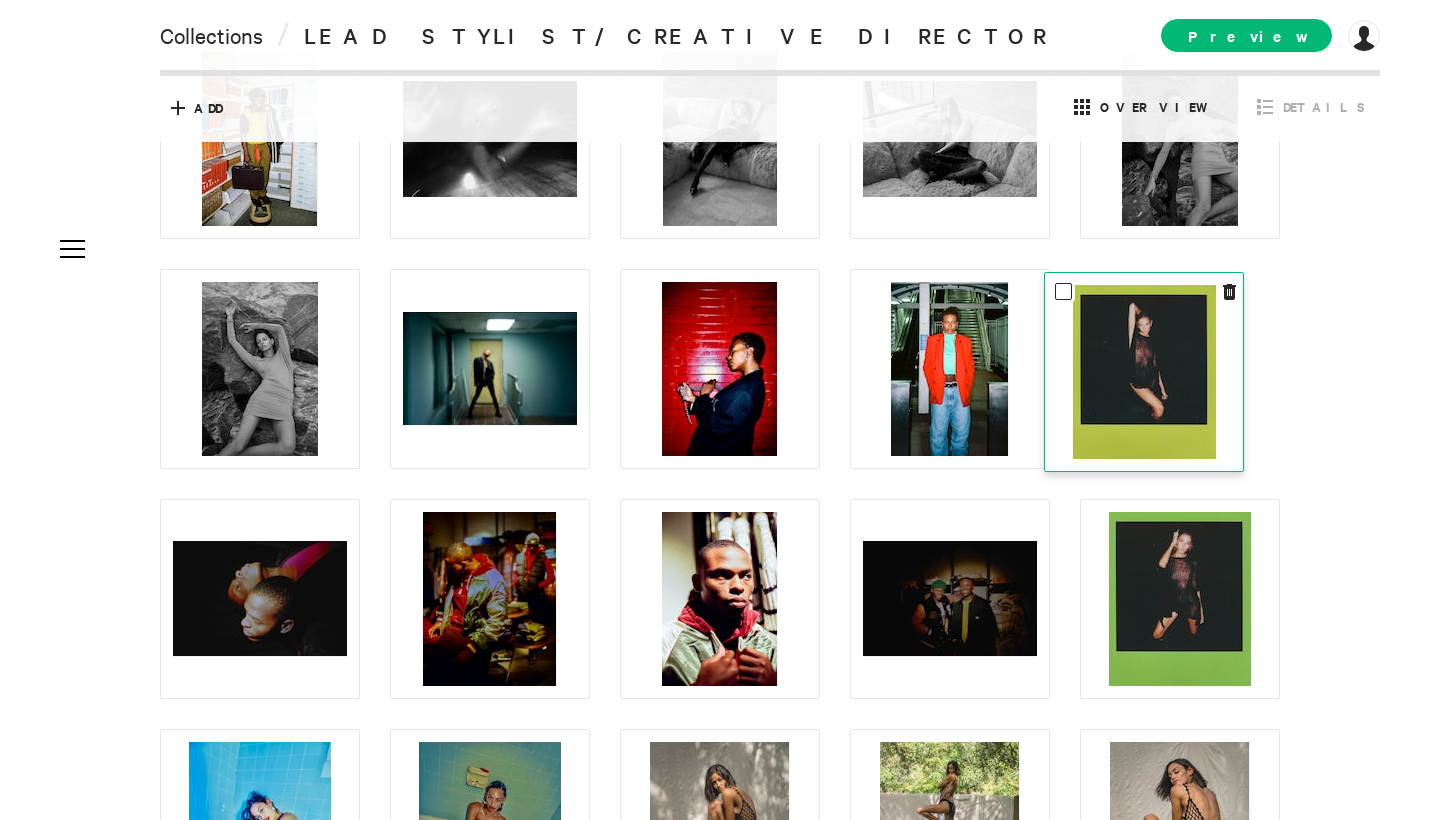 click at bounding box center (1144, 372) 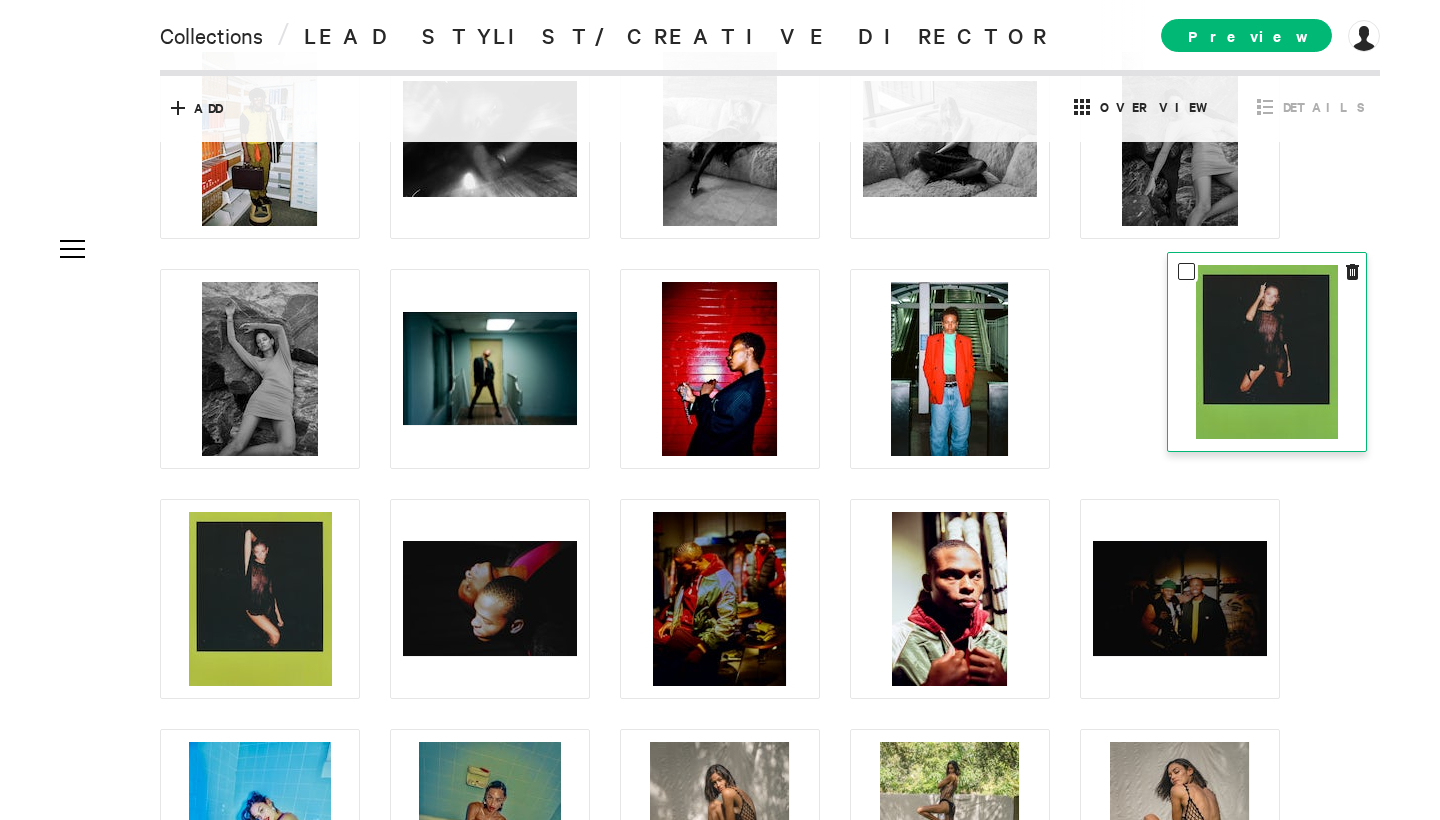 click at bounding box center [1267, 352] 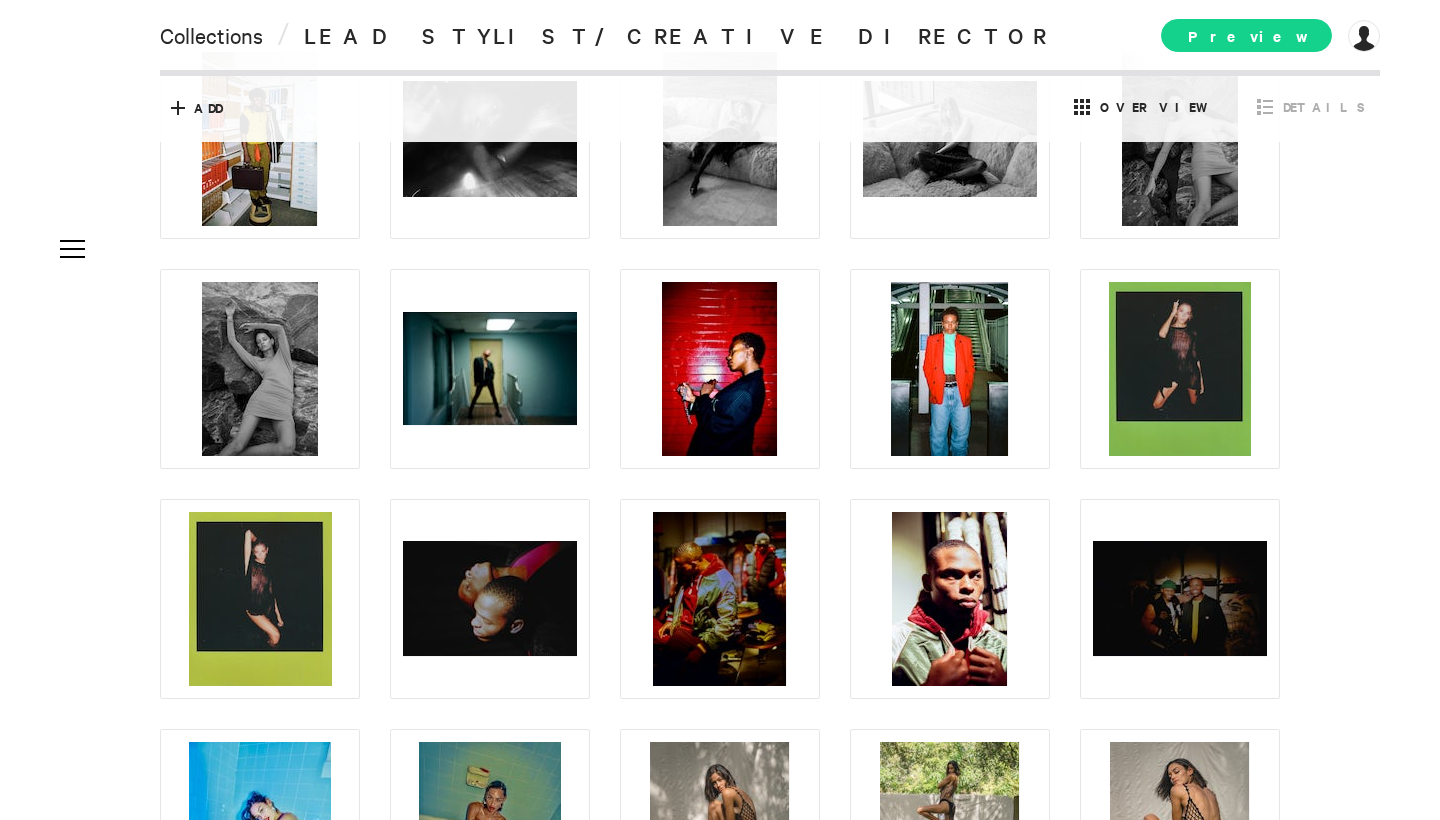 click on "Preview" at bounding box center [1246, 35] 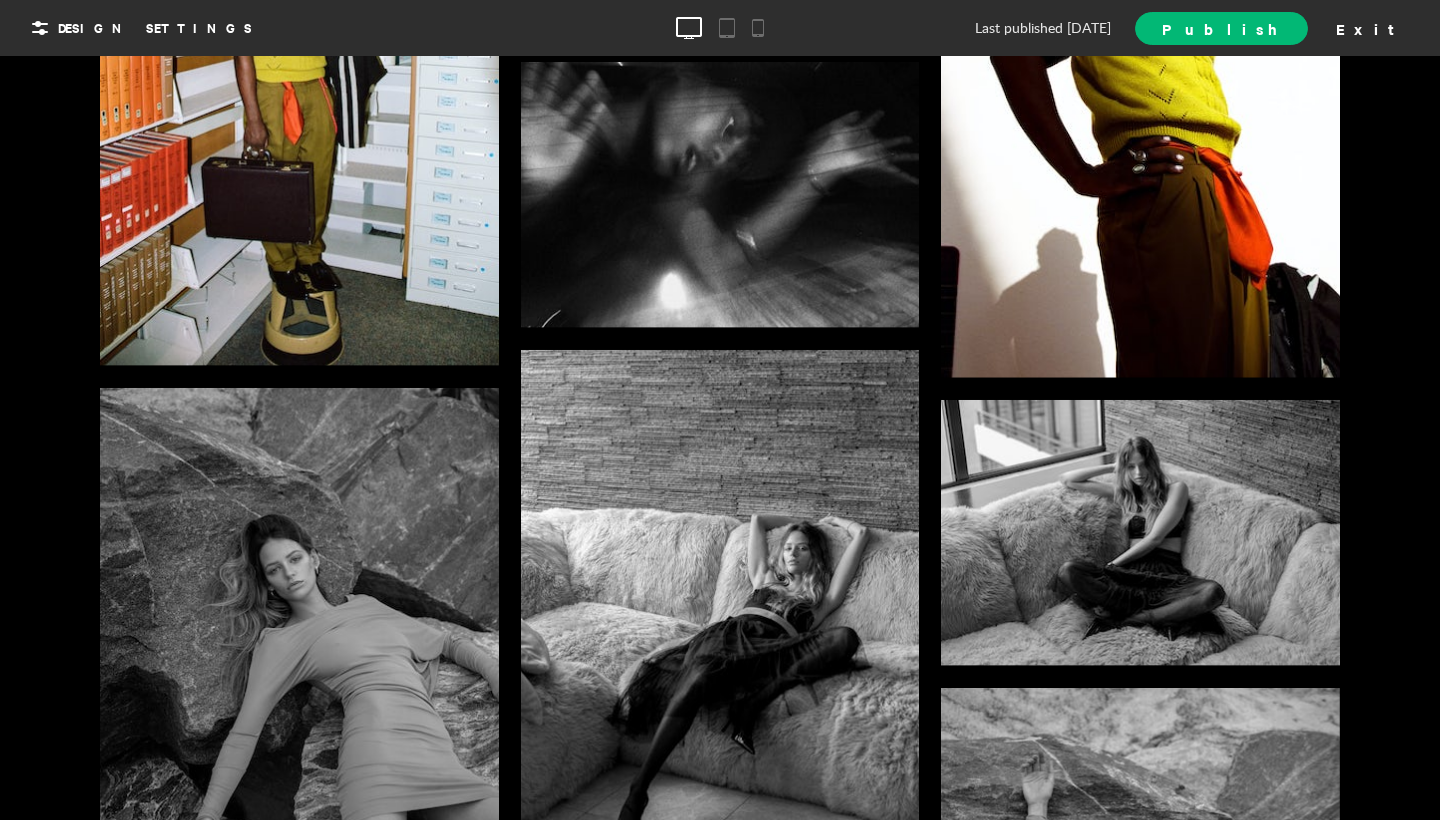 scroll, scrollTop: 2995, scrollLeft: 0, axis: vertical 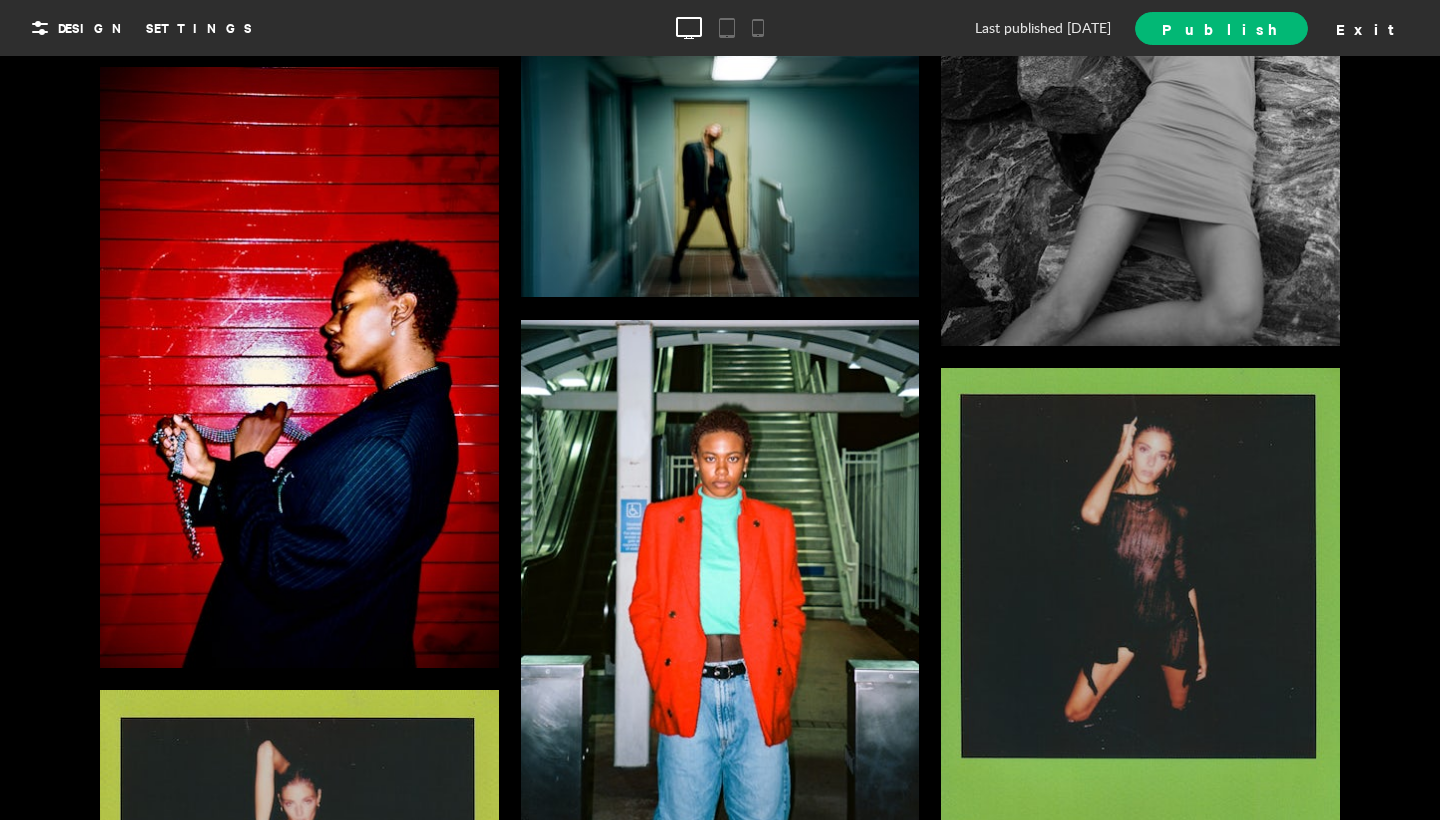 click on "Exit" at bounding box center [1372, 28] 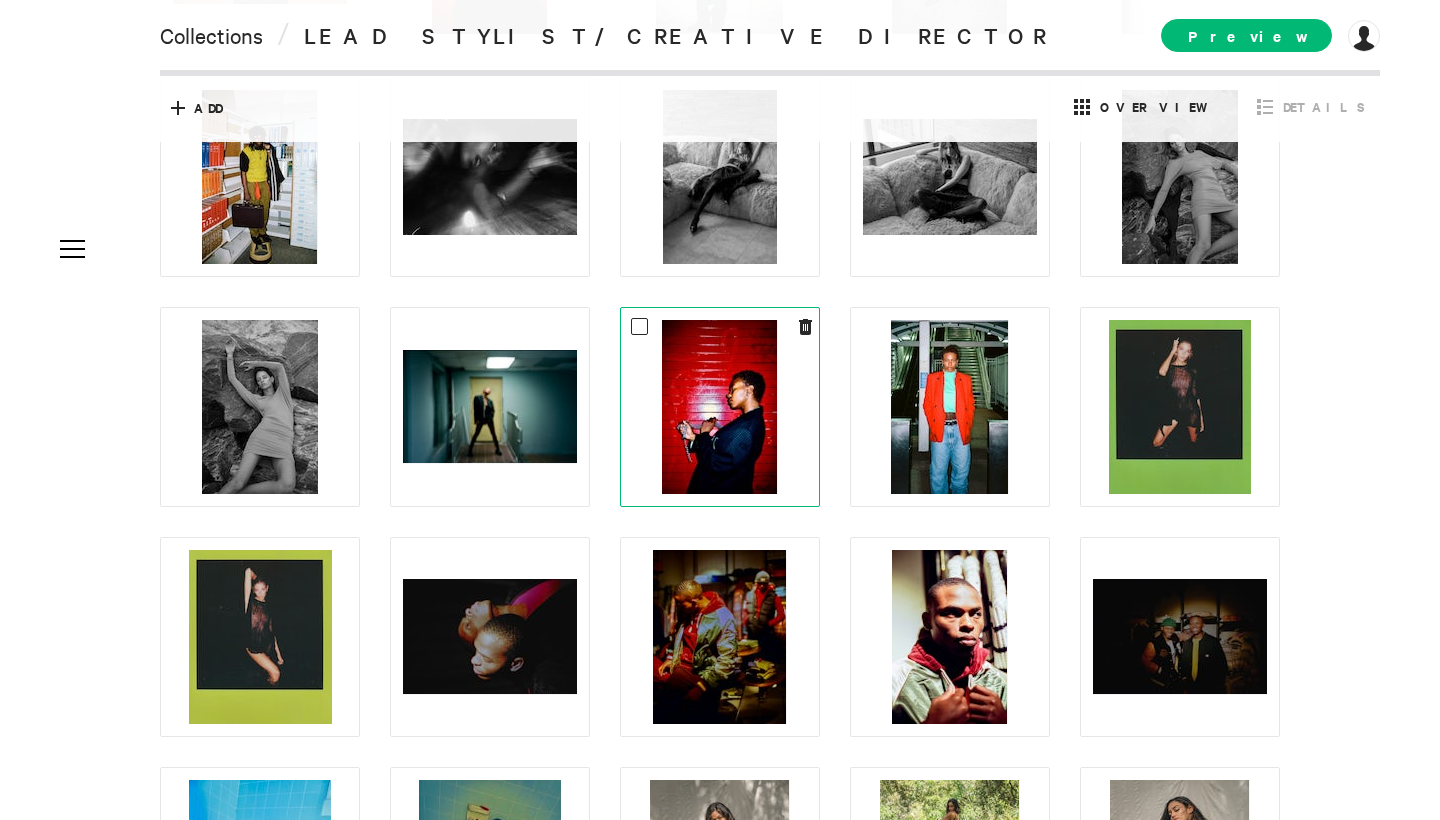 scroll, scrollTop: 545, scrollLeft: 0, axis: vertical 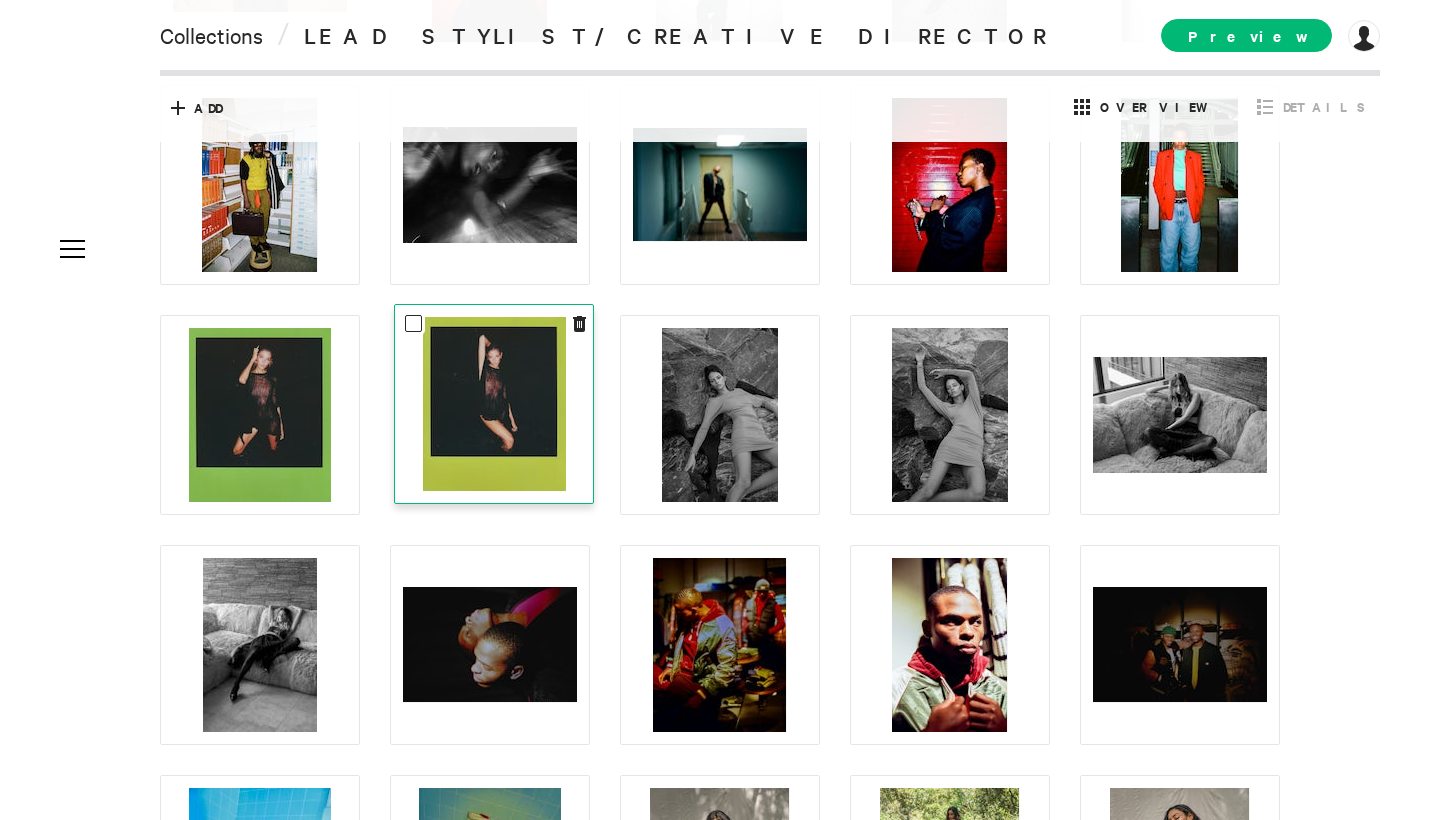 click at bounding box center [494, 404] 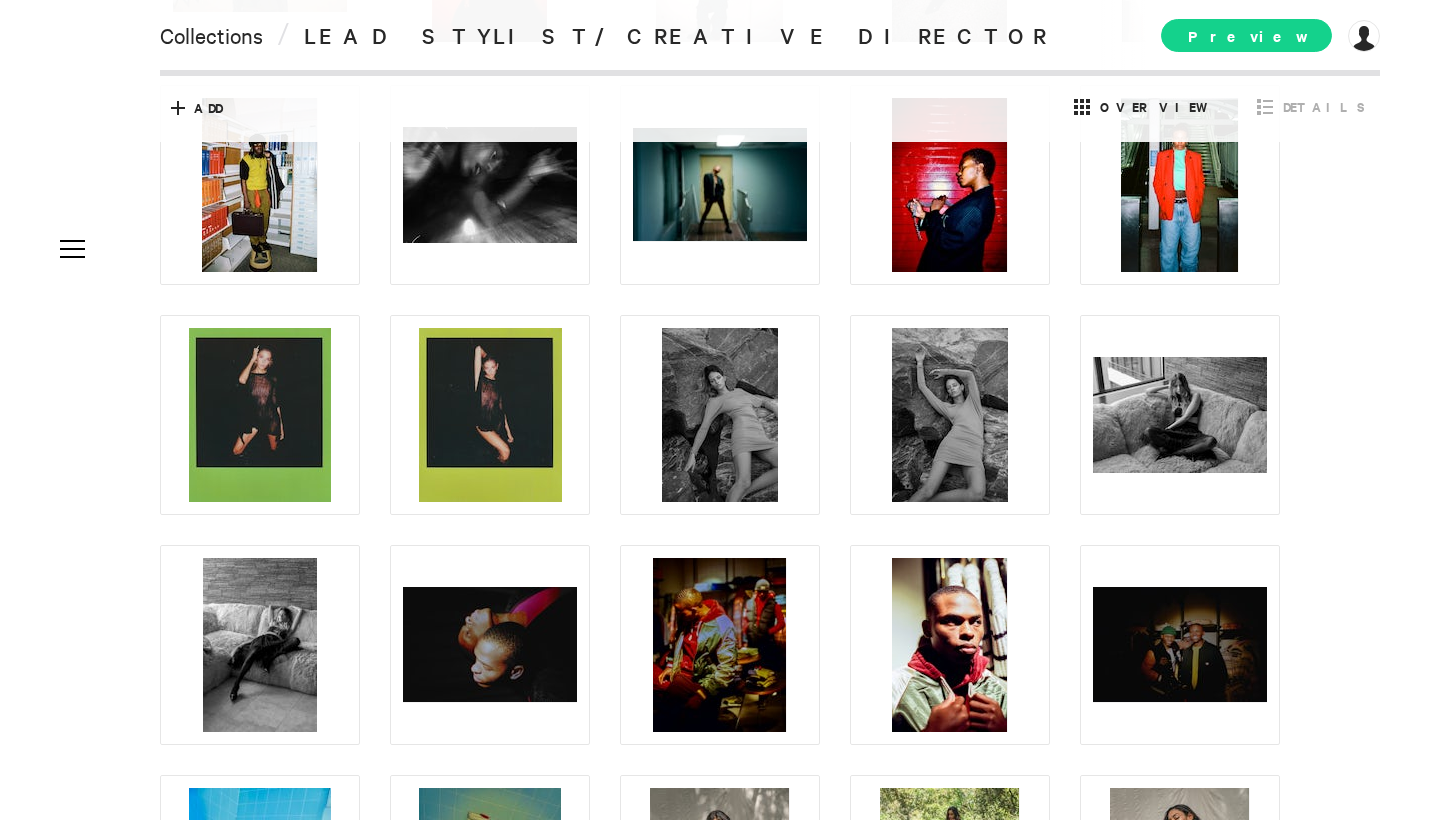 click on "Preview" at bounding box center (1246, 35) 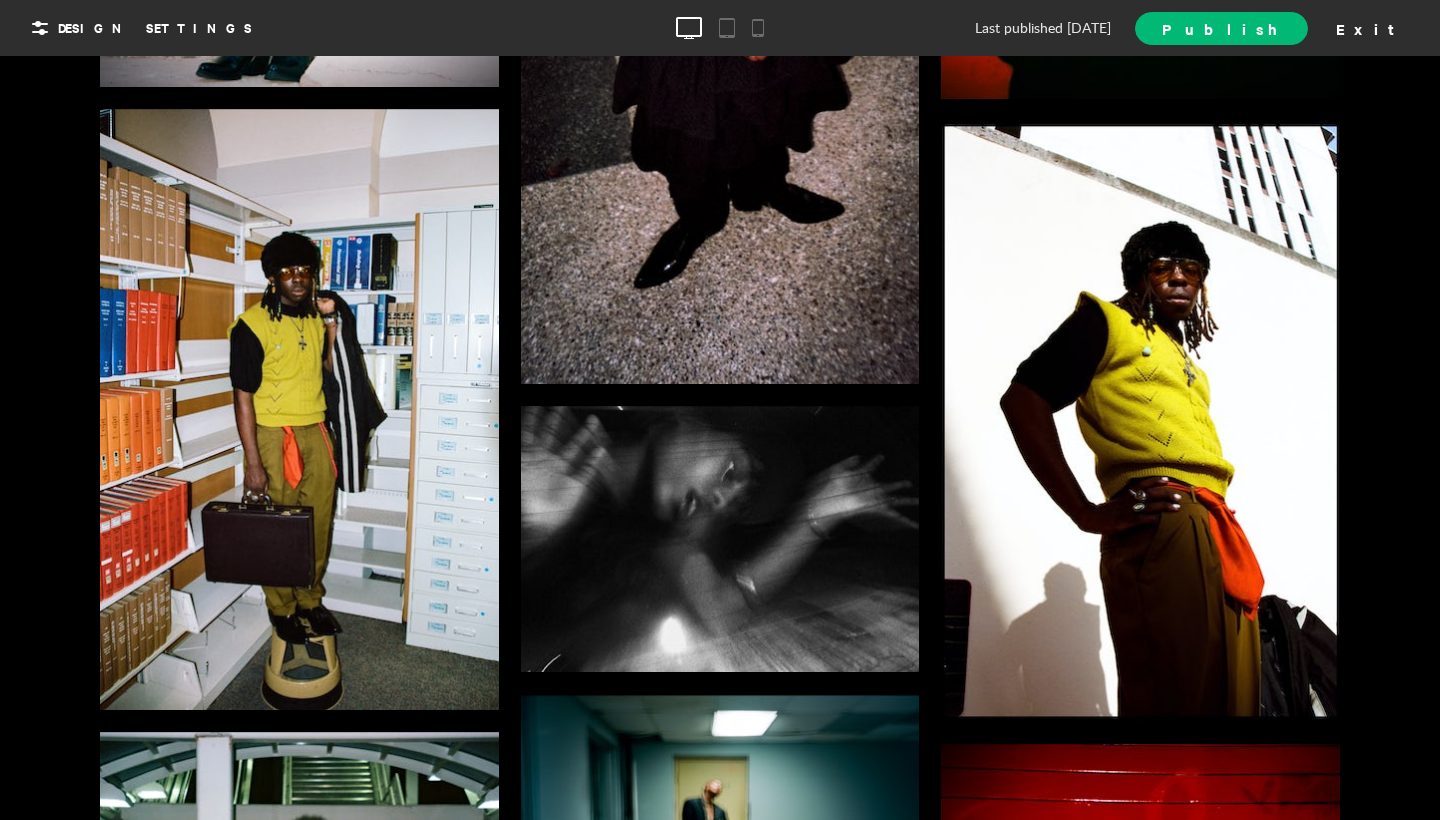 scroll, scrollTop: 1684, scrollLeft: 0, axis: vertical 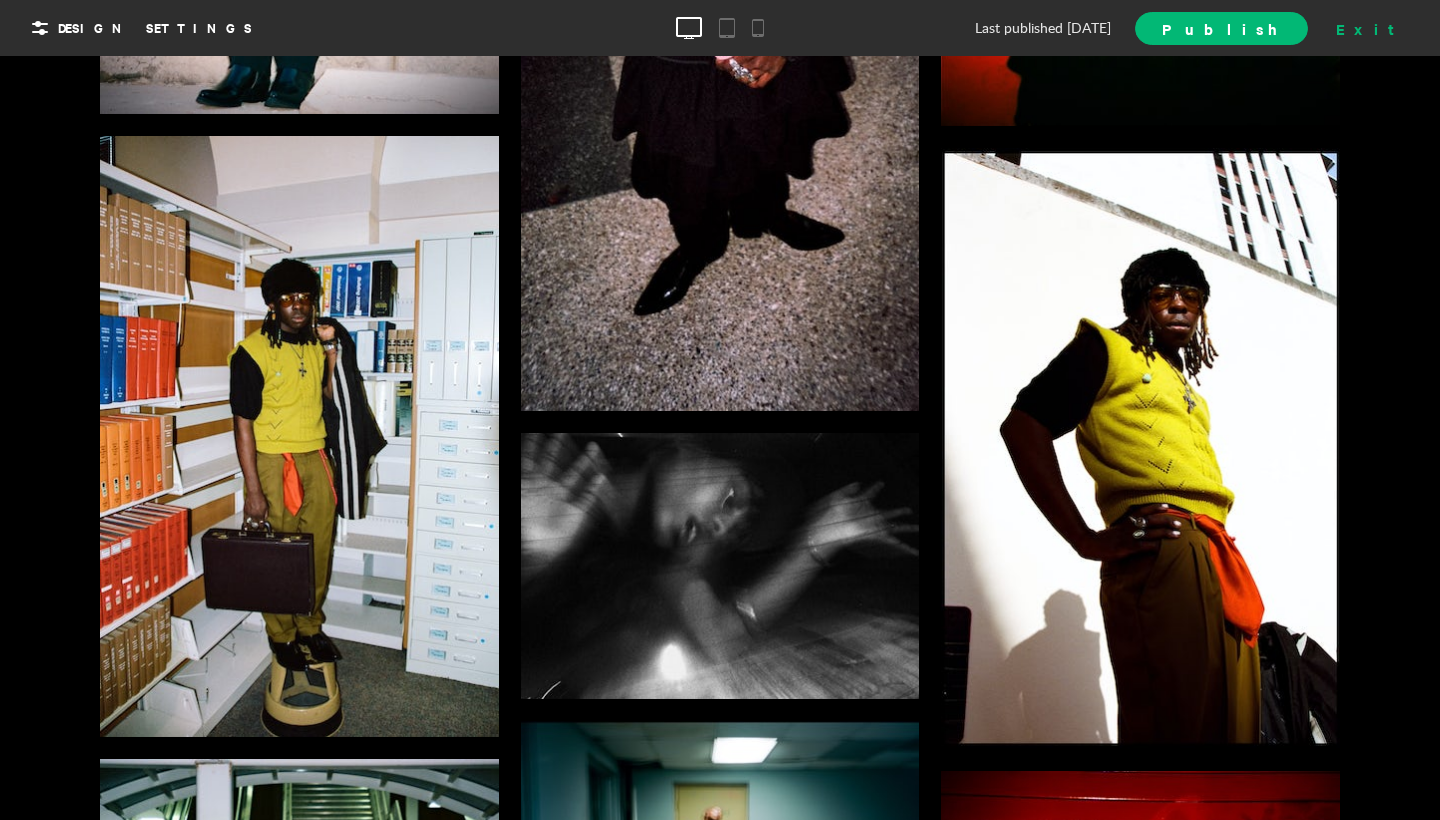 click on "Exit" at bounding box center [1372, 28] 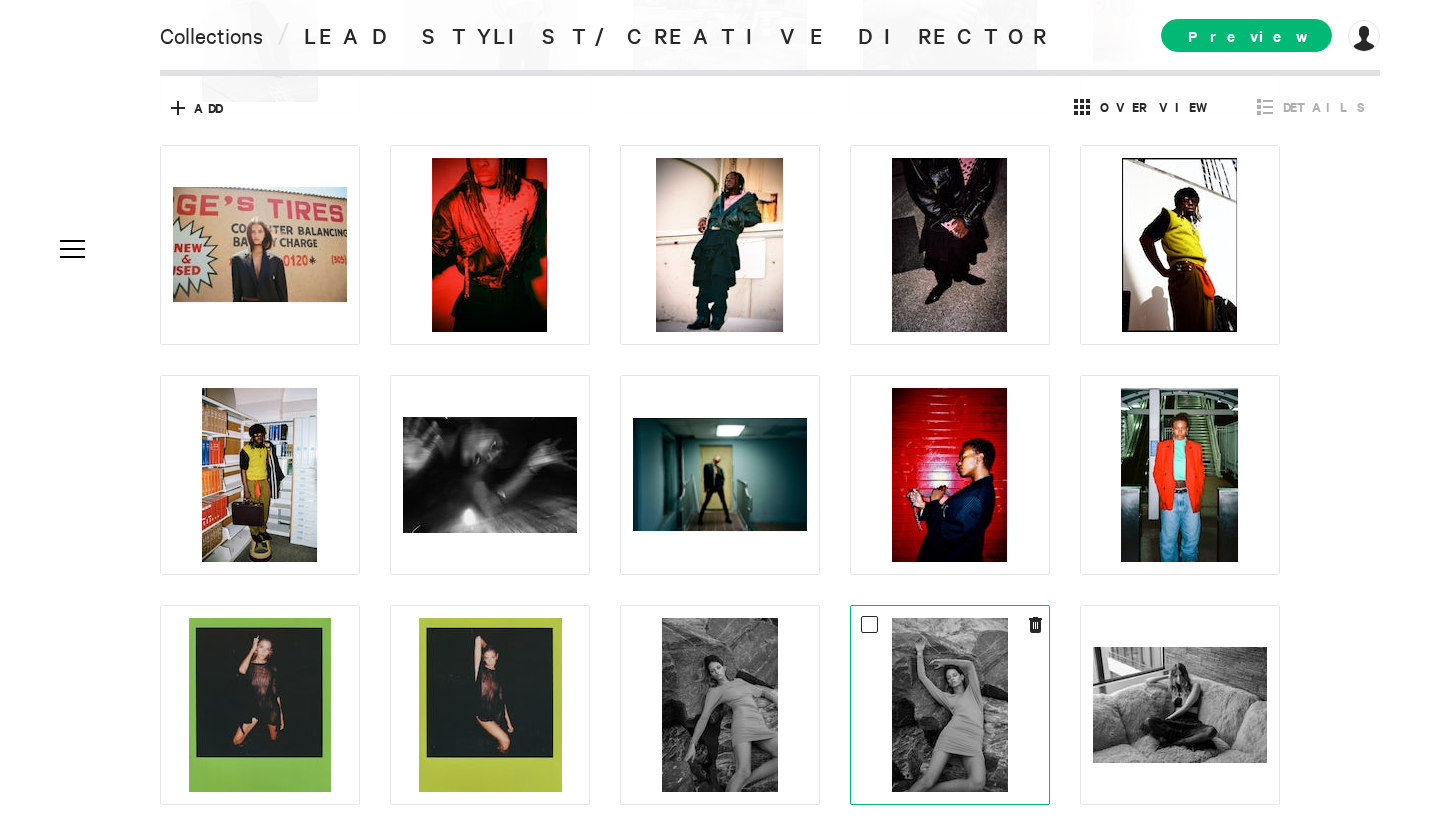 scroll, scrollTop: 238, scrollLeft: 0, axis: vertical 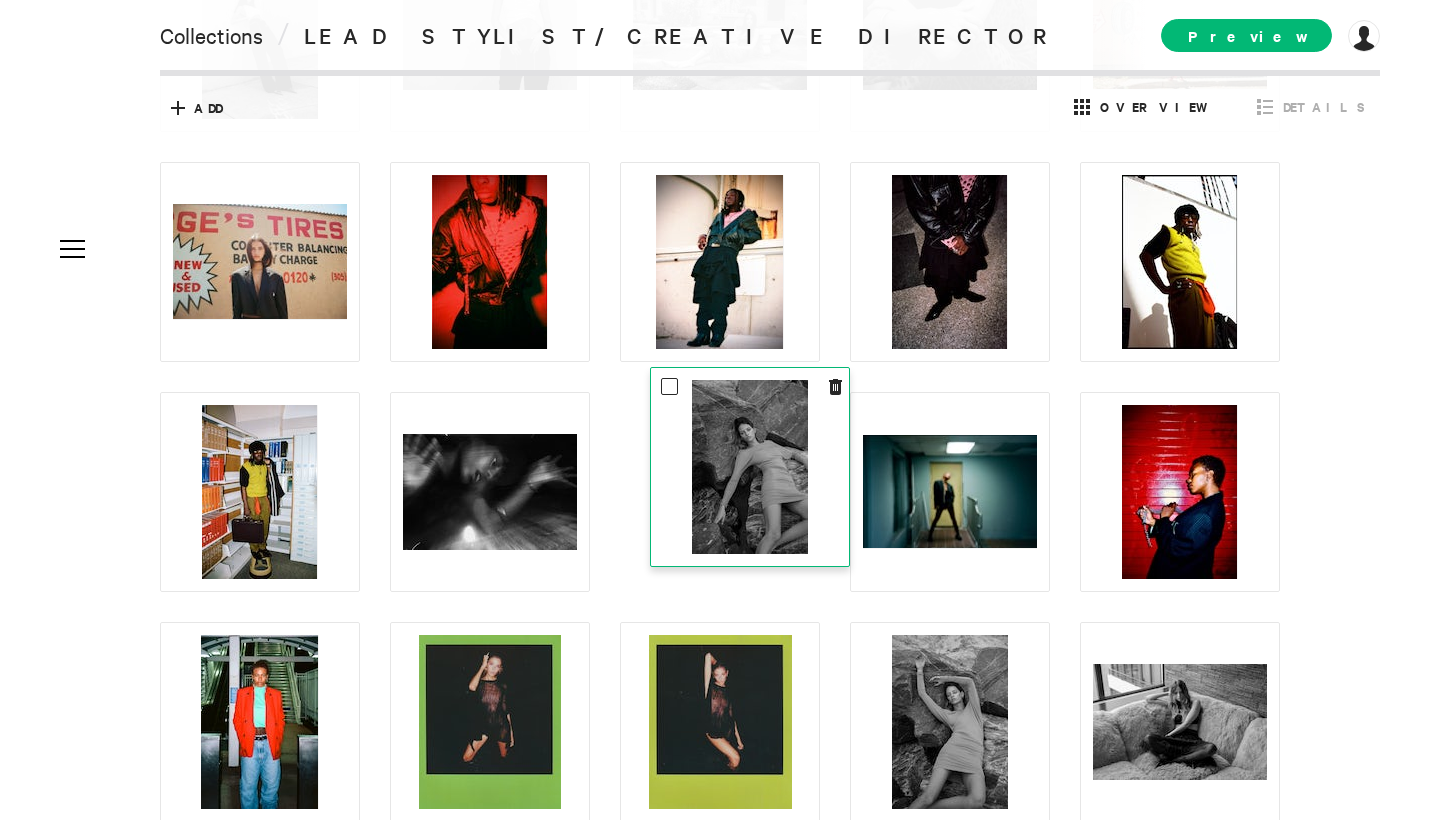 click at bounding box center (750, 467) 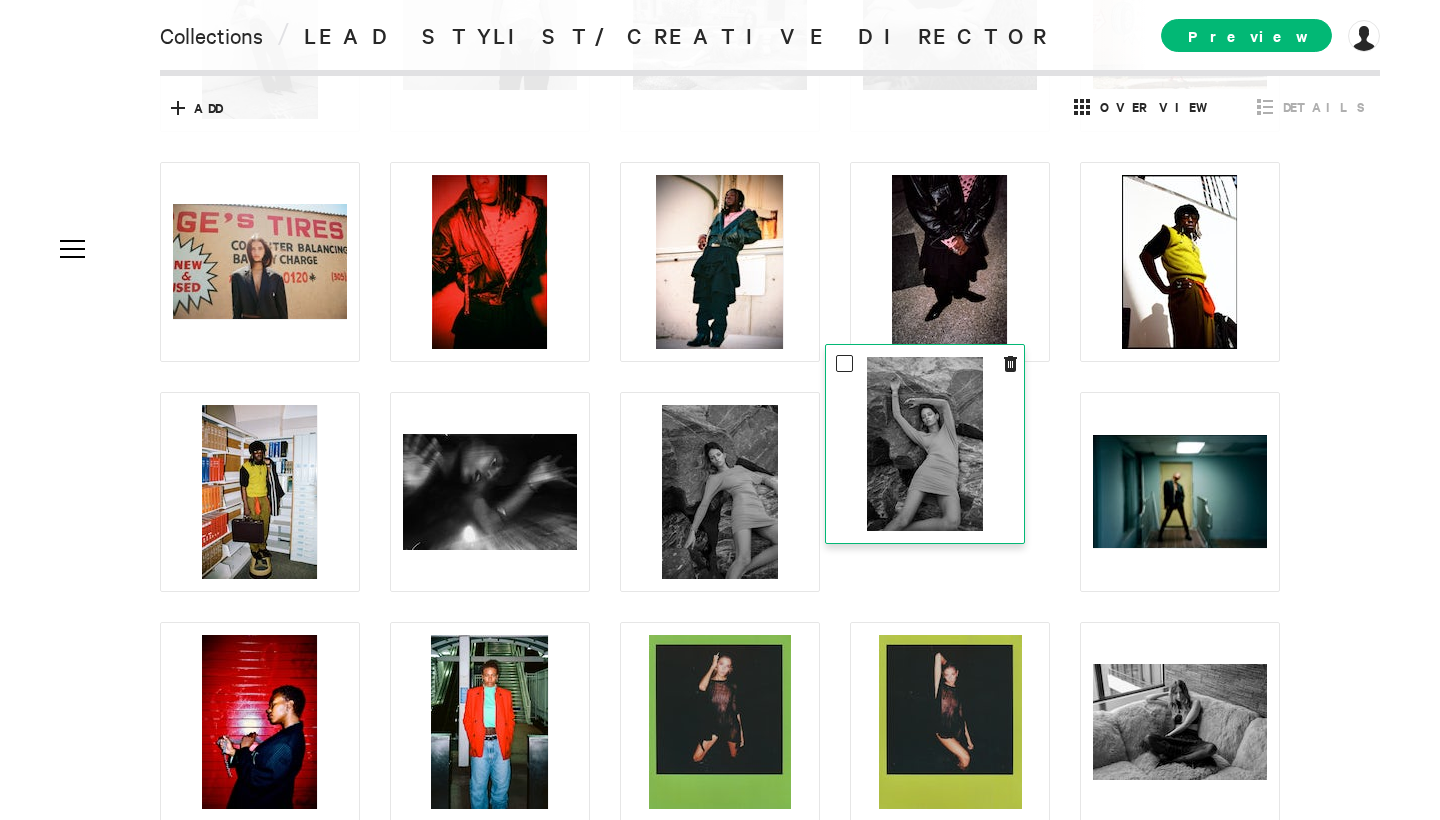 click at bounding box center (925, 444) 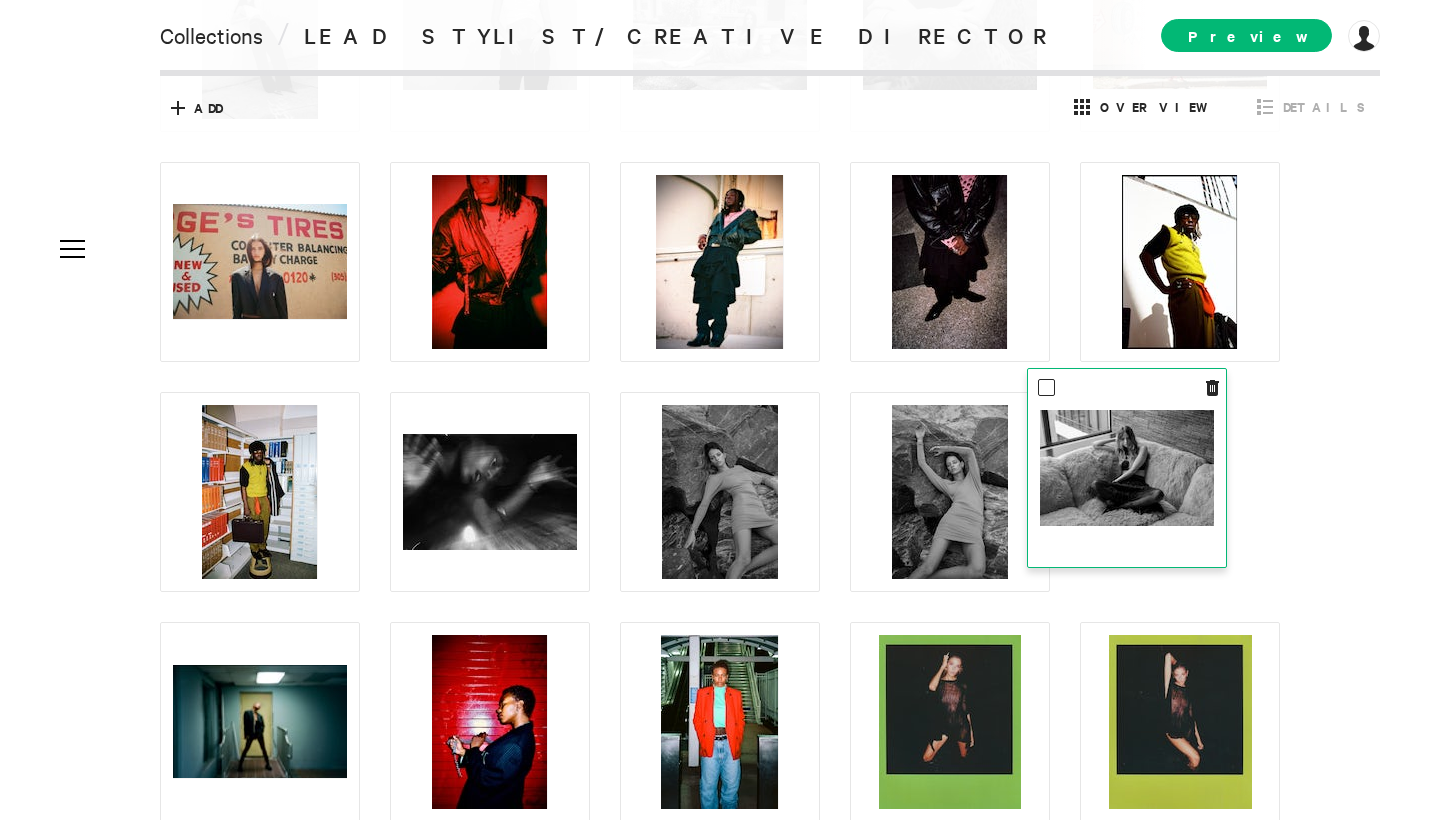 click at bounding box center [1127, 468] 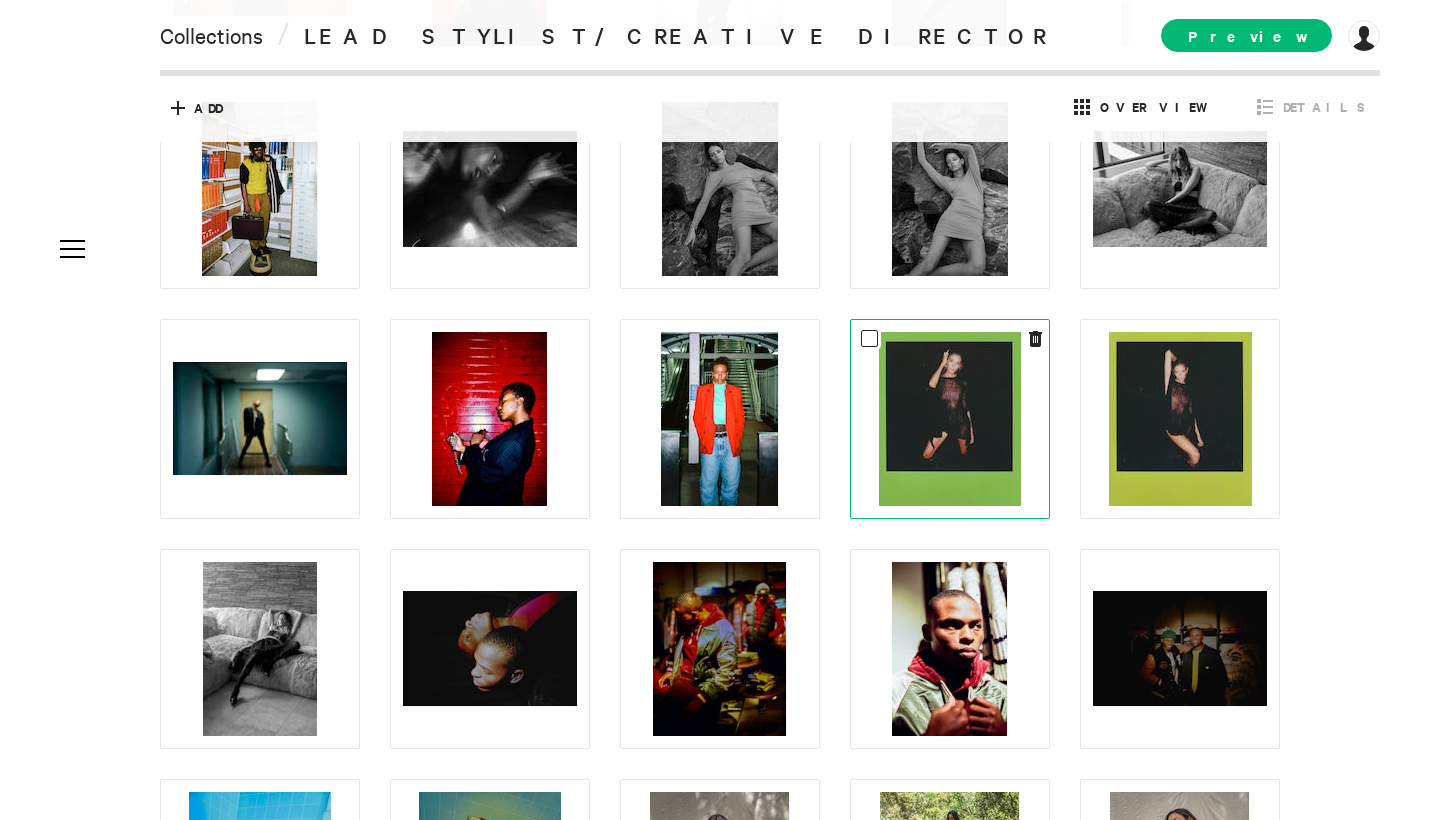 scroll, scrollTop: 544, scrollLeft: 0, axis: vertical 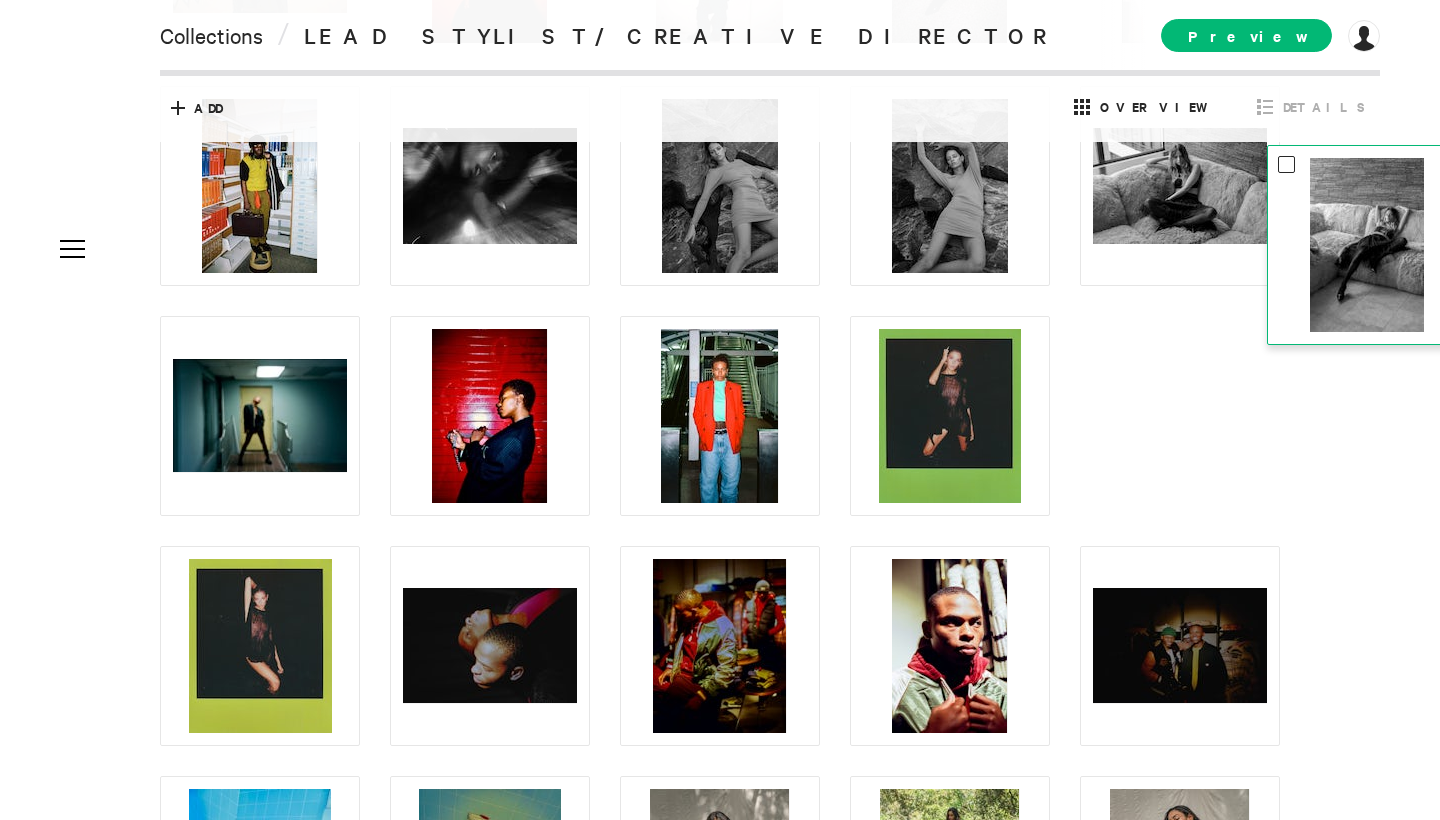 click at bounding box center [1367, 245] 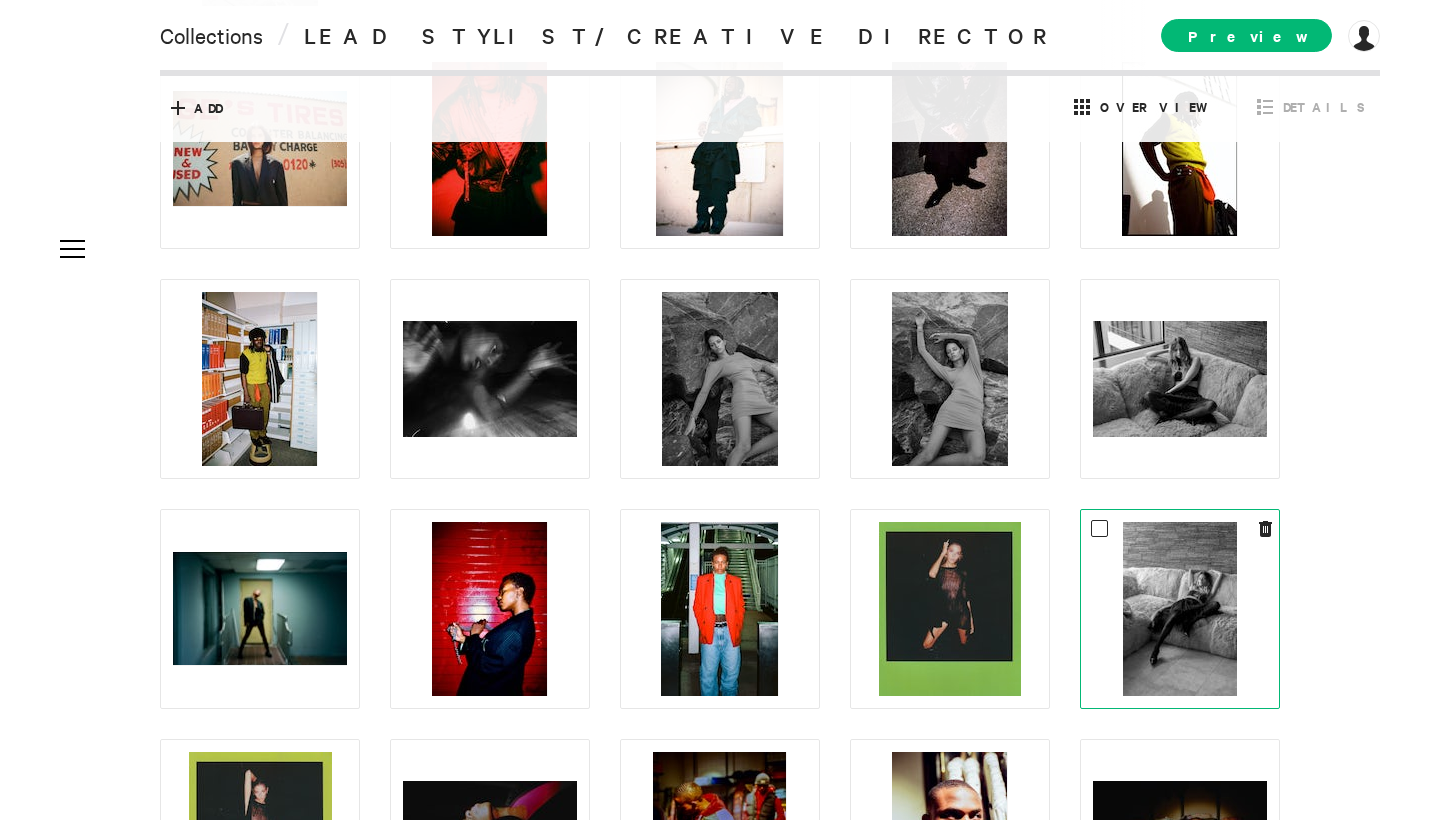 scroll, scrollTop: 347, scrollLeft: 0, axis: vertical 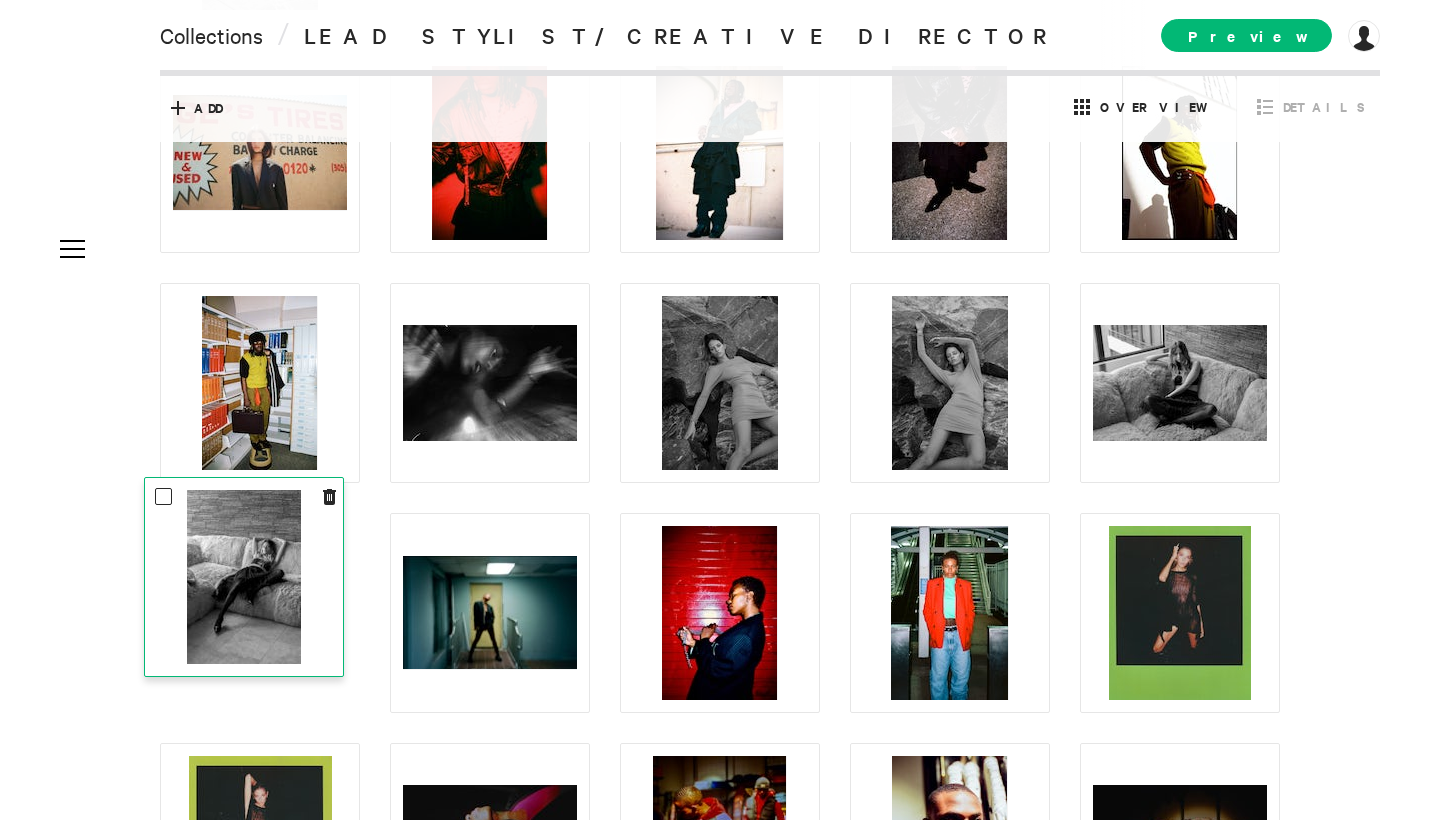 click at bounding box center [244, 577] 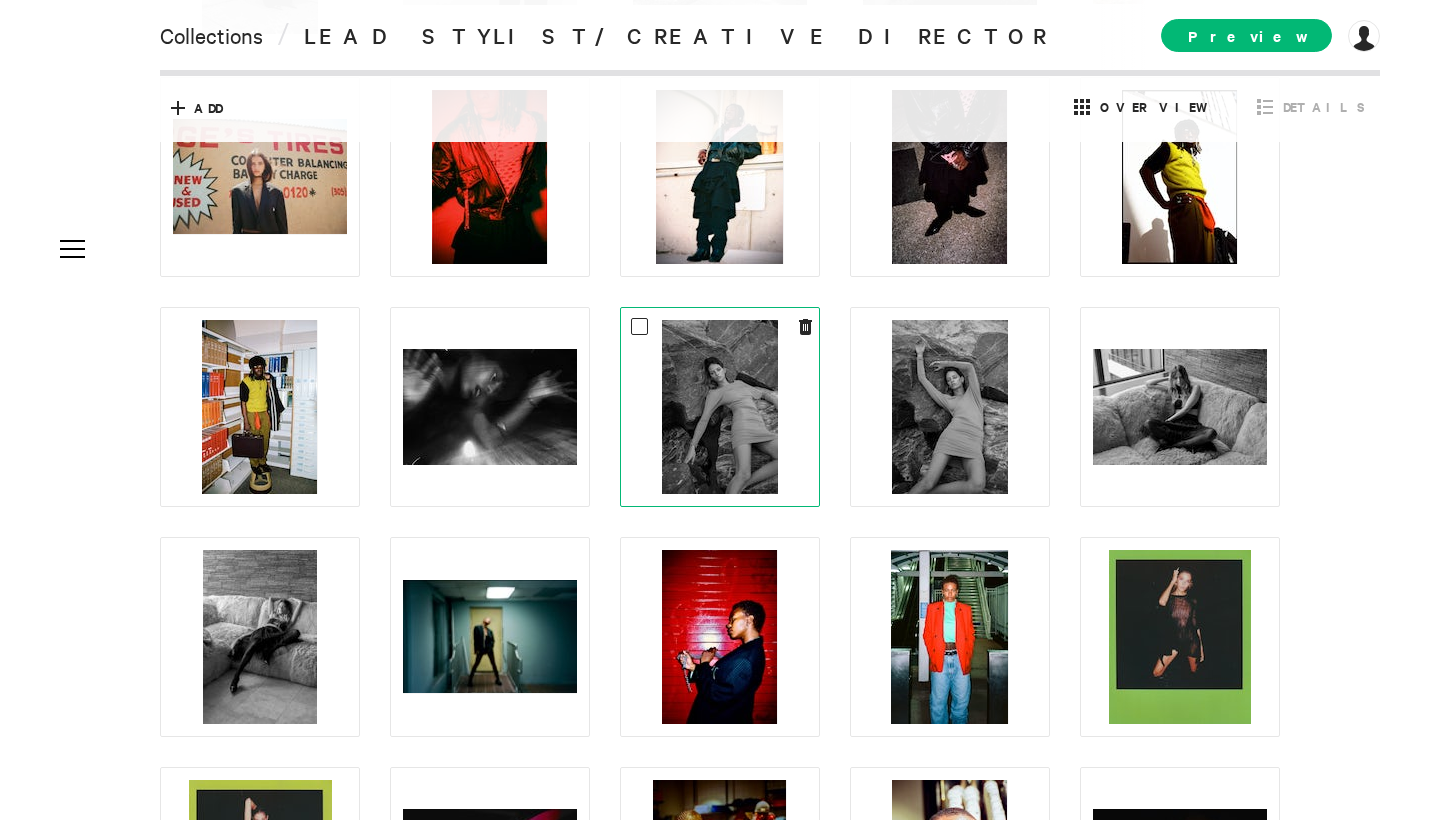 scroll, scrollTop: 299, scrollLeft: 0, axis: vertical 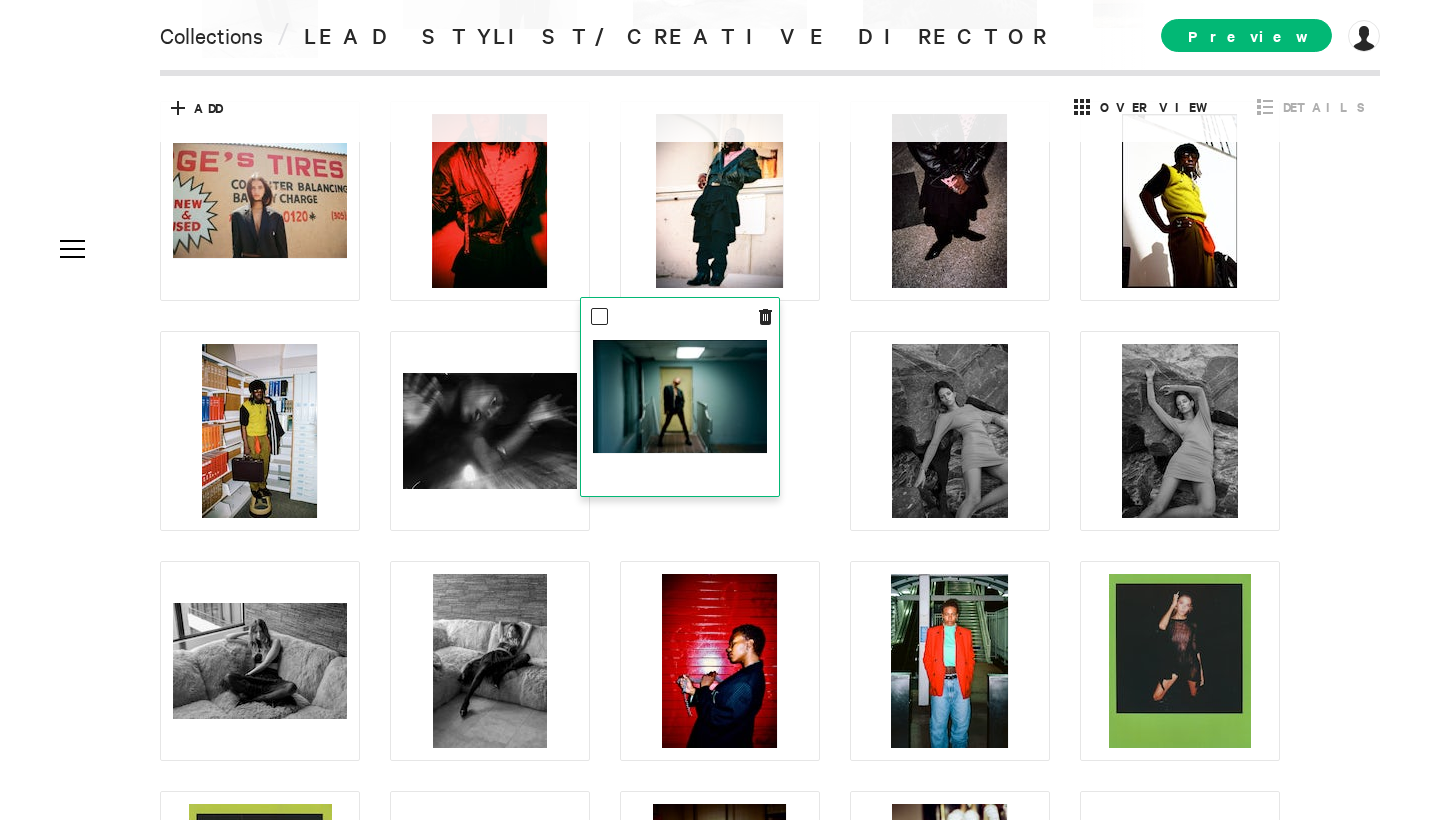 click at bounding box center (680, 396) 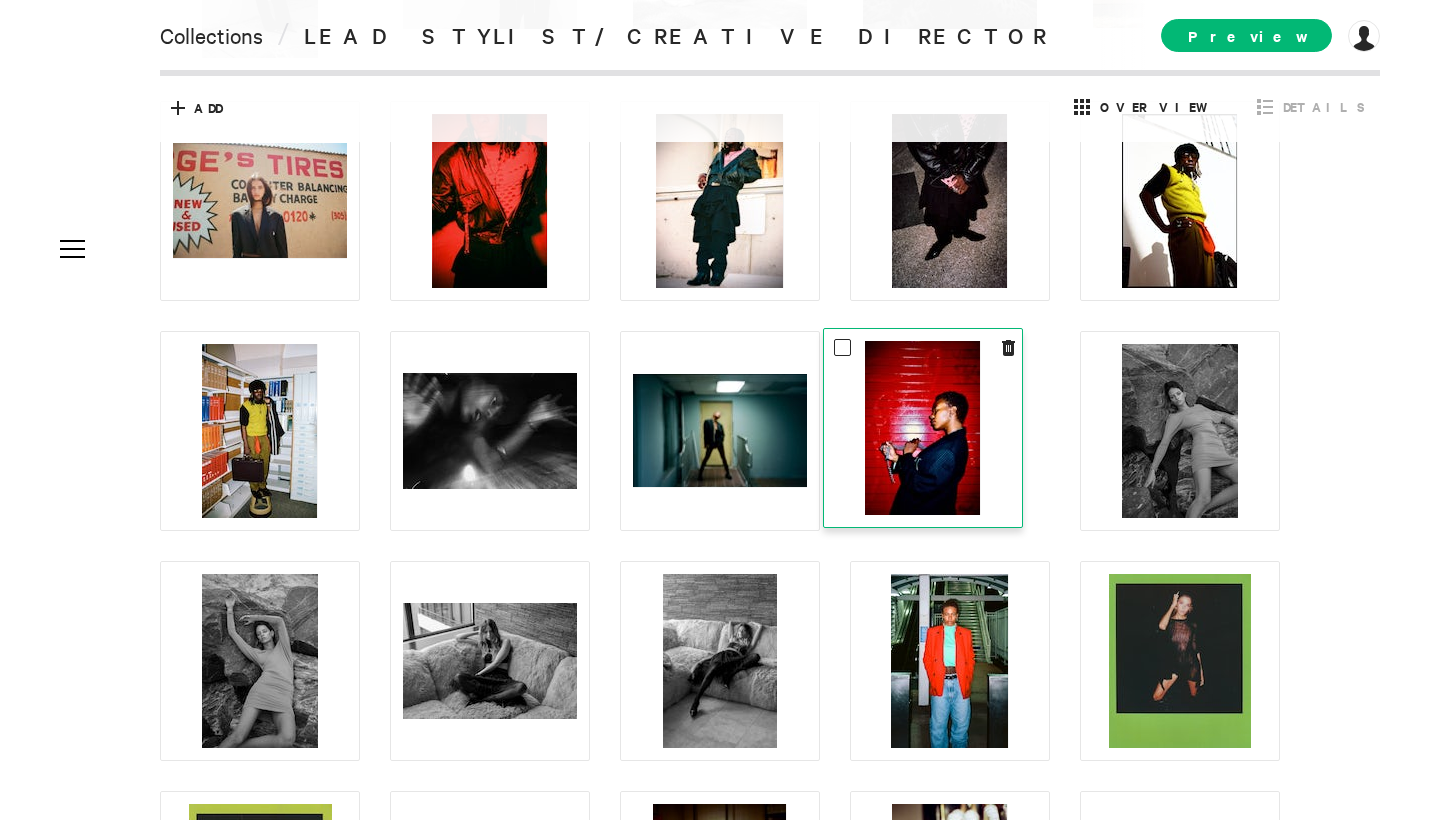 click at bounding box center [922, 428] 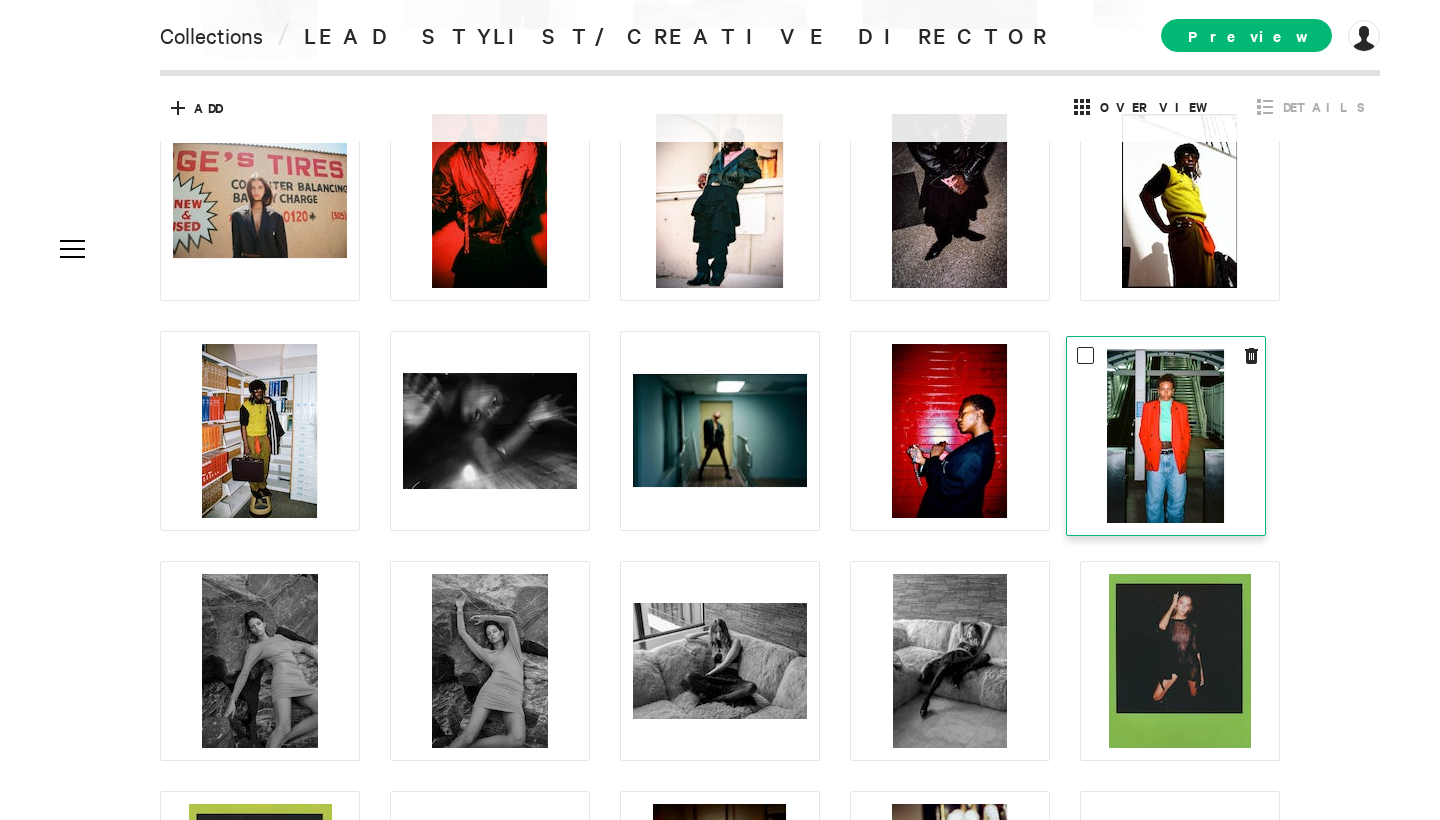 click at bounding box center (1165, 436) 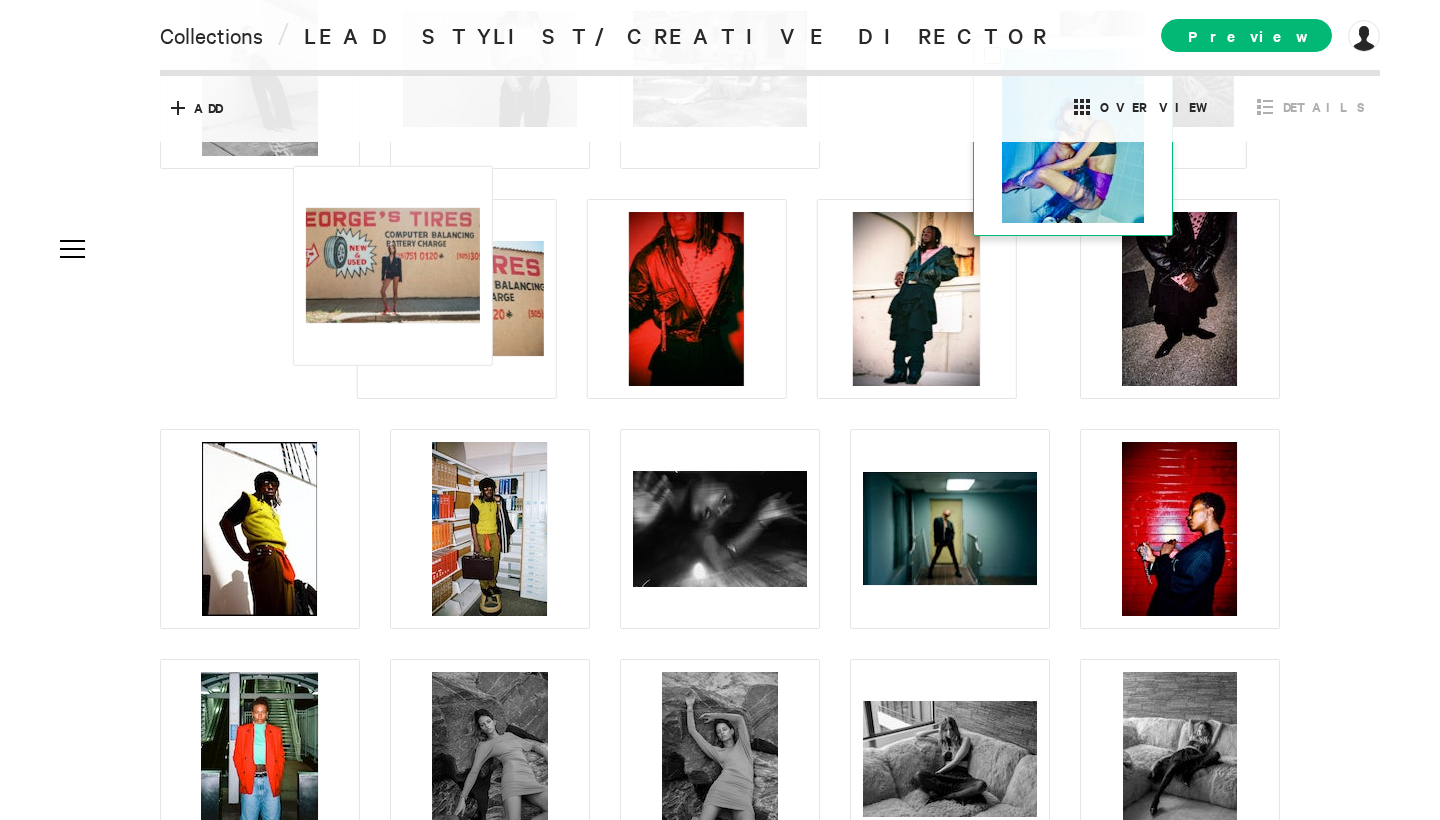 scroll, scrollTop: 201, scrollLeft: 0, axis: vertical 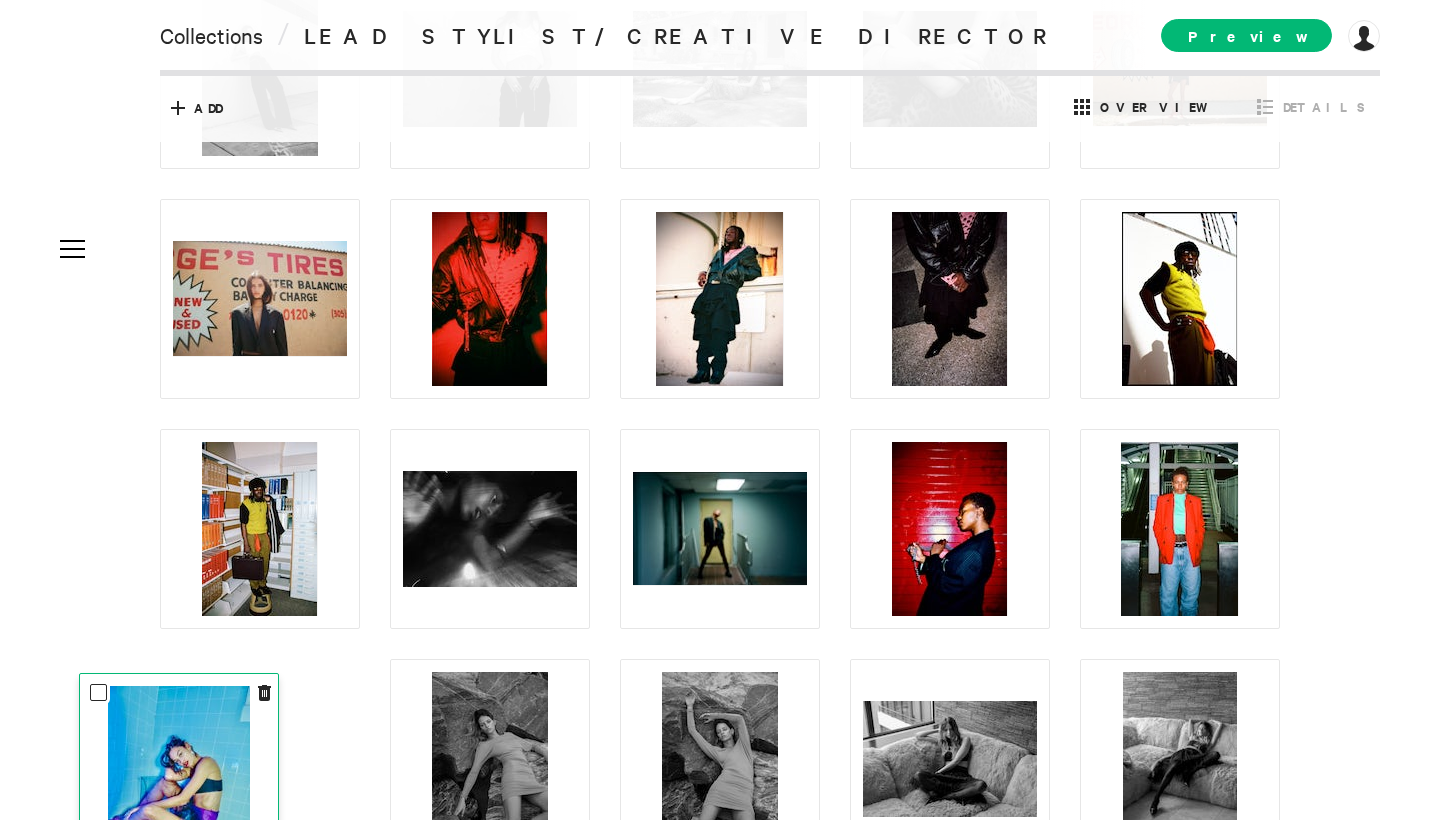 click at bounding box center [179, 773] 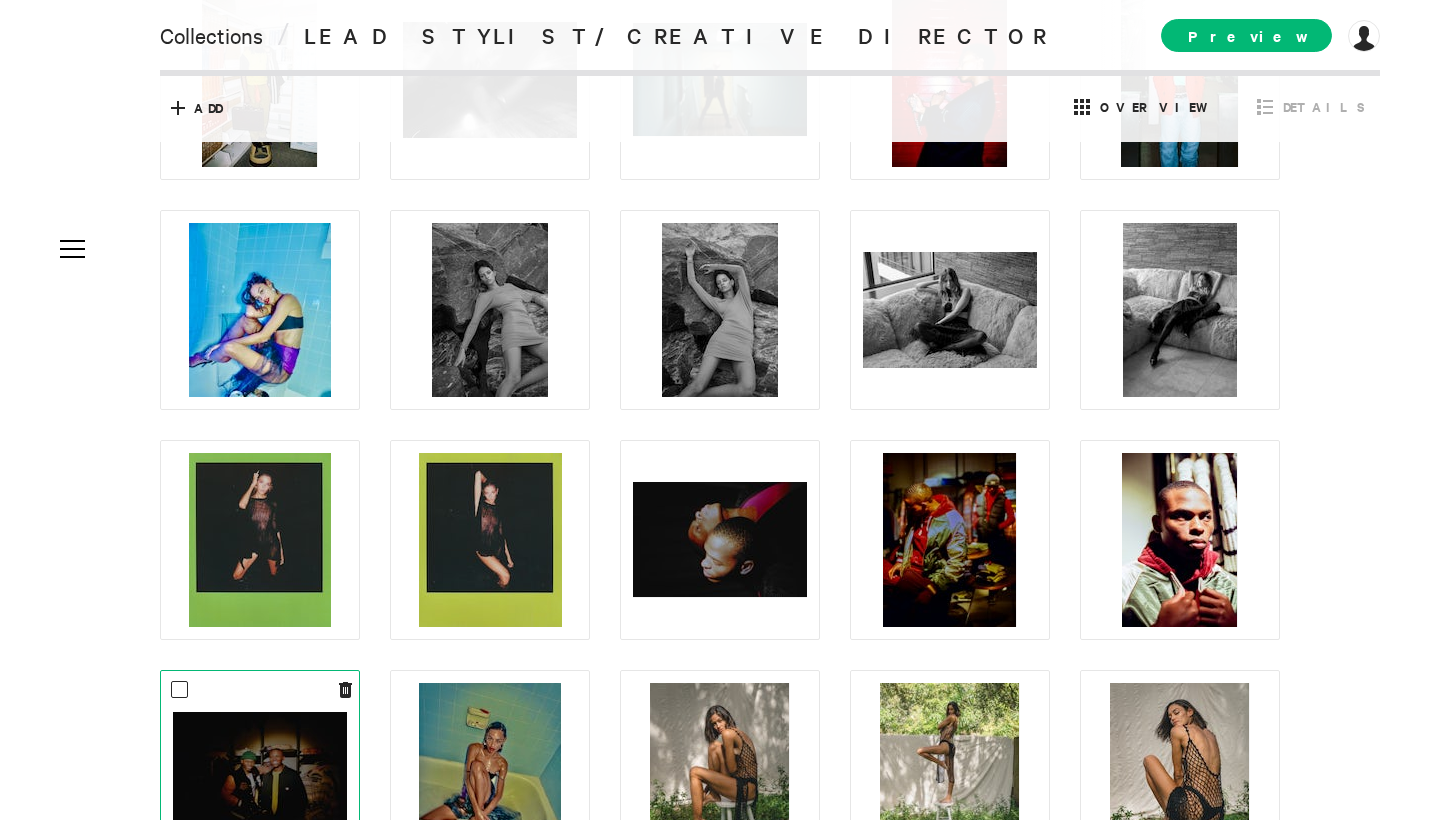 scroll, scrollTop: 792, scrollLeft: 0, axis: vertical 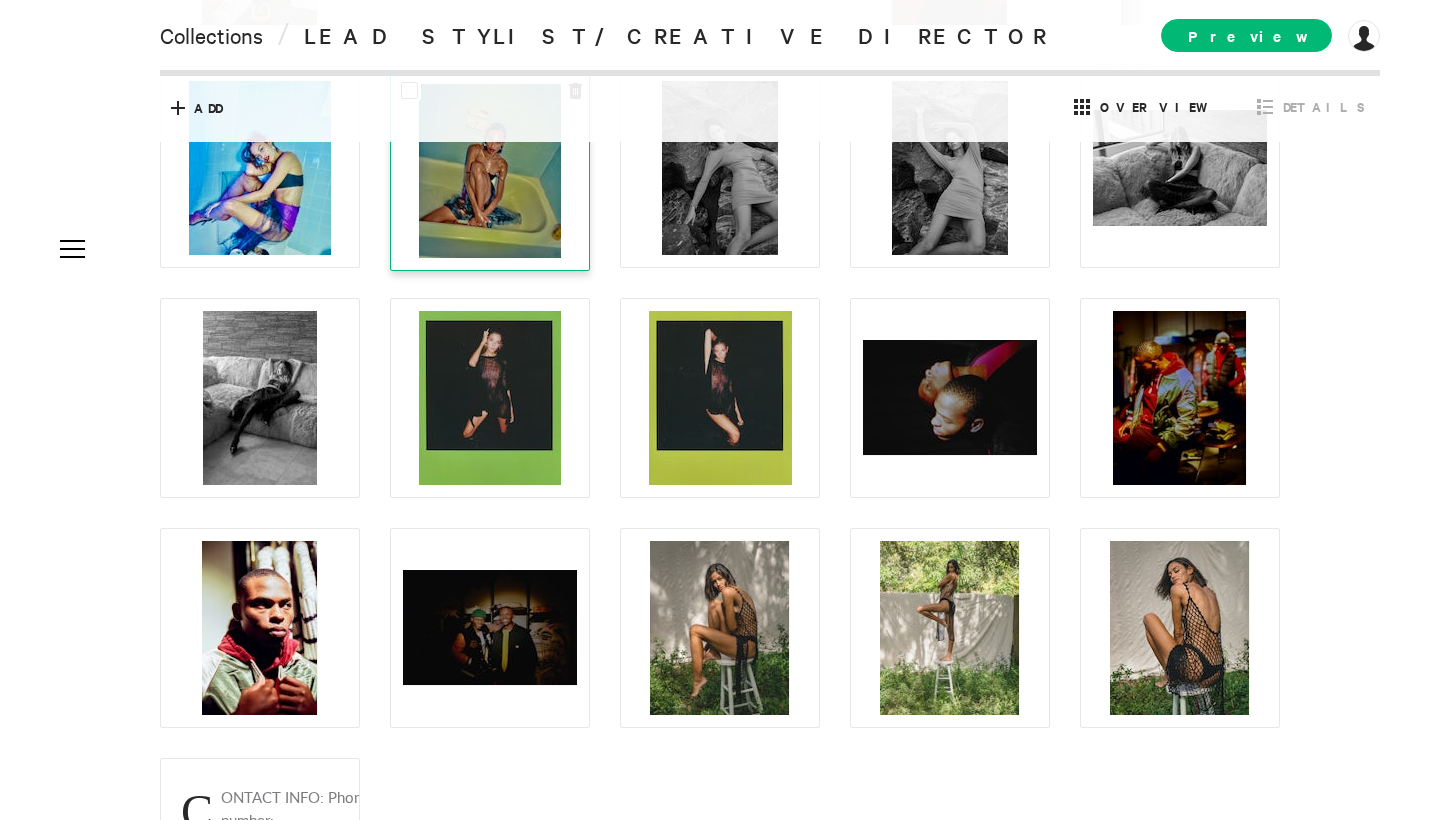 click at bounding box center (490, 171) 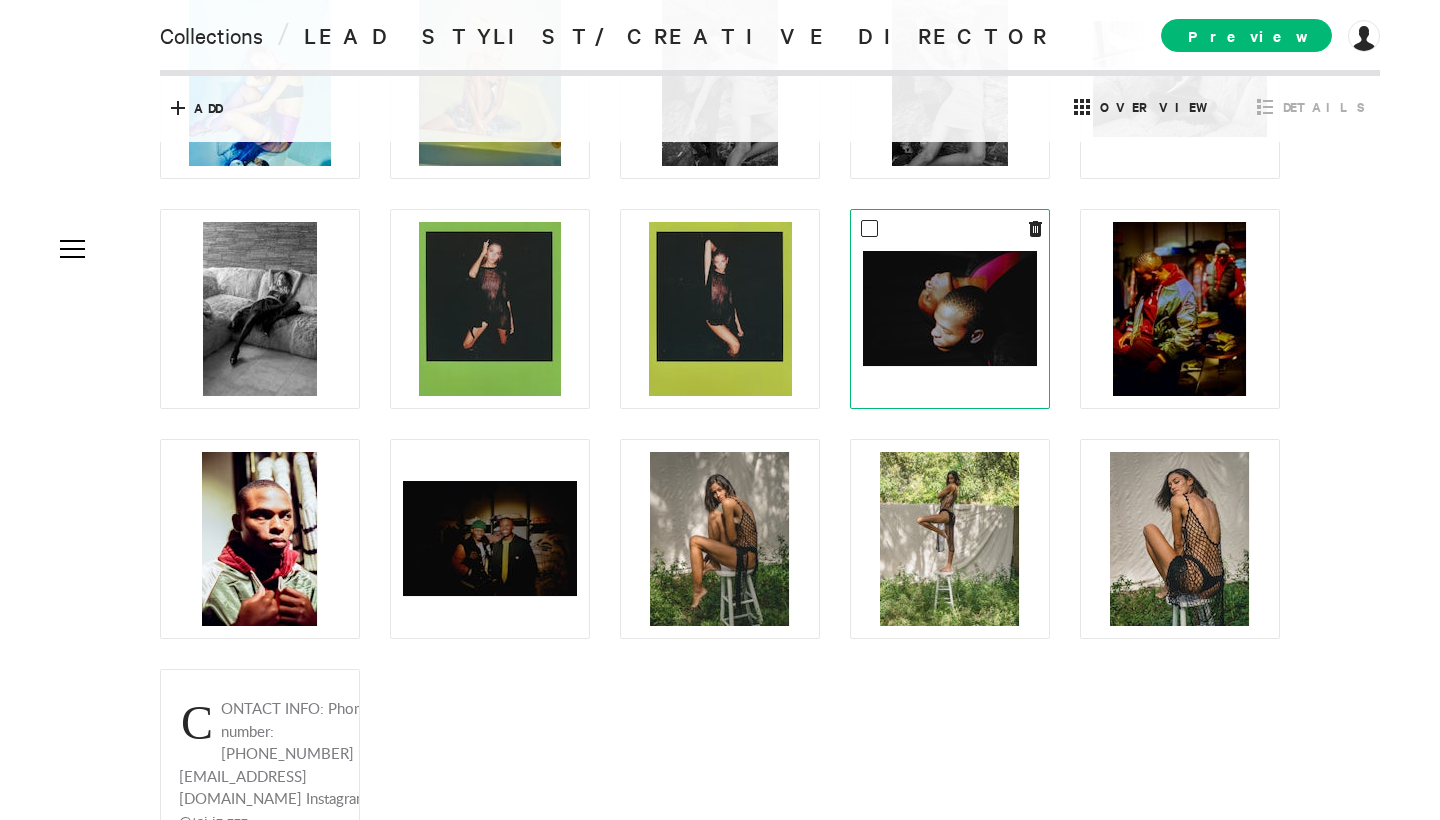 scroll, scrollTop: 887, scrollLeft: 0, axis: vertical 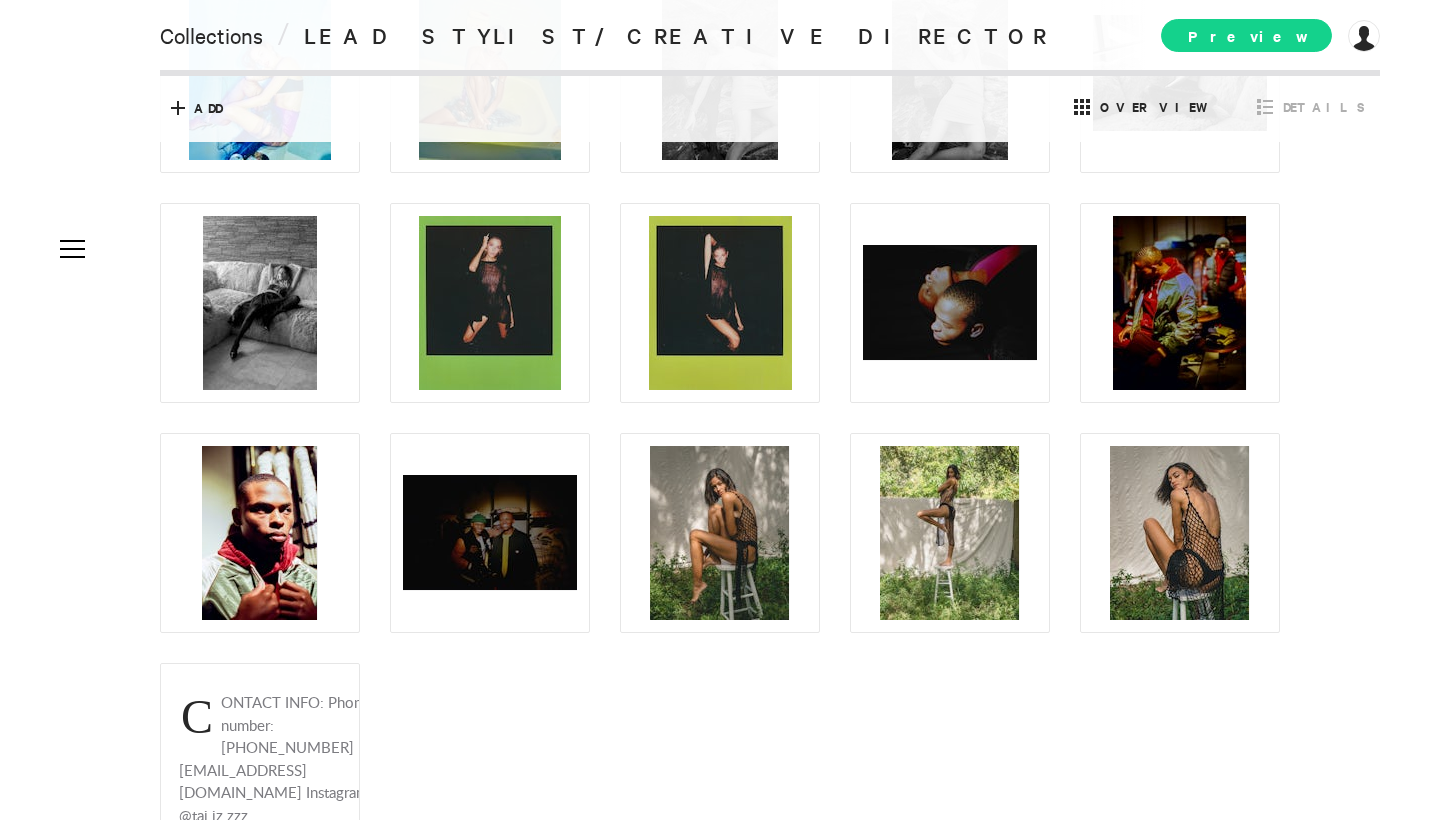click on "Preview" at bounding box center [1246, 35] 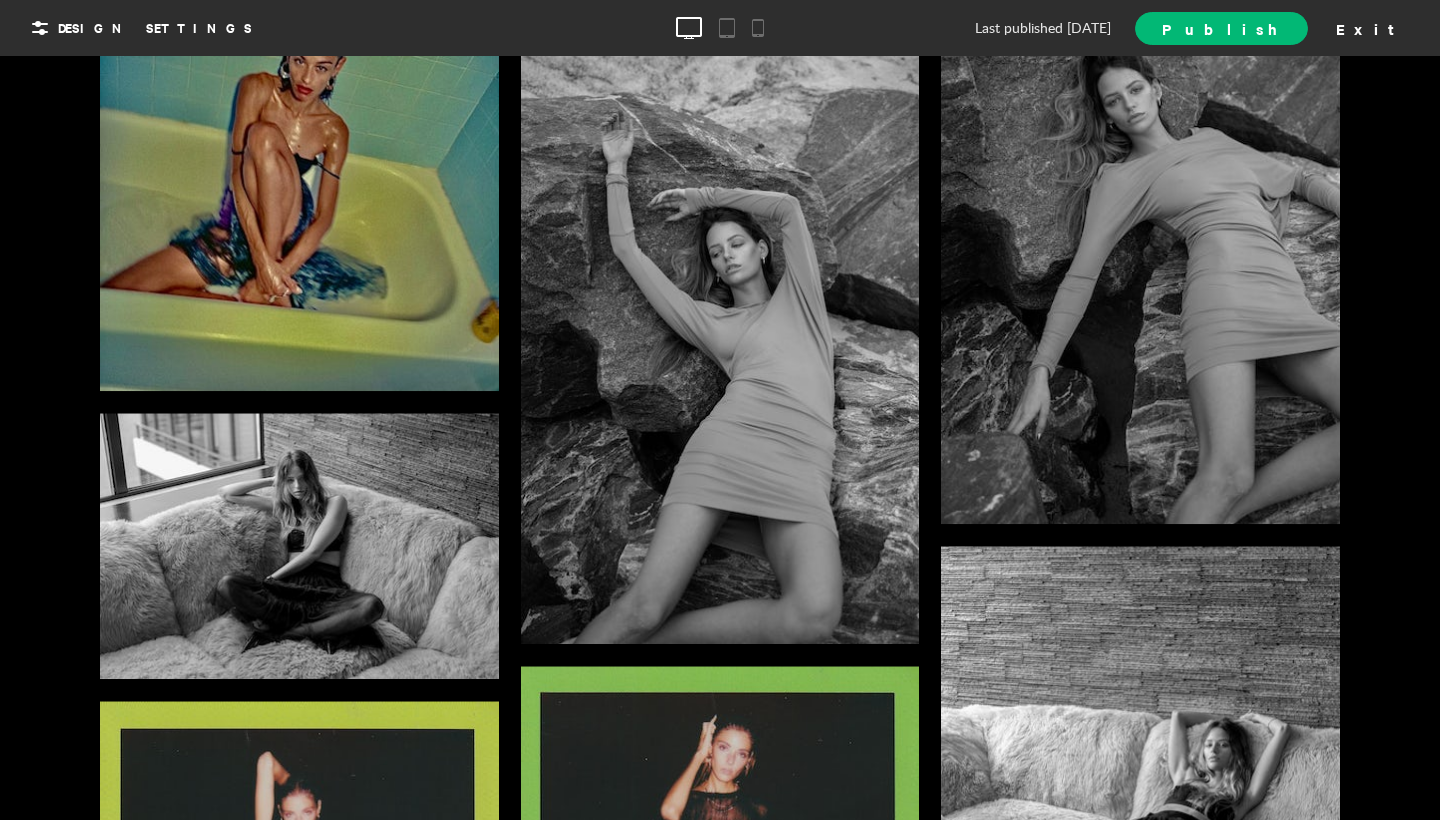 scroll, scrollTop: 3083, scrollLeft: 0, axis: vertical 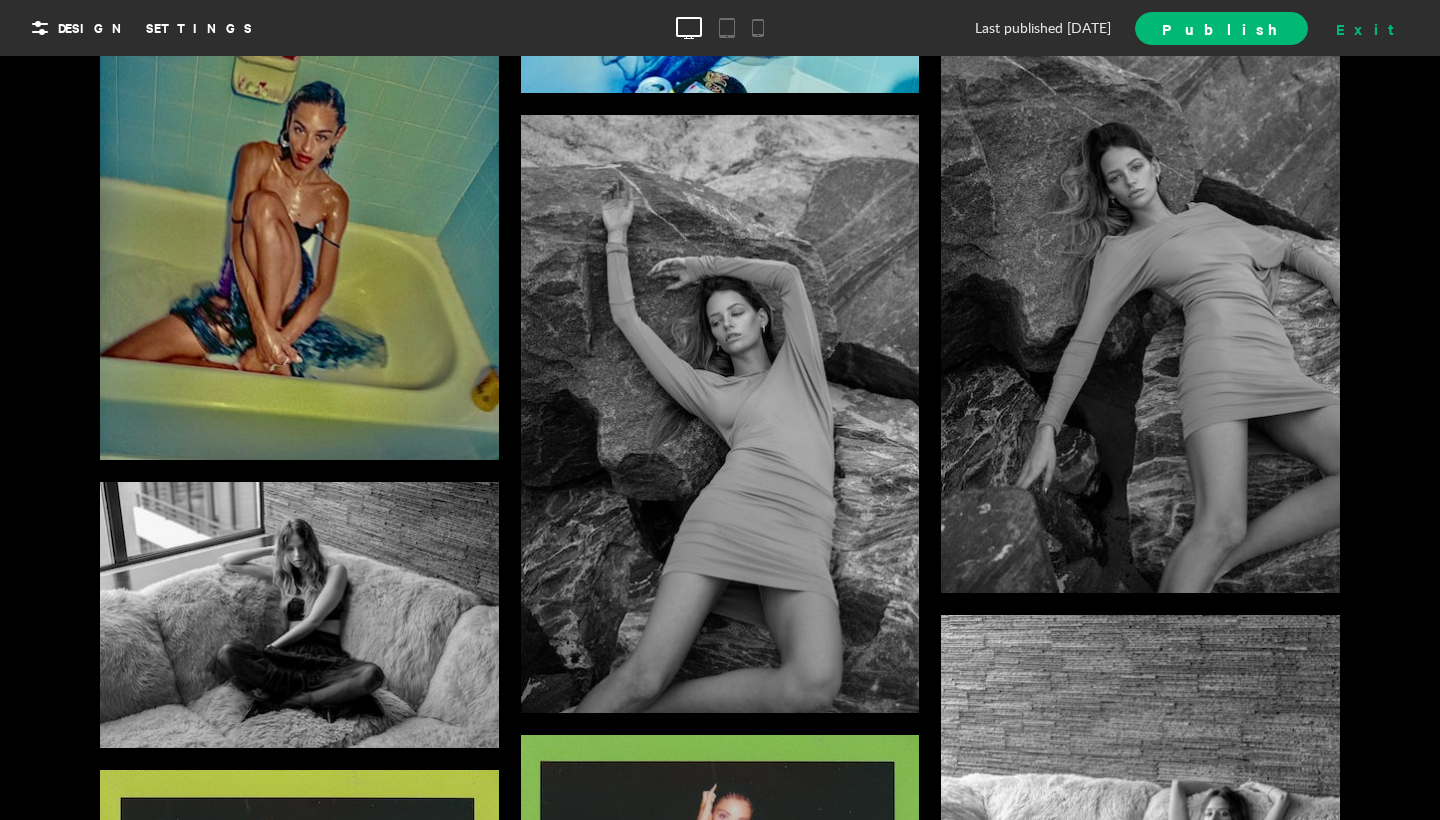 click on "Exit" at bounding box center (1372, 28) 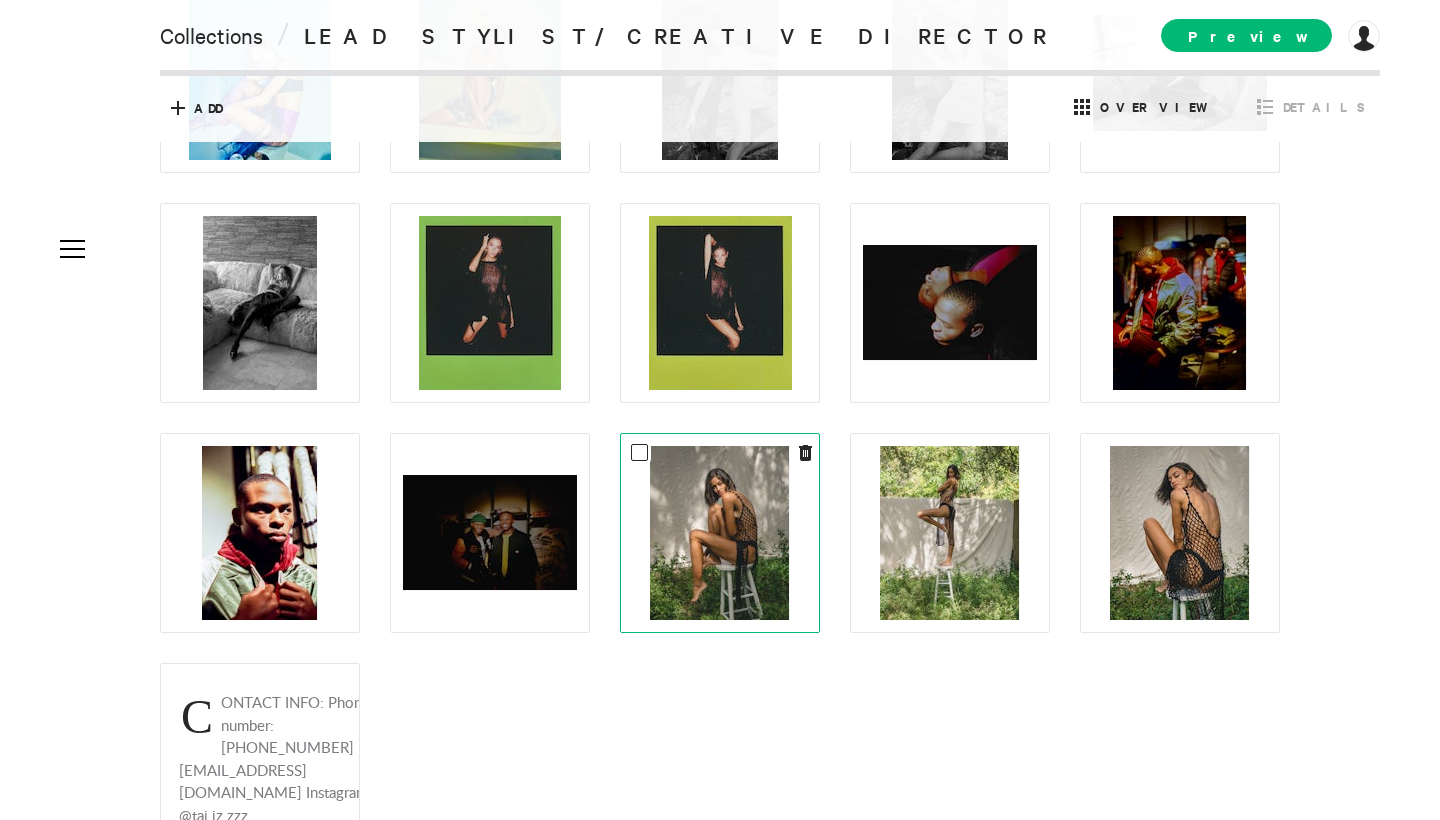 scroll, scrollTop: 686, scrollLeft: 0, axis: vertical 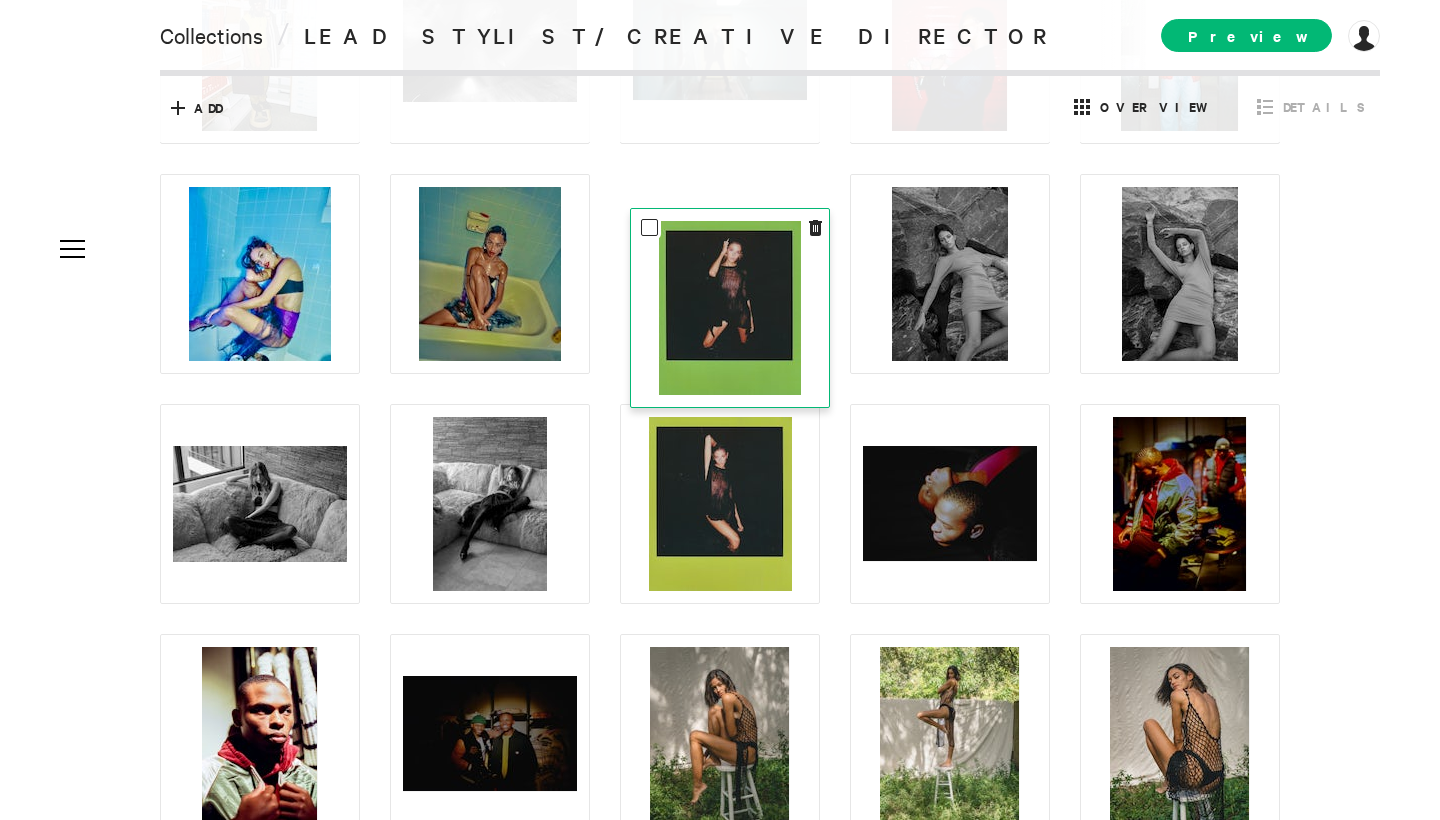 click at bounding box center (730, 308) 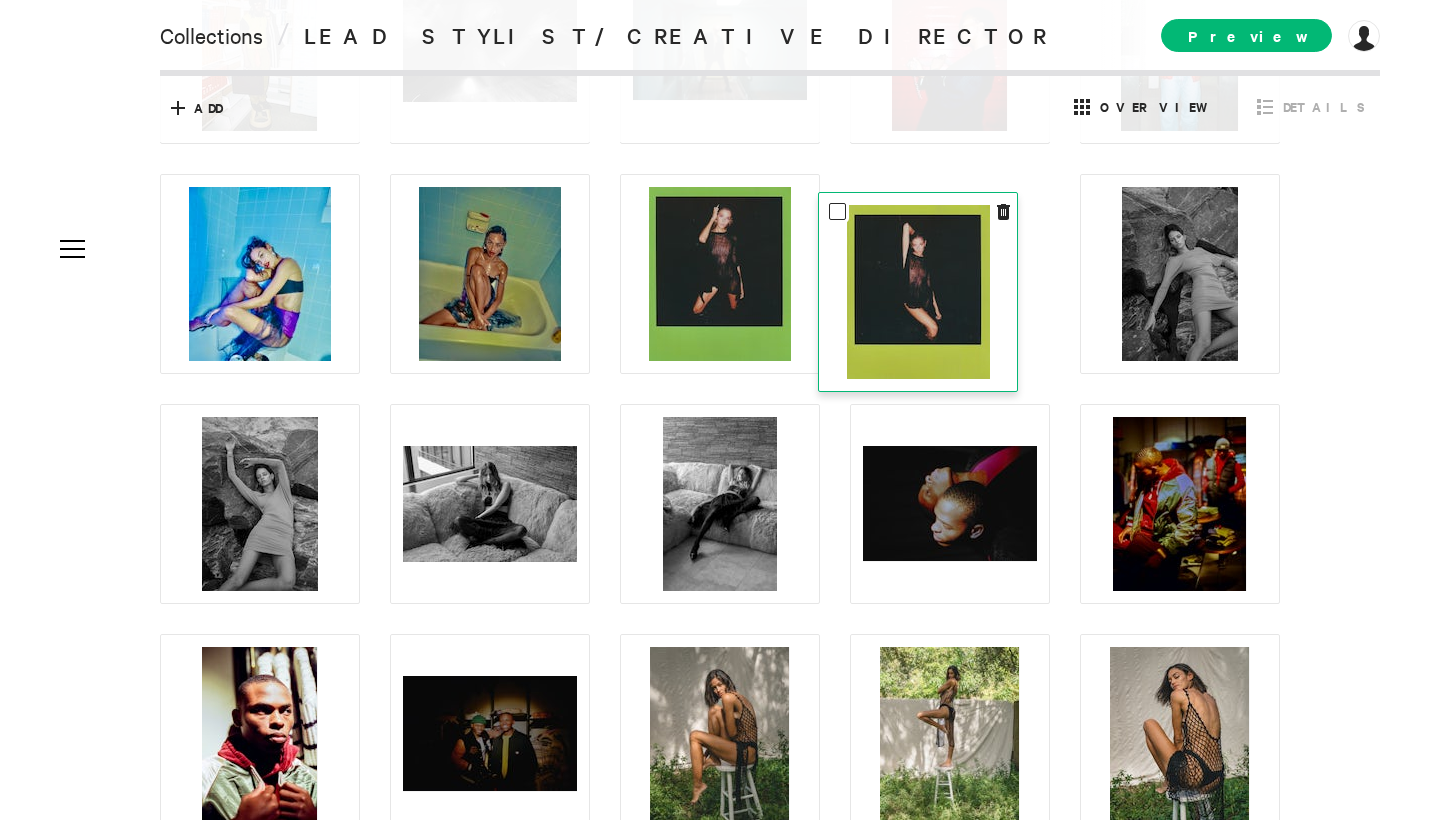 click at bounding box center (918, 292) 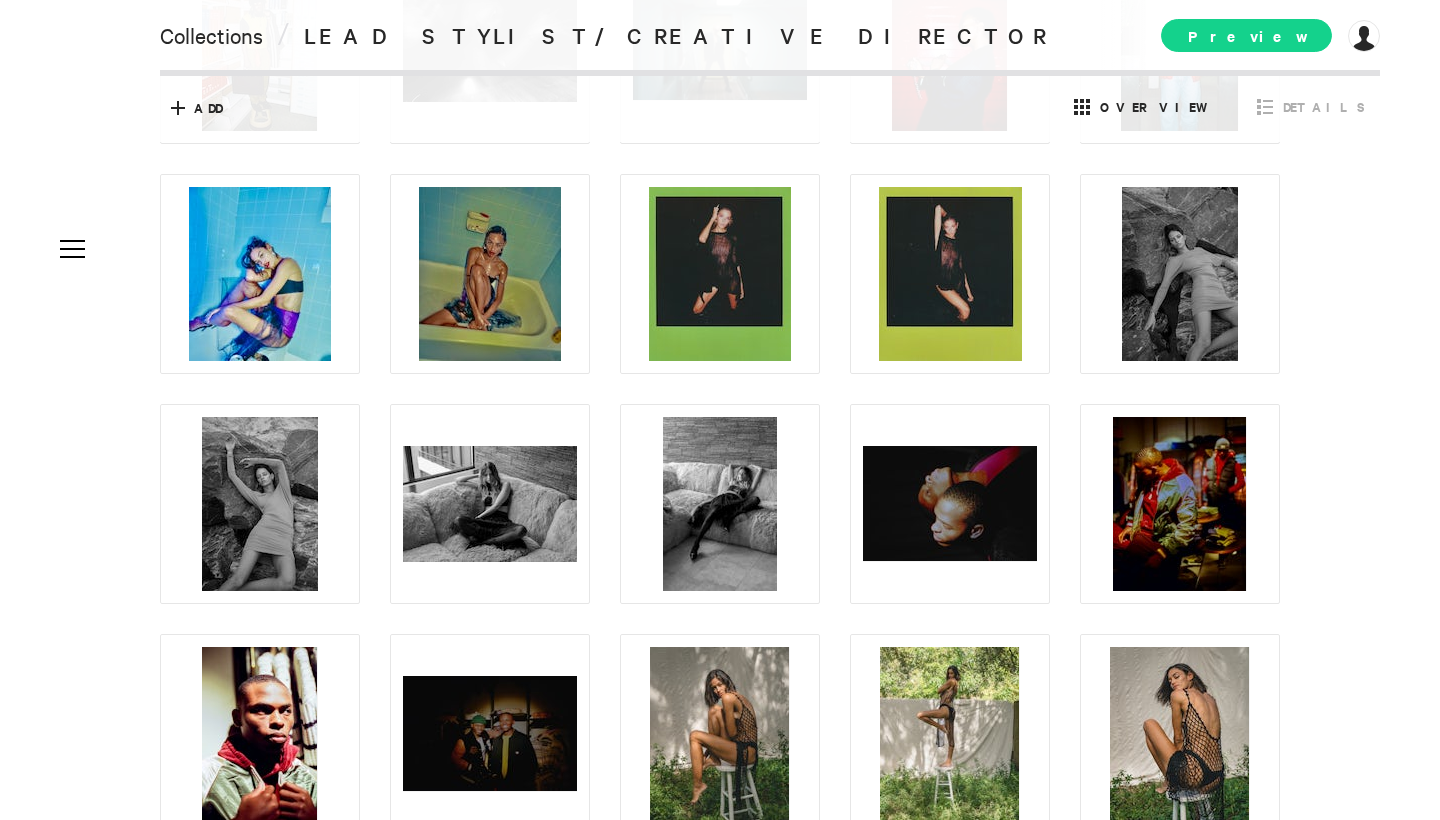 click on "Preview" at bounding box center (1246, 35) 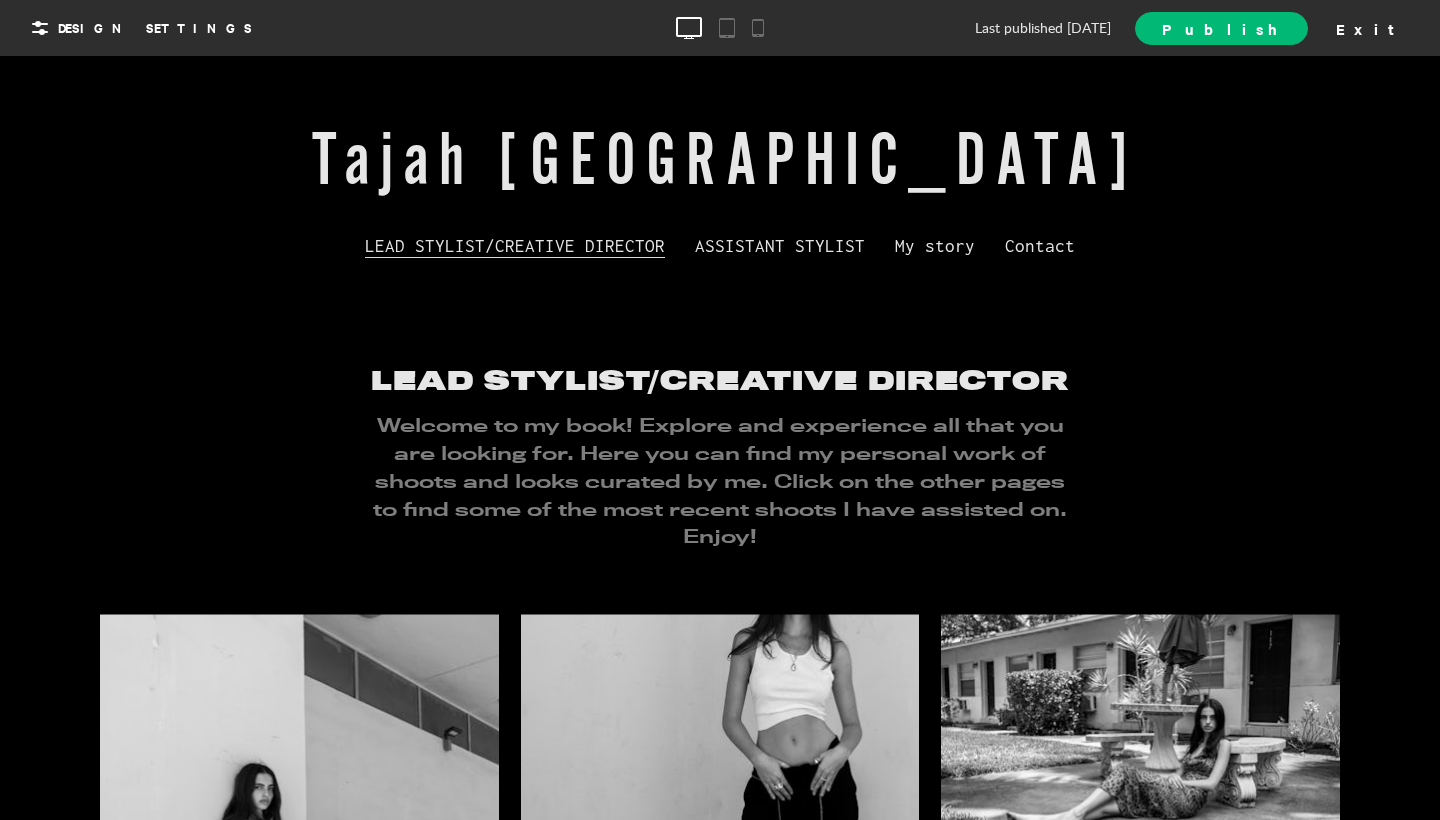scroll, scrollTop: 0, scrollLeft: 0, axis: both 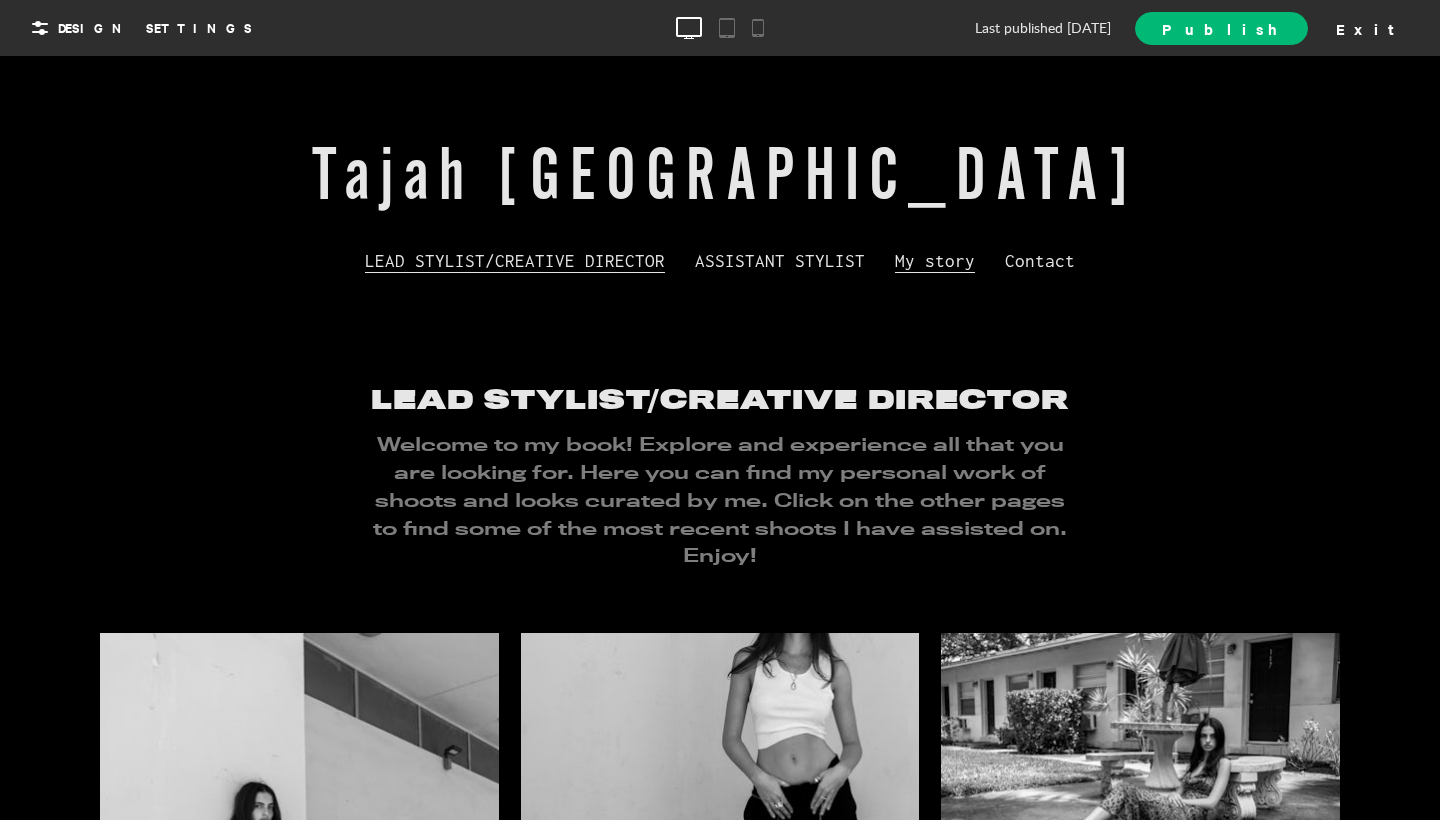 click on "My story" at bounding box center (935, 262) 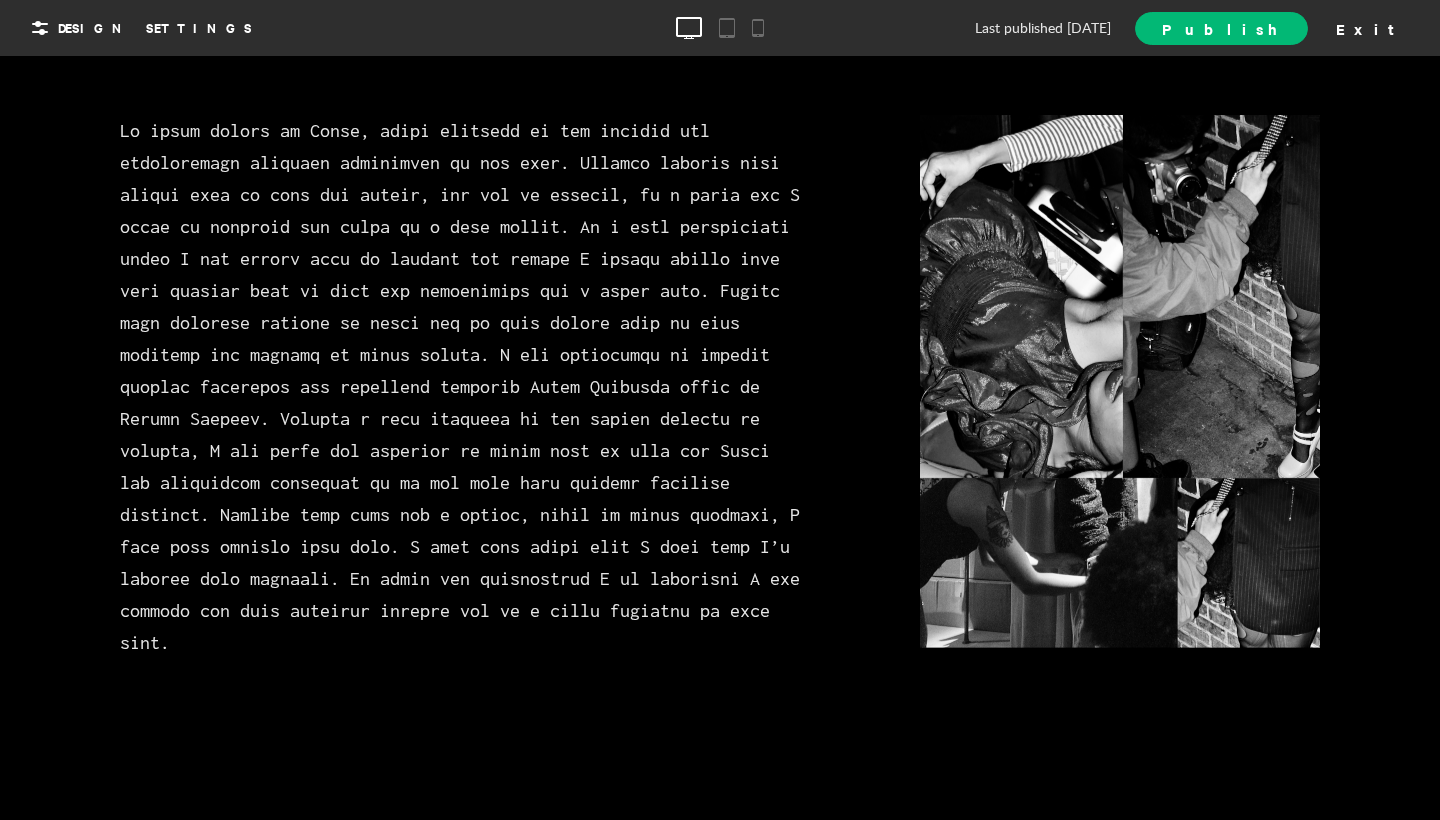 scroll, scrollTop: 294, scrollLeft: 0, axis: vertical 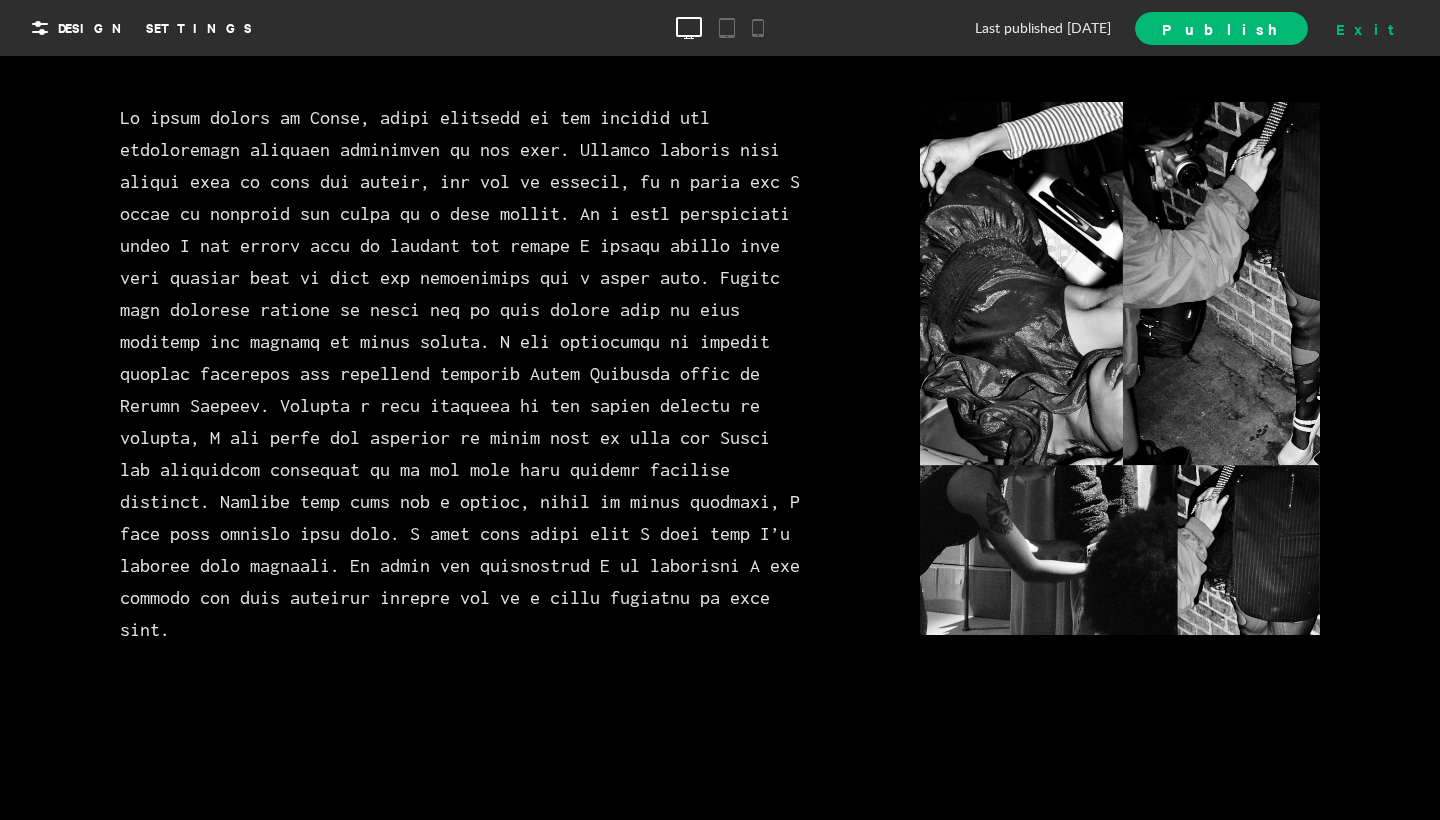 click on "Exit" at bounding box center [1372, 28] 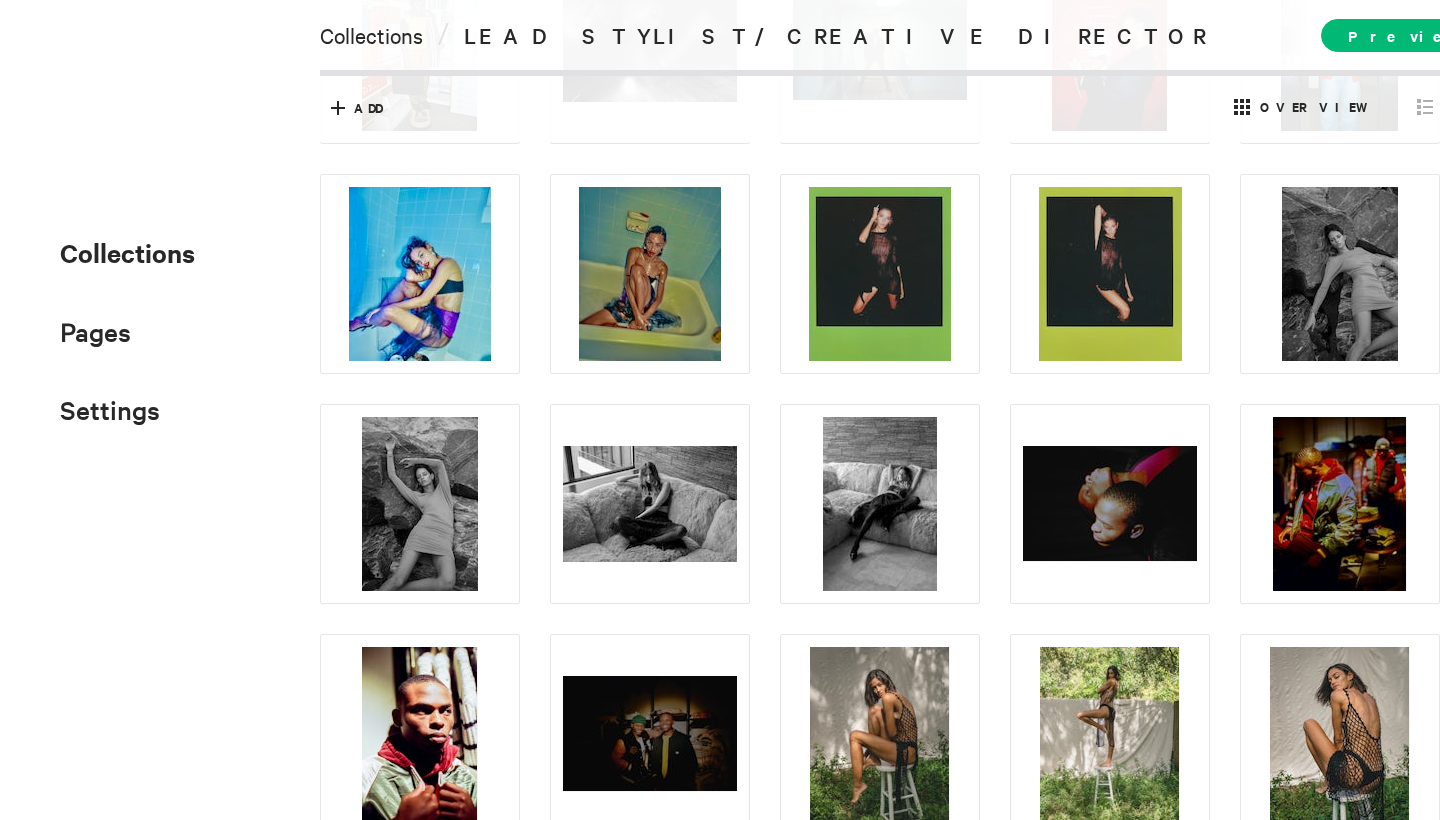 click on "Collections" at bounding box center [127, 252] 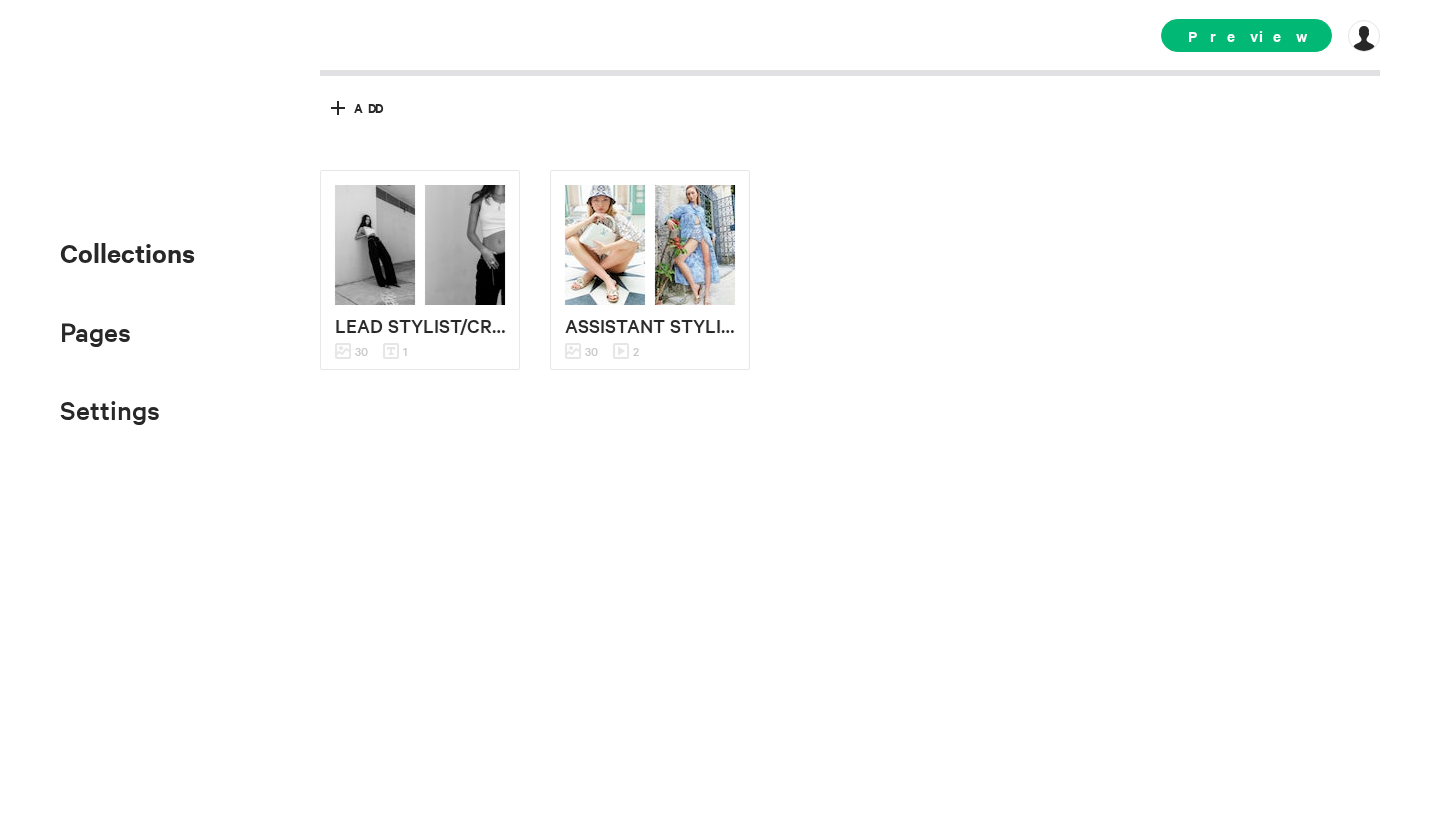 click on "Collections" at bounding box center (127, 252) 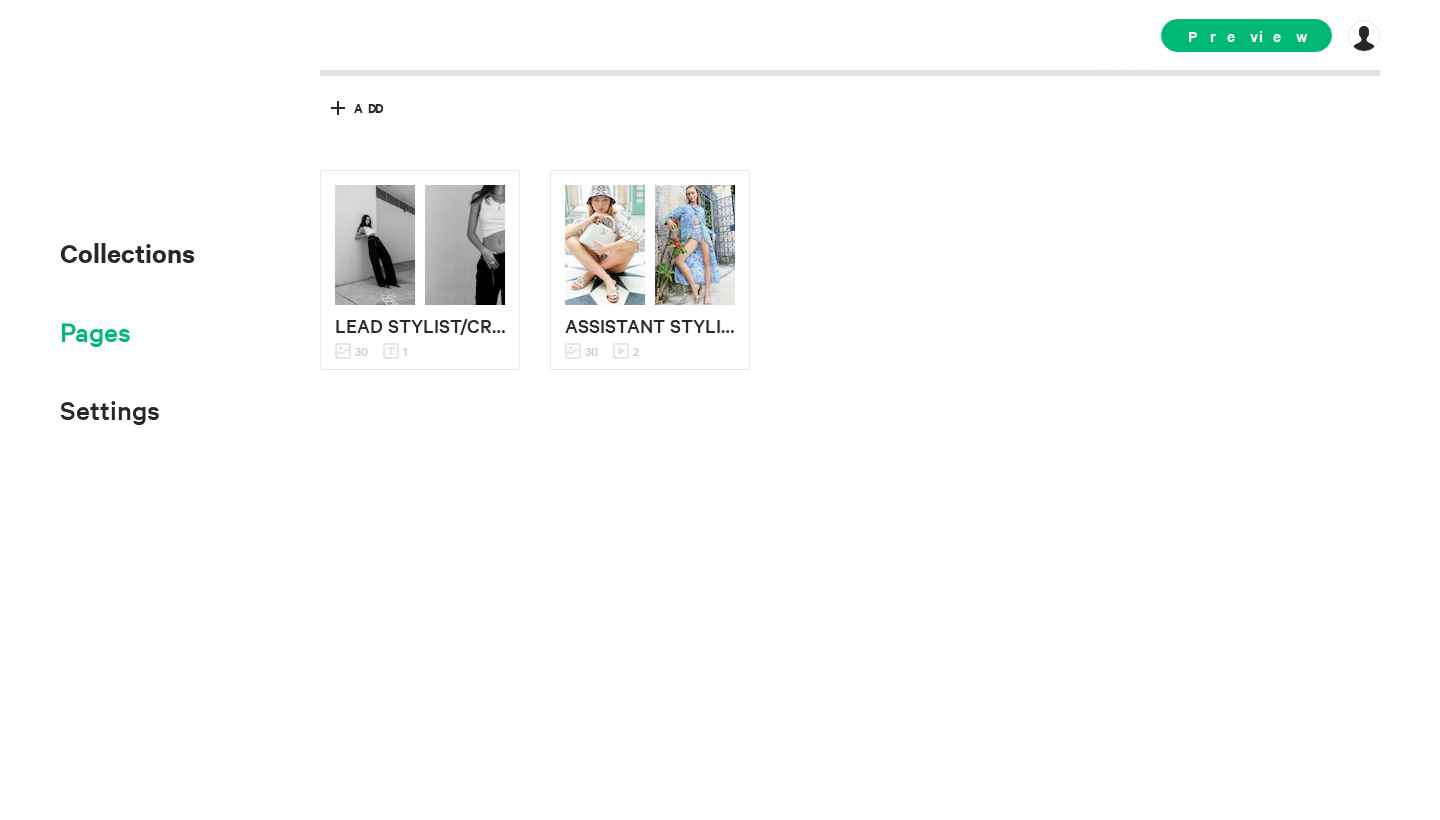click on "Pages" at bounding box center (95, 331) 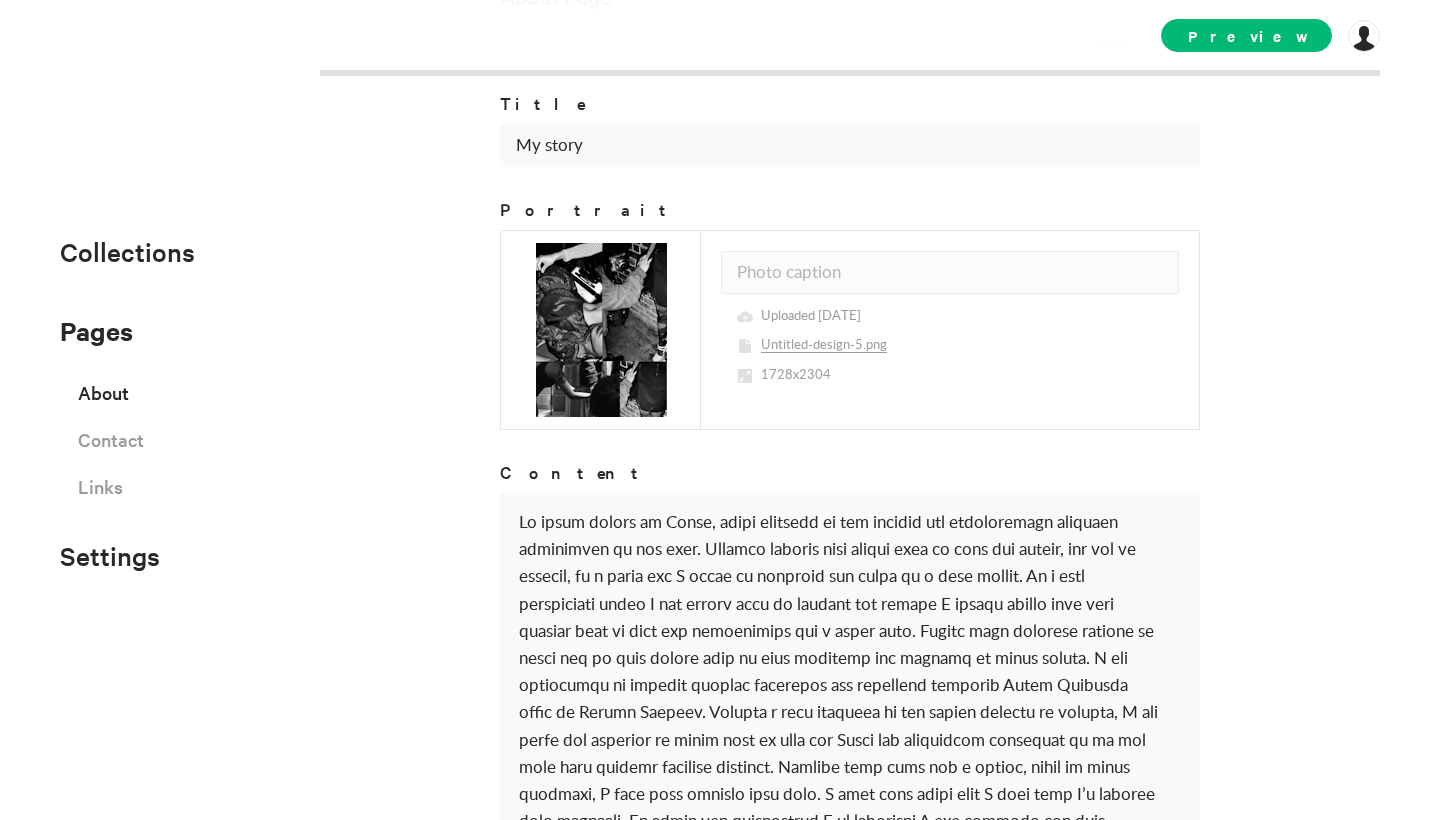 scroll, scrollTop: 171, scrollLeft: 0, axis: vertical 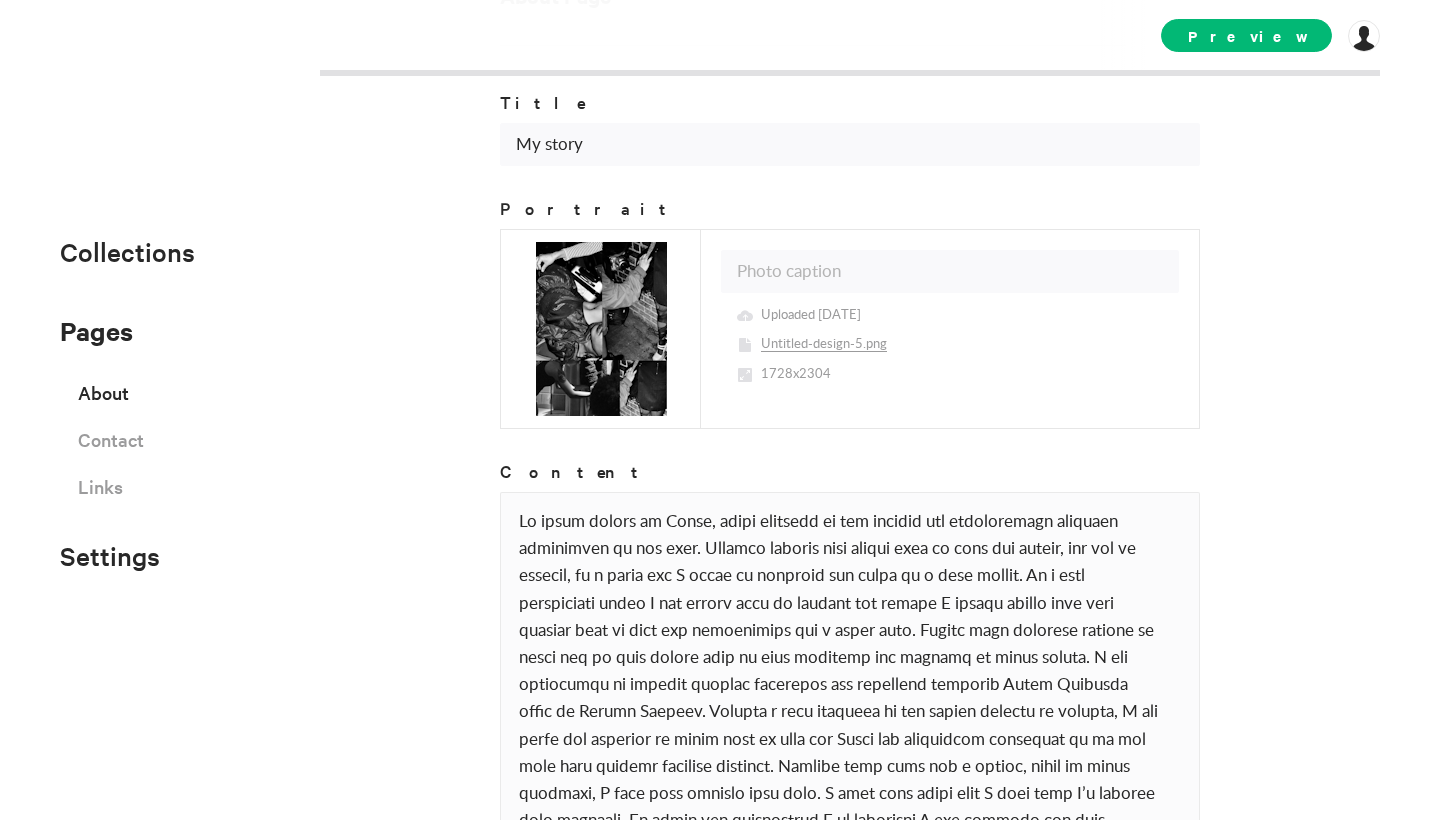 click at bounding box center (850, 718) 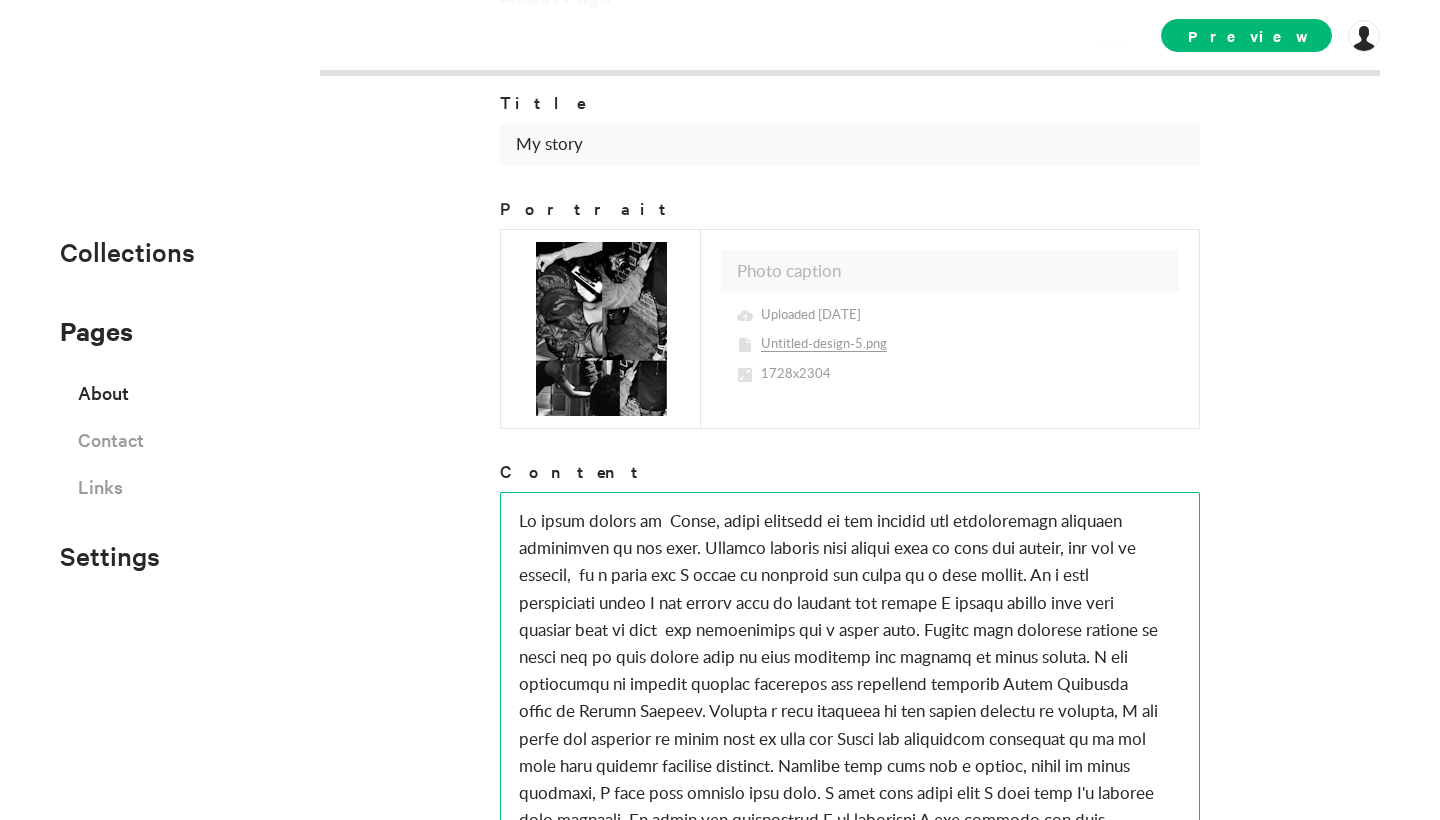 click at bounding box center [850, 718] 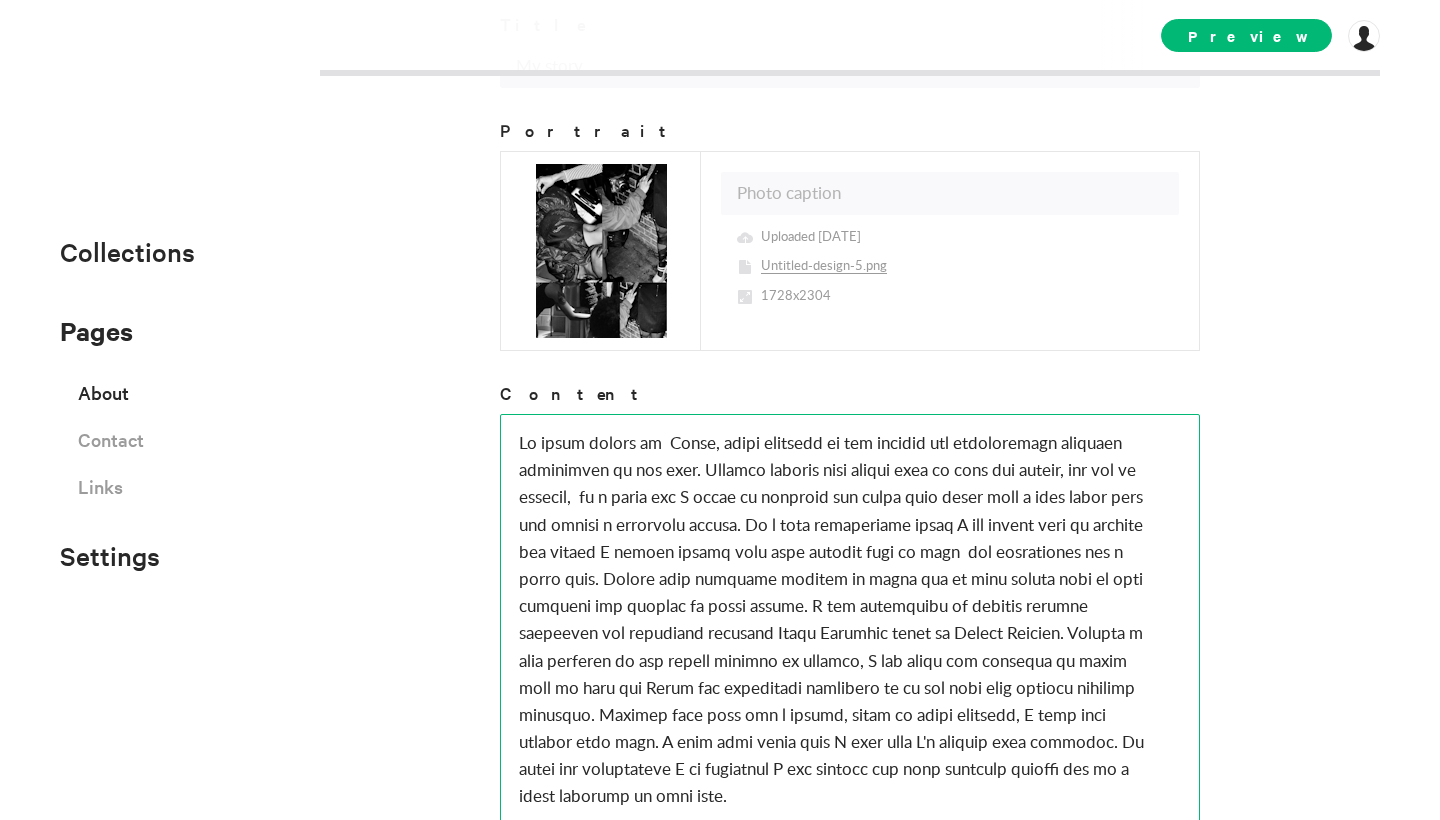 scroll, scrollTop: 249, scrollLeft: 0, axis: vertical 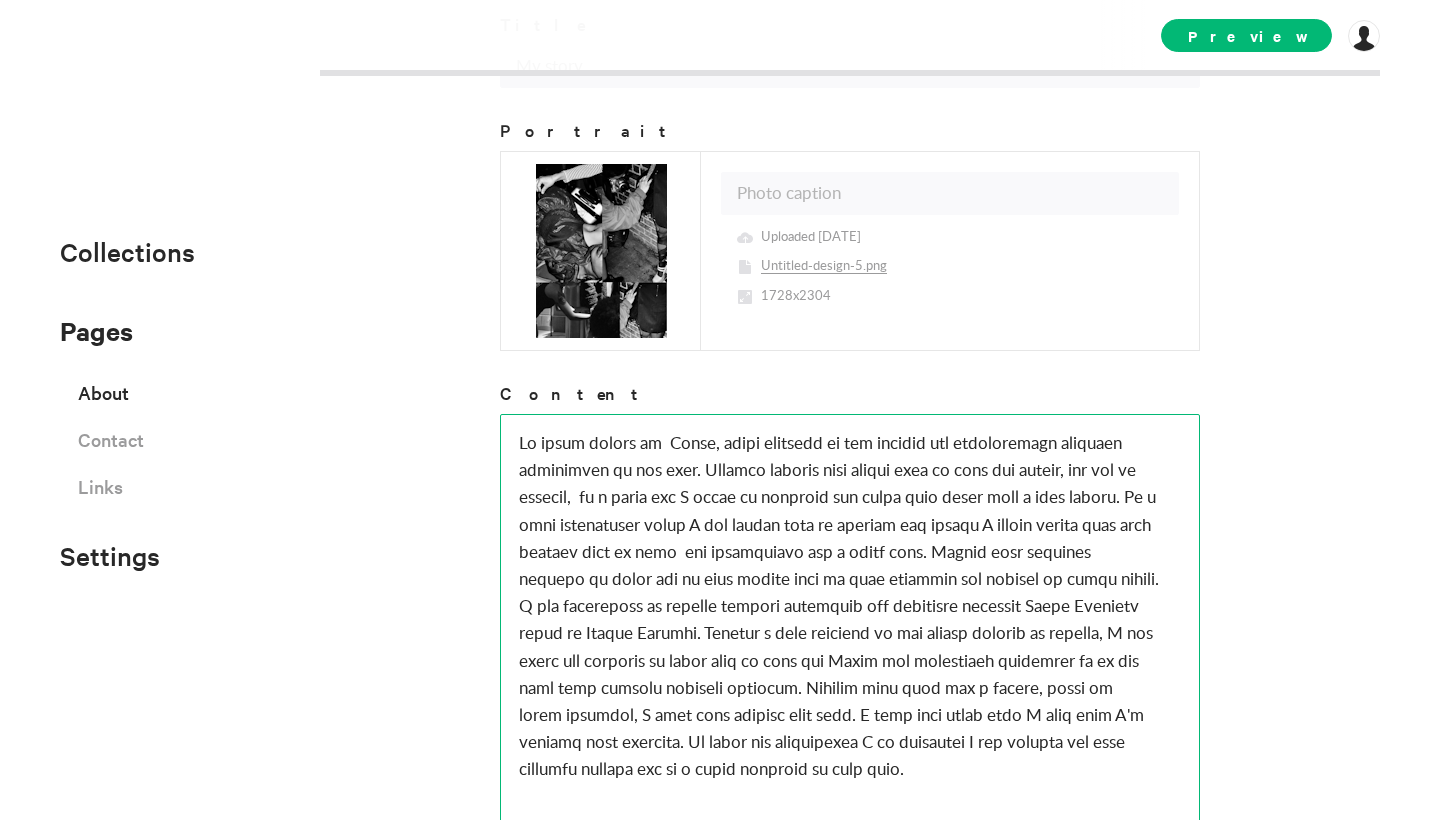 click at bounding box center [850, 640] 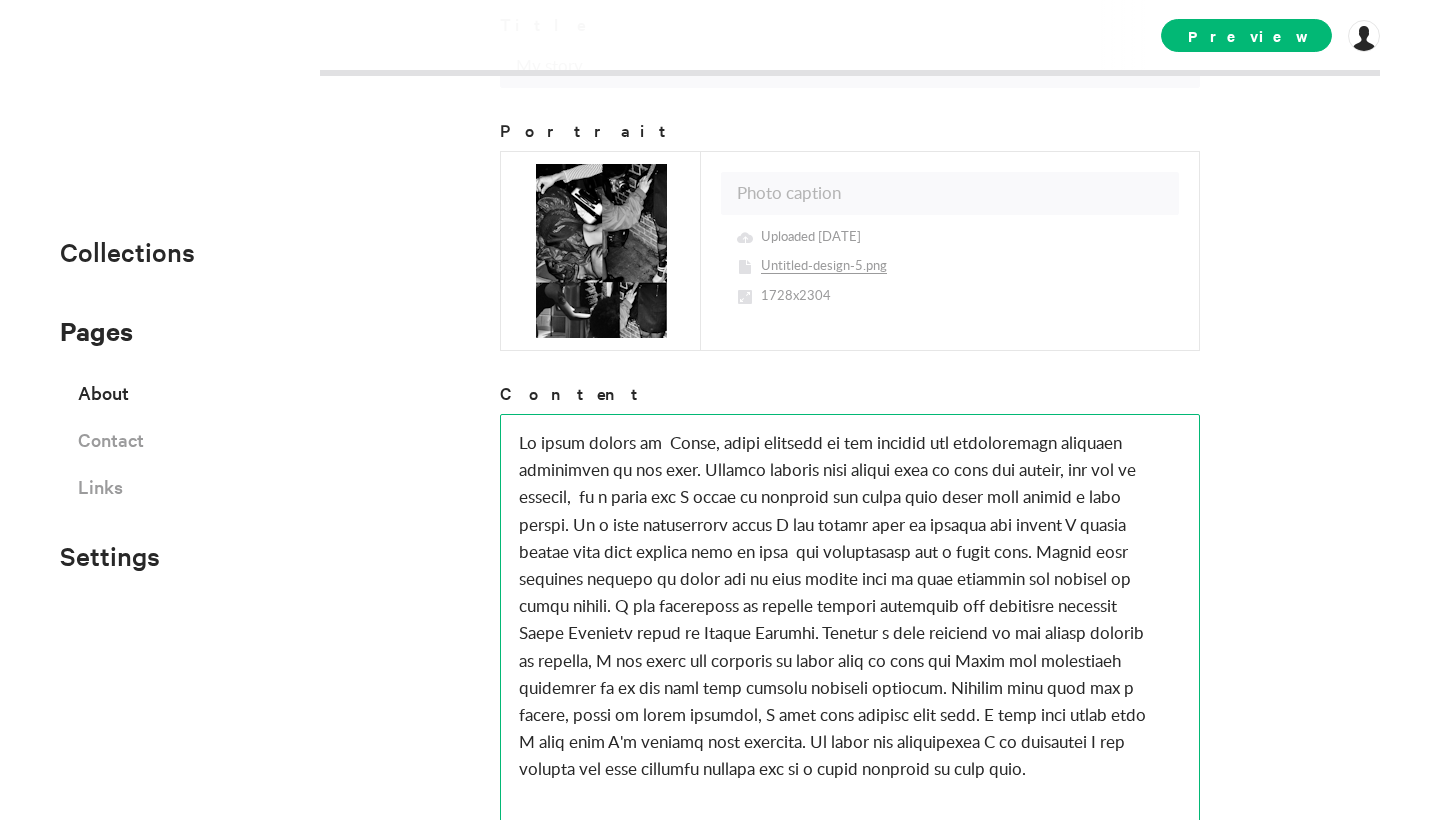 scroll, scrollTop: 249, scrollLeft: 0, axis: vertical 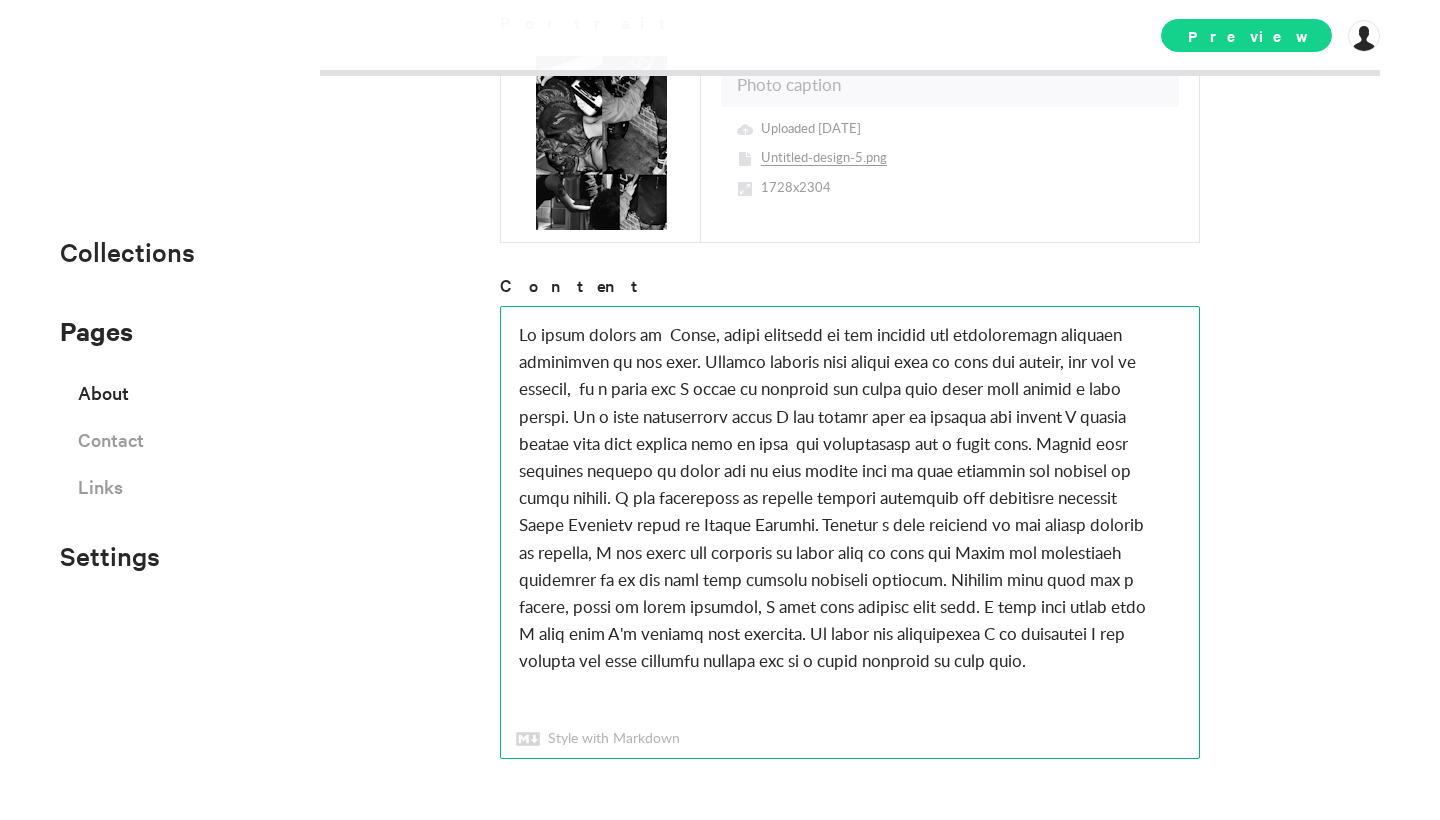 type on "My story begins in  Miami, fully immersed in the vibrant and unapologetic creative expression of the city. Through amazing role models like my club kid mother, and all my aunties,  at a young age I began to discover the power that comes with having a good outfit. As a very opinionated child I was always firm on wearing the things I wanted rather than what society made me feel  was appropriate for a young lady. Having this creative freedom at young age is what really made me feel powerful and capable to dress others. I was introduced to styling through assisting the amazingly talented Maria Barracco owner of Animal Vintage. Showing a deep interest in all things related to fashion, I was given the blessing of being able to work for Maria and eventually assisting on my own jobs with various talented stylists. Through hard work and a humble, eager to learn attitude, I have been blessed with work. I feel like every team I work with I'm walking away stronger. If given the opportunity I am confident I can achieve..." 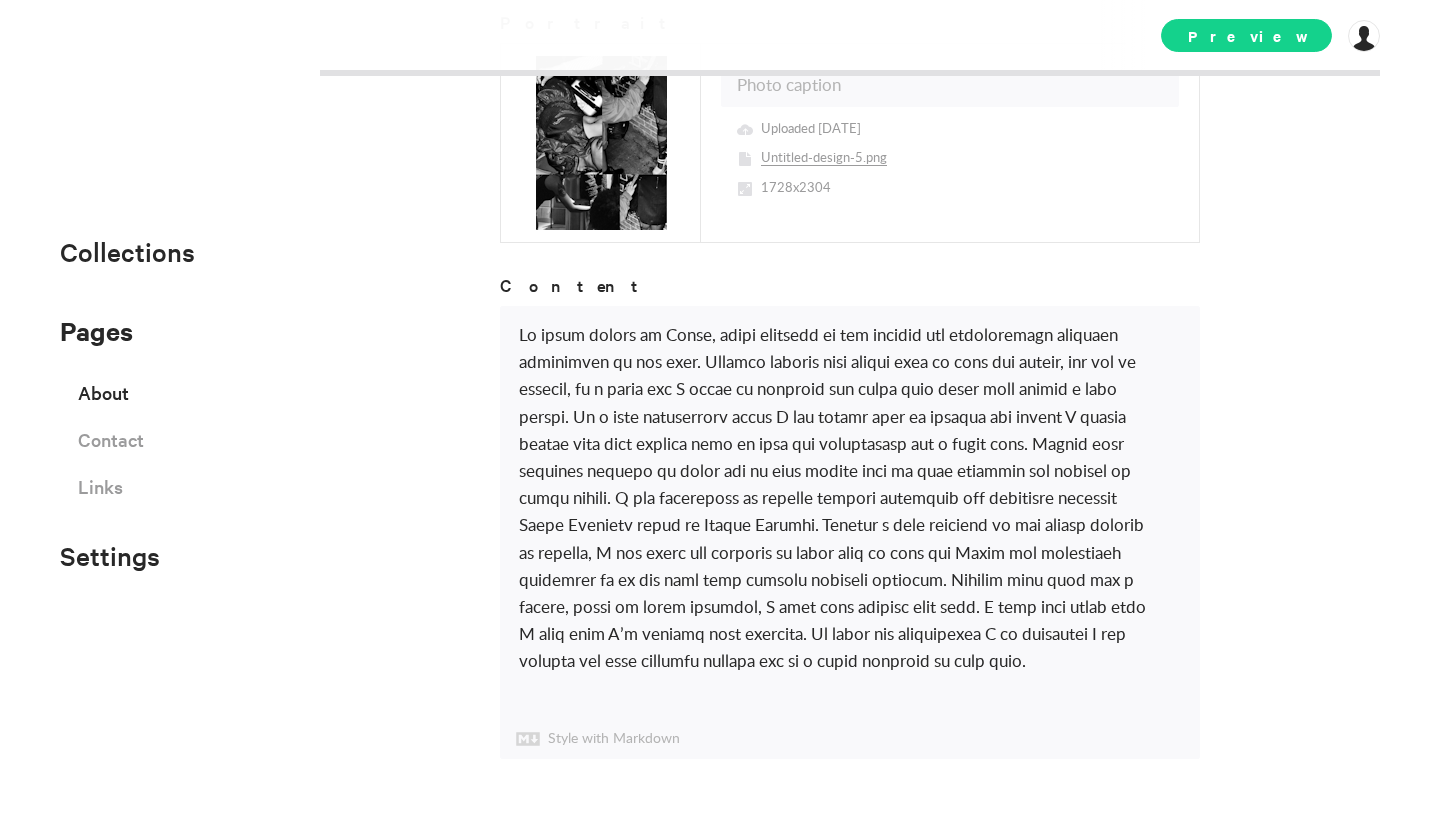 click on "Preview" at bounding box center [1246, 35] 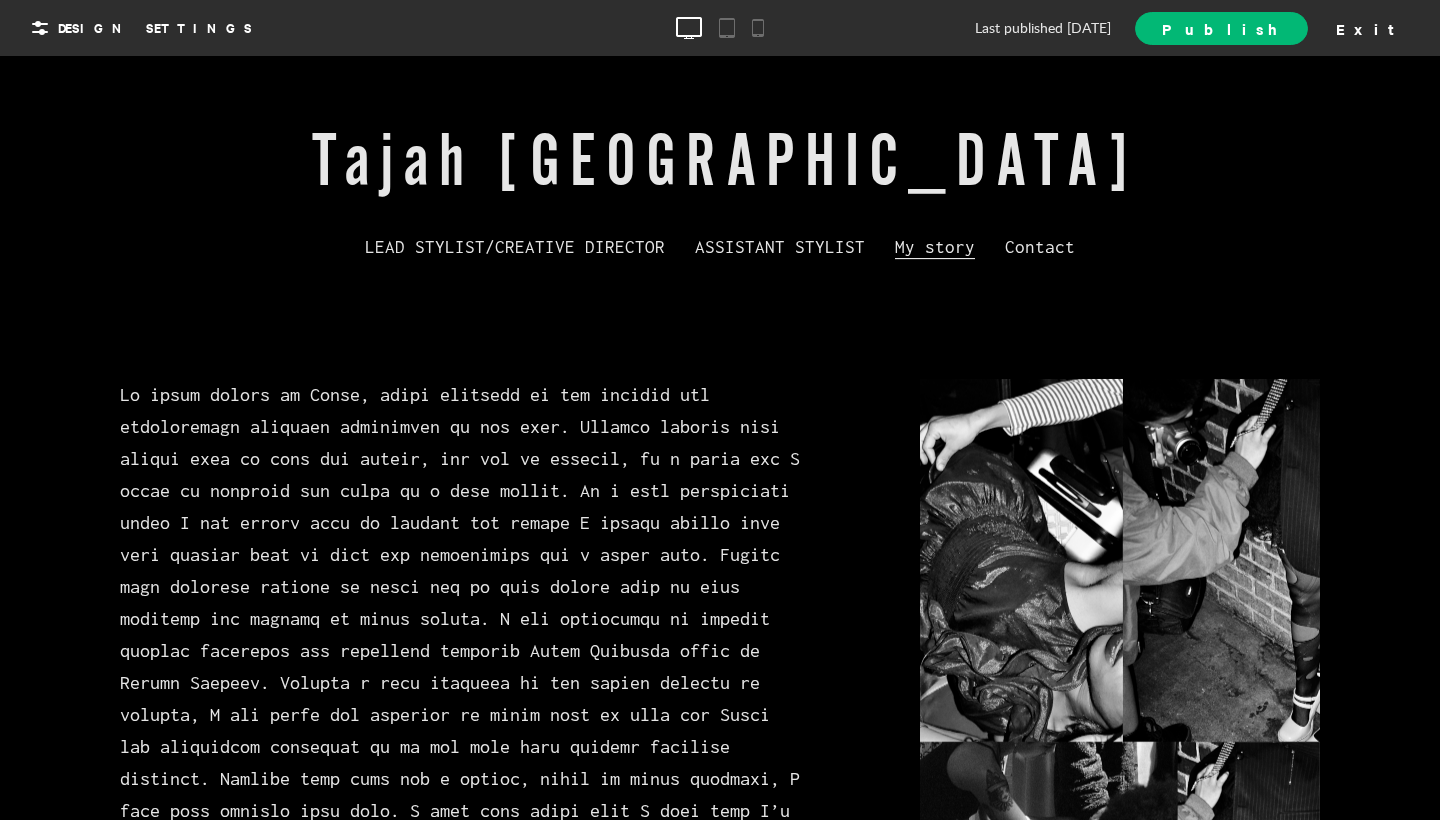 scroll, scrollTop: 115, scrollLeft: 0, axis: vertical 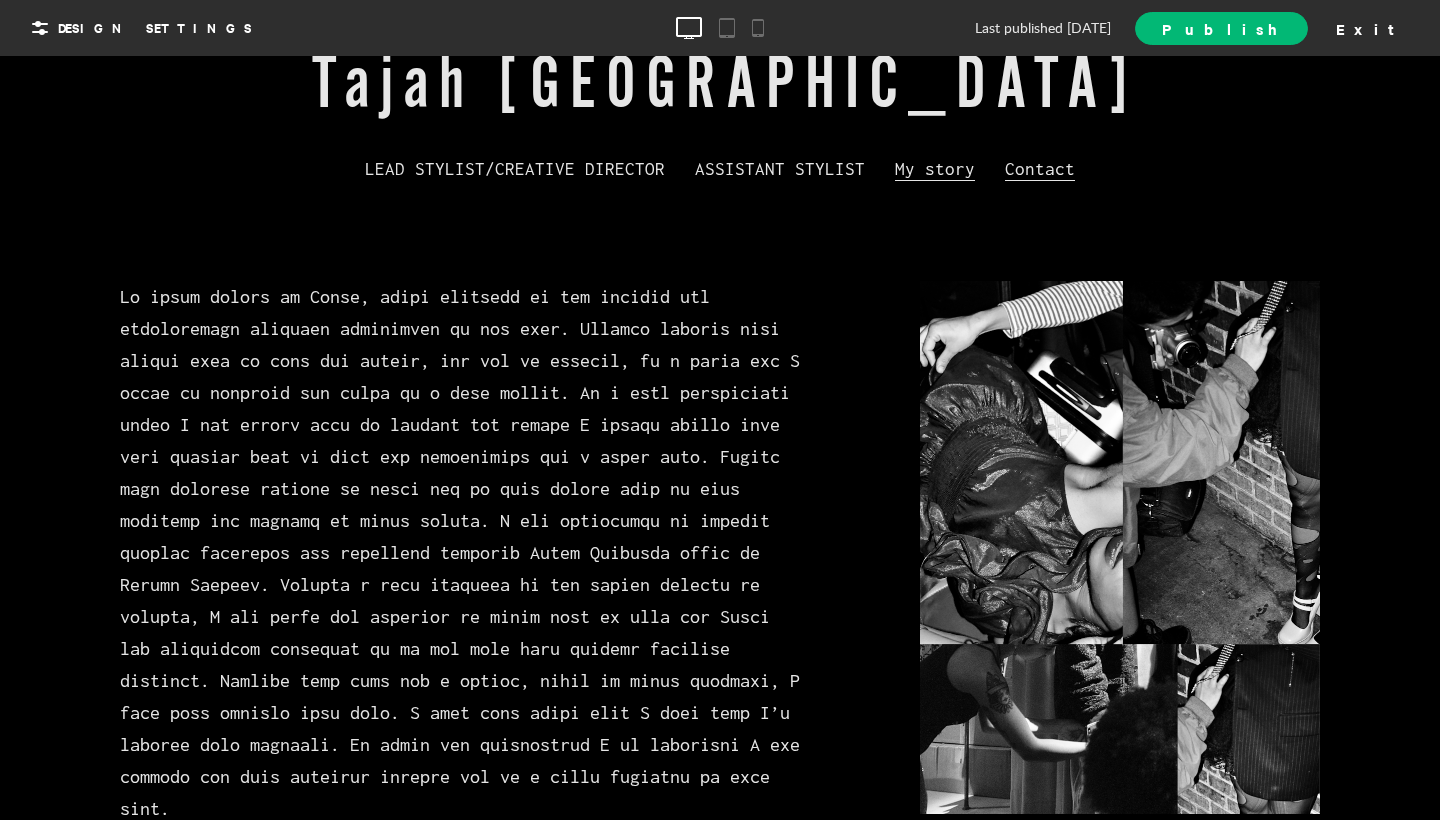 click on "Contact" at bounding box center (1040, 170) 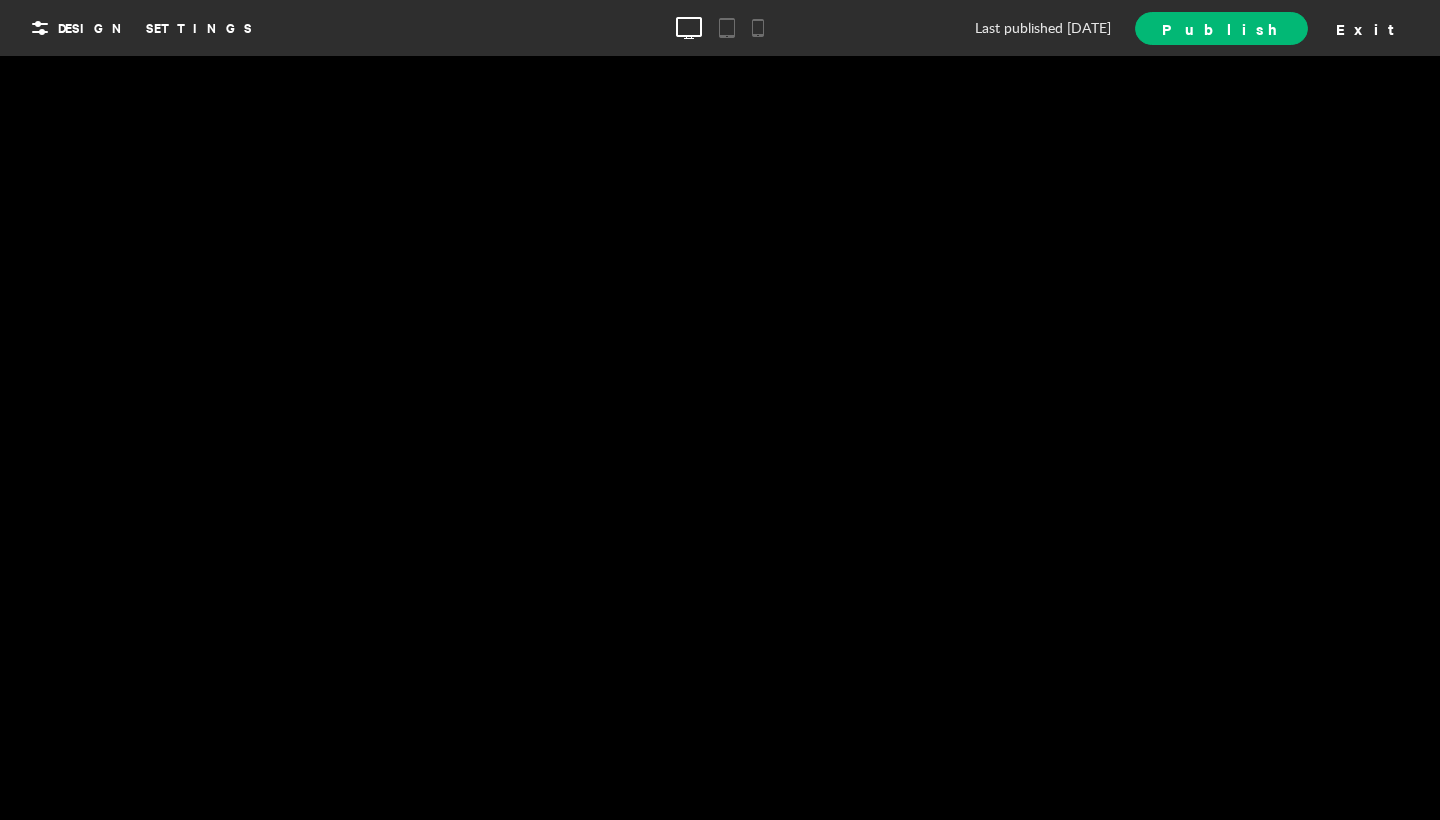 scroll, scrollTop: 0, scrollLeft: 0, axis: both 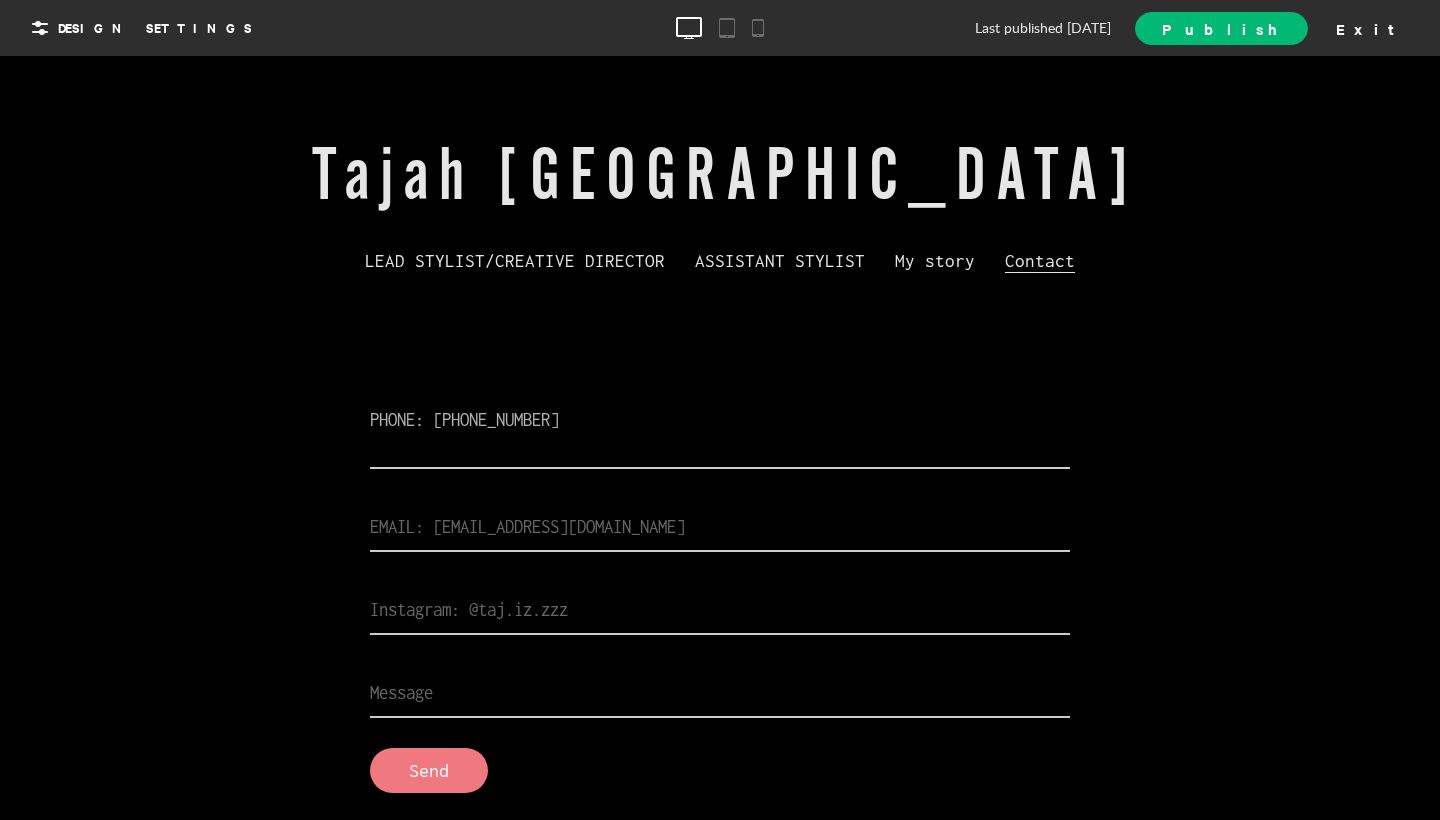 click at bounding box center (720, 447) 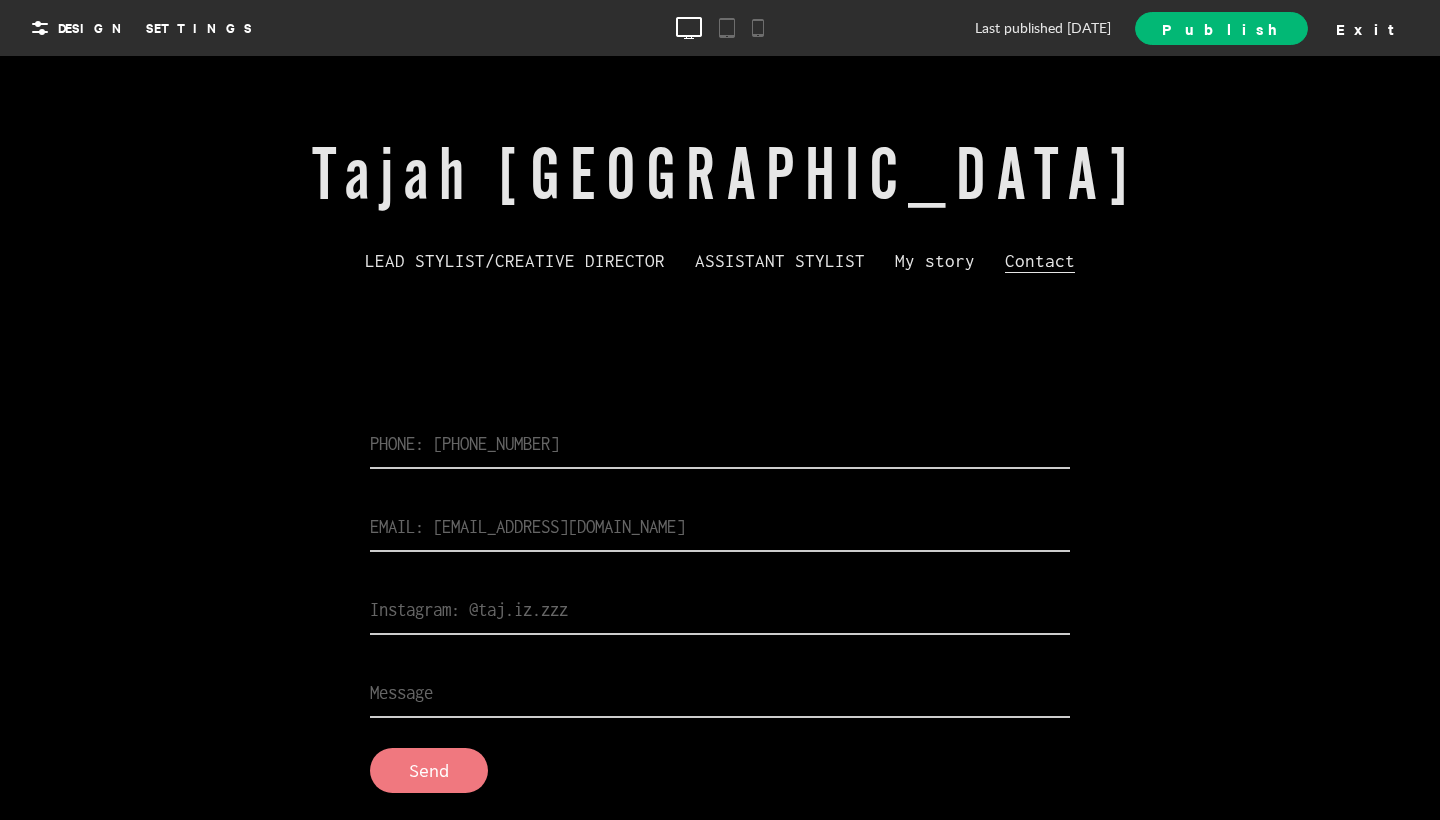 click on "PHONE: 786 872 4815
EMAIL: Tajahzion@gmail.com
Message
PHONE: 786 872 4815
EMAIL: Tajahzion@gmail.com
Instagram: @taj.iz.zzz
Message
Sorry, there was an issue sending your message. Please try again.
Send" at bounding box center (720, 594) 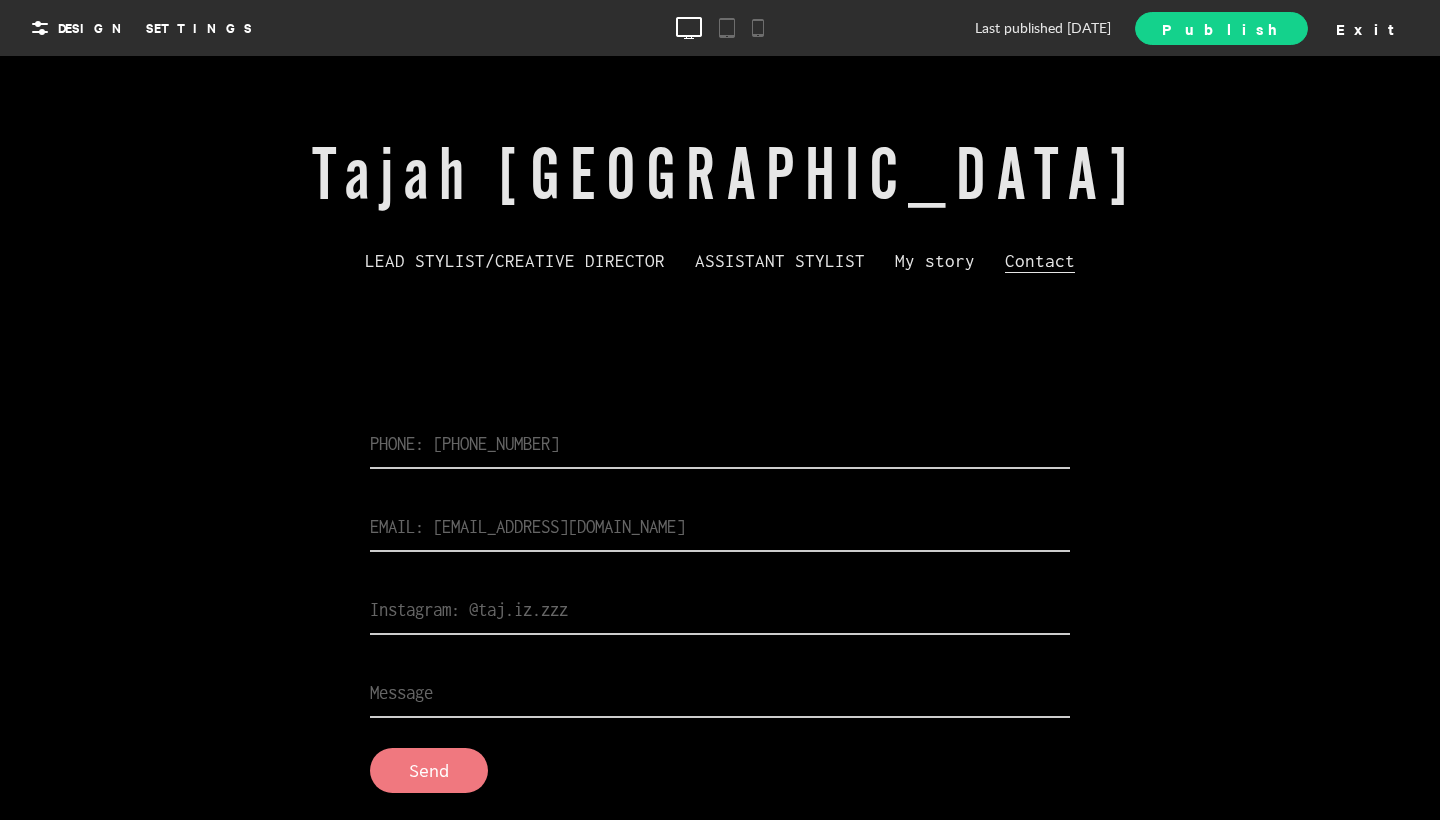 click on "Publish" at bounding box center [1221, 28] 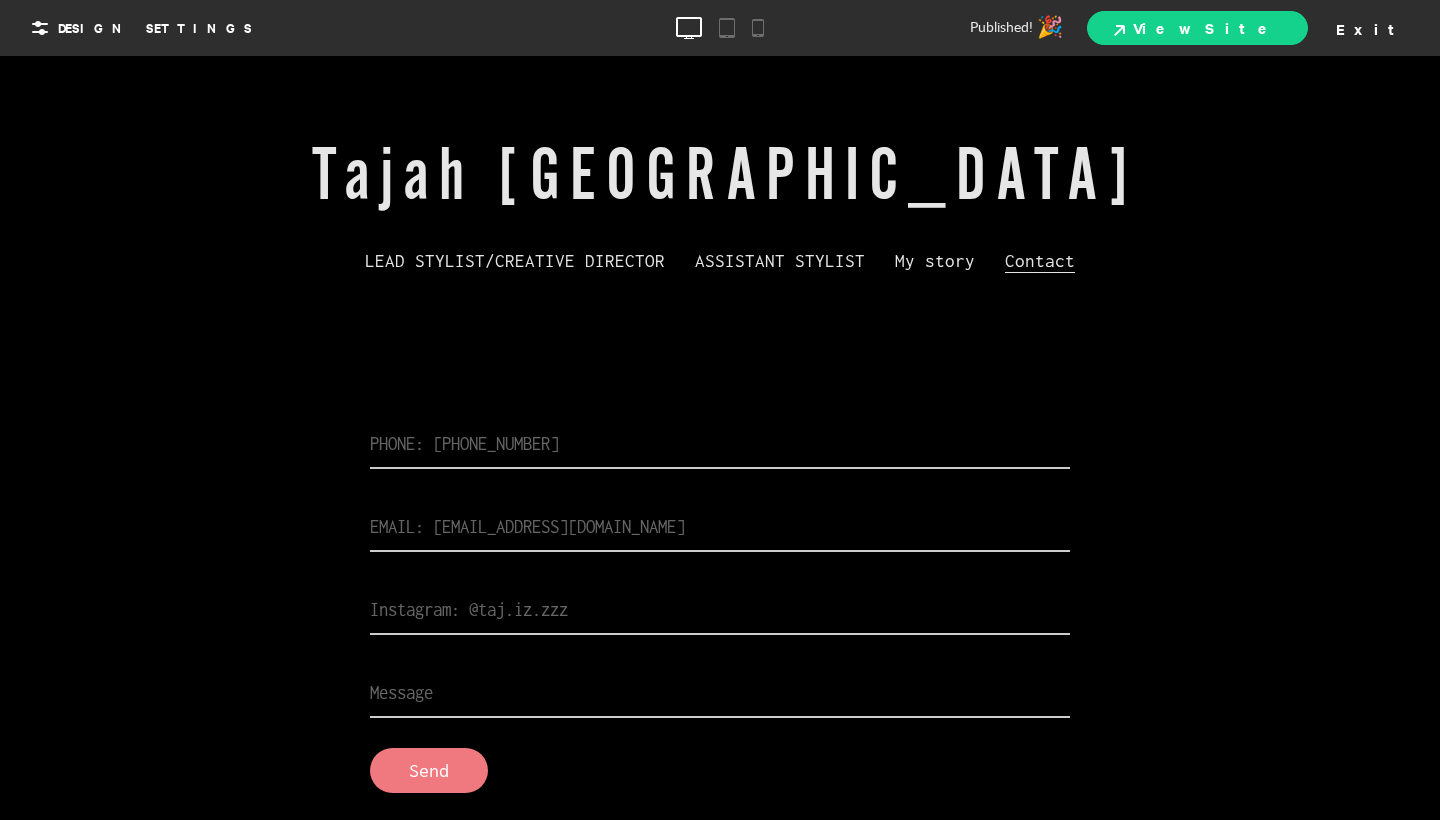 click on "View Site" at bounding box center [1197, 28] 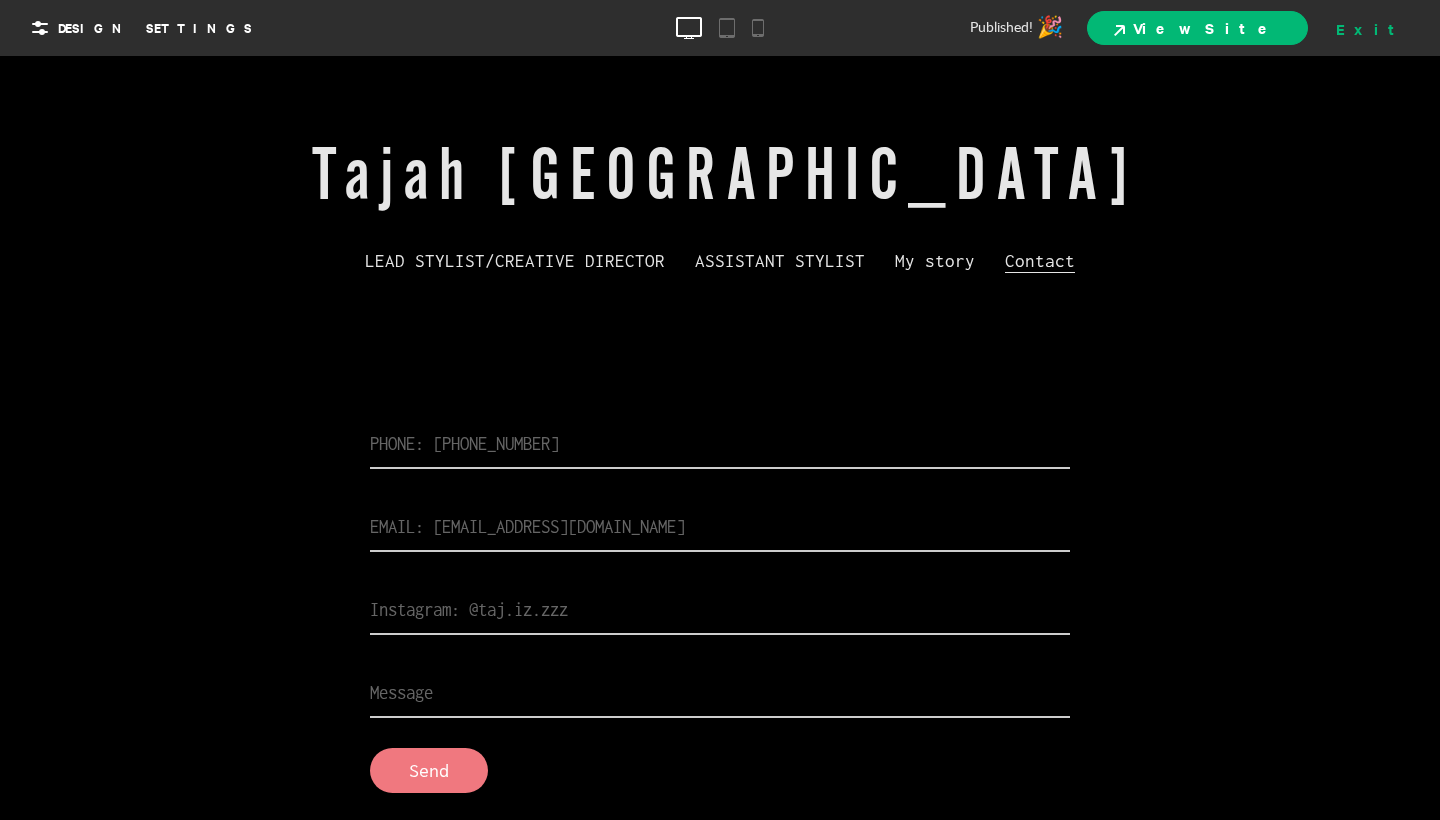 click on "Exit" at bounding box center [1372, 28] 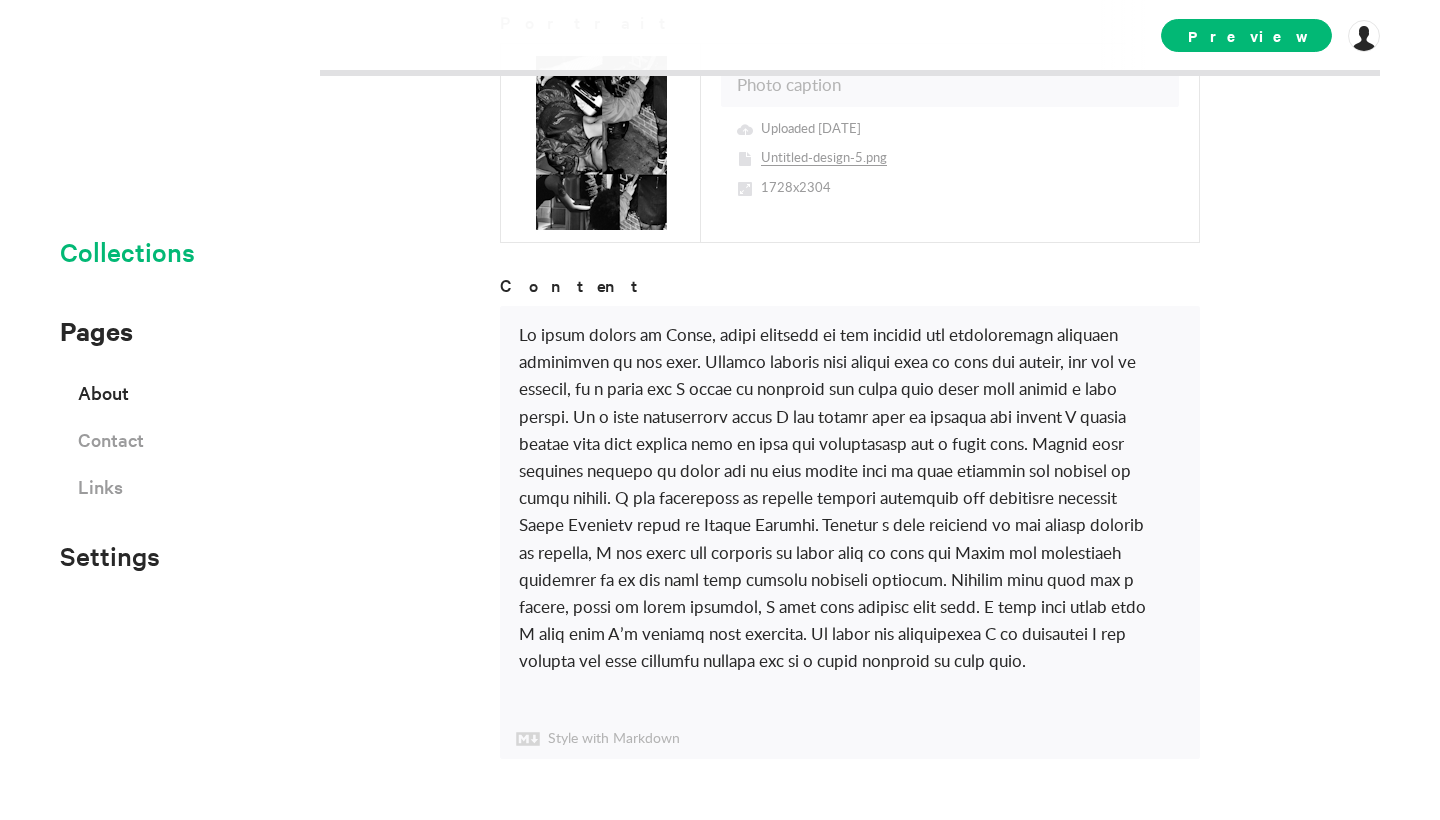 click on "Collections" at bounding box center [127, 251] 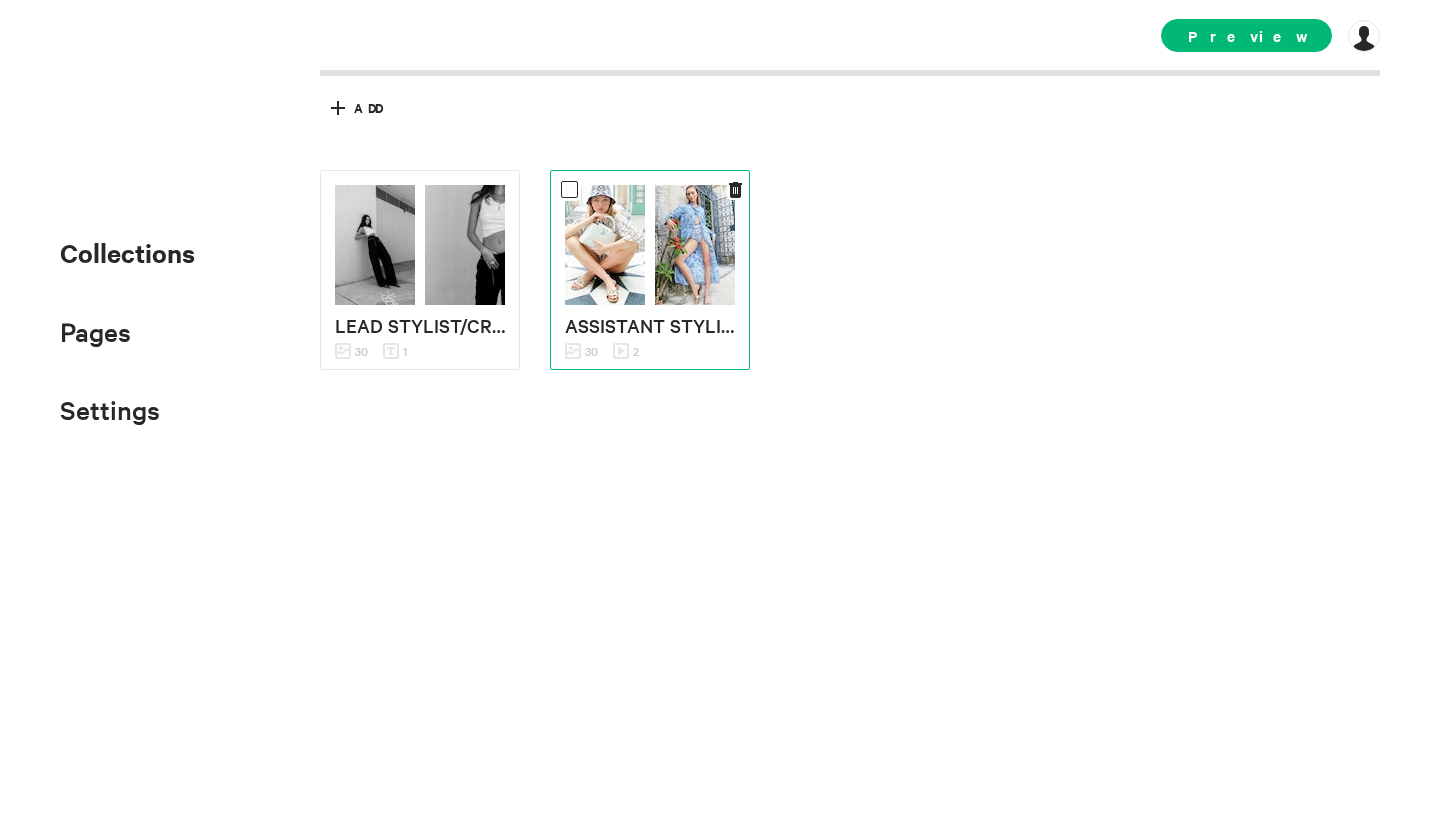 click on "ASSISTANT STYLIST" at bounding box center [650, 325] 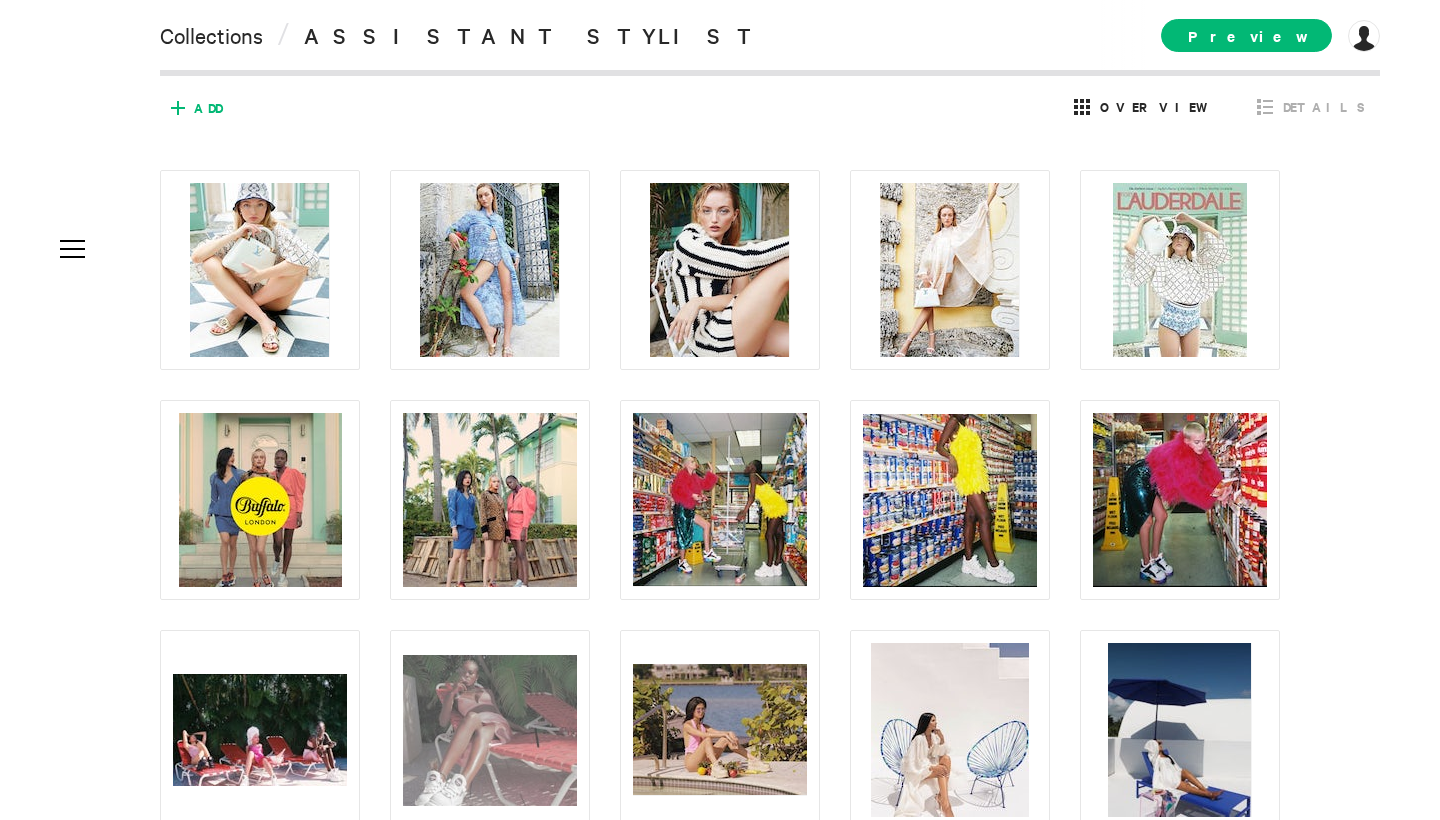 click 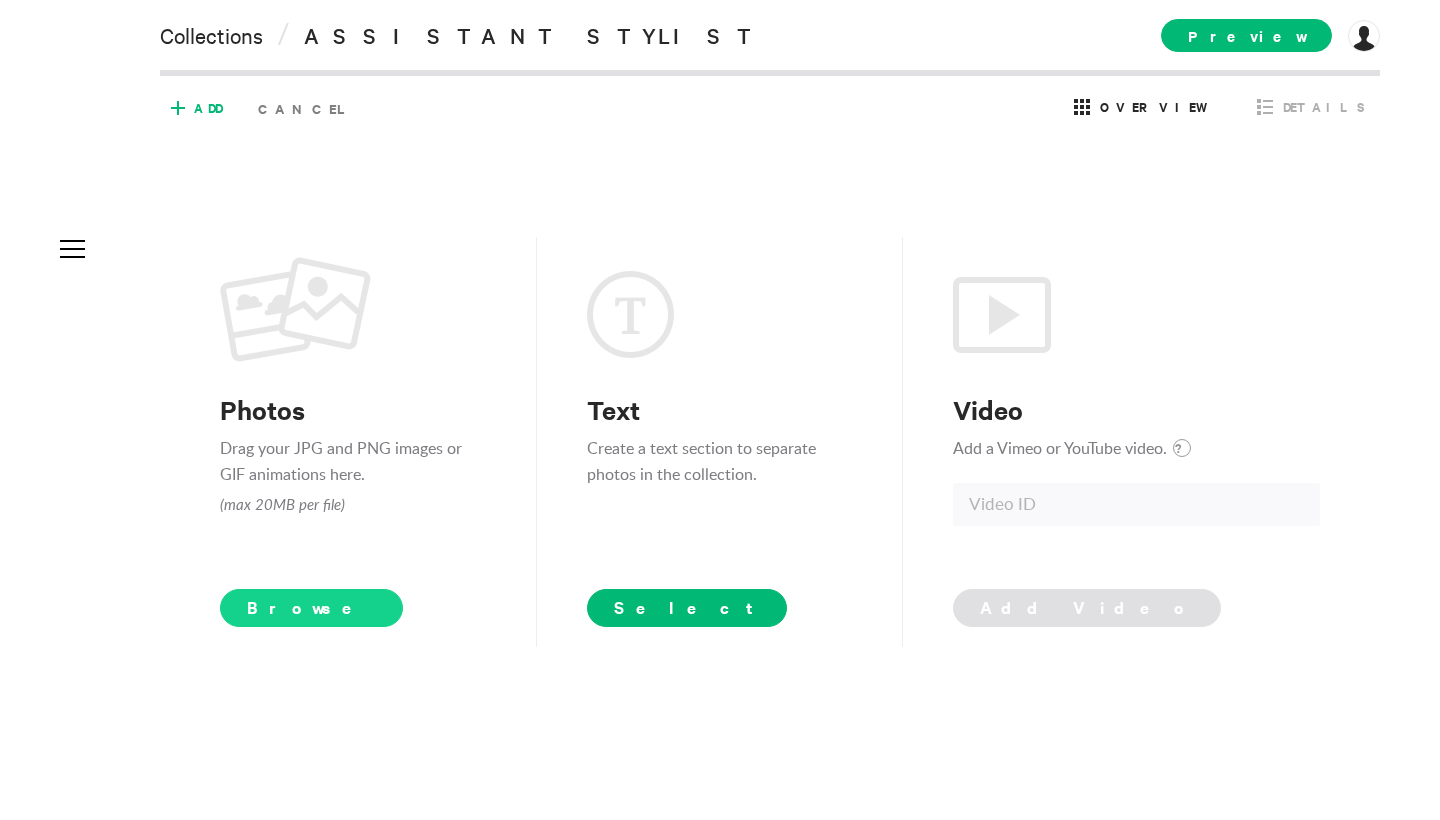 click on "Browse" at bounding box center [311, 608] 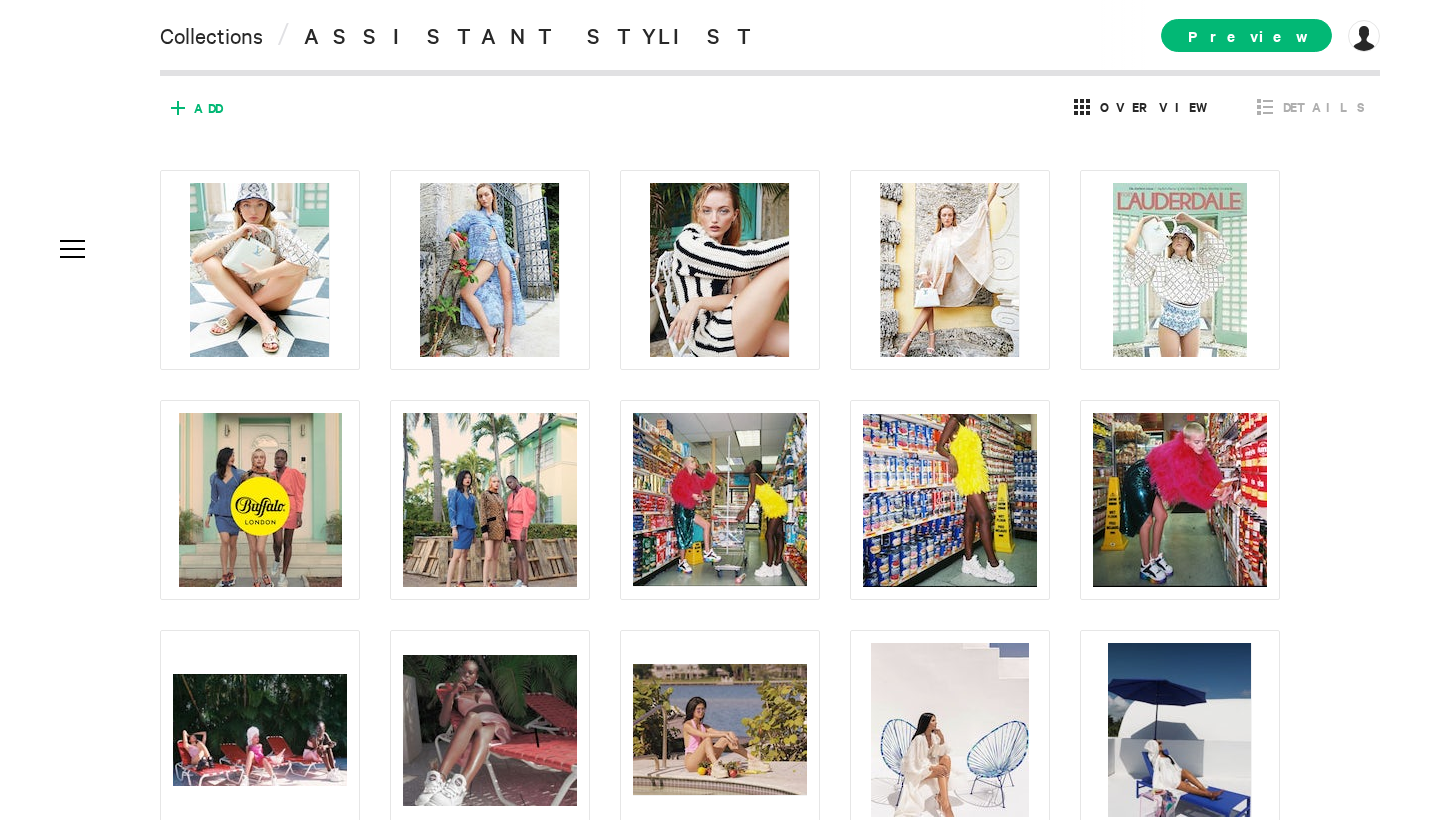 click 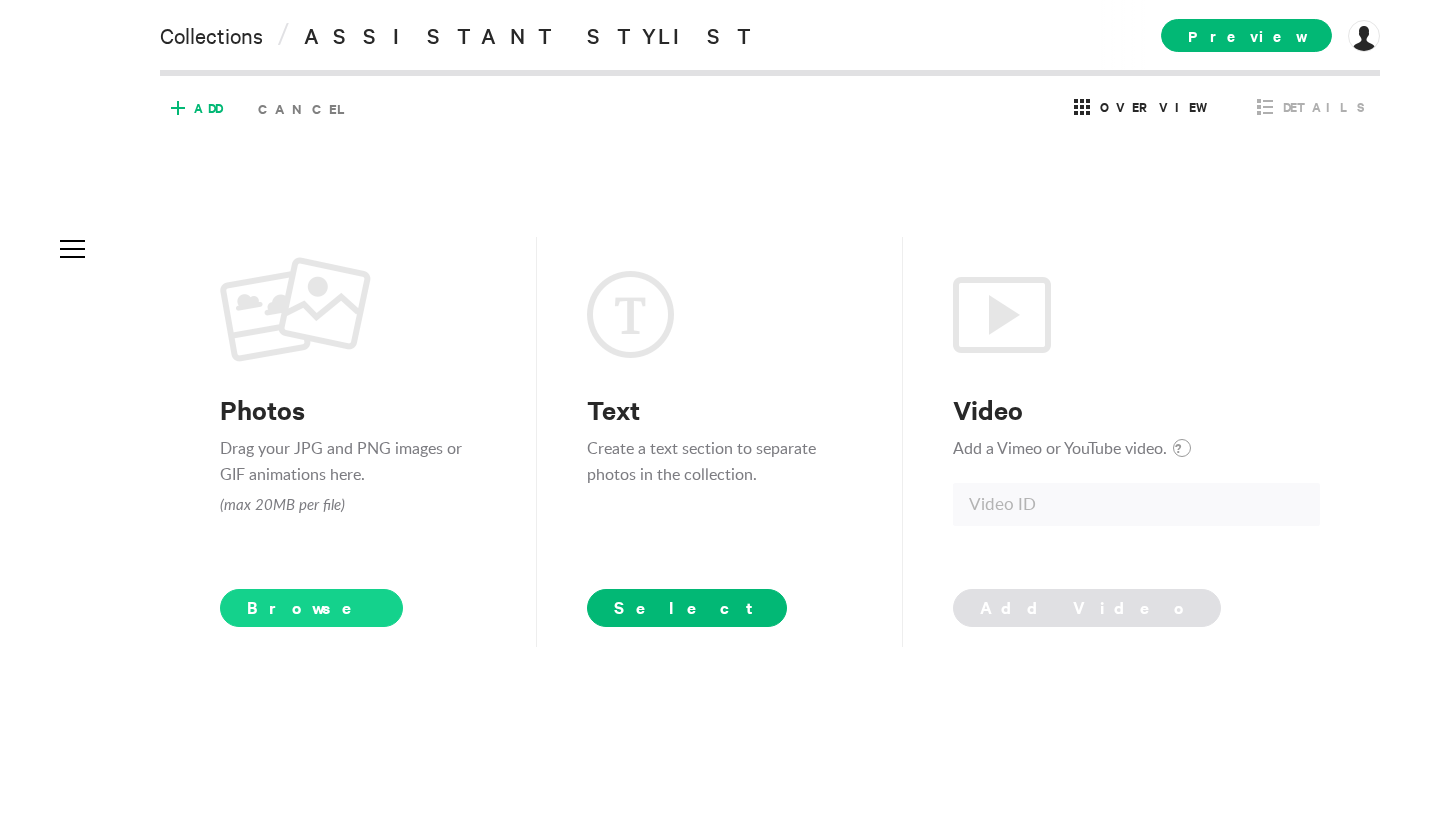 click on "Browse" at bounding box center (311, 608) 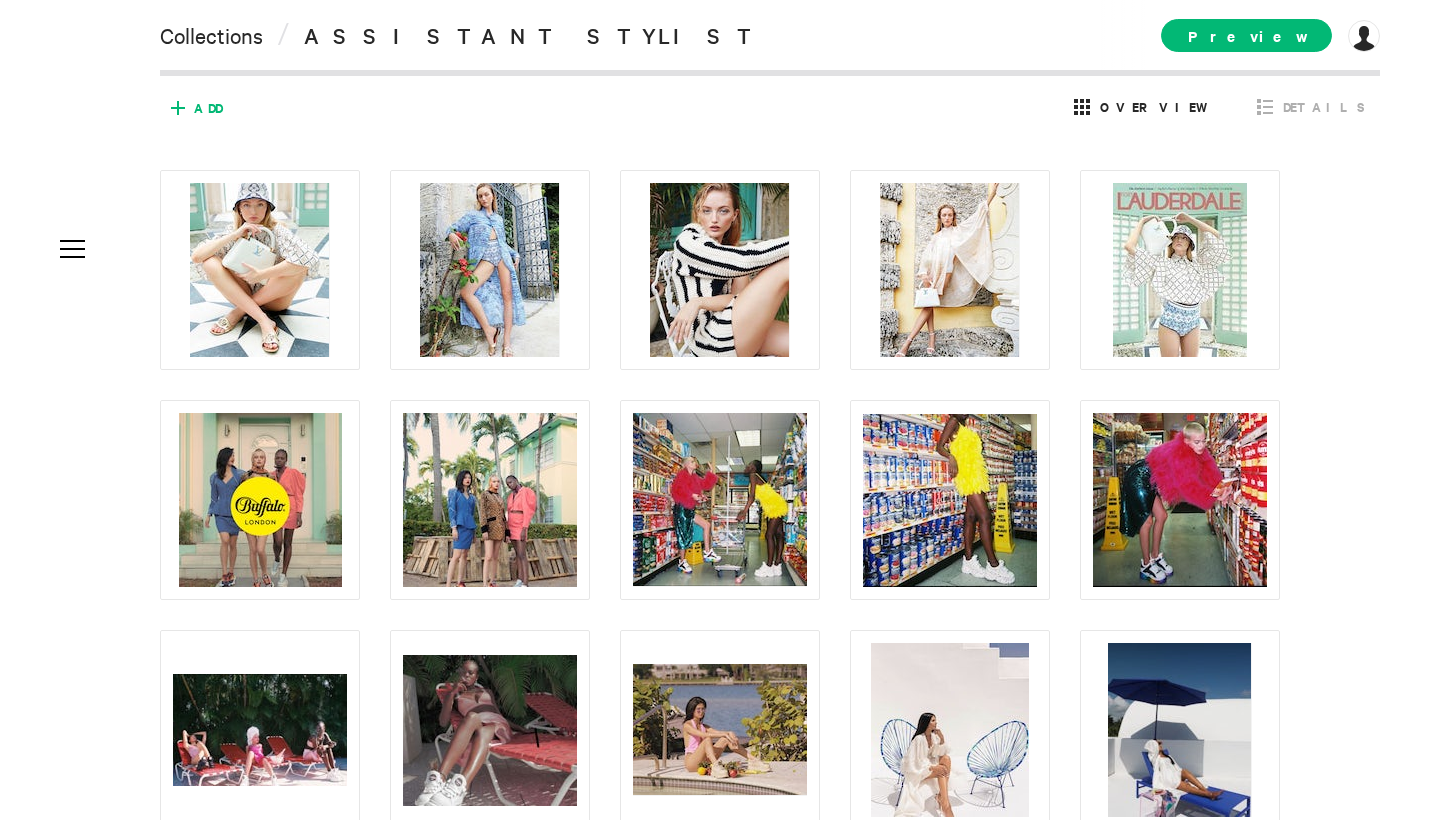 click 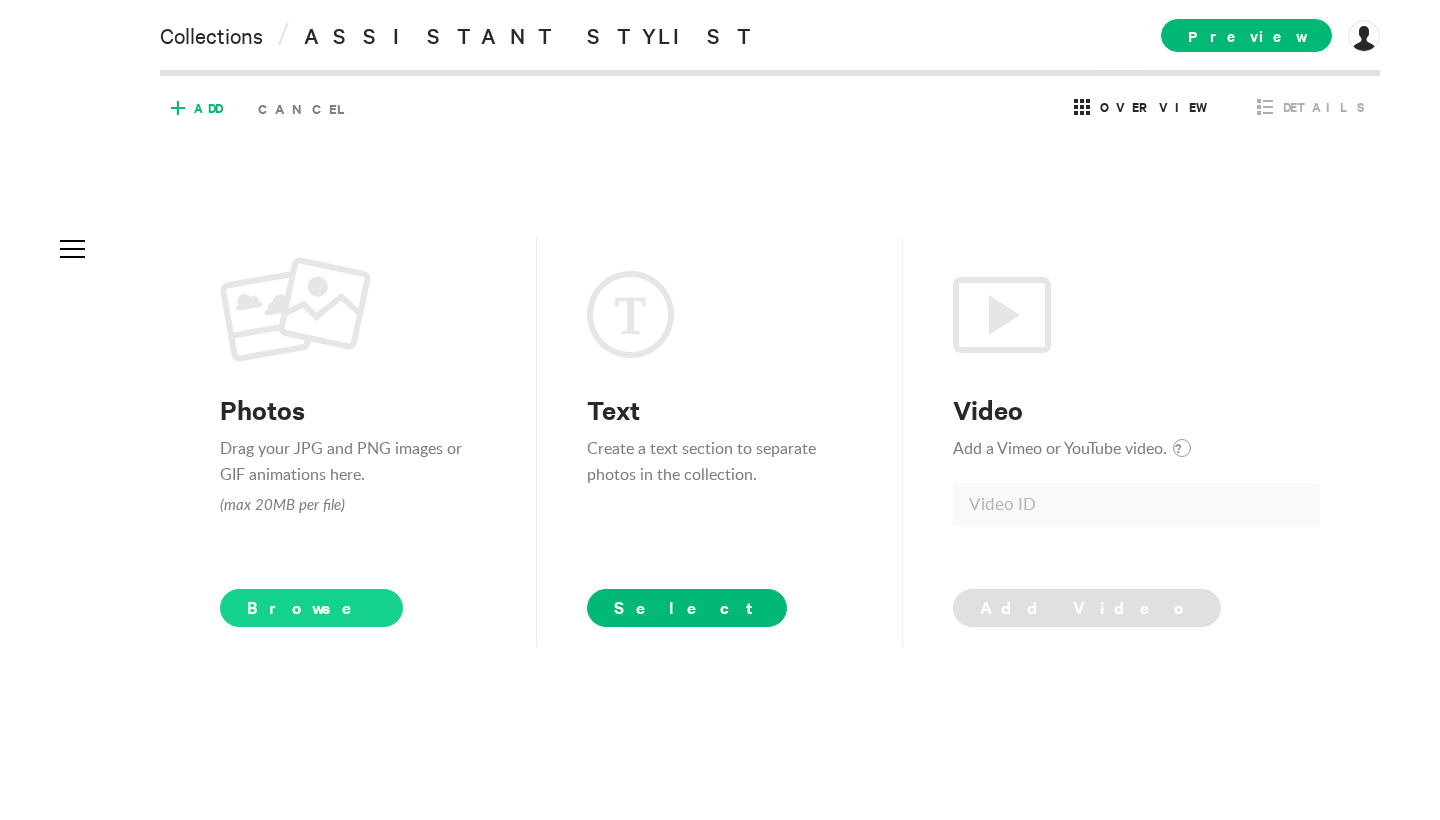 click on "Browse" at bounding box center [311, 608] 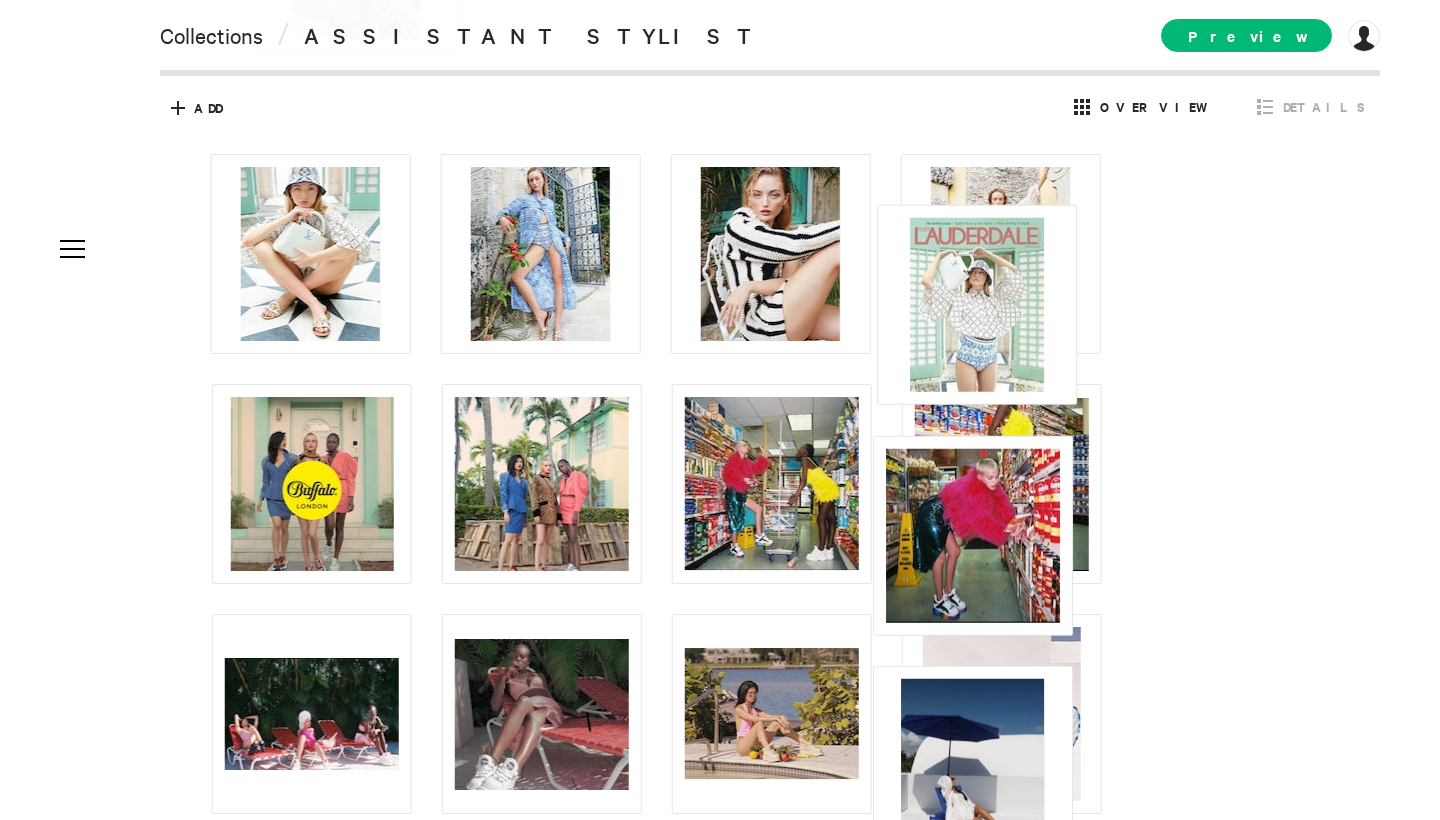 scroll, scrollTop: 0, scrollLeft: 0, axis: both 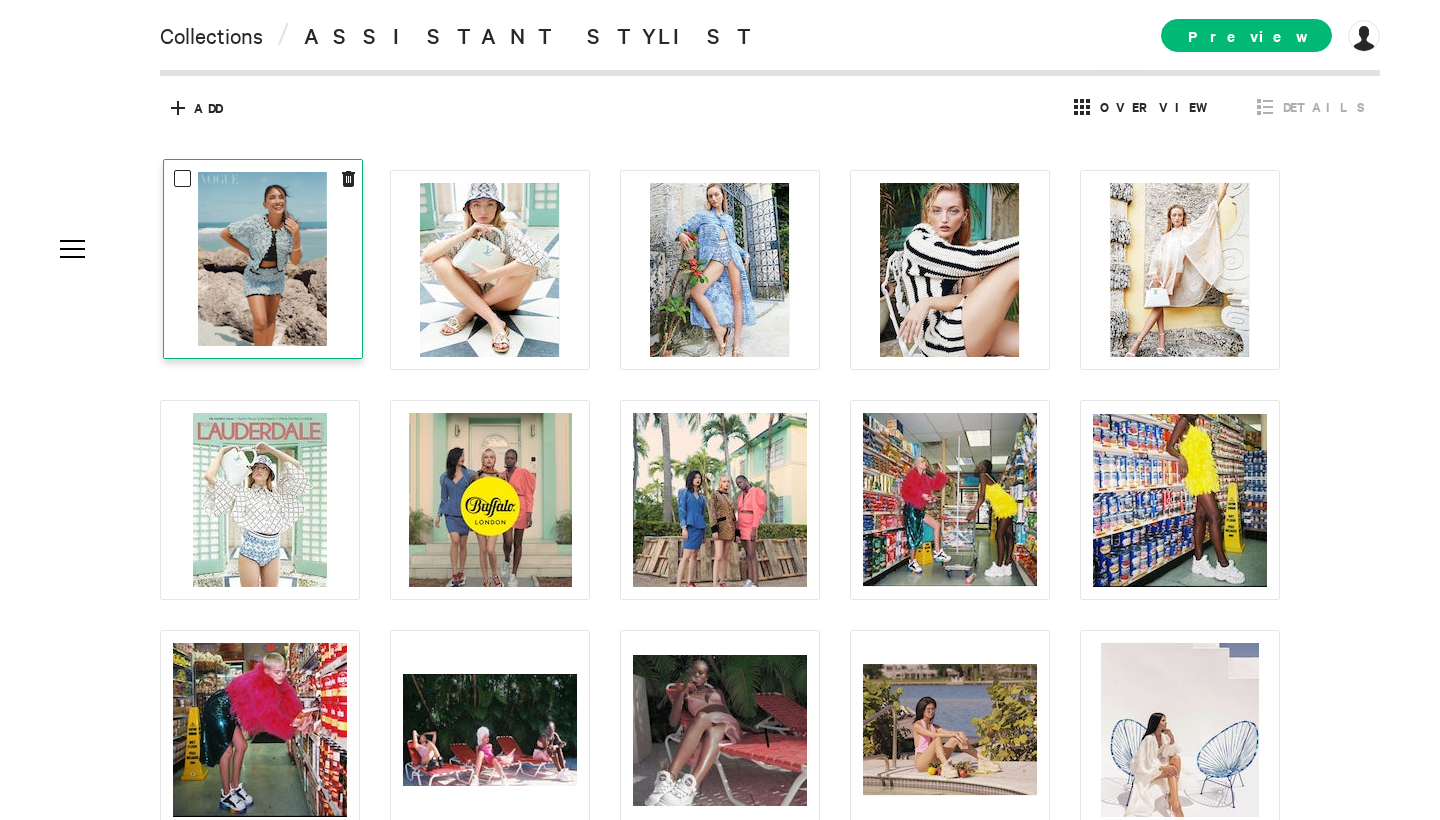 click at bounding box center (262, 259) 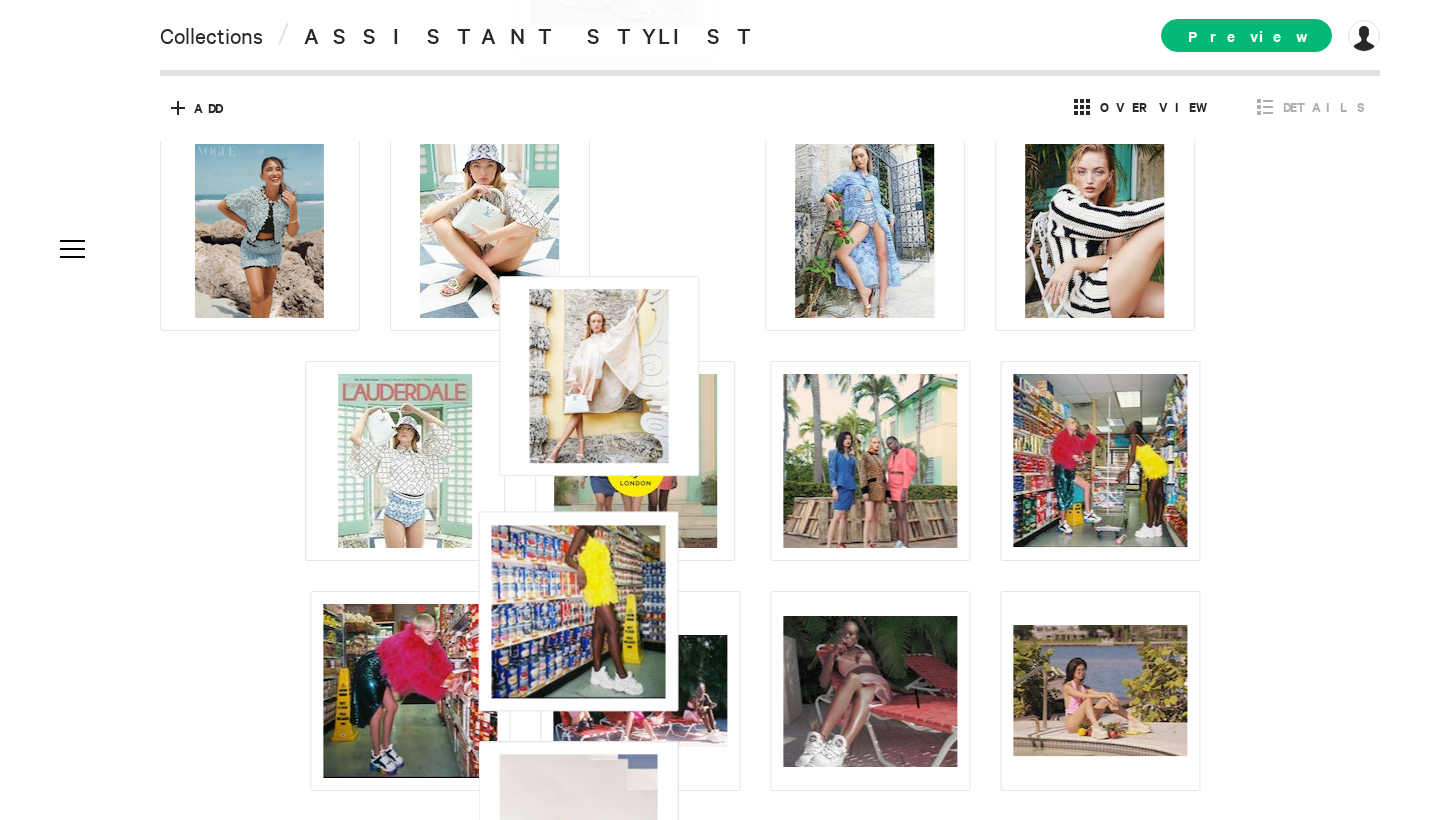 scroll, scrollTop: 0, scrollLeft: 0, axis: both 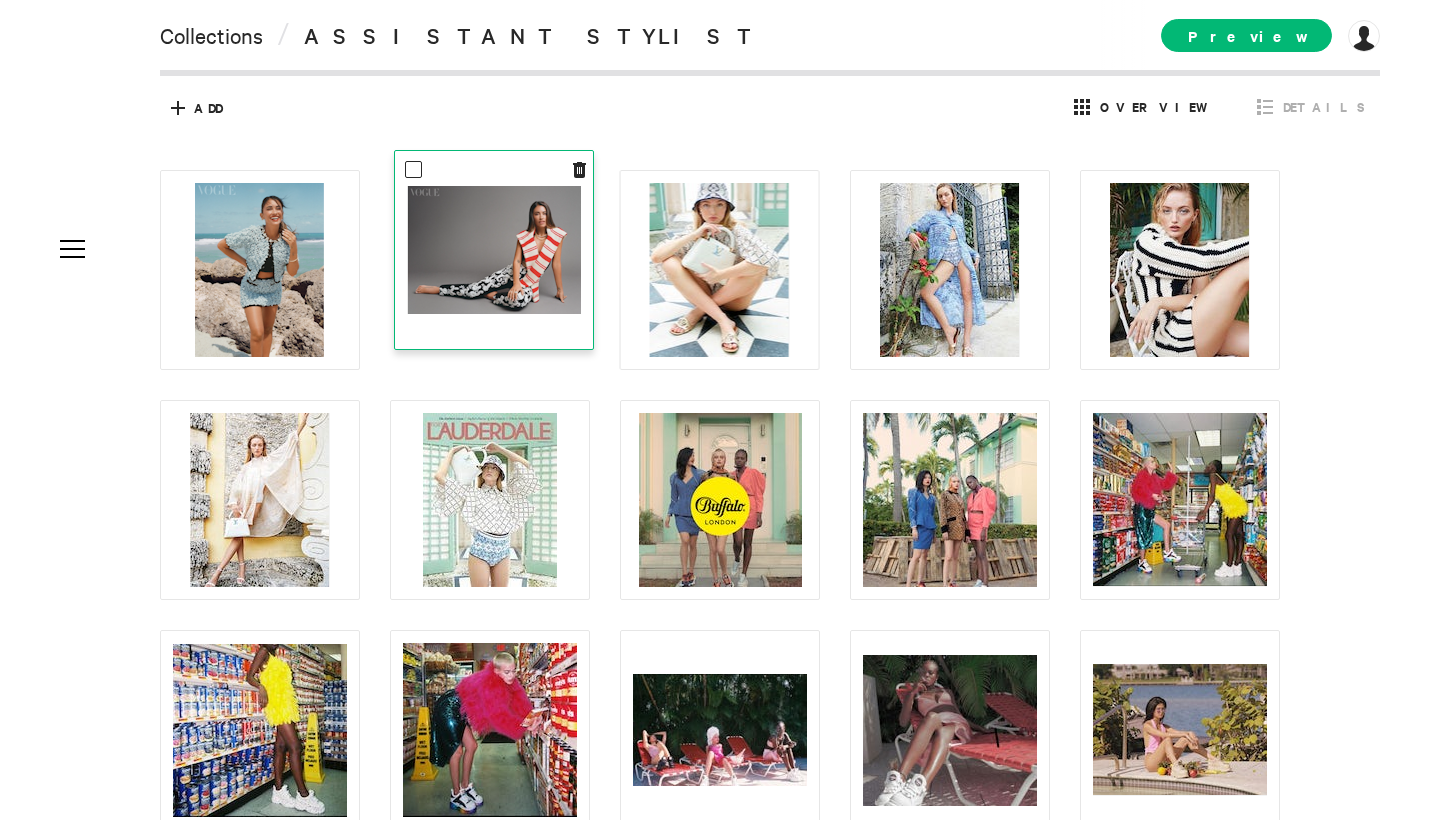 click at bounding box center (494, 250) 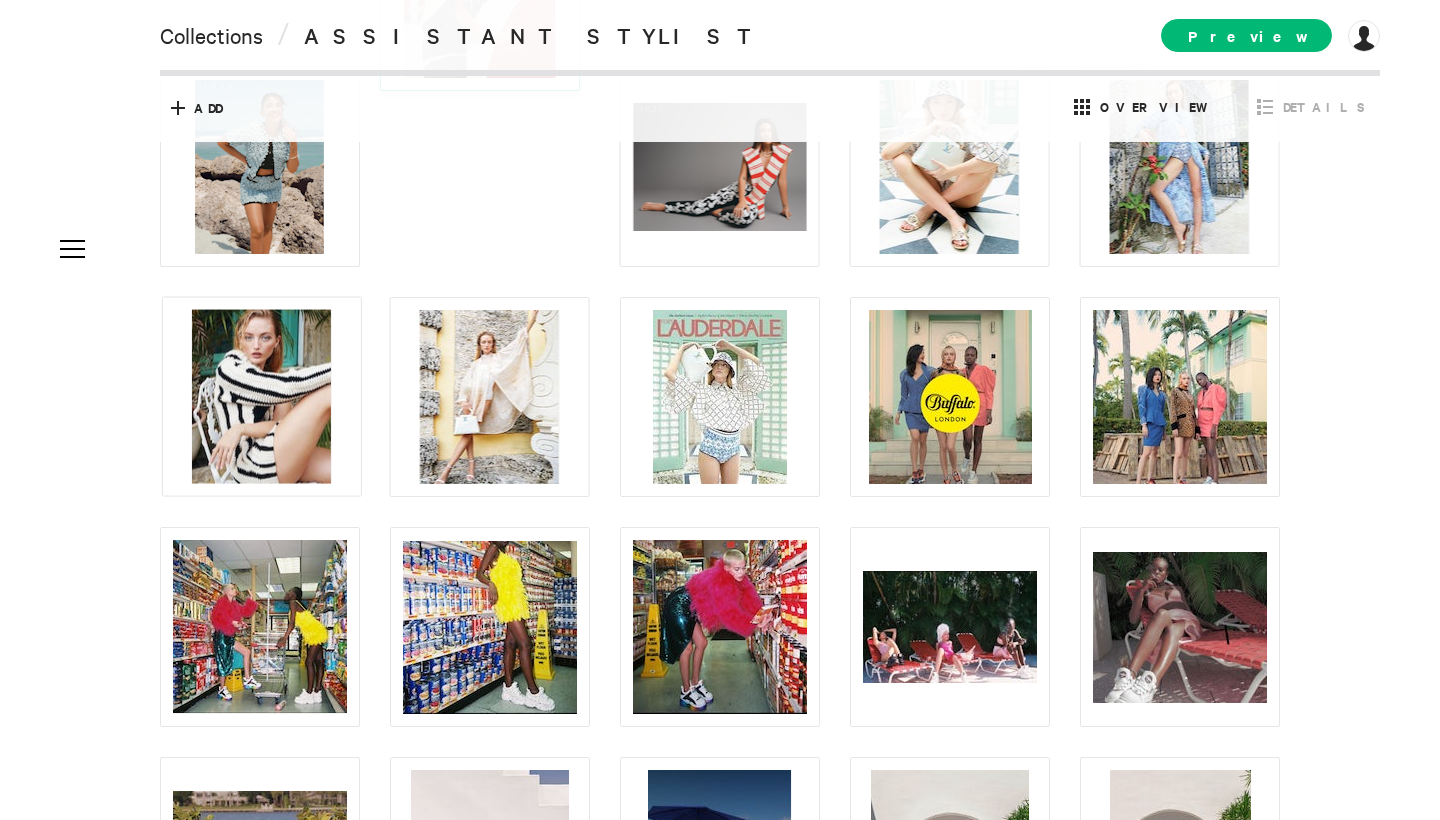 scroll, scrollTop: 0, scrollLeft: 0, axis: both 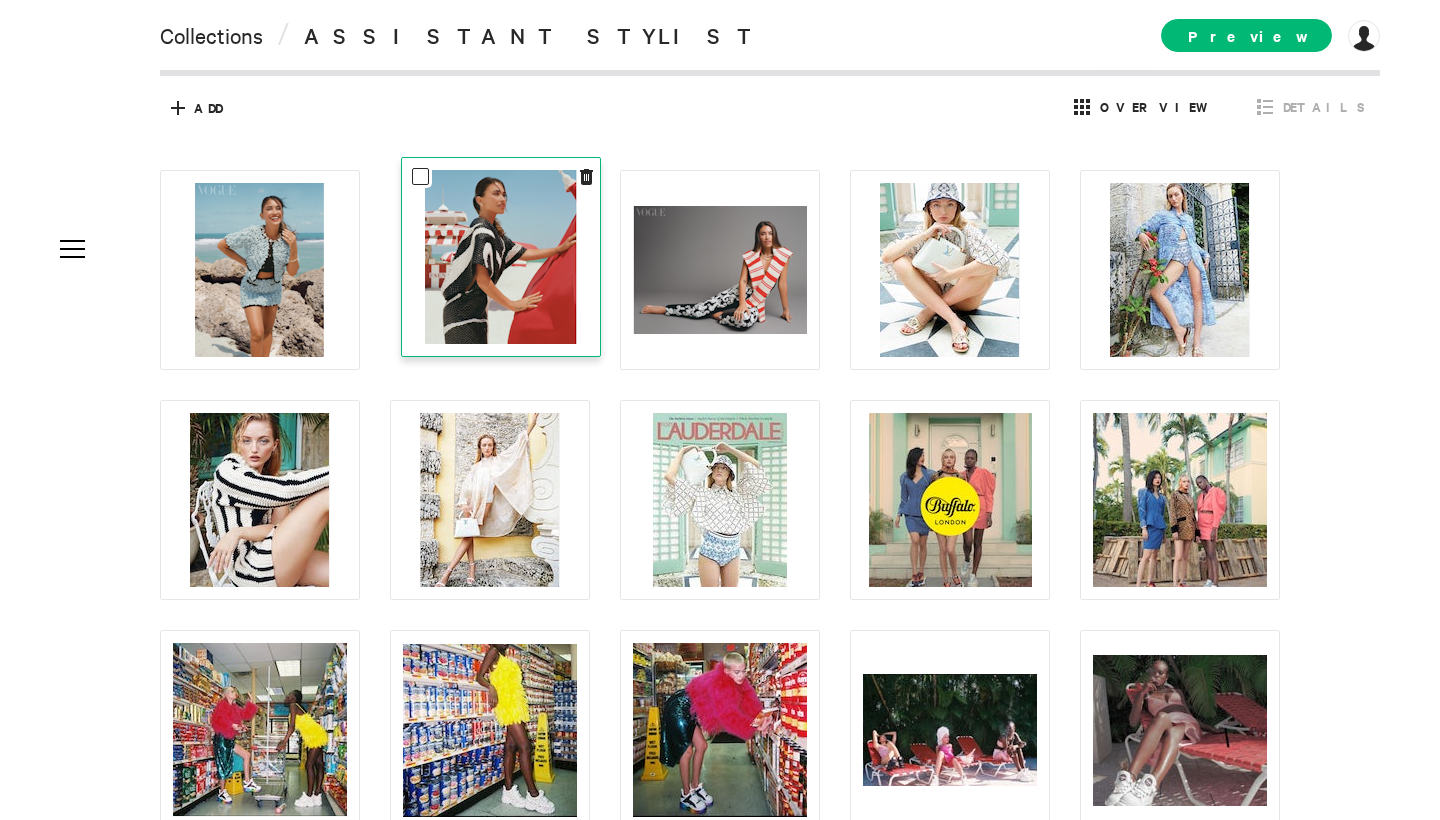 click at bounding box center (501, 257) 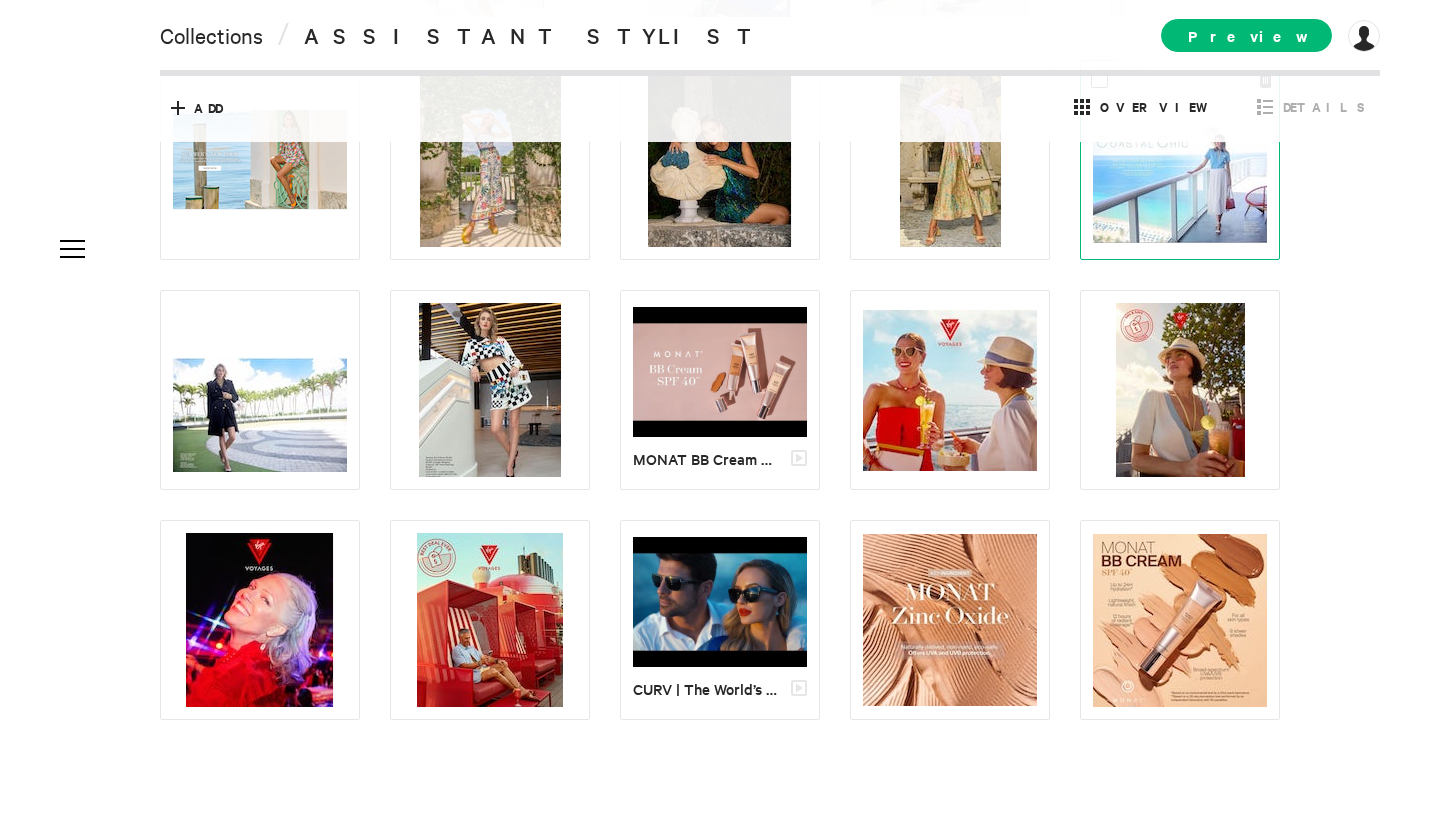 scroll, scrollTop: 1030, scrollLeft: 0, axis: vertical 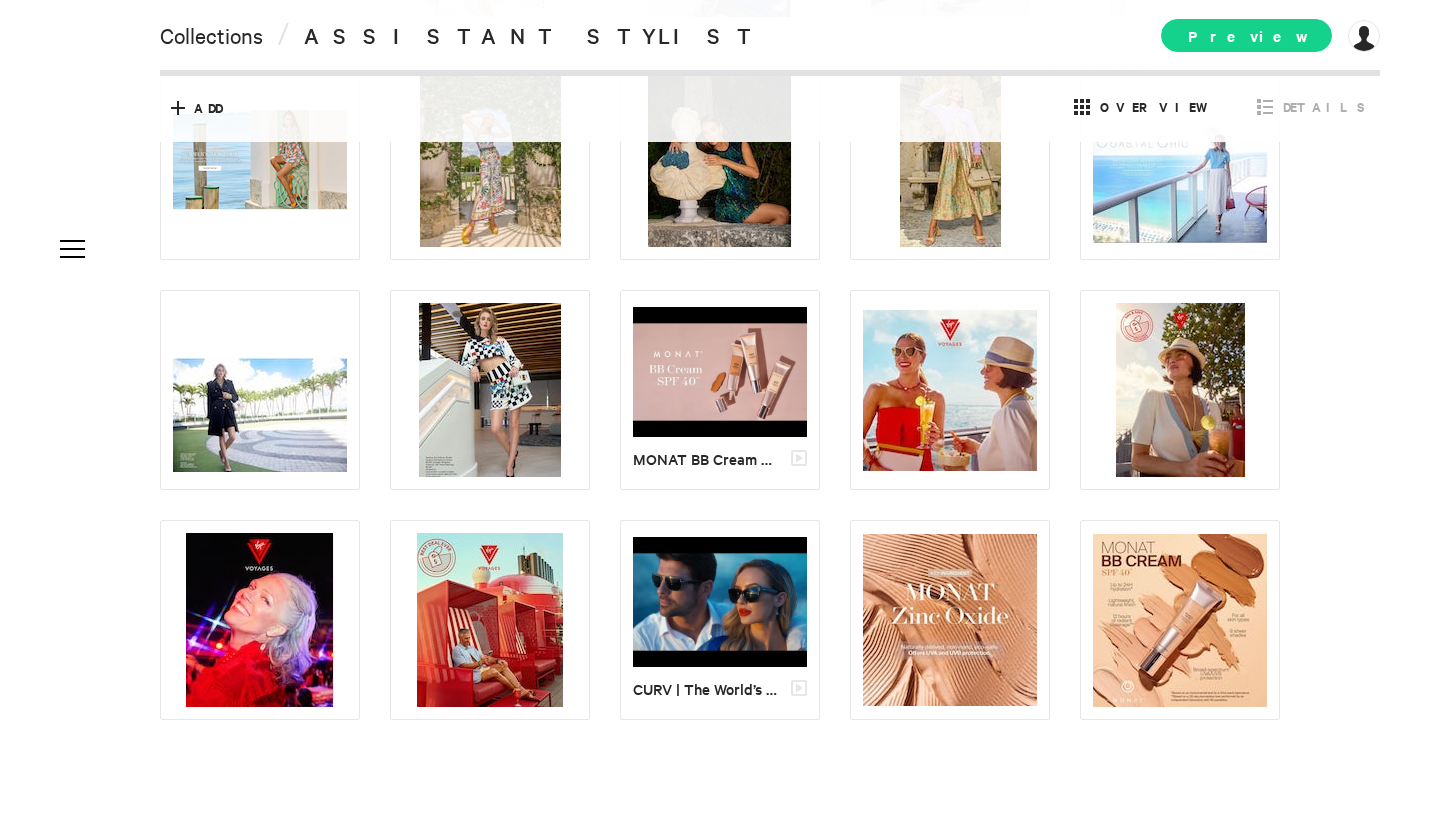 click on "Preview" at bounding box center (1246, 35) 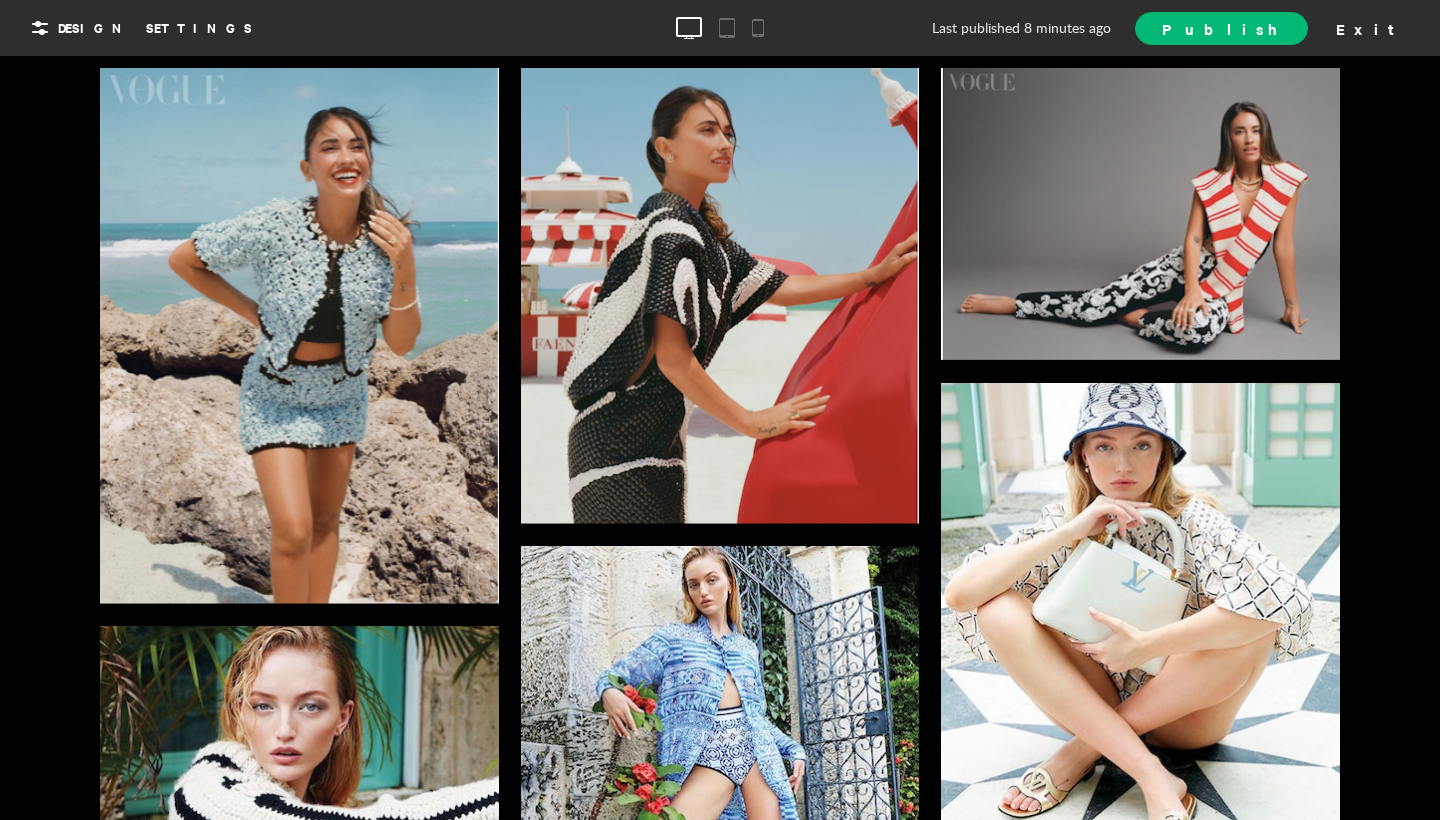 scroll, scrollTop: 507, scrollLeft: 0, axis: vertical 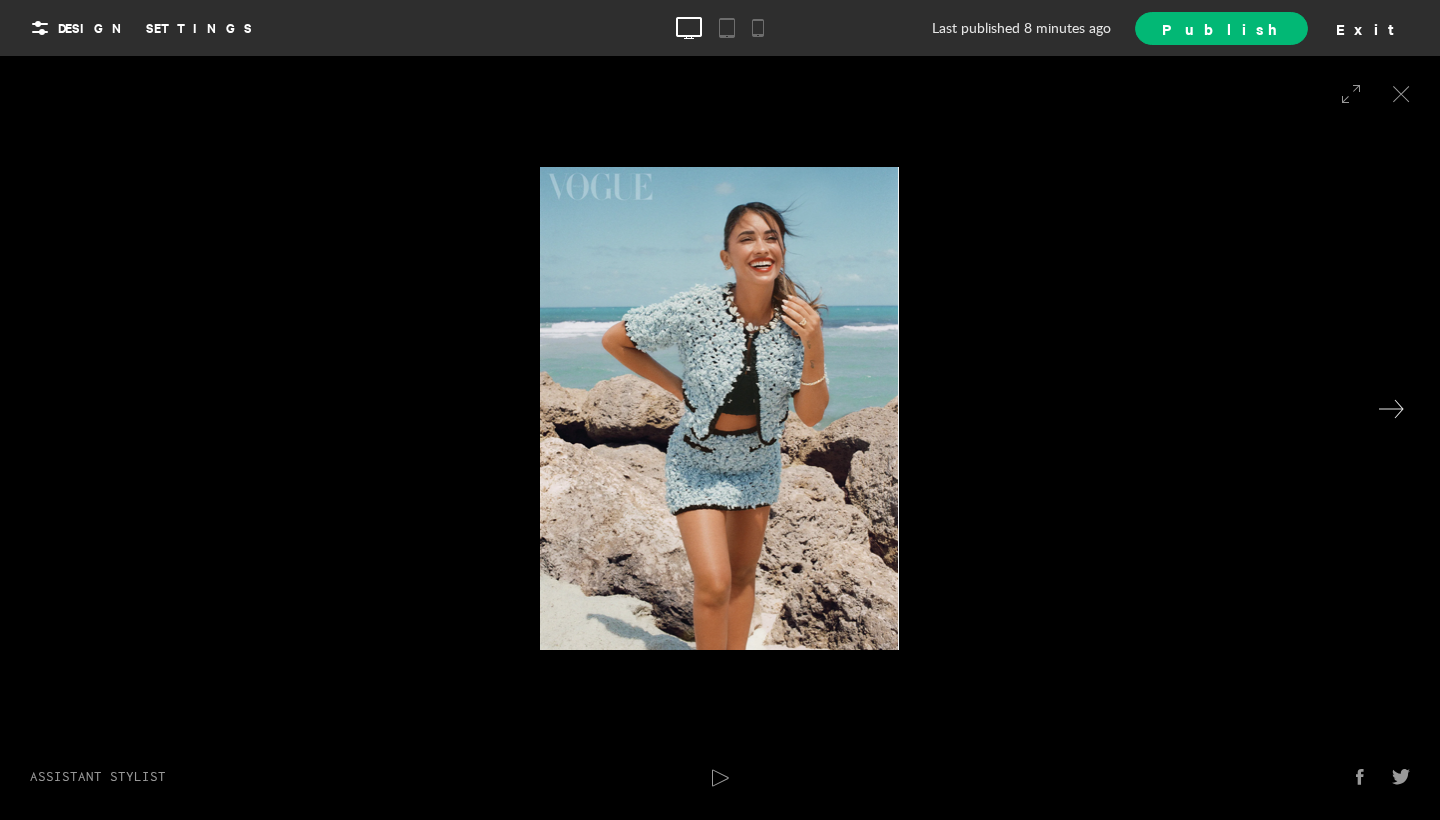 click 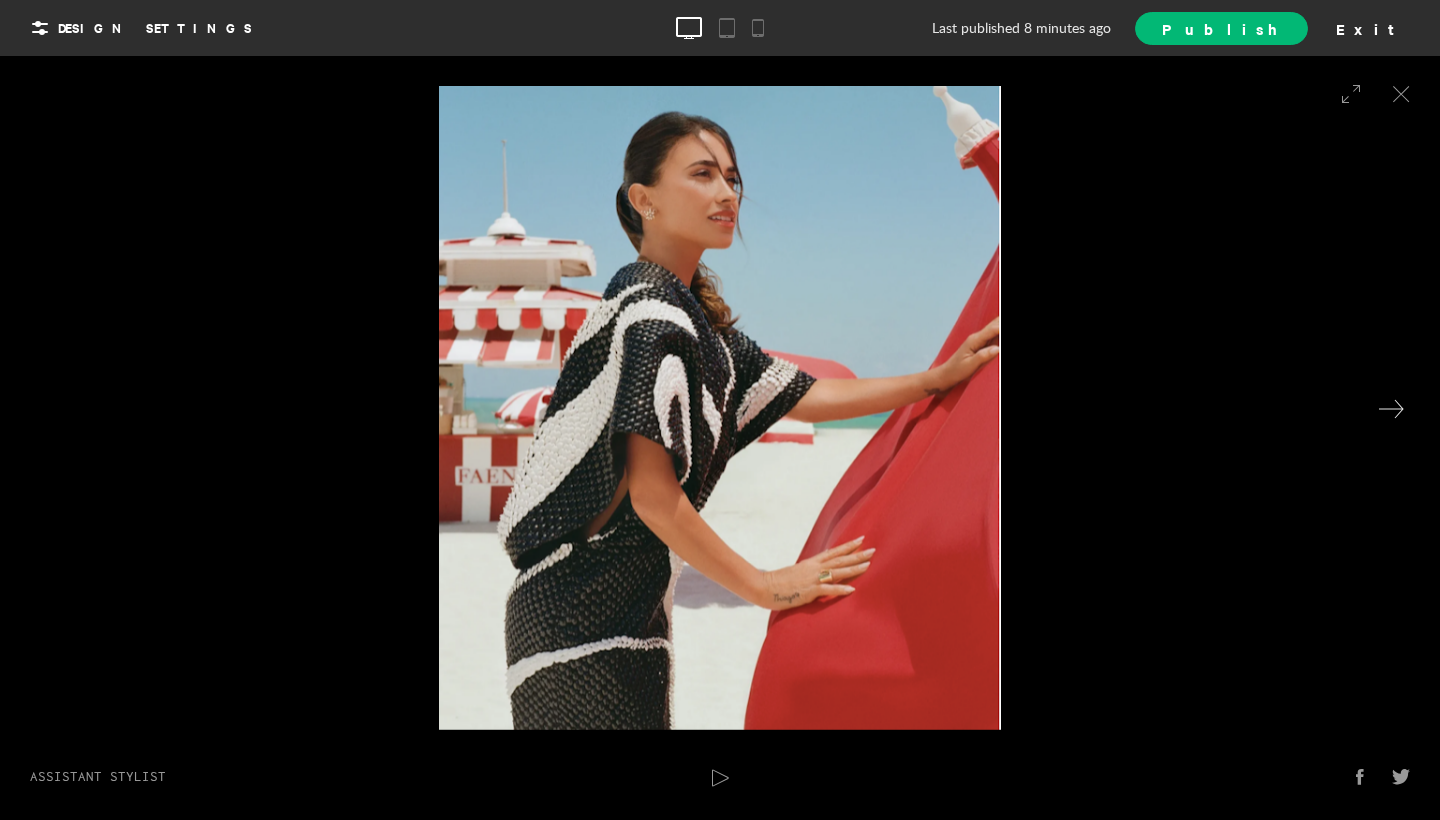click 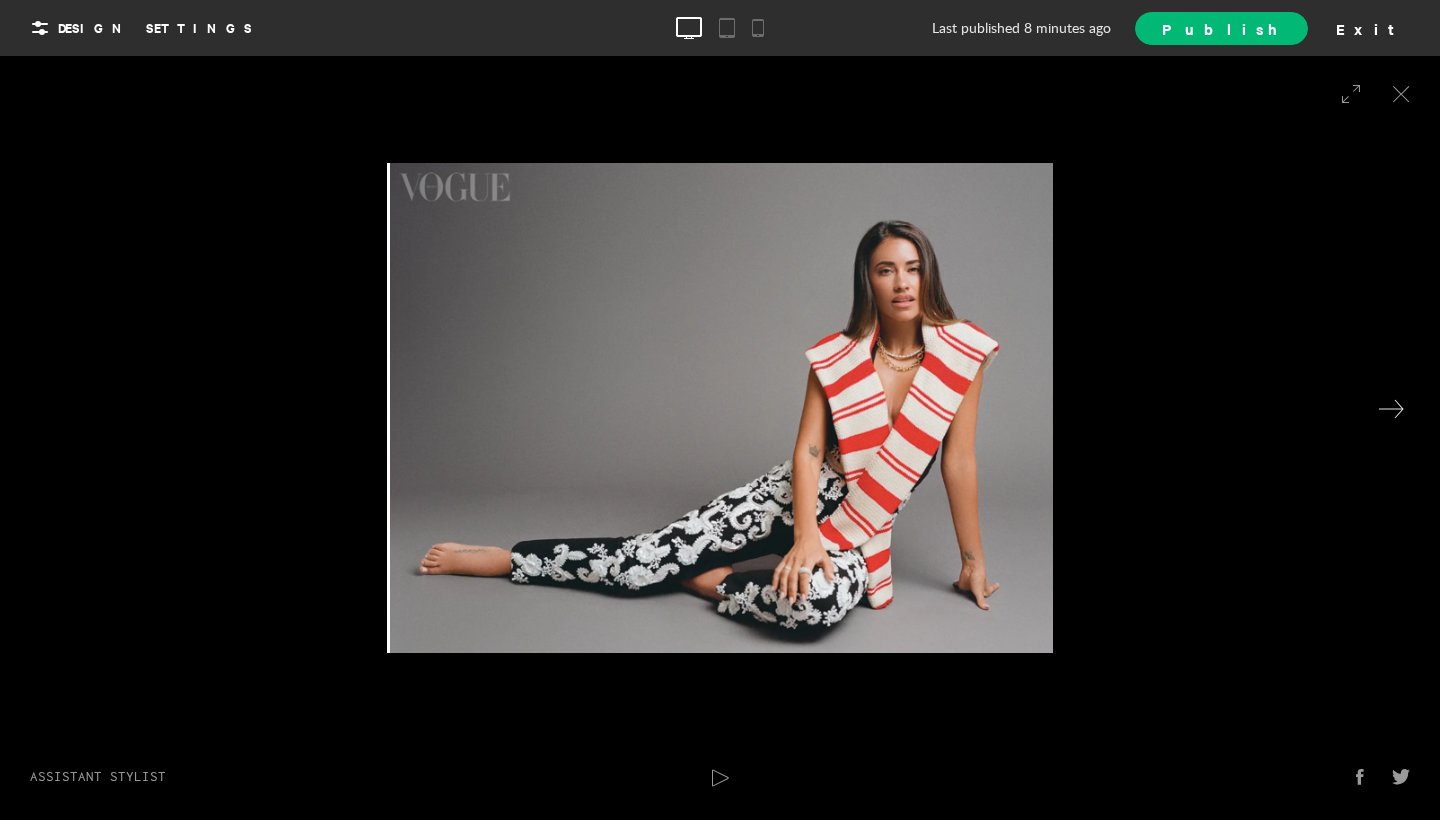 click at bounding box center [1391, 409] 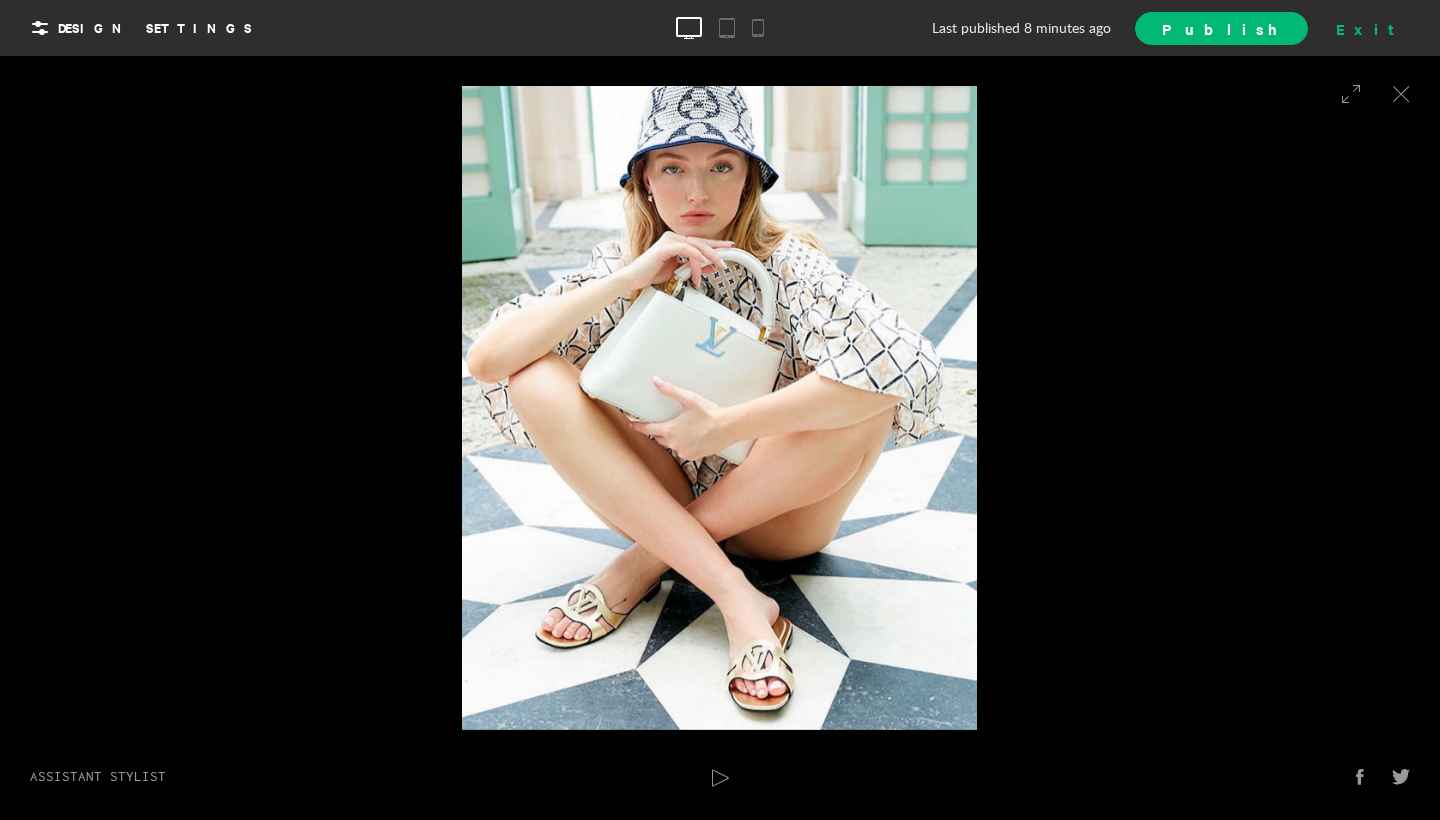 click on "Exit" at bounding box center [1372, 28] 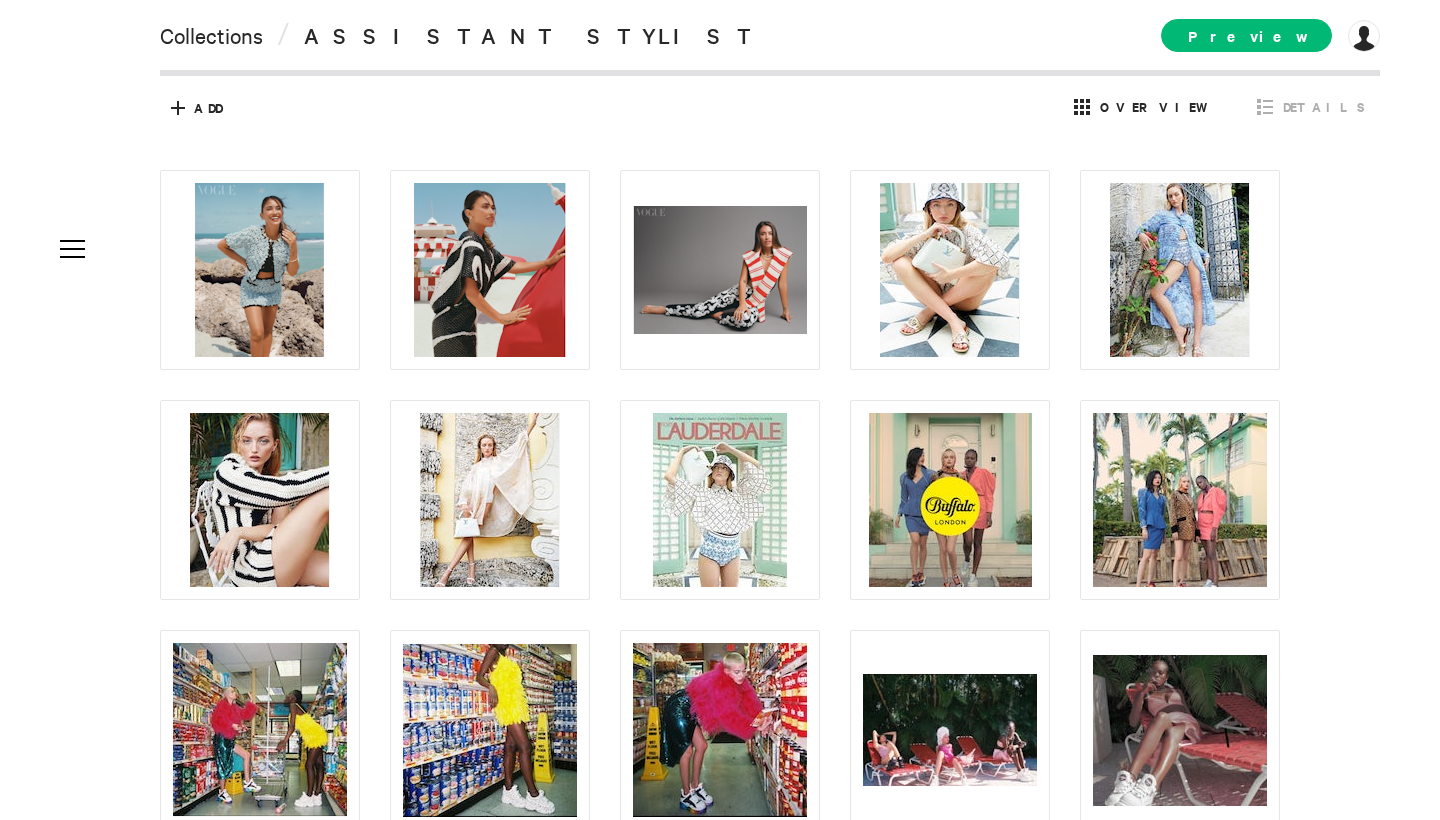 scroll, scrollTop: 0, scrollLeft: 0, axis: both 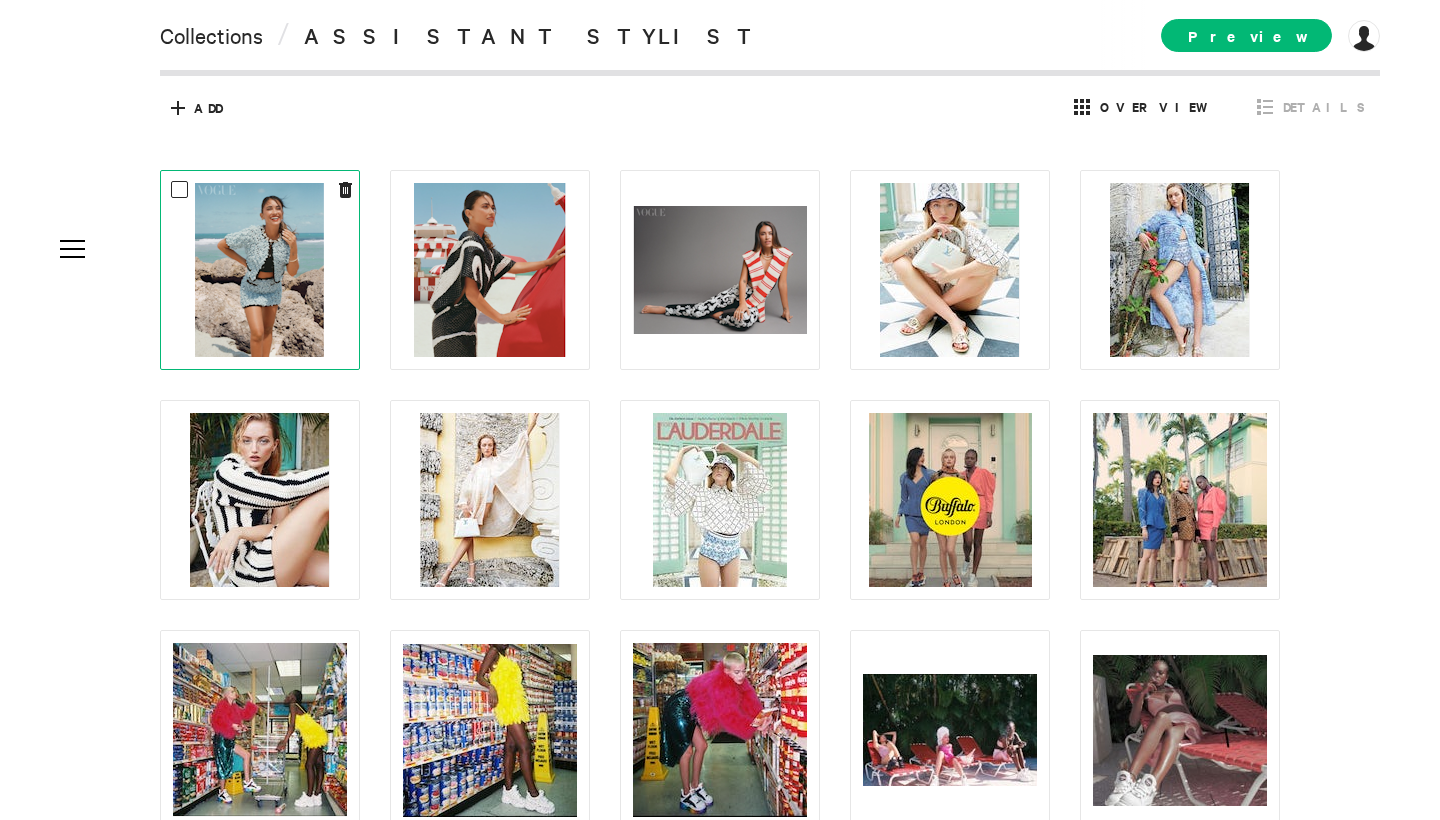 click at bounding box center [259, 270] 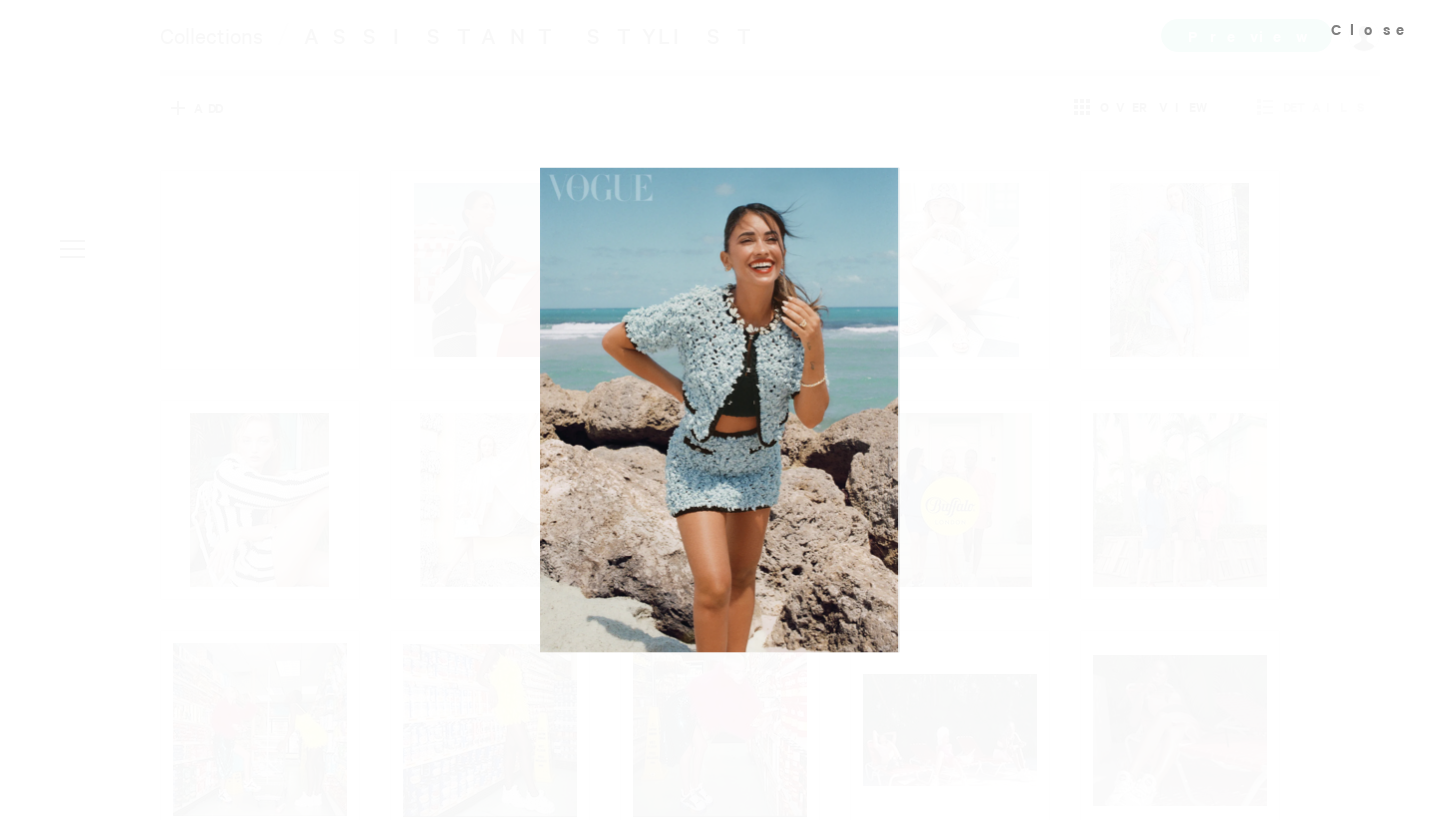 click at bounding box center [720, 410] 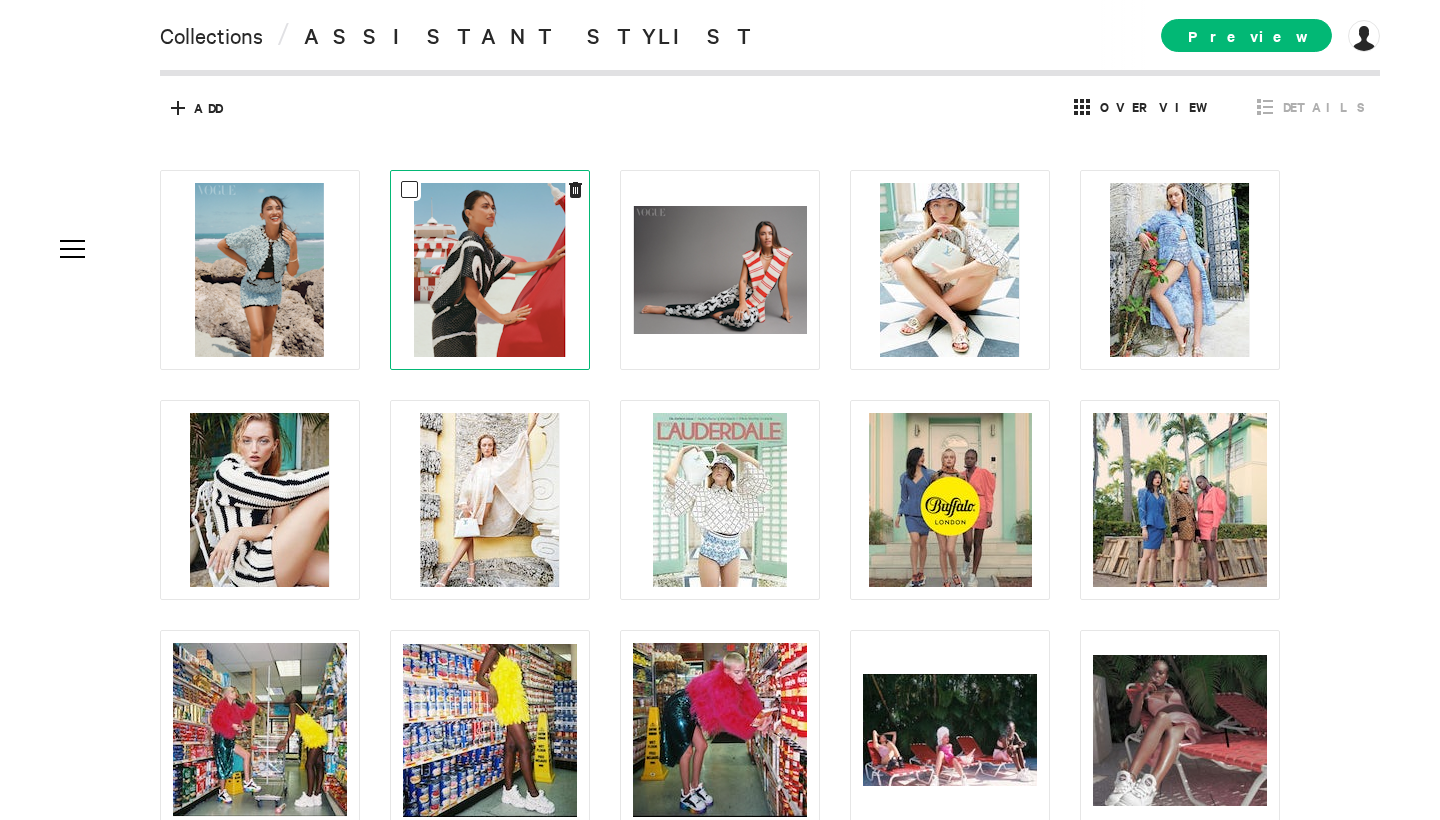 click at bounding box center (490, 270) 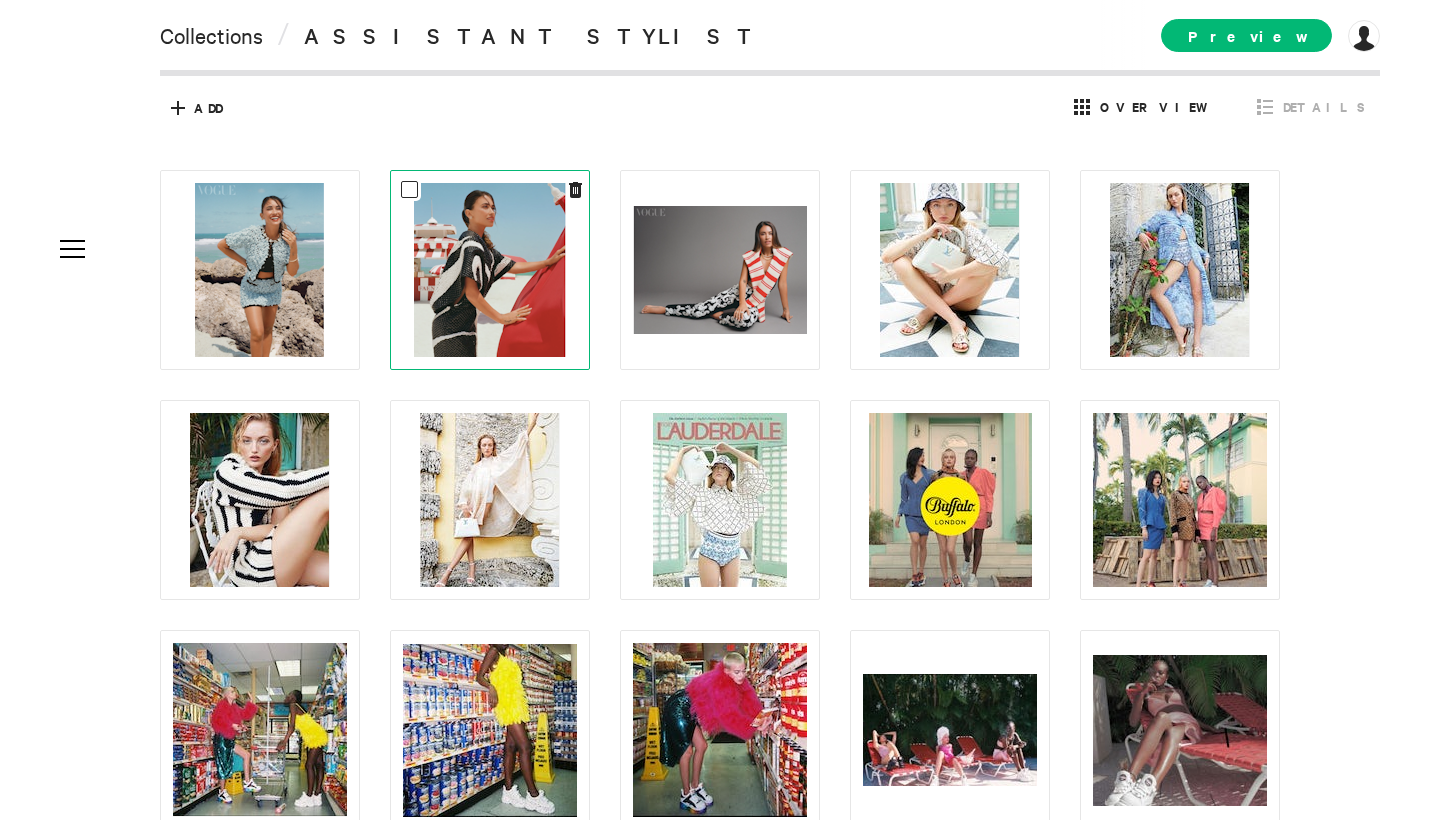 click at bounding box center [490, 270] 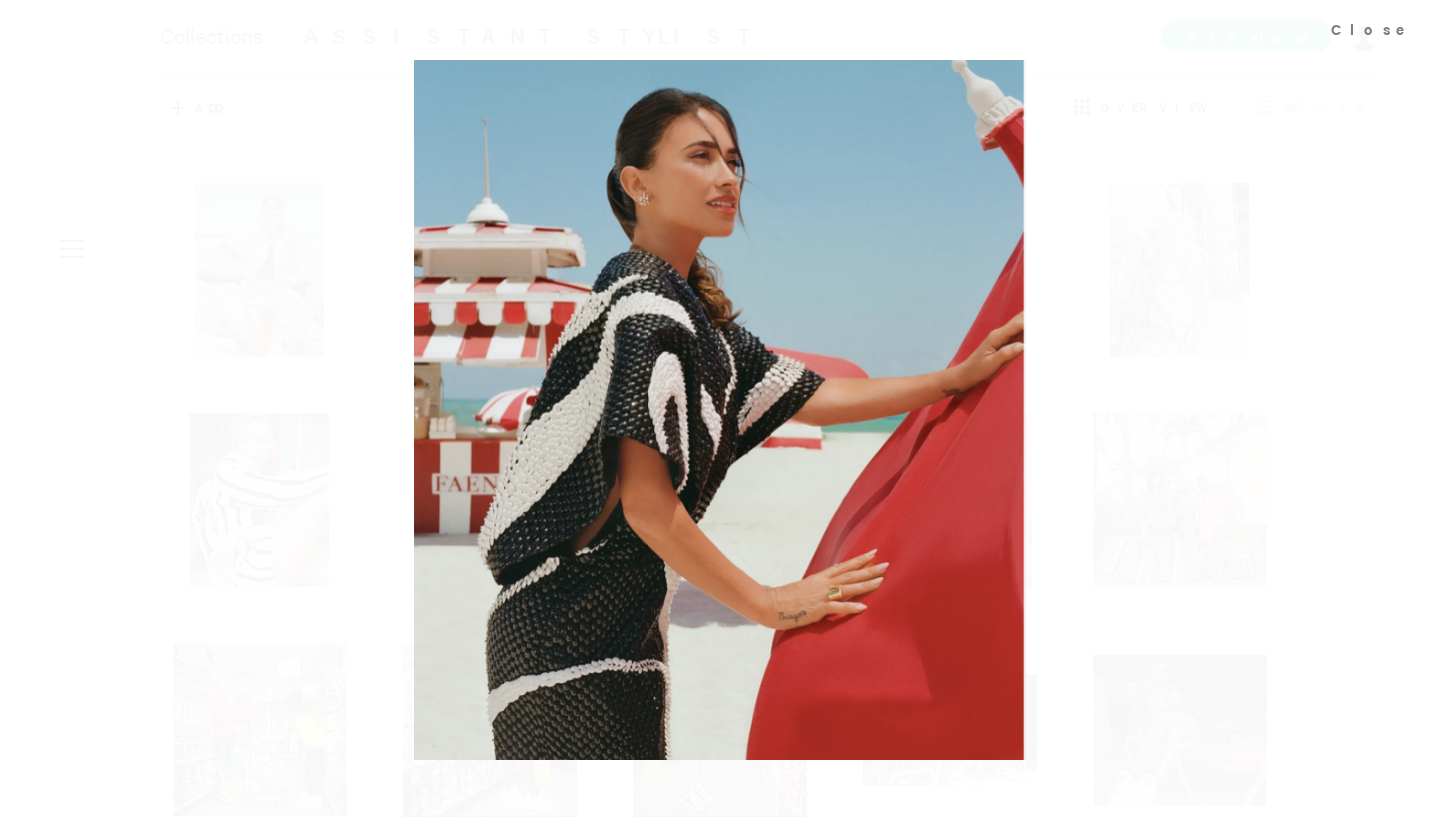 click at bounding box center (720, 410) 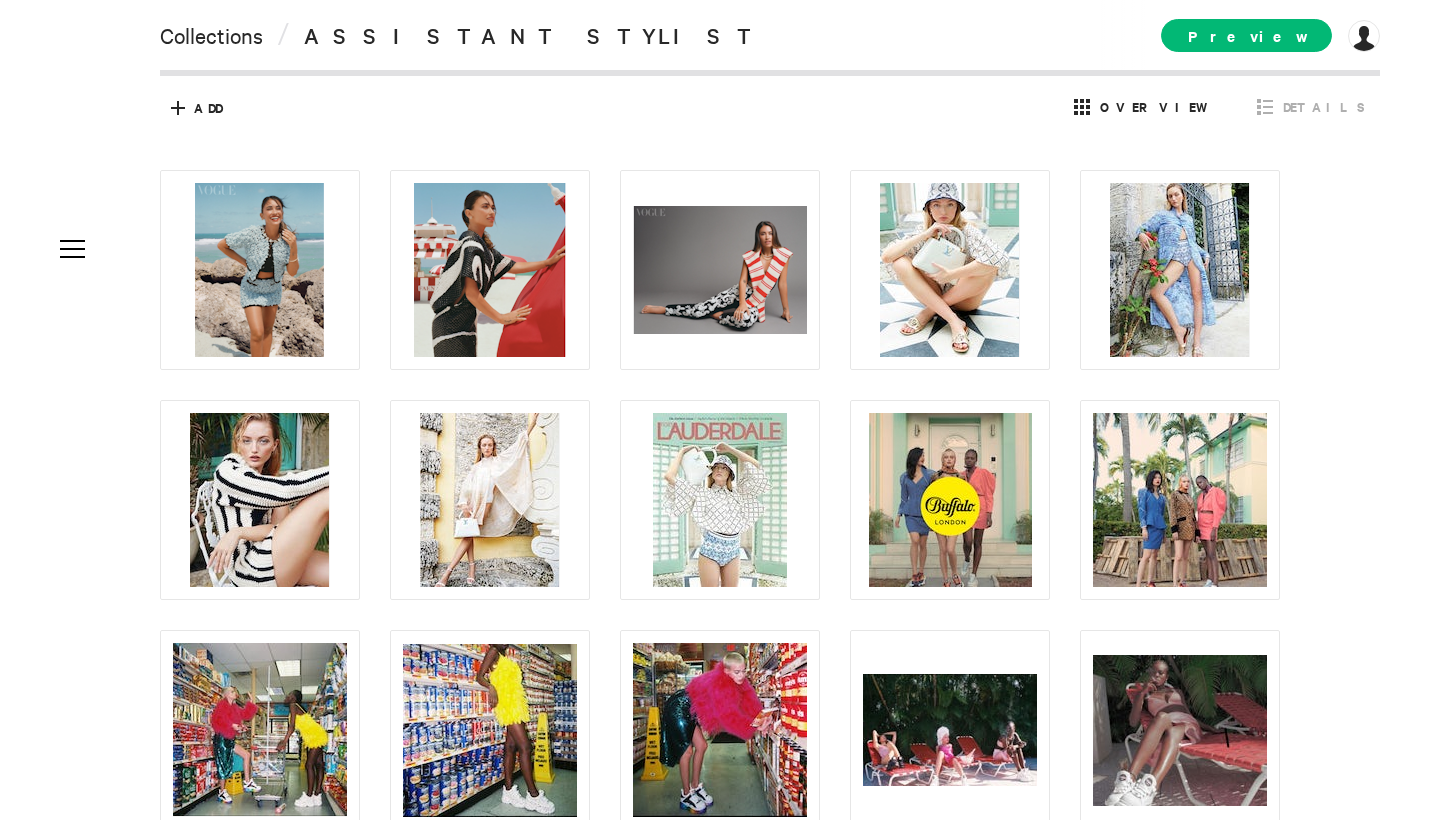 click on "MONAT BB Cream SPF 40™️ | Broad-Spectrum Moisturizer | Skincare CURV | The World’s First Curved Chronograph Movement" at bounding box center [785, 960] 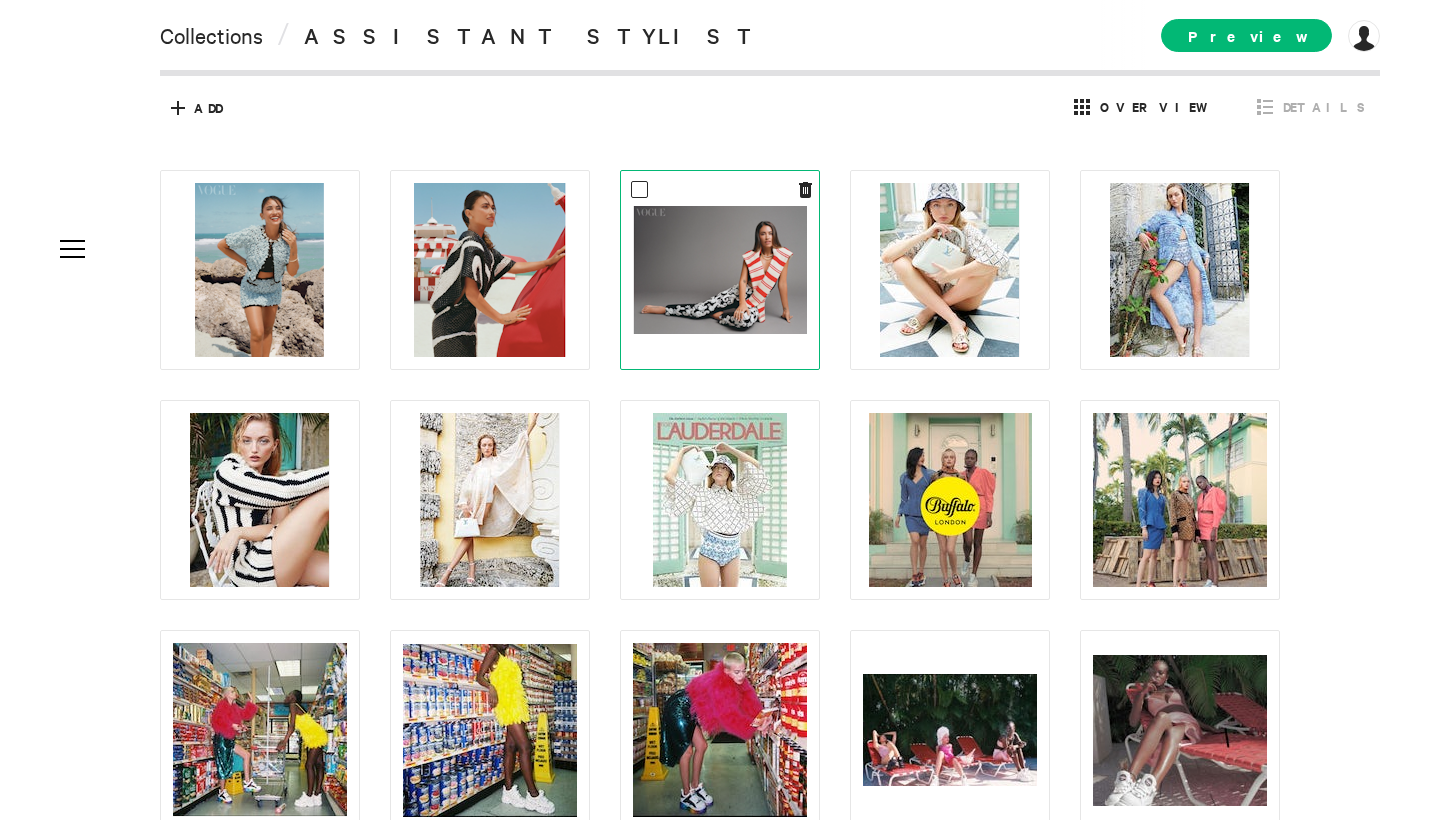 click at bounding box center (720, 270) 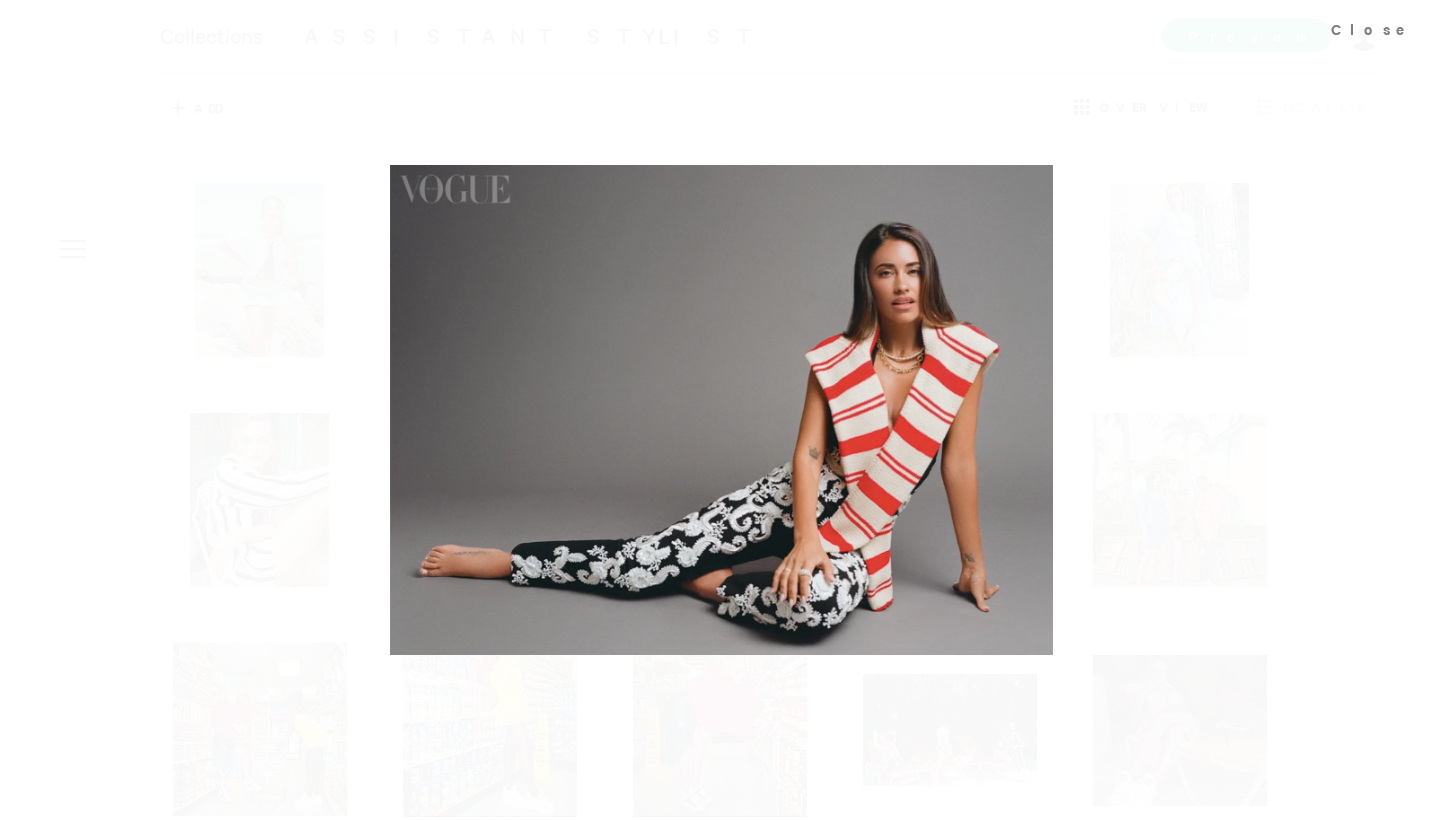 click at bounding box center [720, 410] 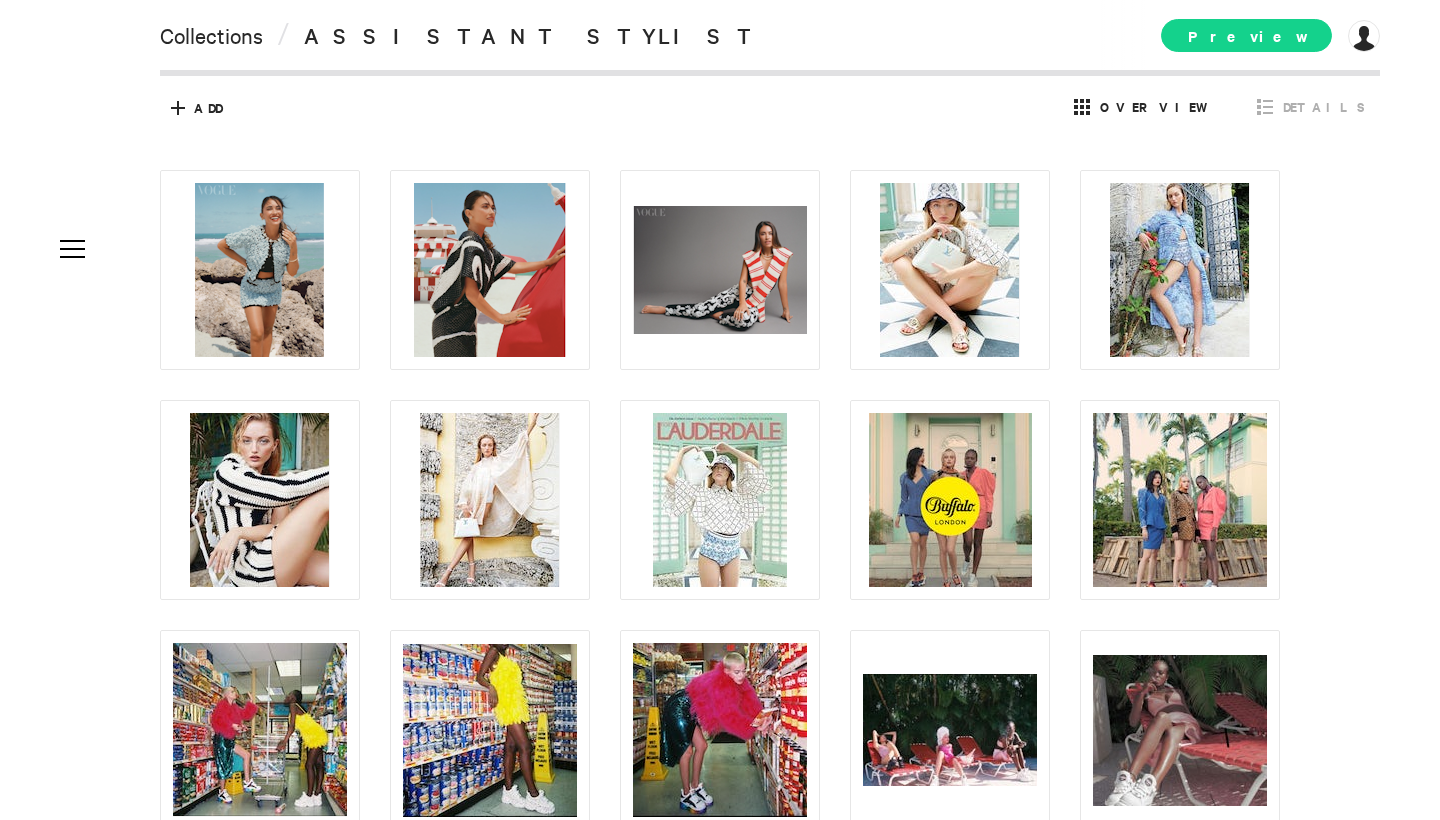 click on "Preview" at bounding box center (1246, 35) 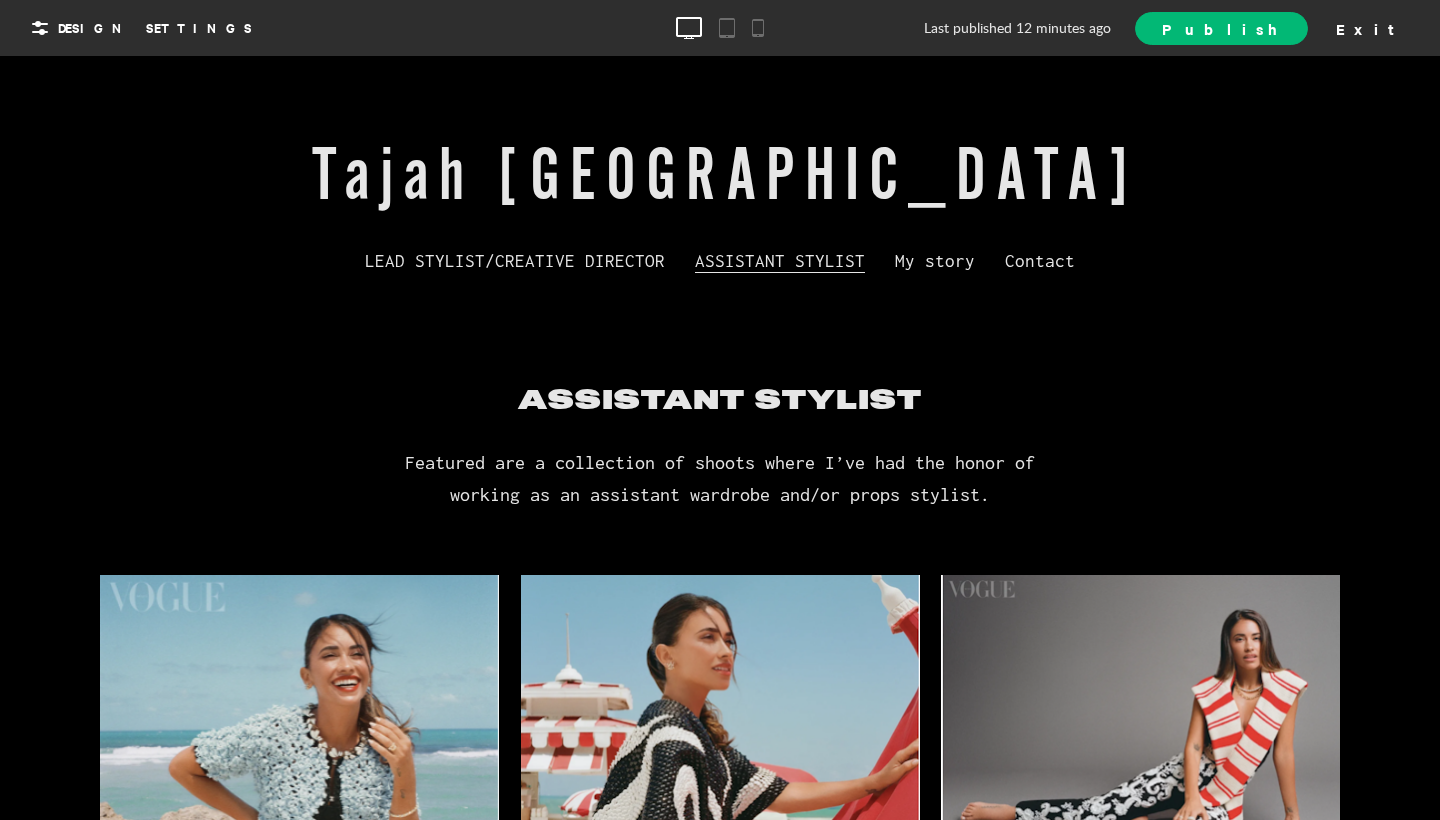 scroll, scrollTop: 0, scrollLeft: 0, axis: both 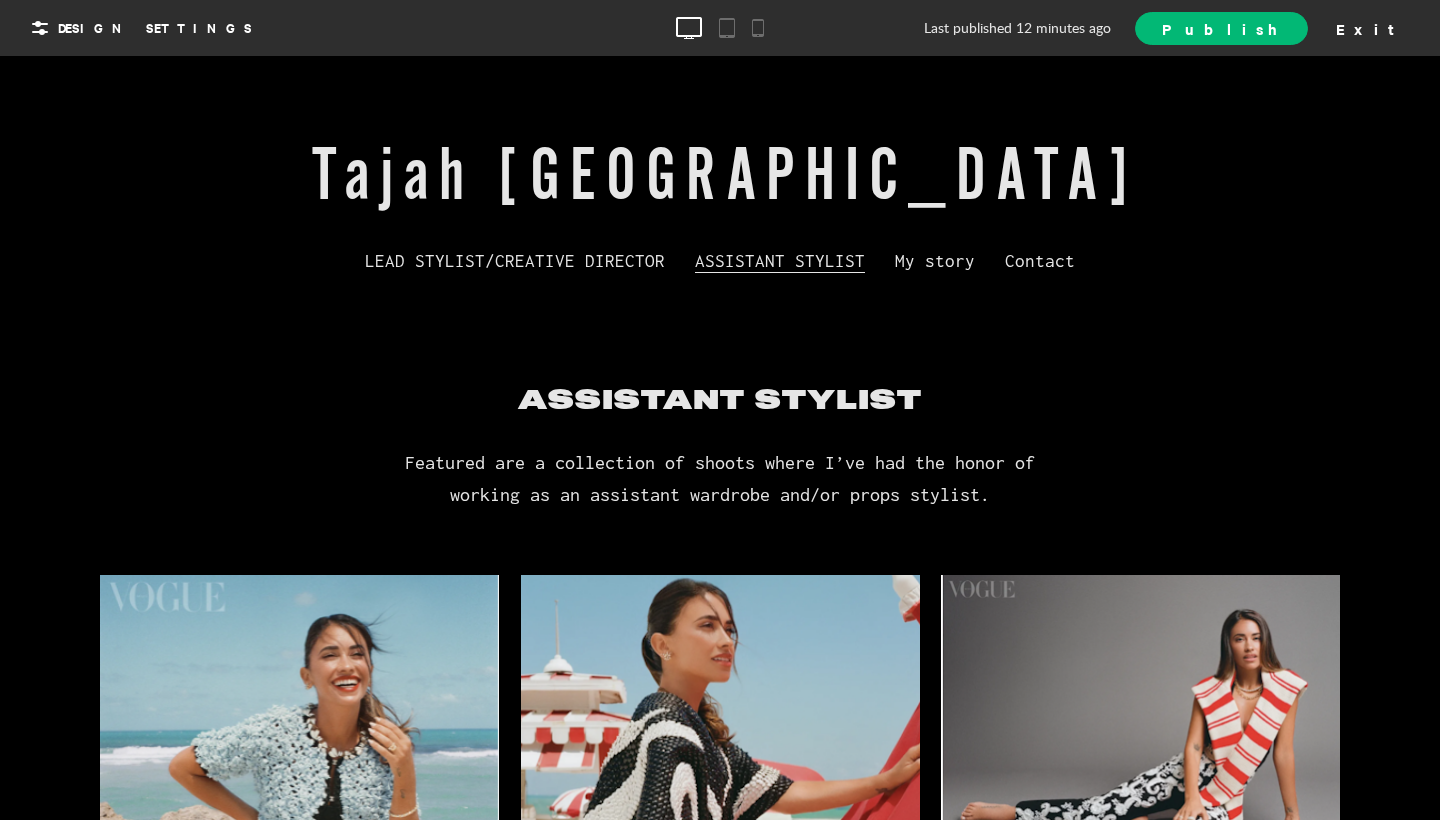 click at bounding box center [720, 803] 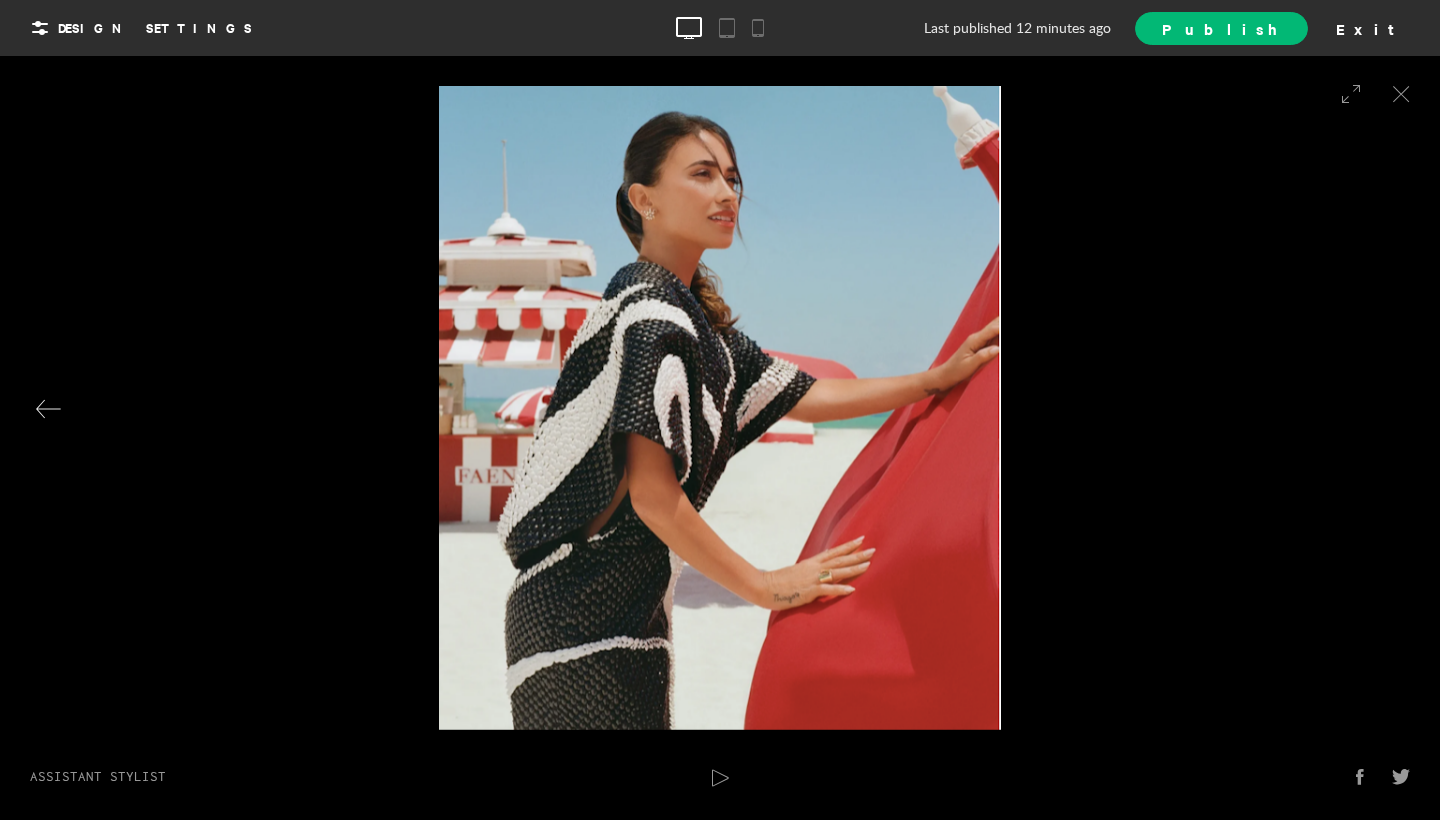 click at bounding box center (49, 409) 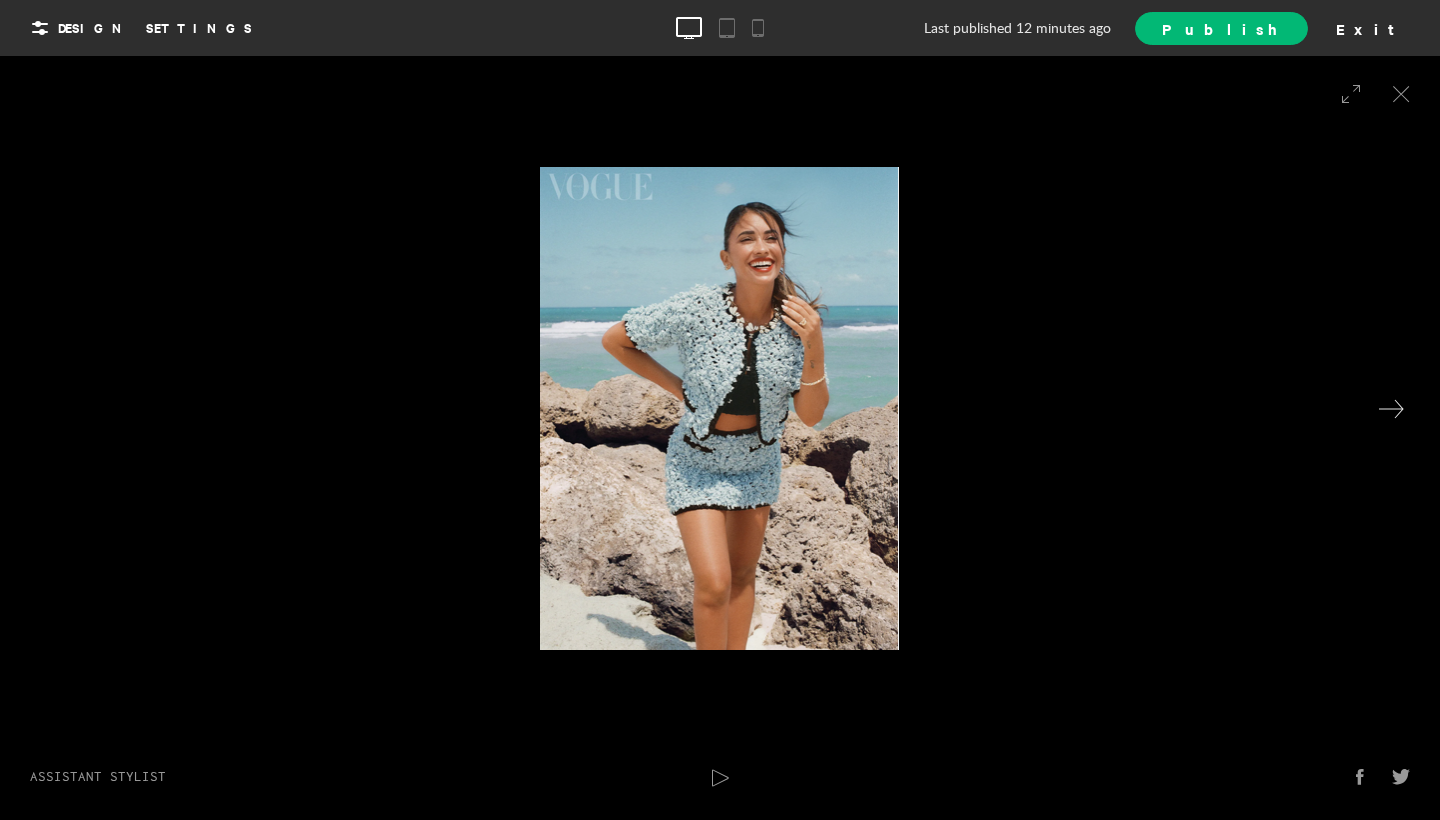click 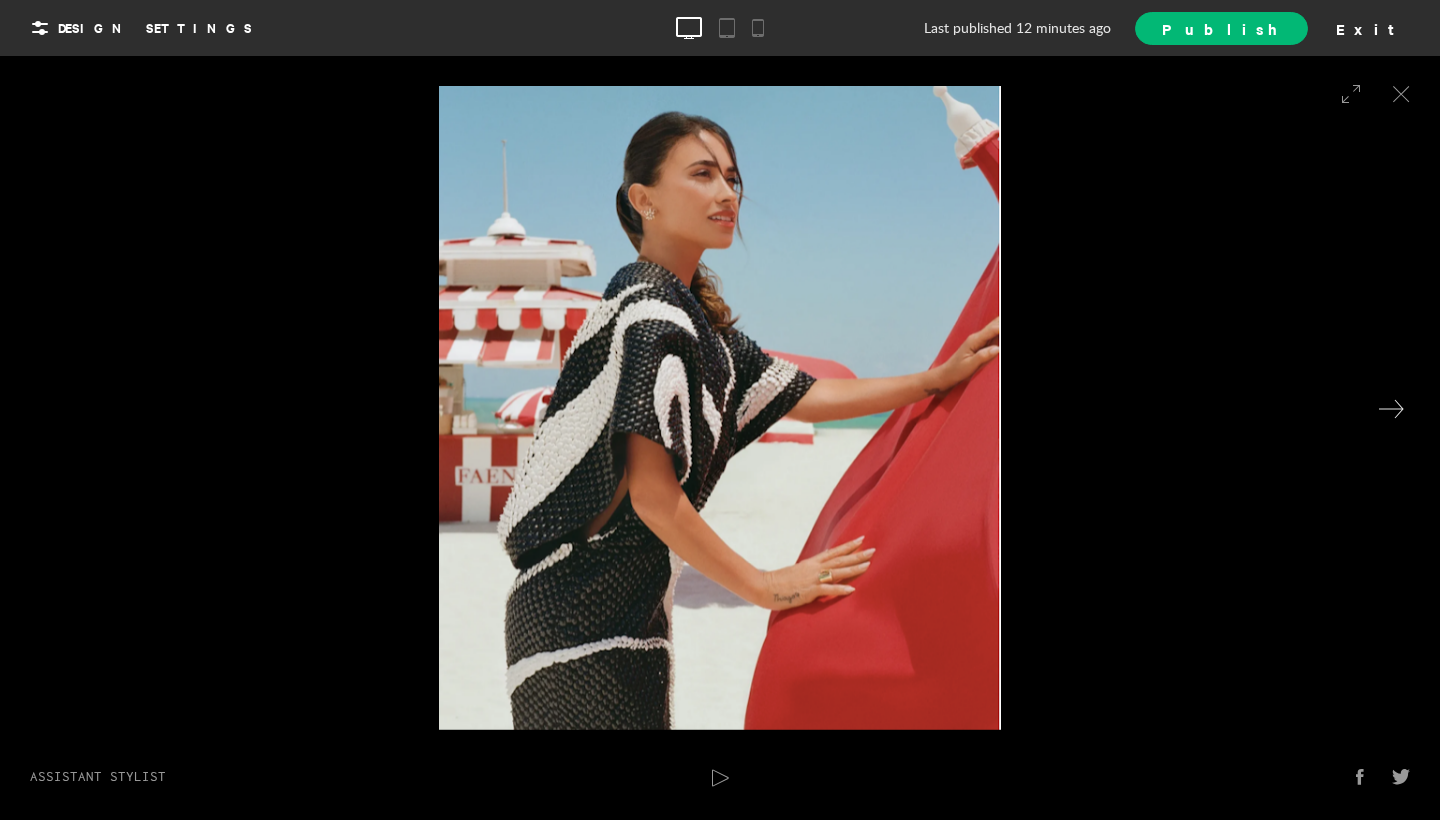 click 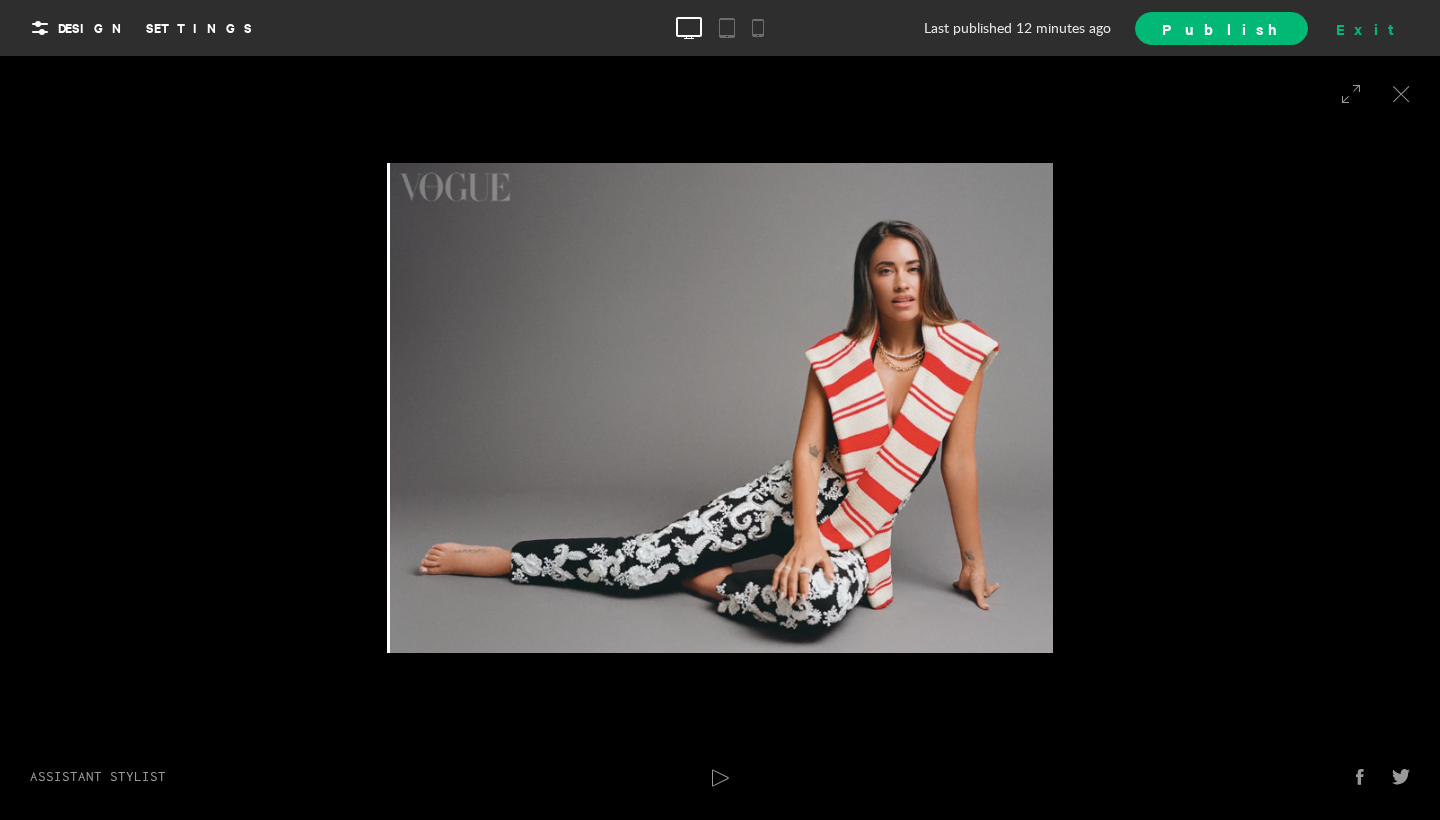 click on "Exit" at bounding box center (1372, 28) 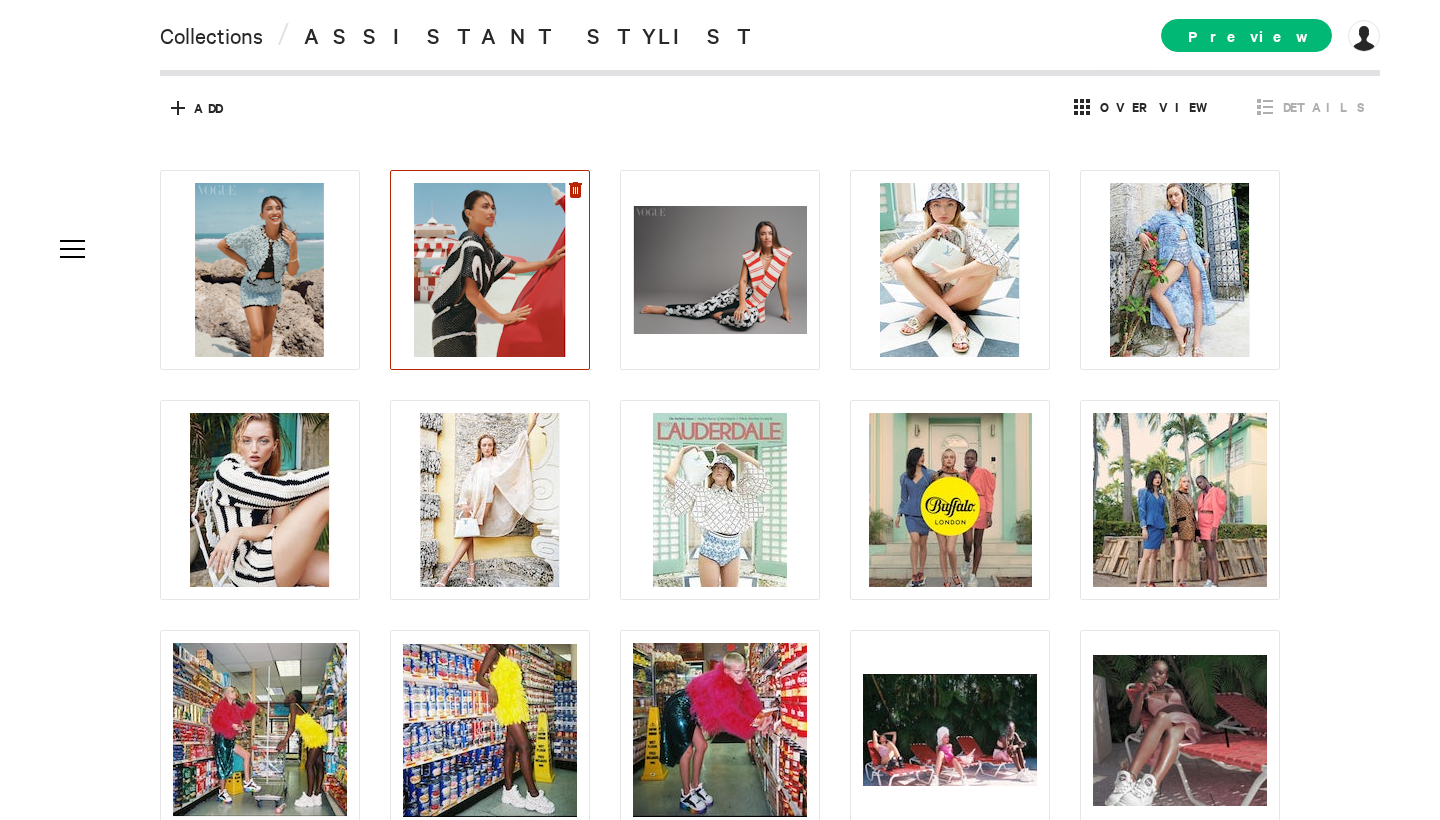 click 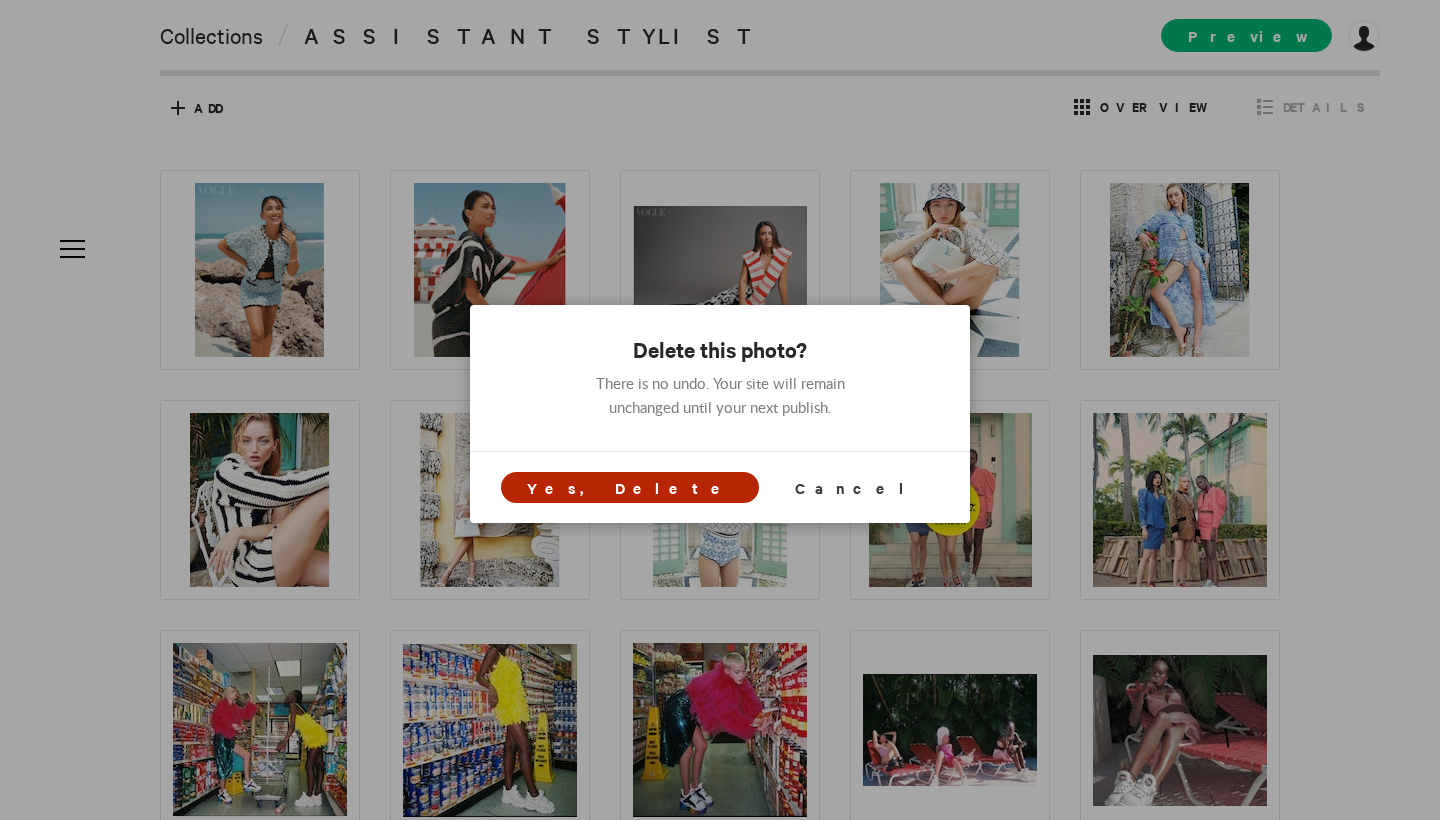 click on "Yes, Delete" at bounding box center (630, 487) 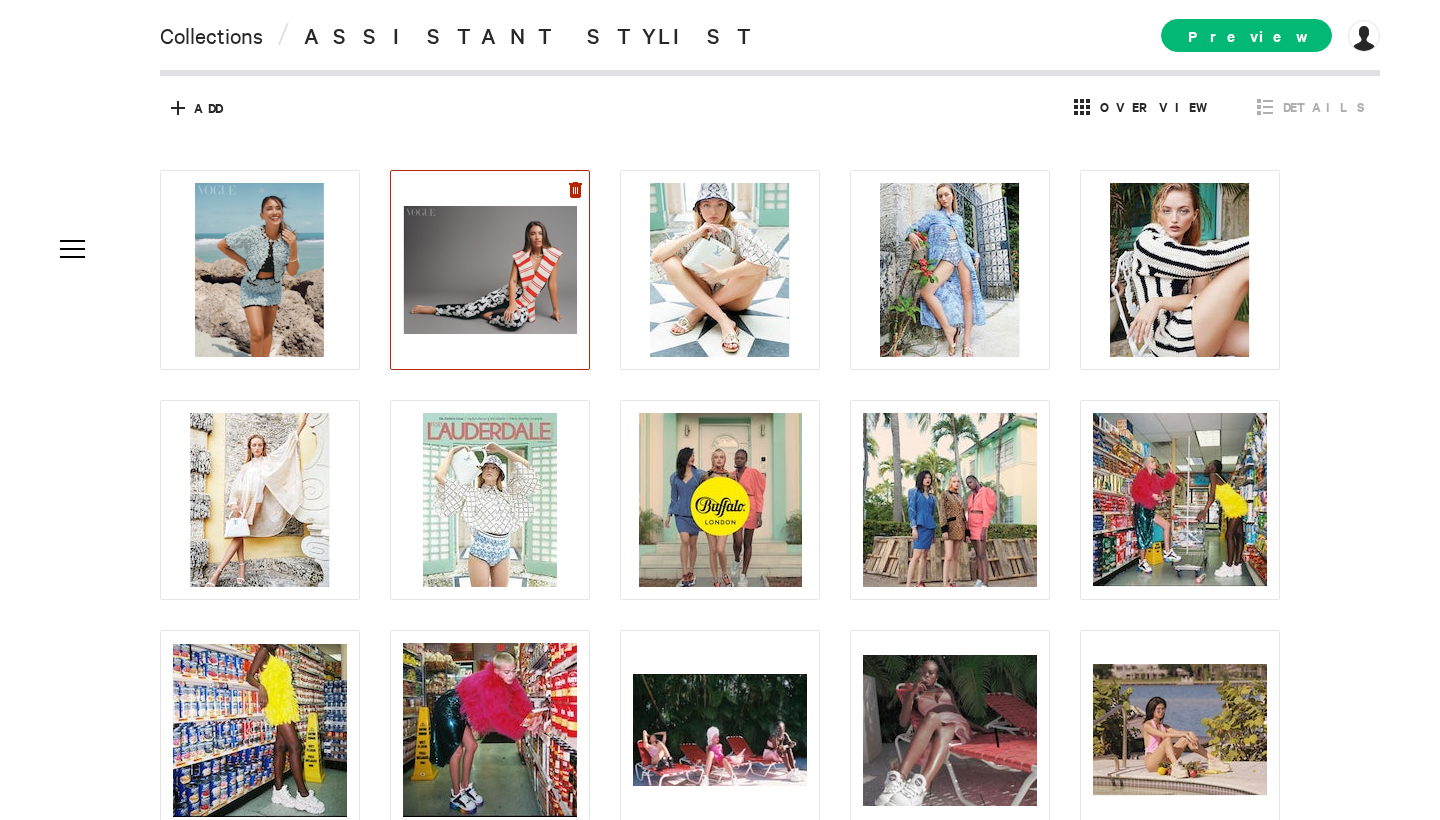 click 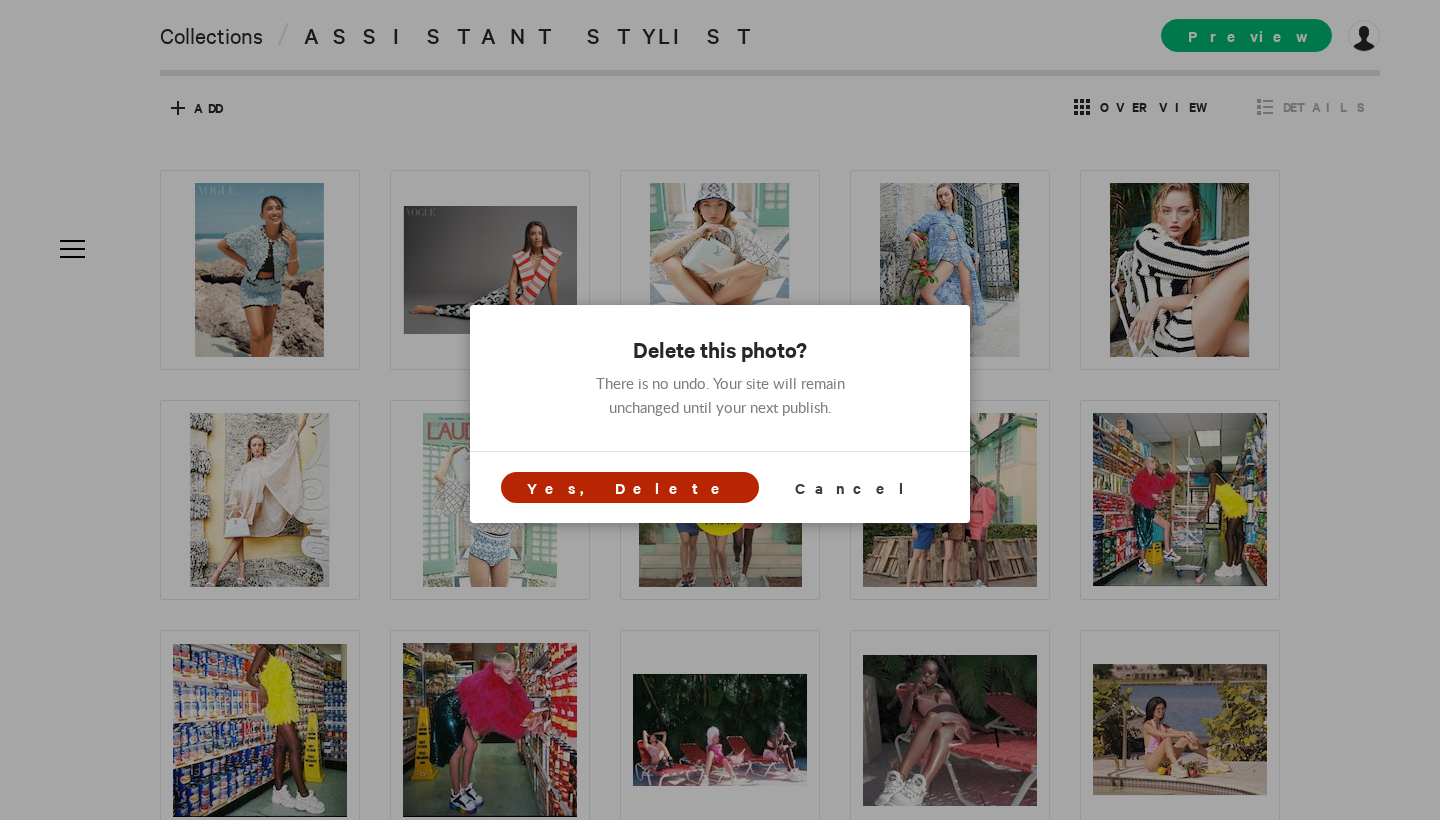 click on "Yes, Delete" at bounding box center [630, 487] 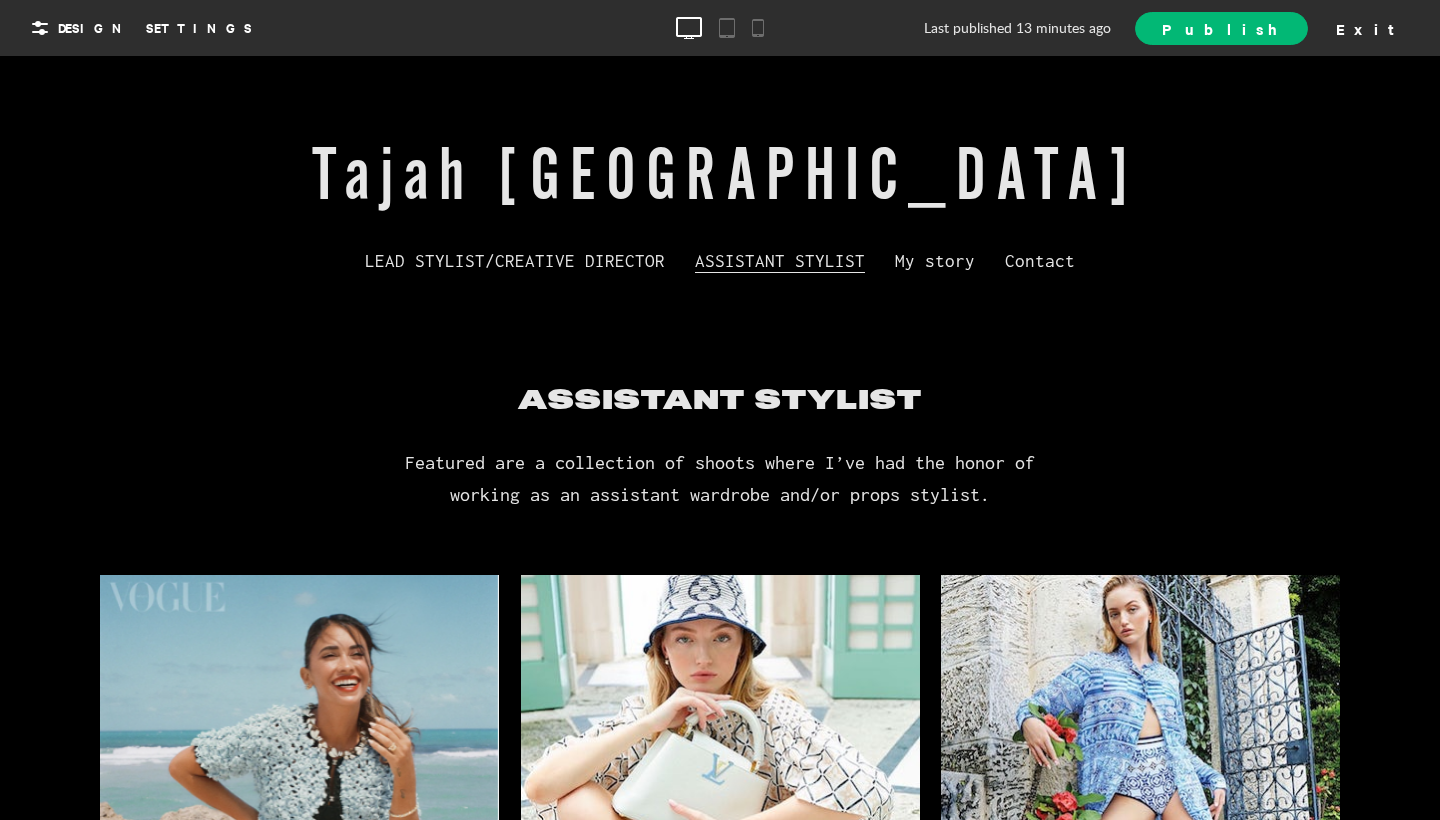 scroll, scrollTop: 0, scrollLeft: 0, axis: both 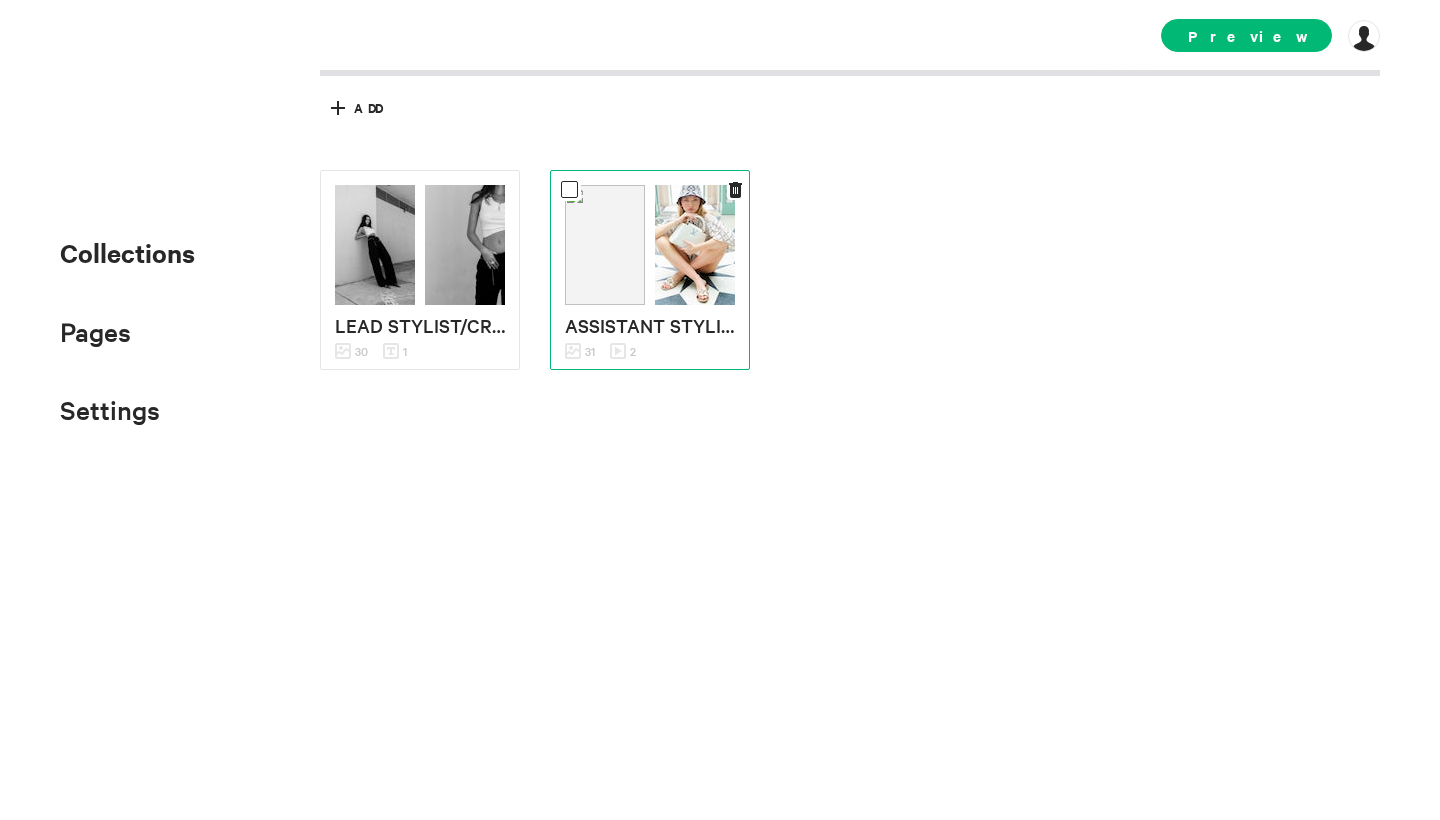 click on "ASSISTANT STYLIST" at bounding box center (650, 325) 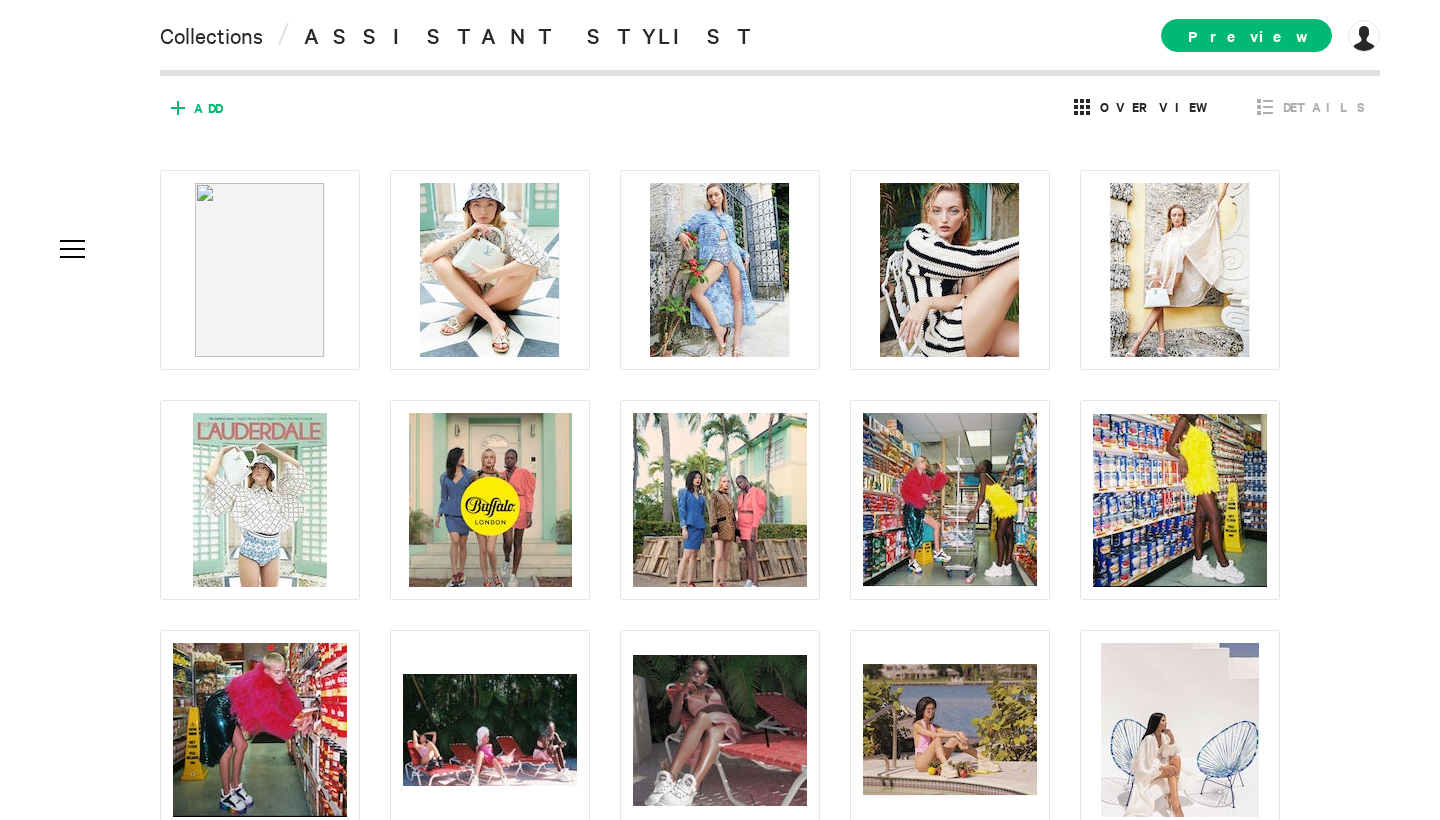 click 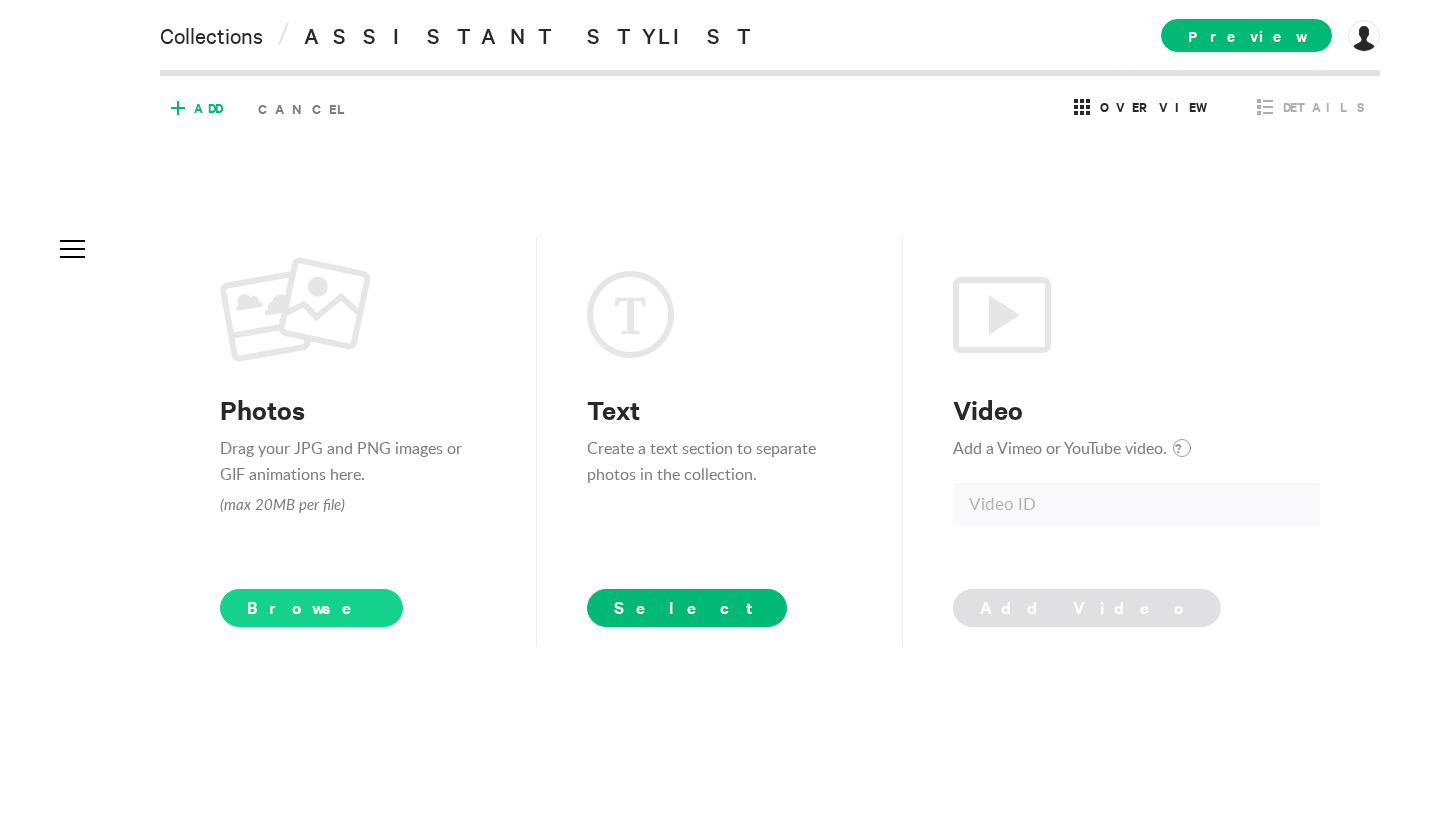 click on "Browse" at bounding box center [311, 608] 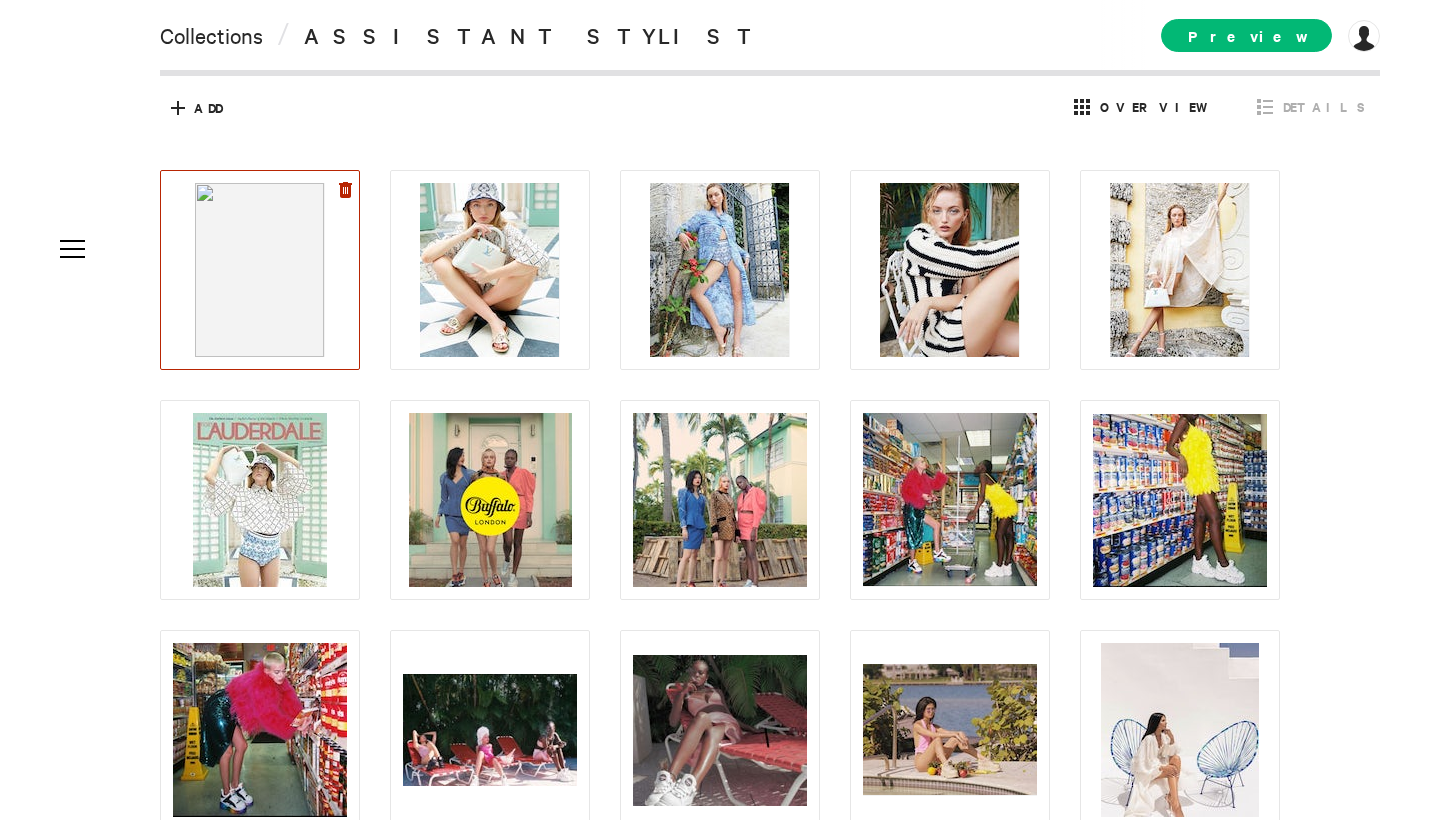 click 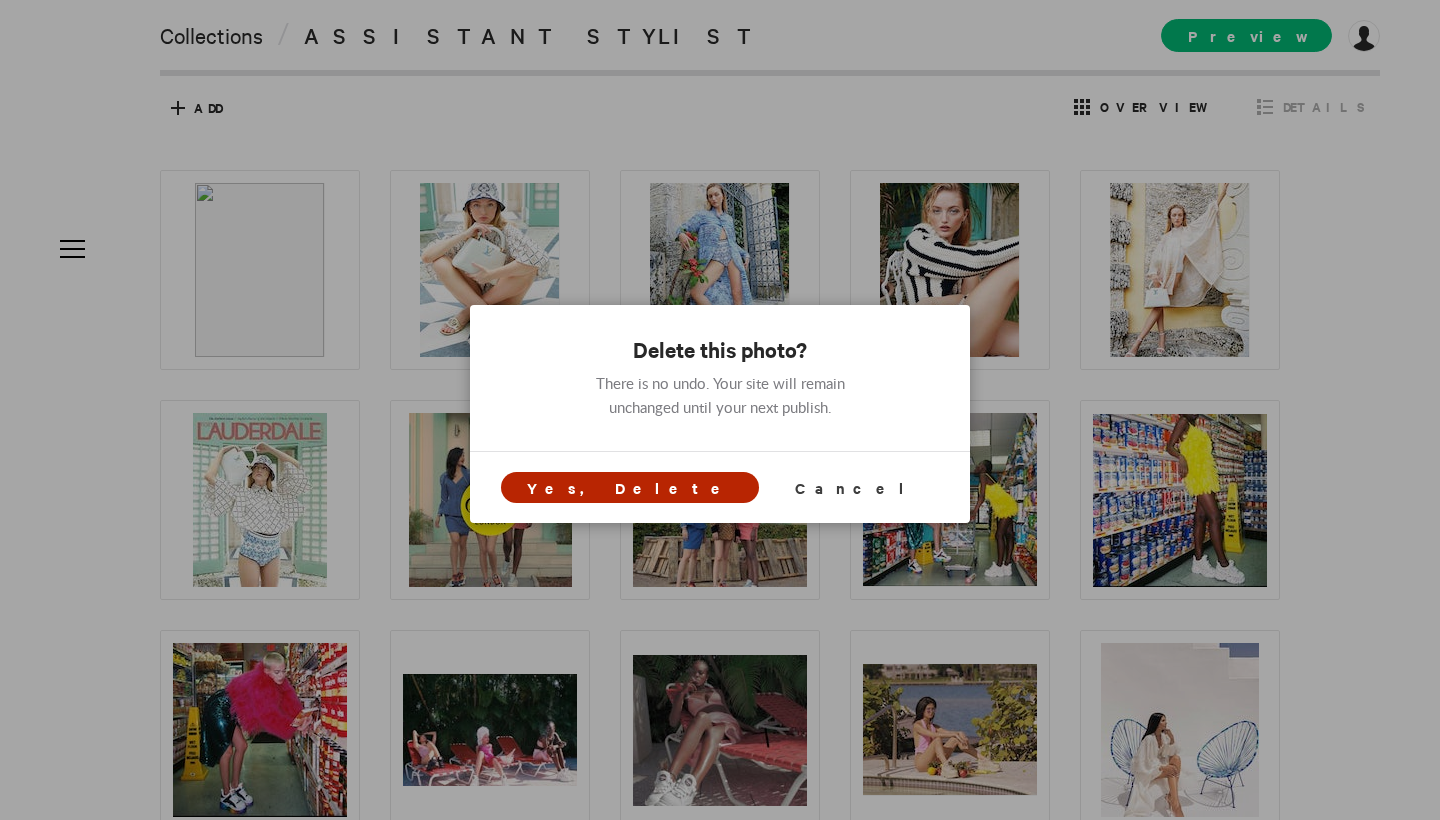 click on "Yes, Delete" at bounding box center [630, 487] 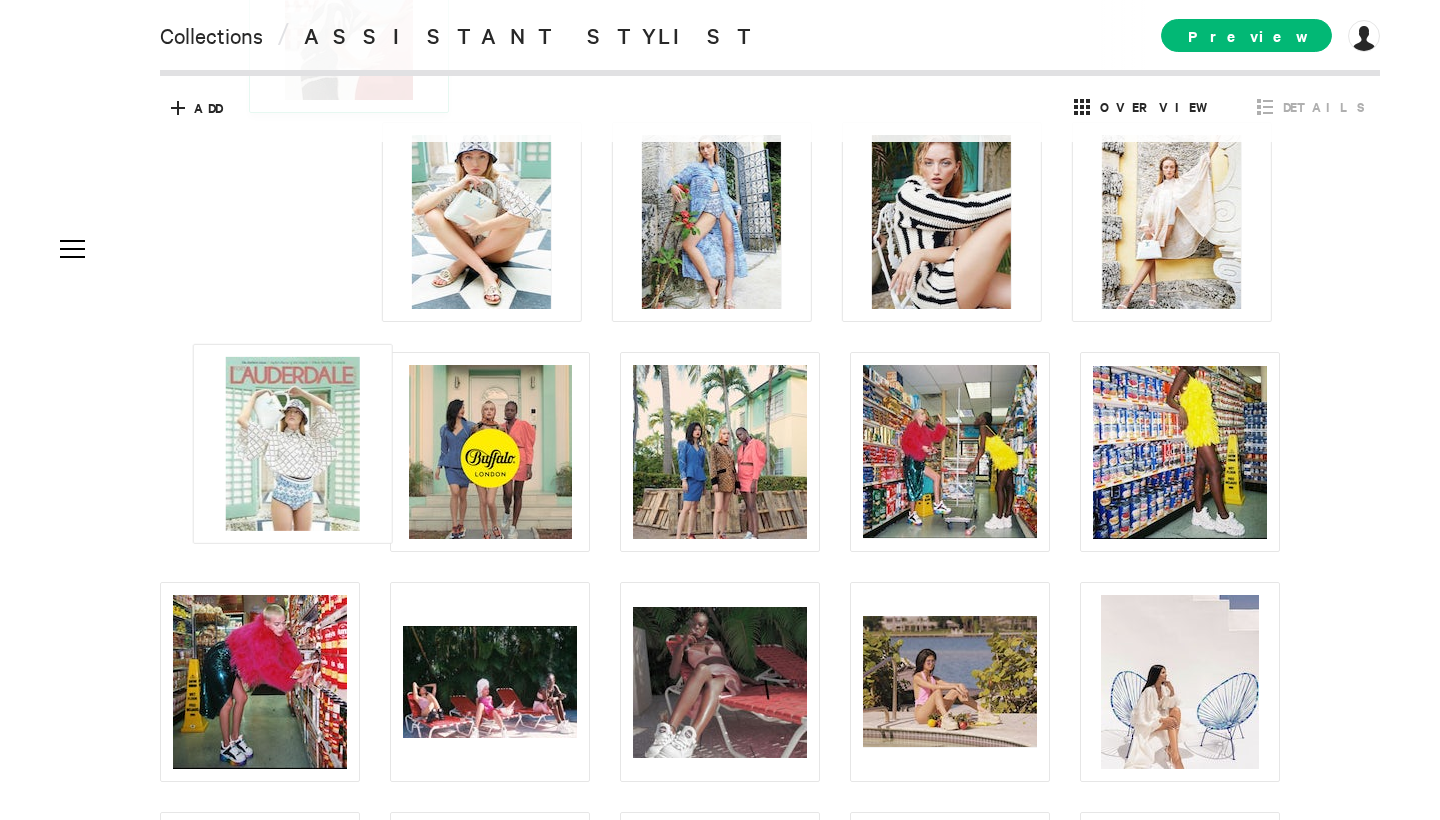 scroll, scrollTop: 0, scrollLeft: 0, axis: both 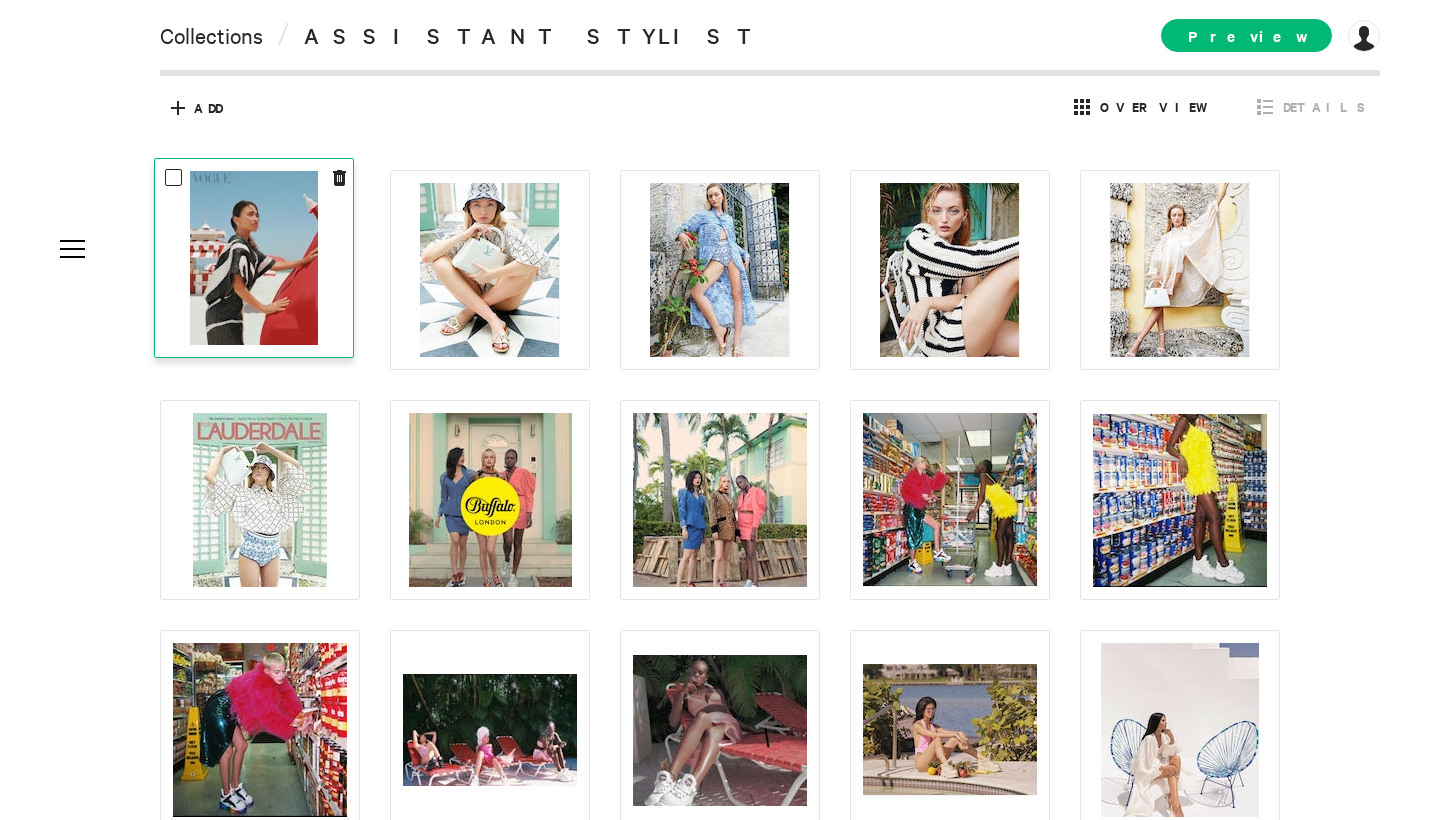 click at bounding box center [254, 258] 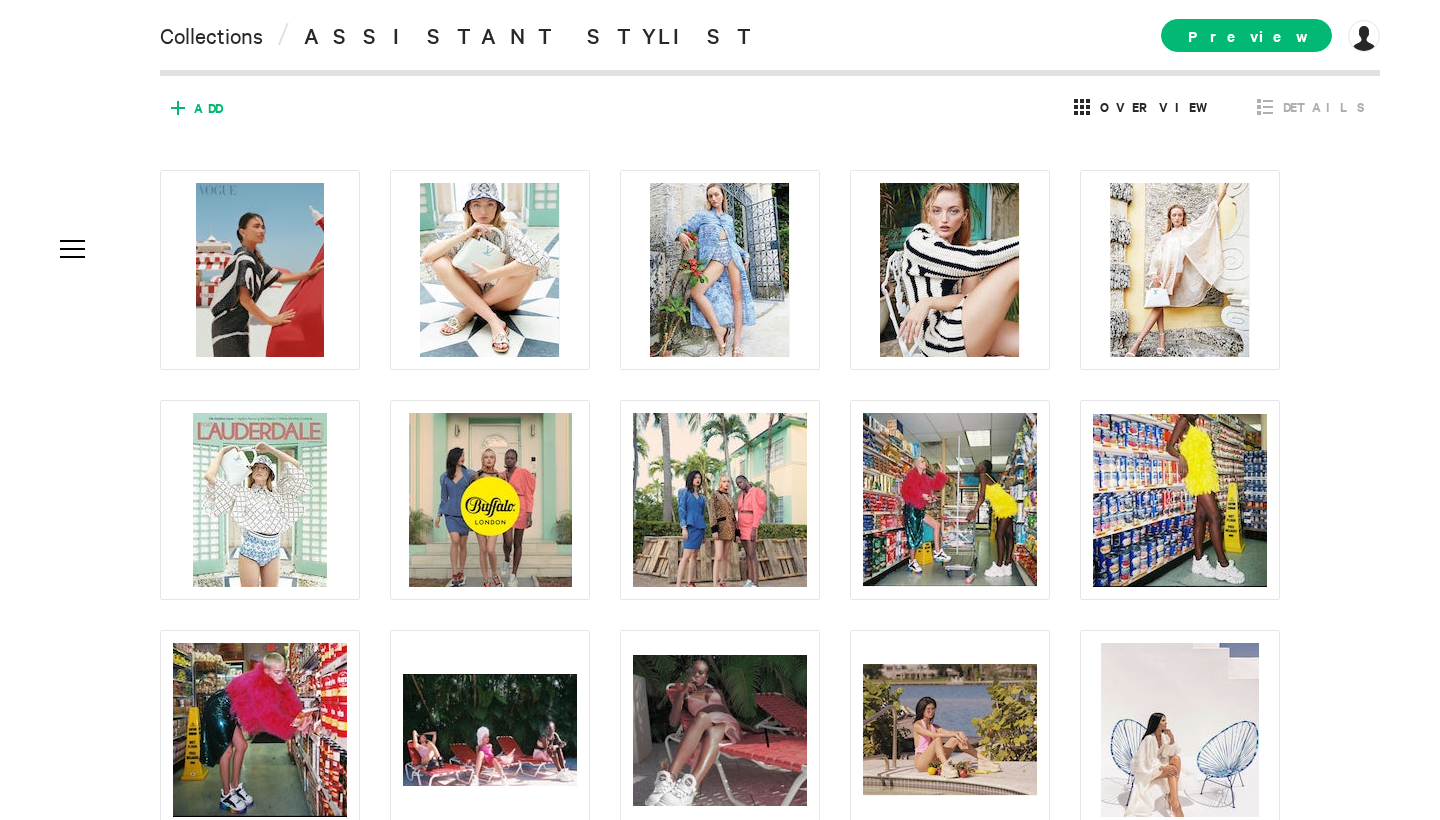 click 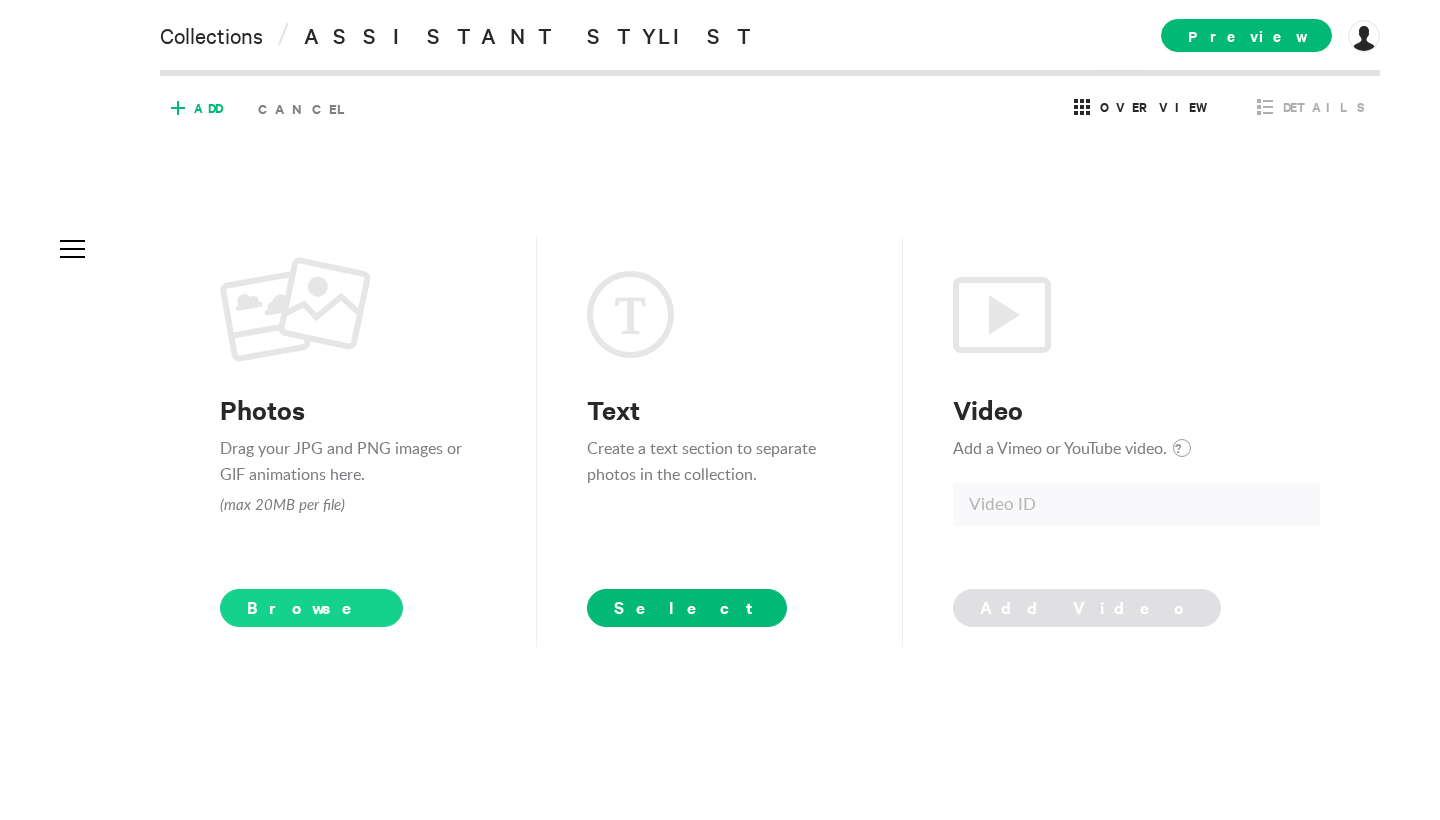 click on "Browse" at bounding box center (311, 608) 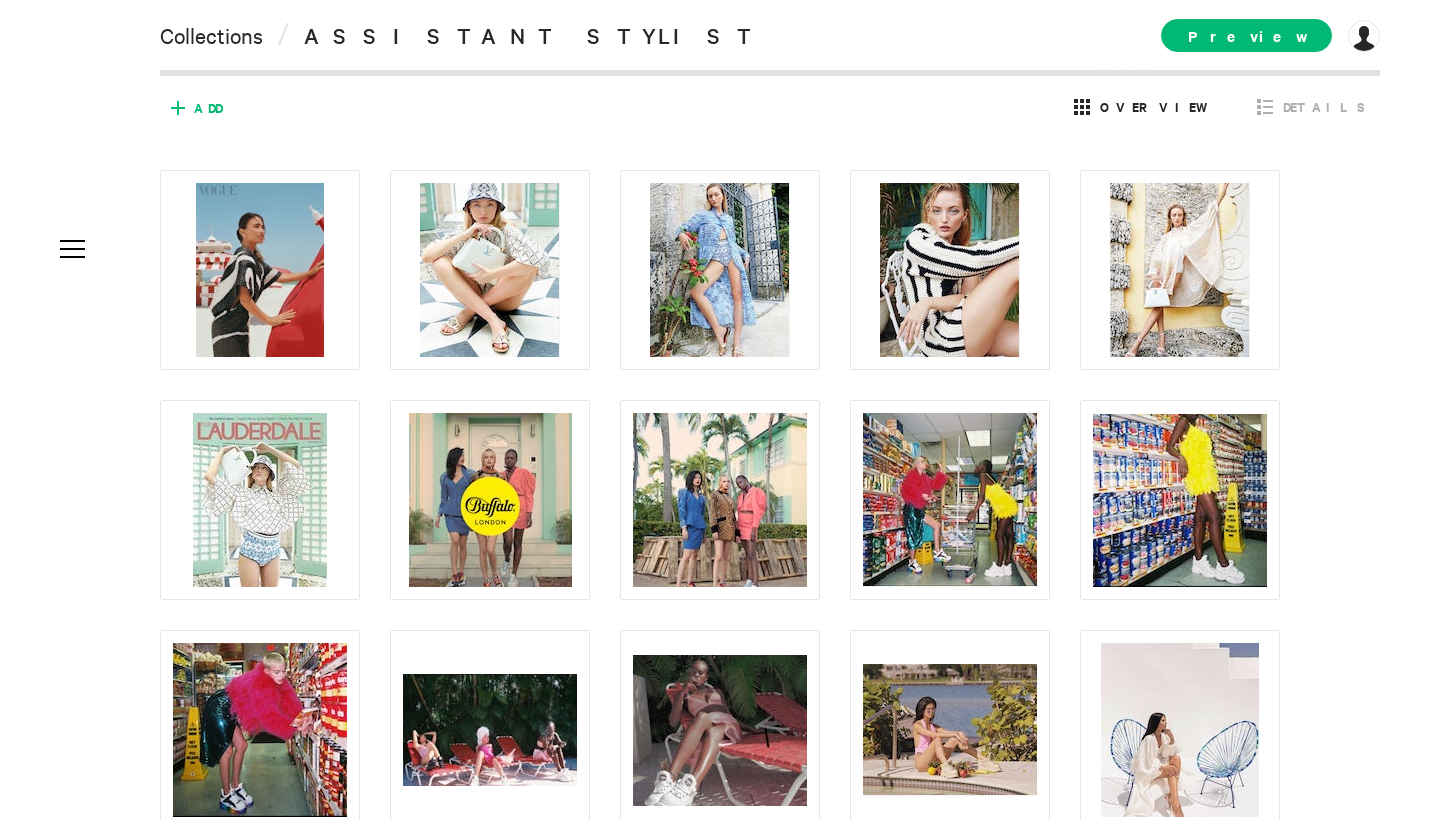 click 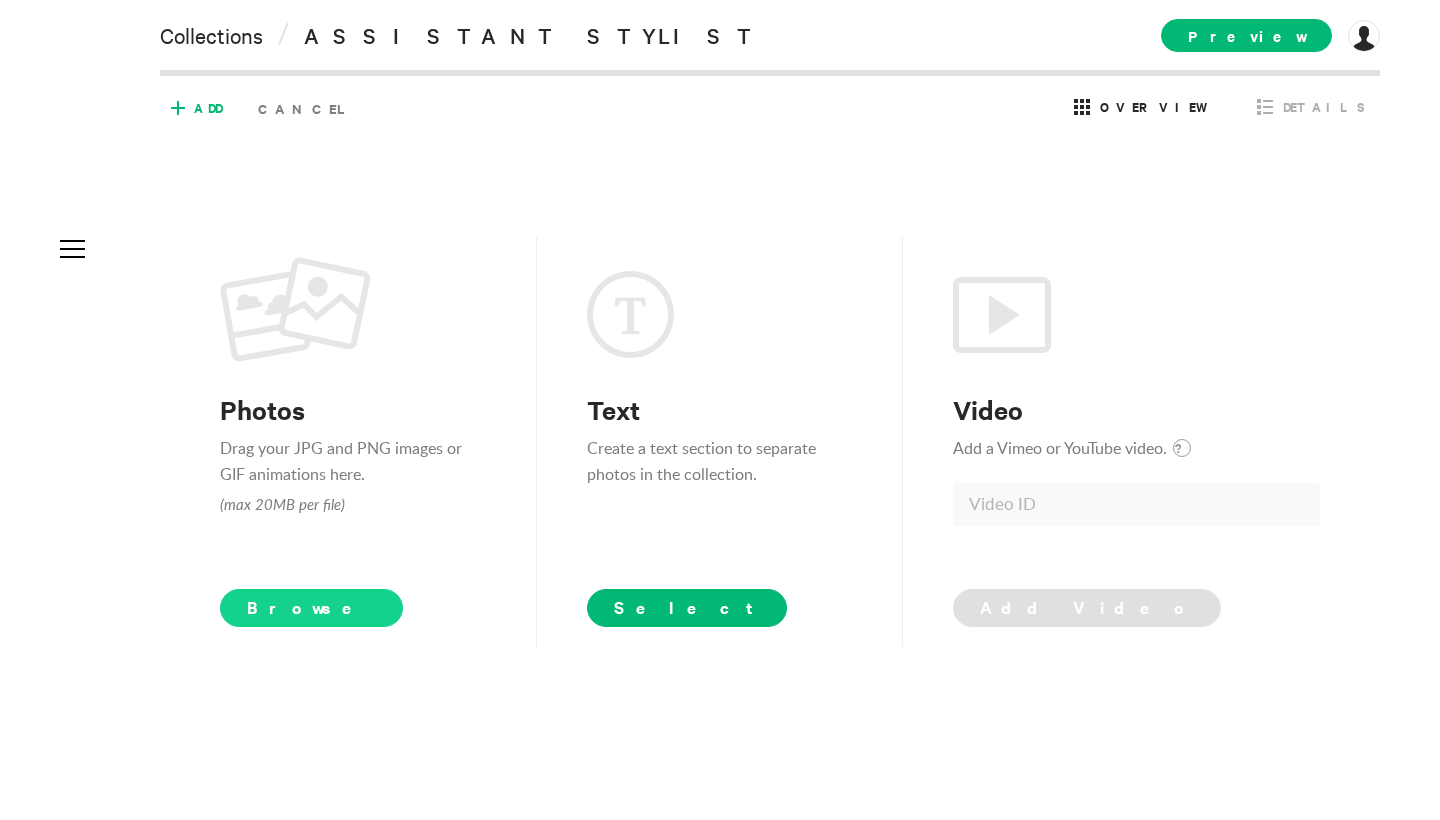 click on "Browse" at bounding box center [311, 608] 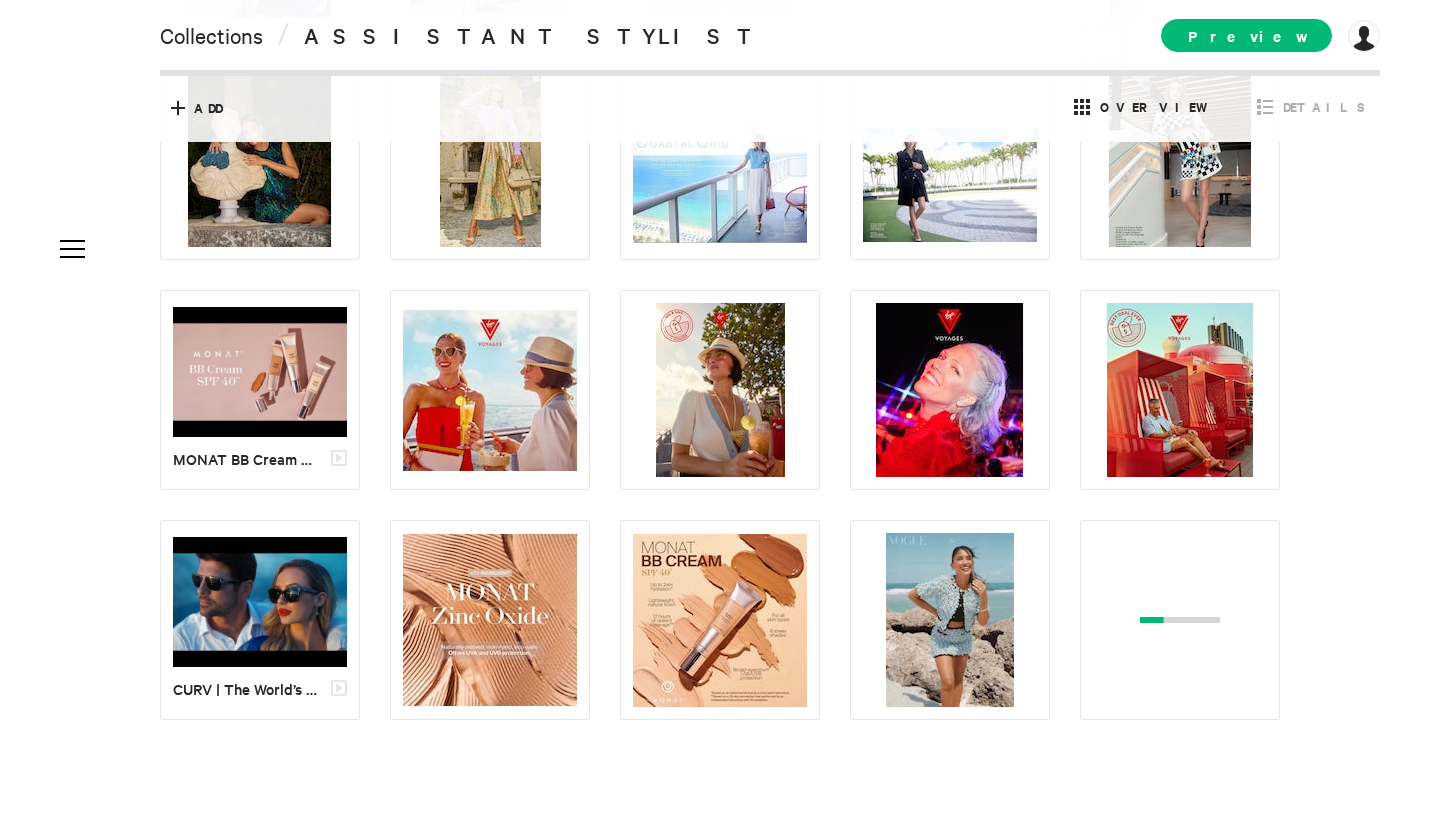 scroll, scrollTop: 1030, scrollLeft: 0, axis: vertical 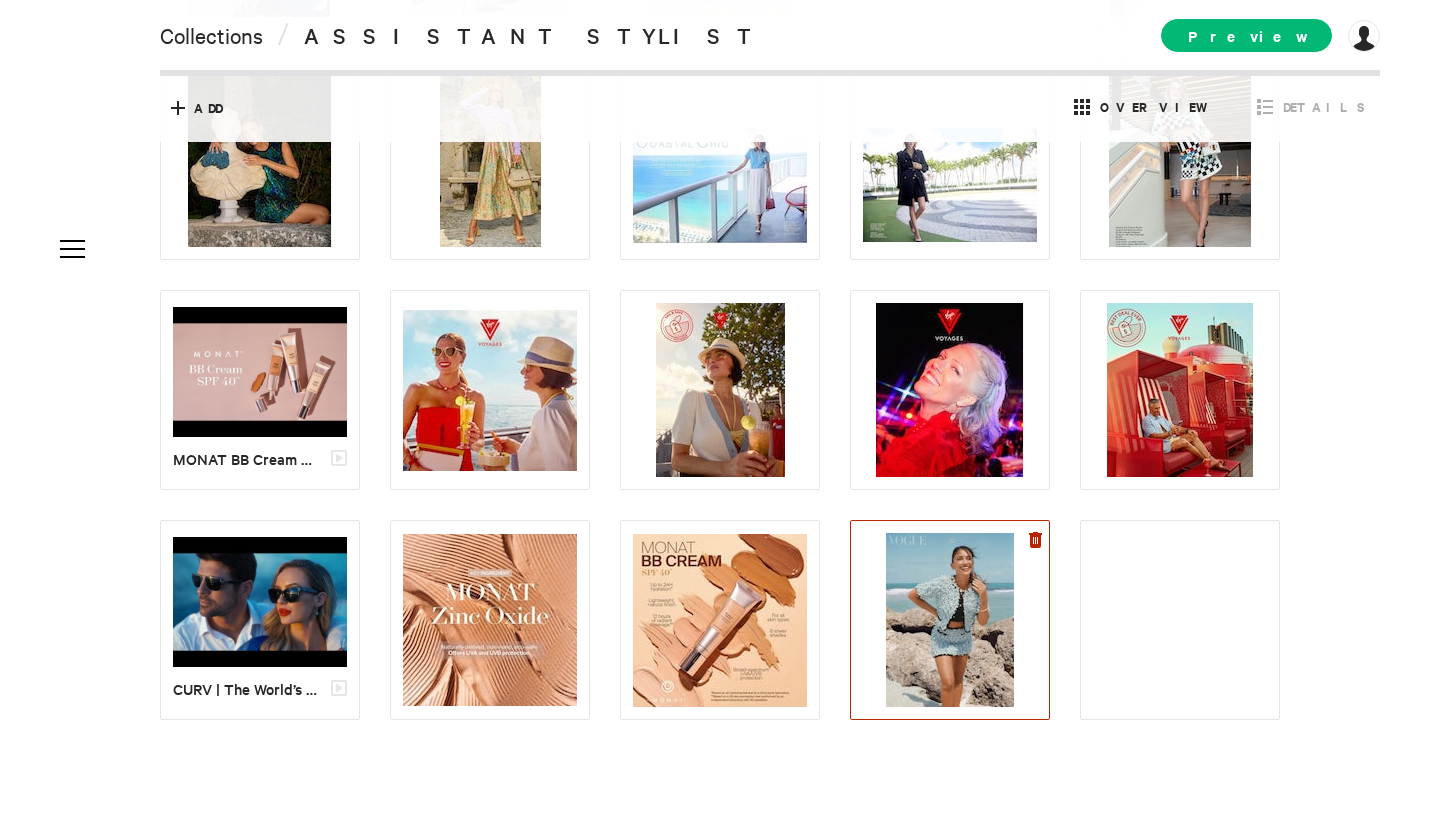 click 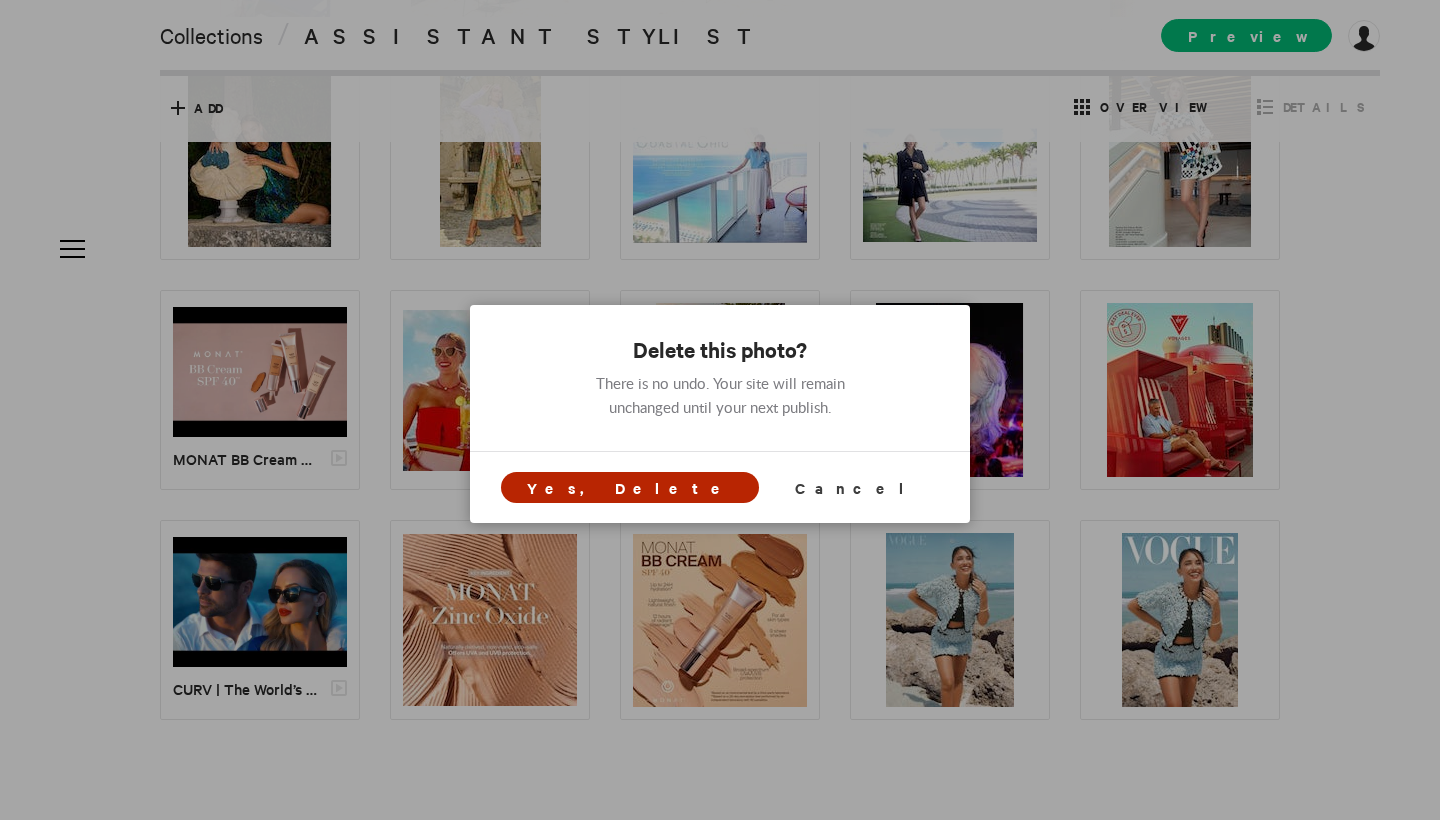 click on "Yes, Delete" at bounding box center (630, 487) 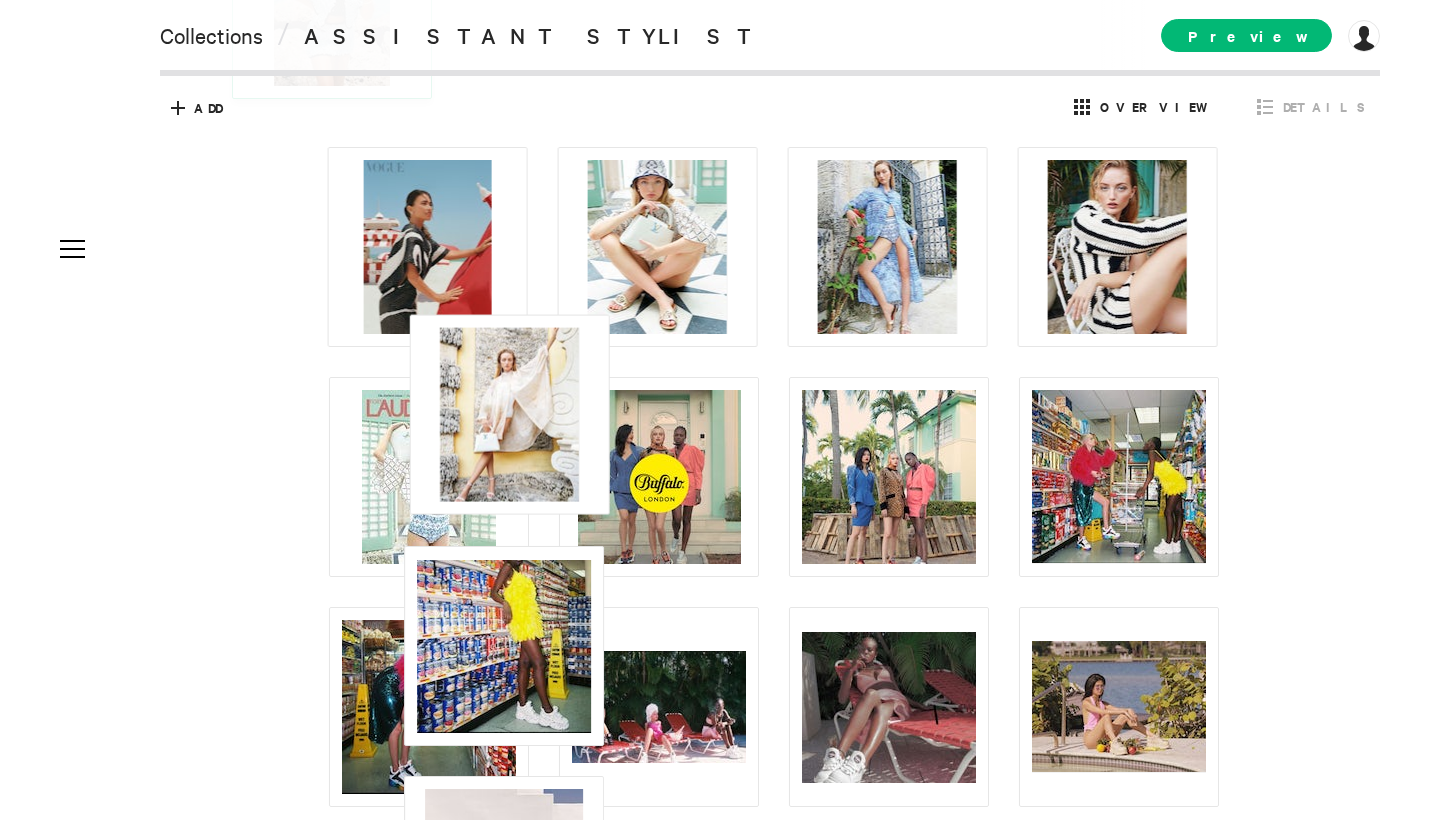 scroll, scrollTop: 0, scrollLeft: 0, axis: both 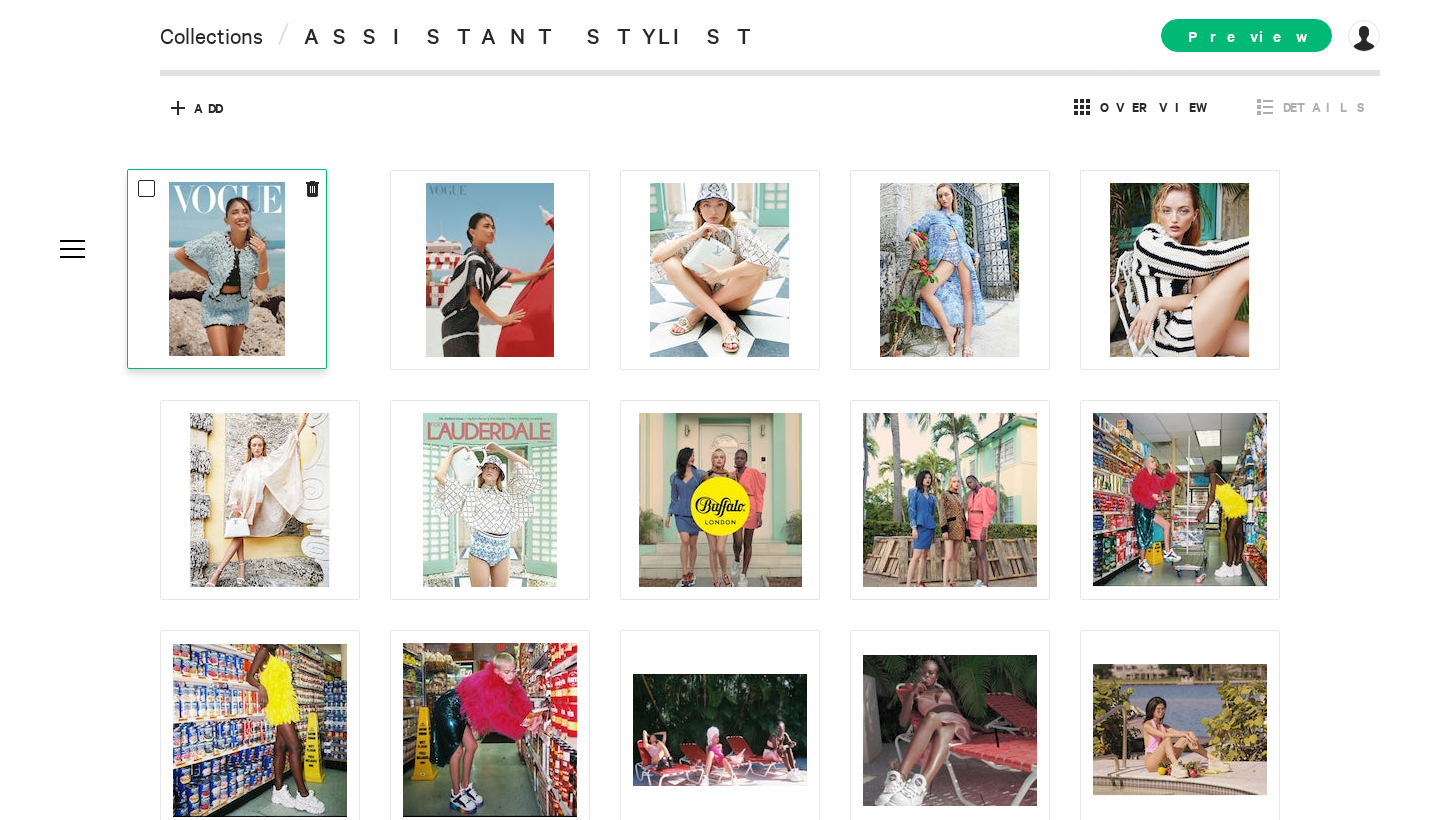 click at bounding box center [227, 269] 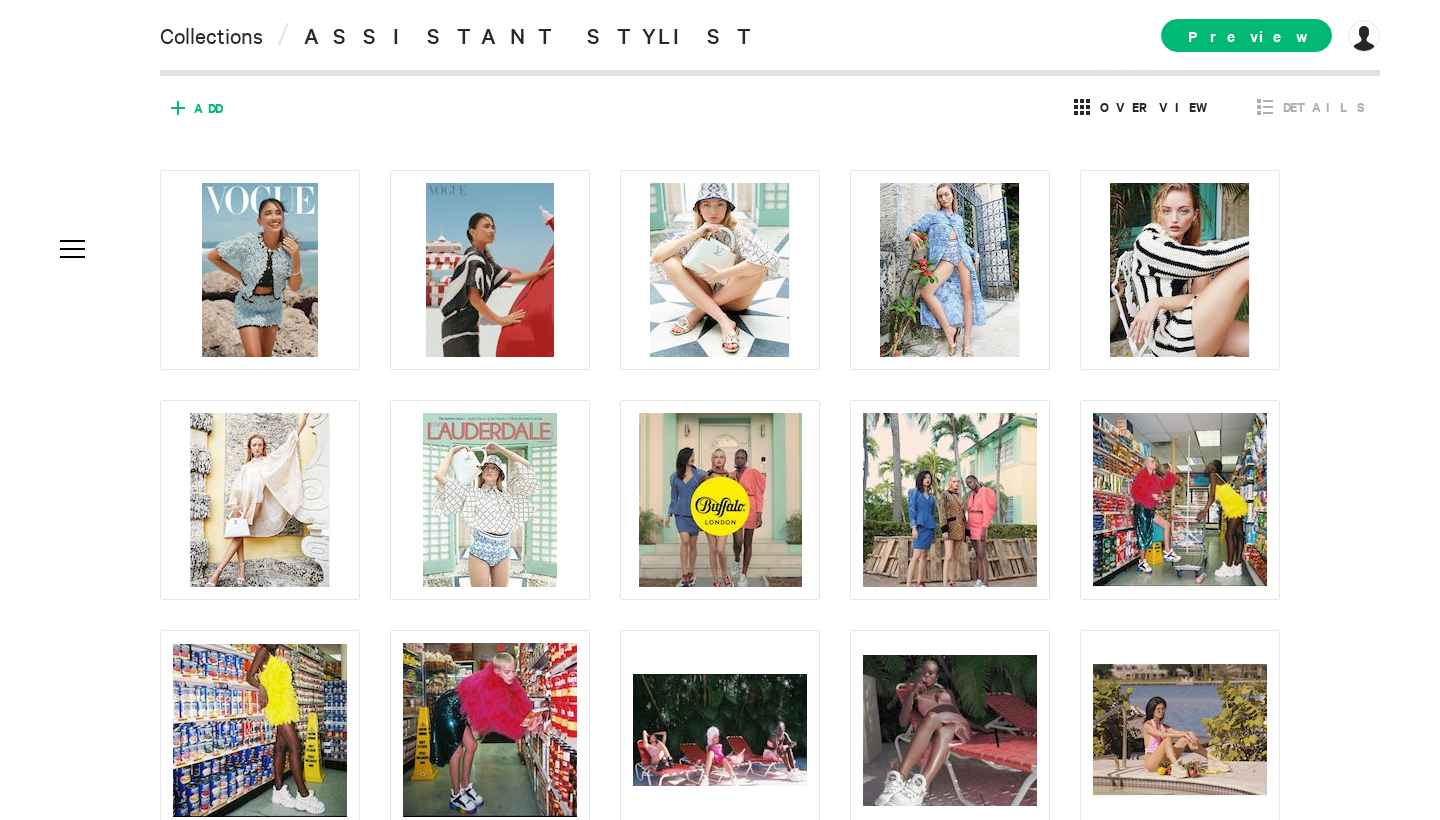 click 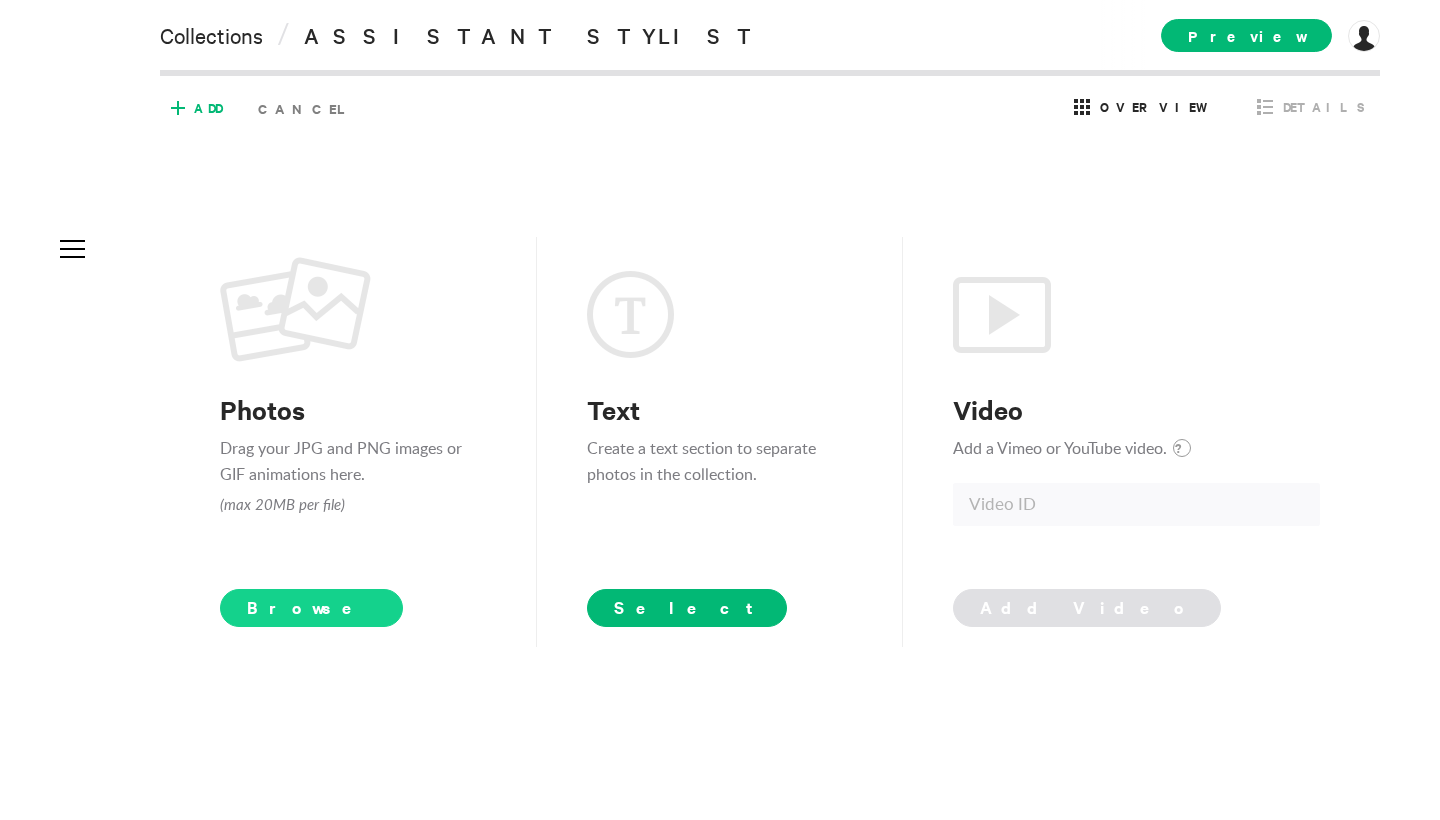 click on "Browse" at bounding box center [311, 608] 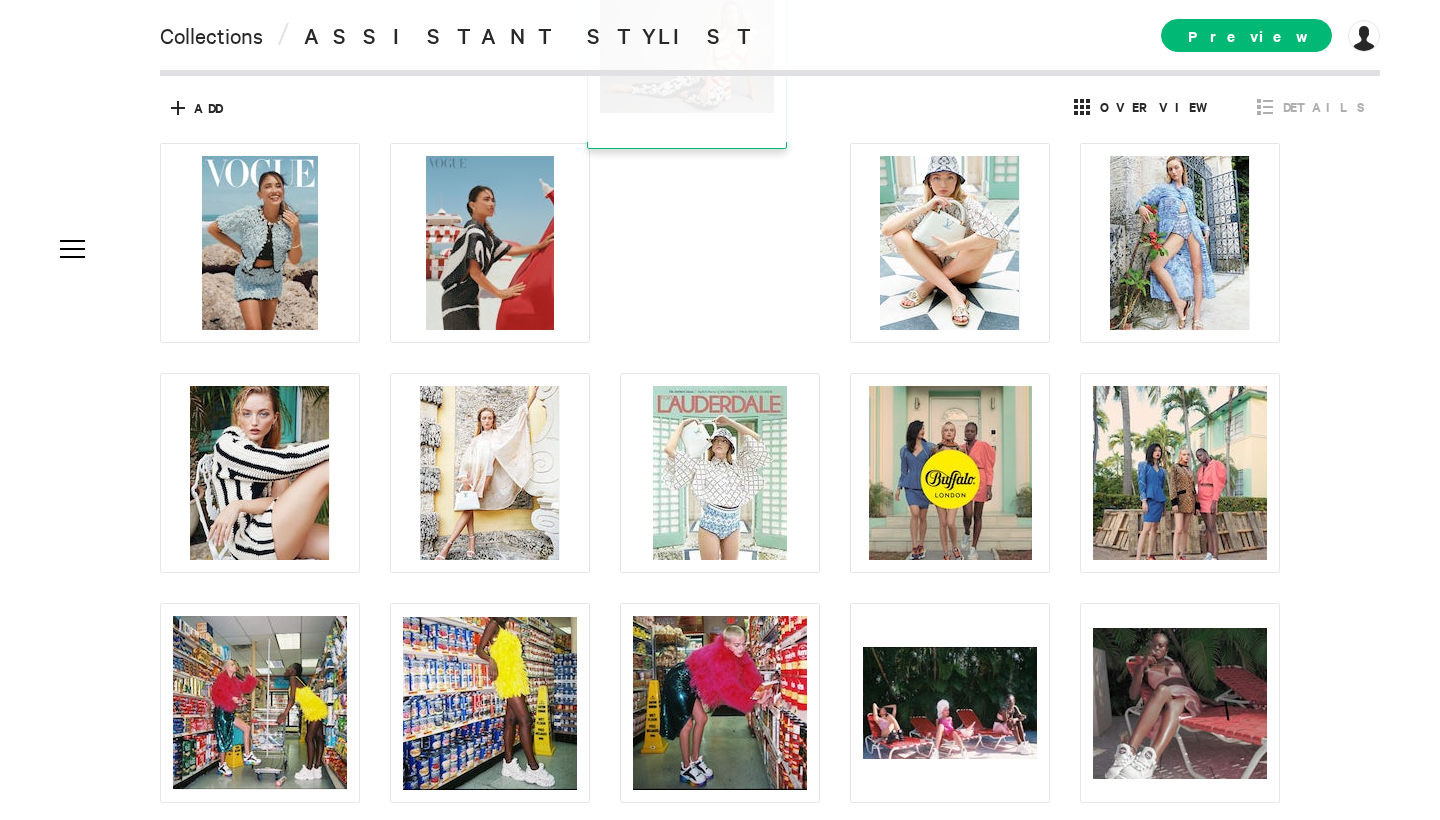 scroll, scrollTop: 0, scrollLeft: 0, axis: both 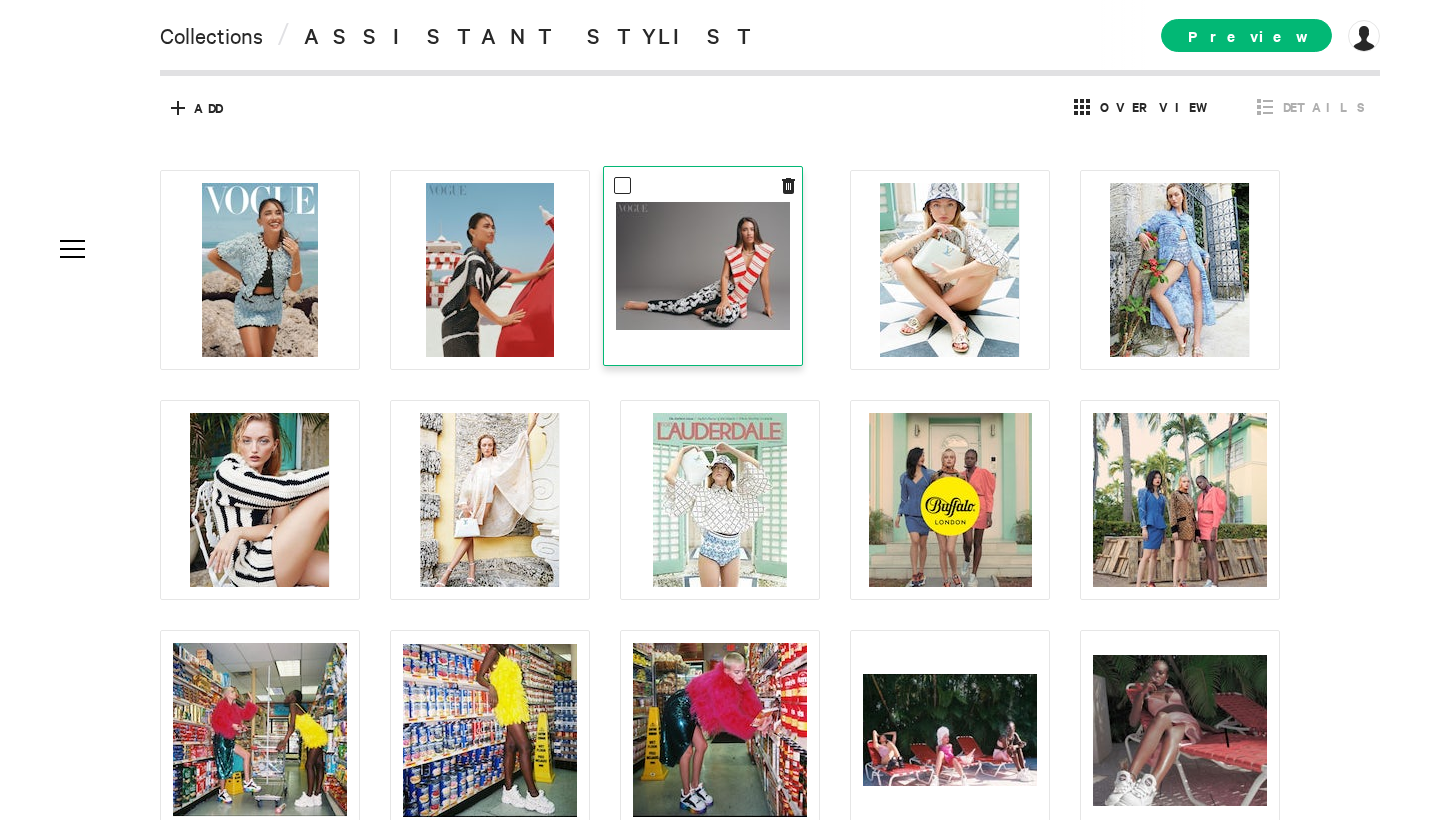click at bounding box center (703, 266) 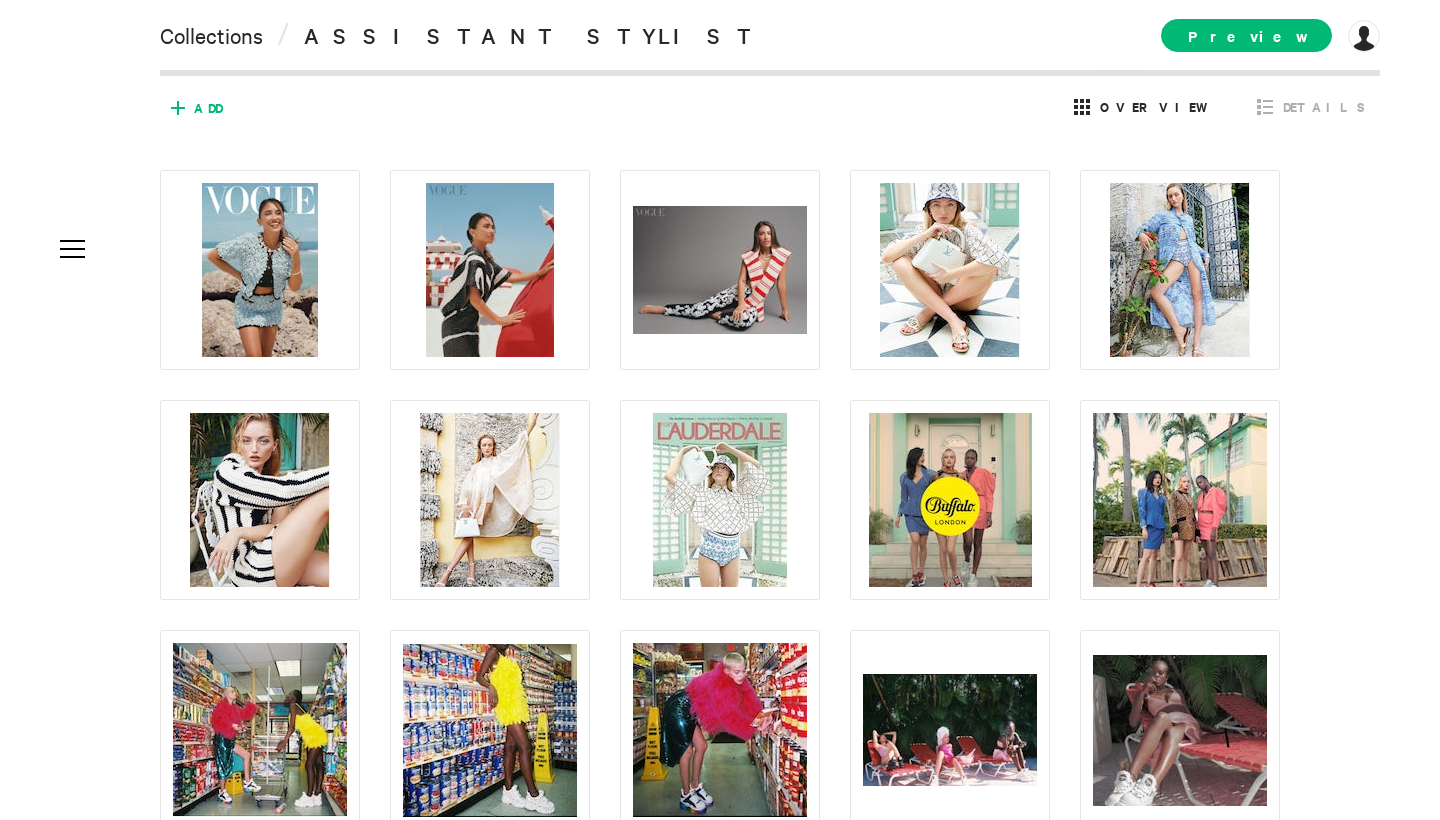 click 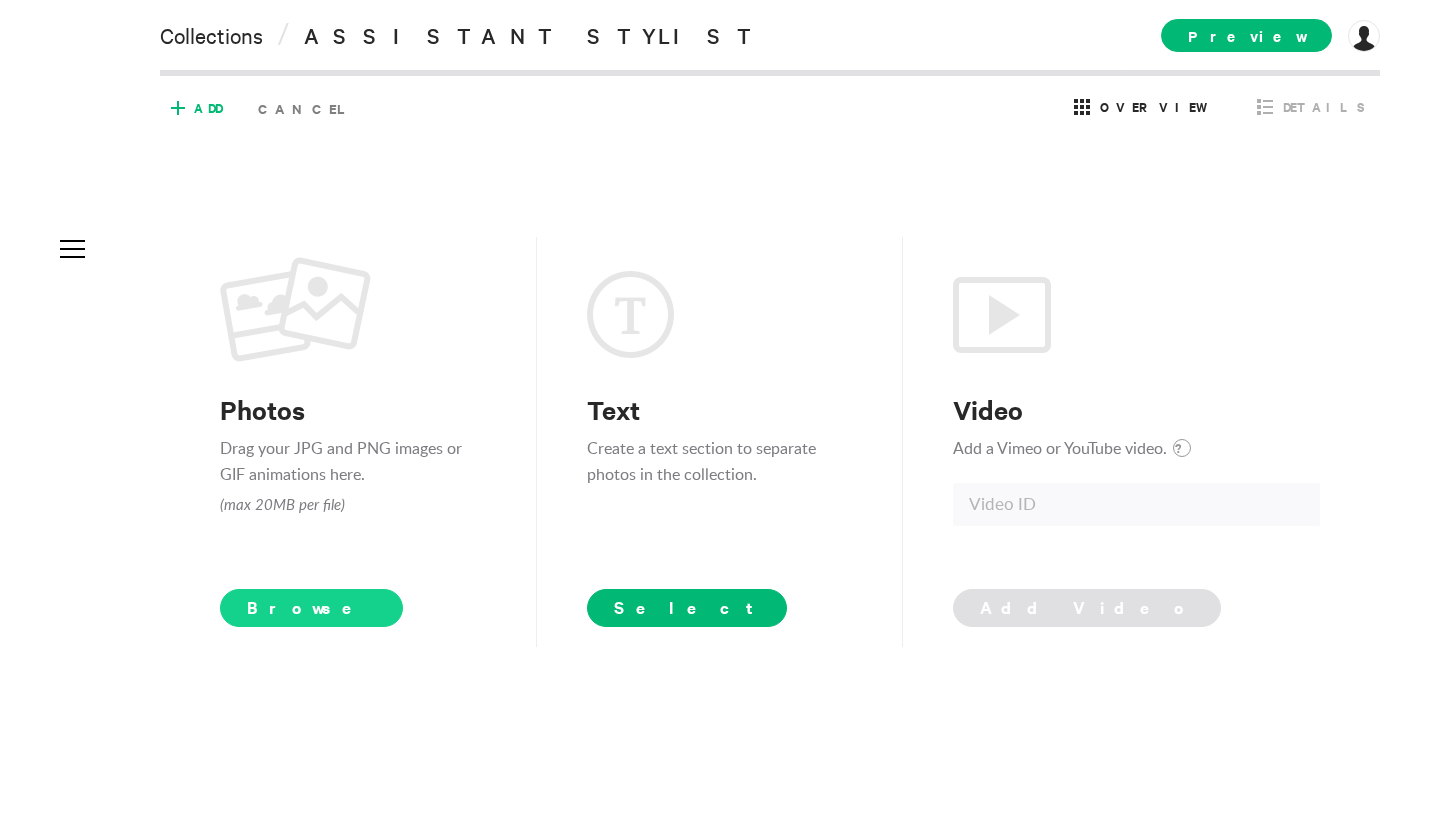 click on "Browse" at bounding box center (311, 608) 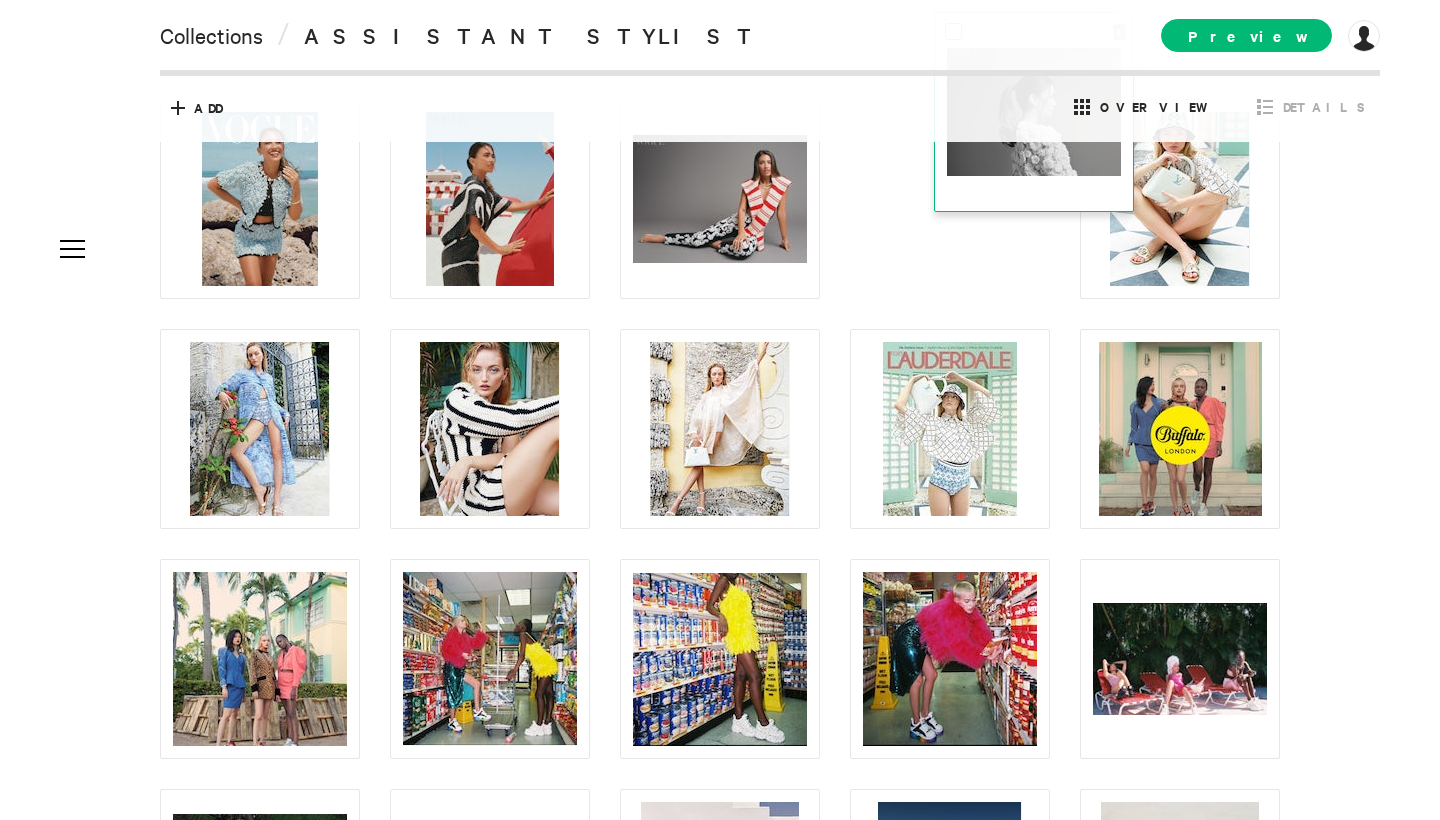 scroll, scrollTop: 62, scrollLeft: 0, axis: vertical 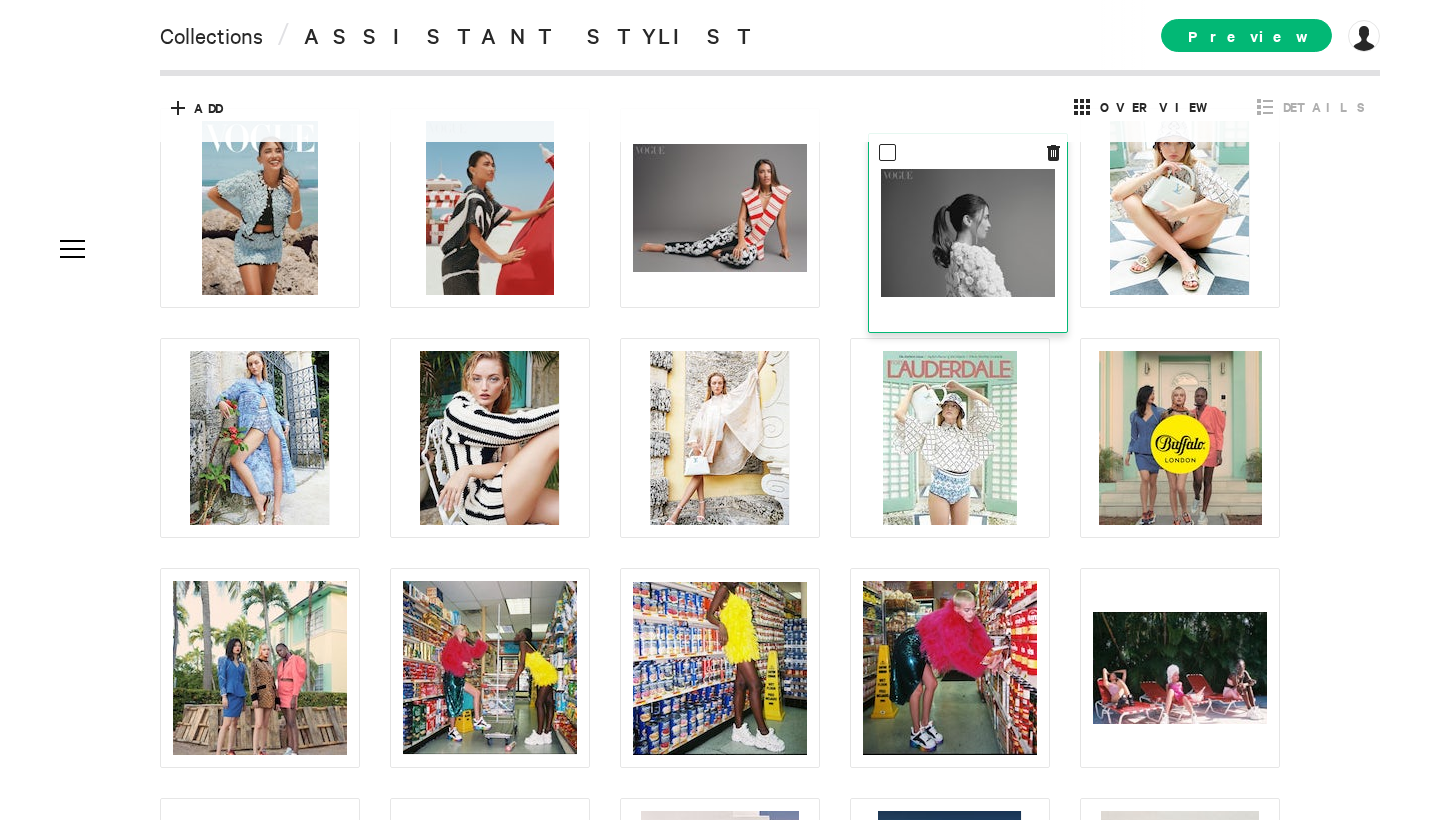 click at bounding box center [968, 233] 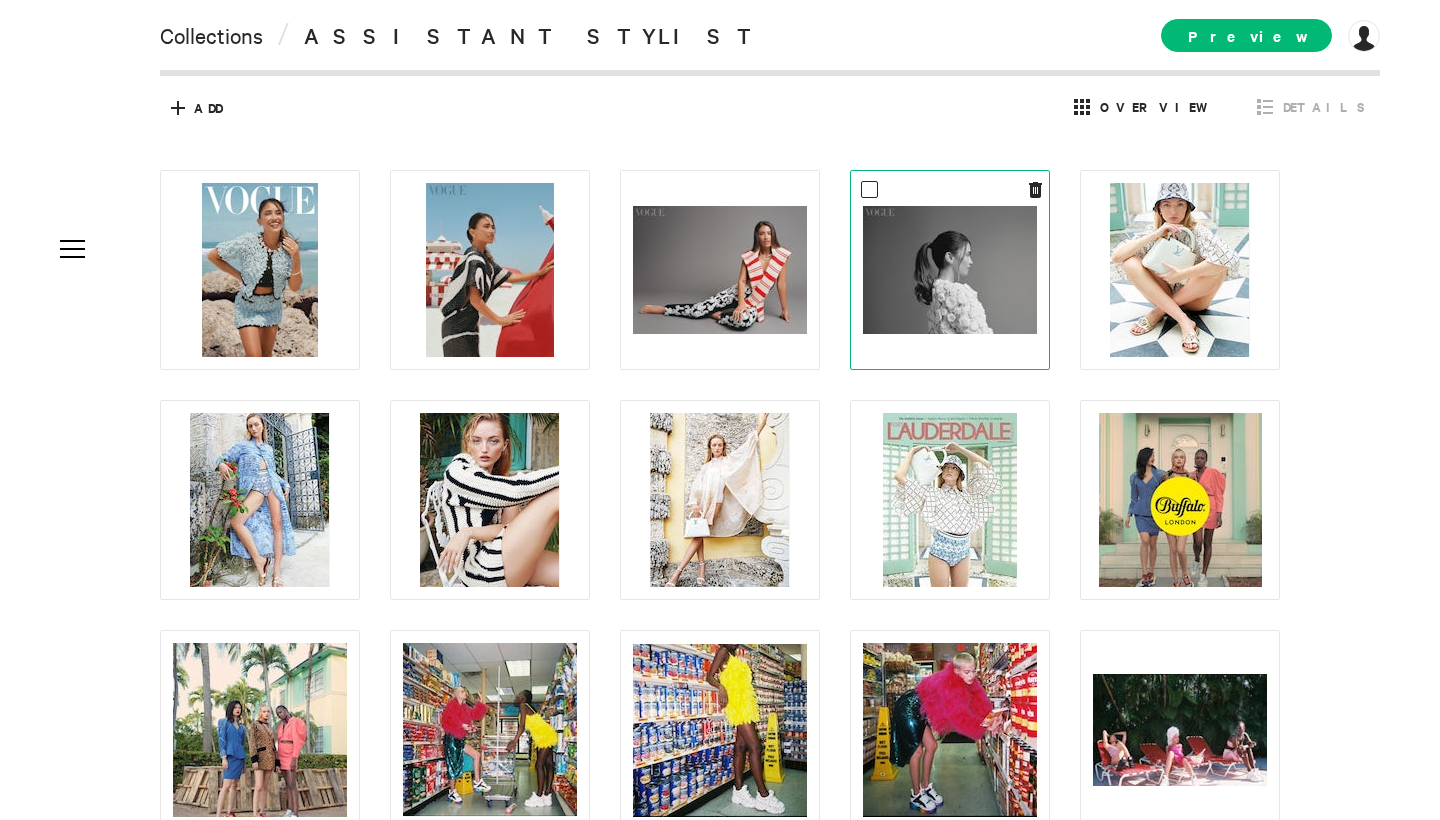 scroll, scrollTop: 0, scrollLeft: 0, axis: both 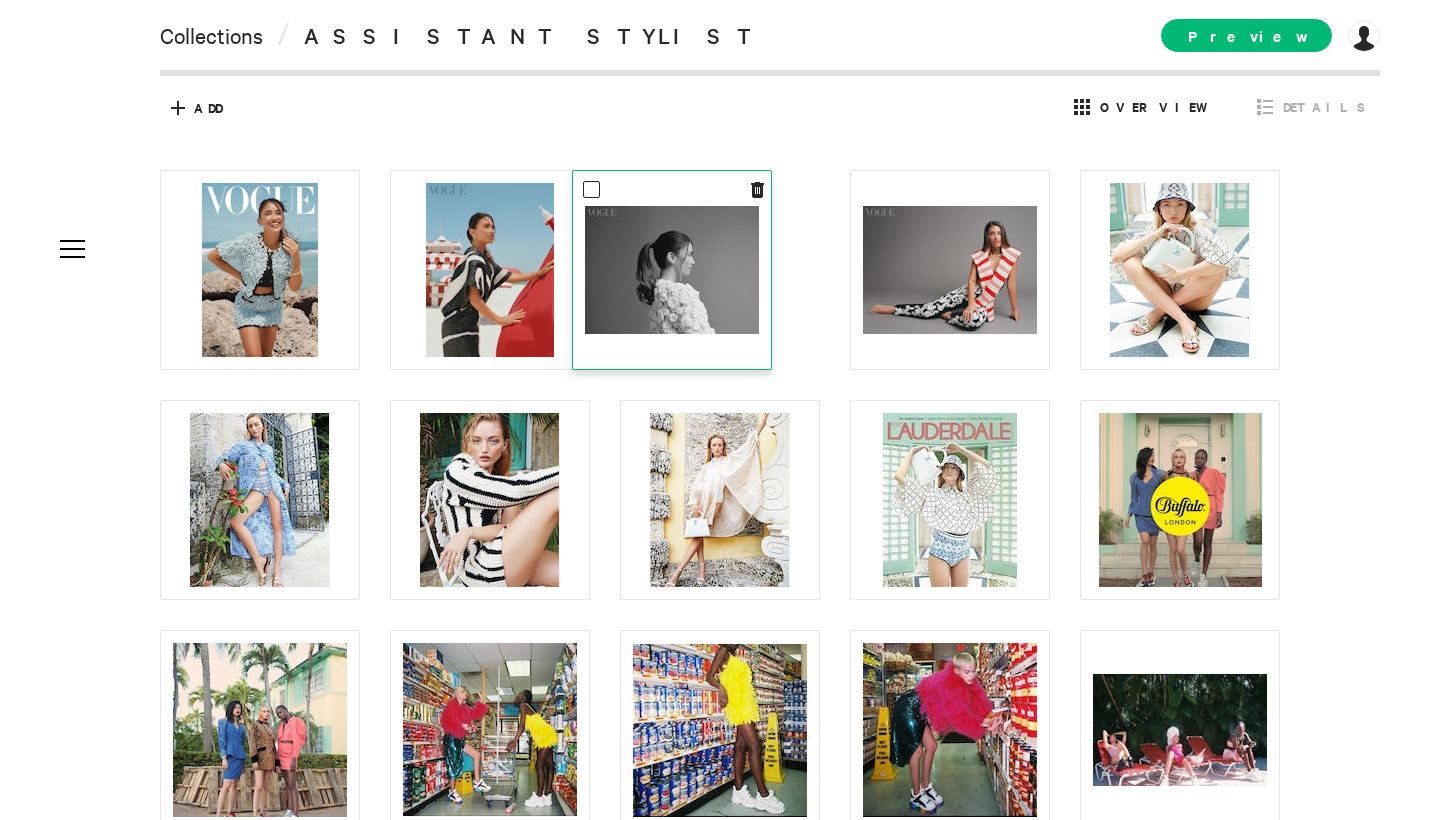click at bounding box center [672, 270] 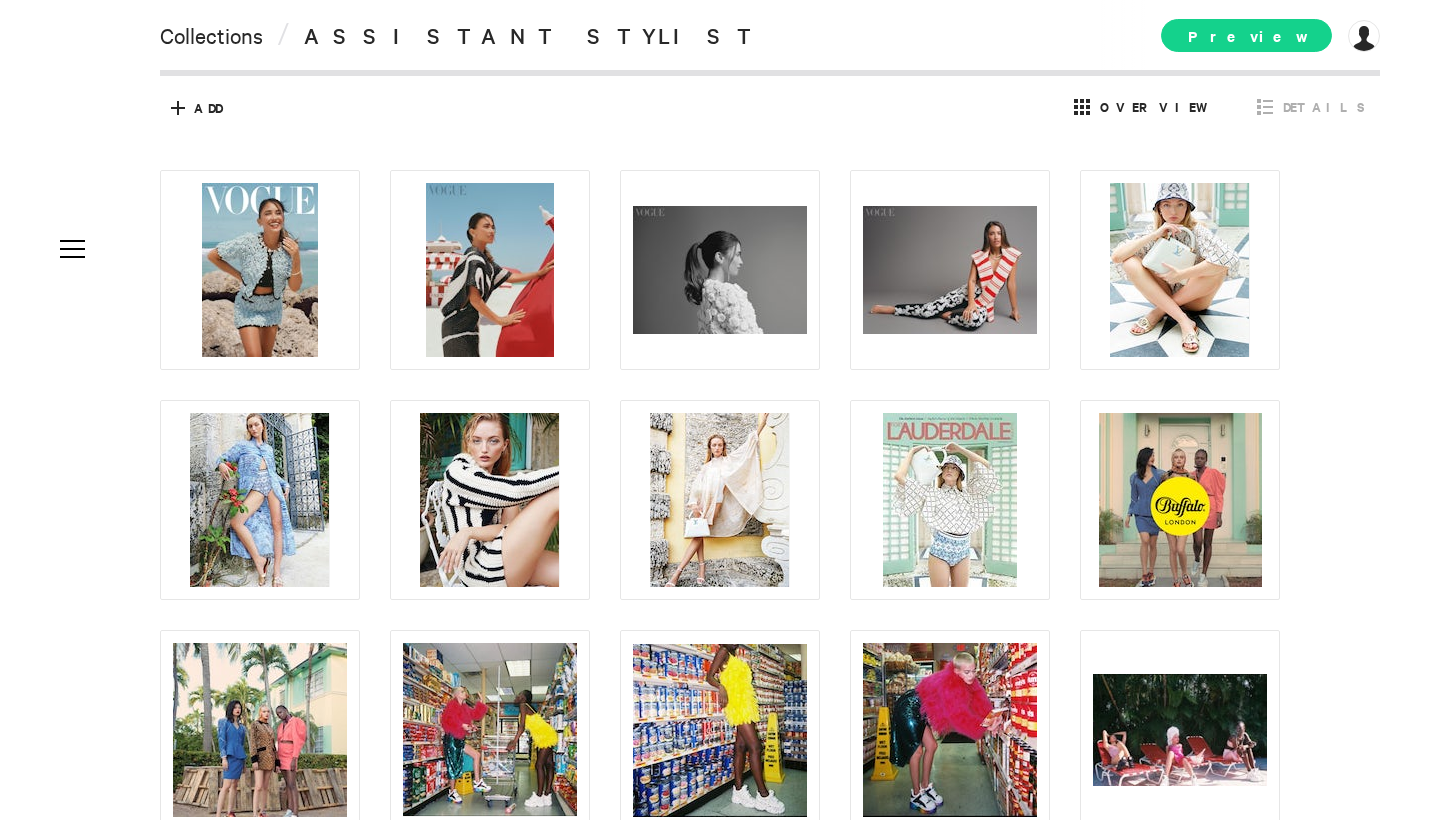 click on "Preview" at bounding box center (1246, 35) 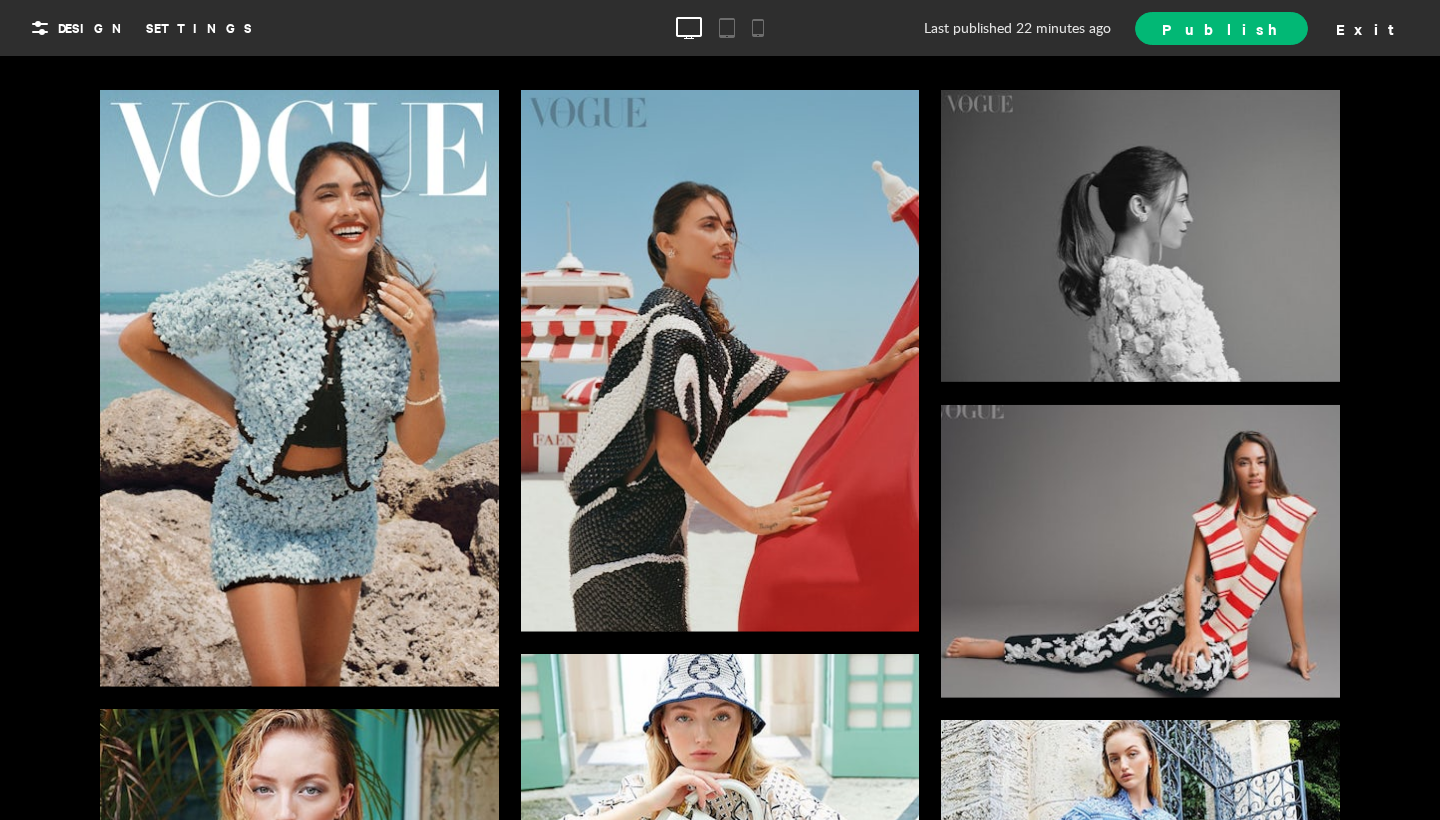 scroll, scrollTop: 430, scrollLeft: 0, axis: vertical 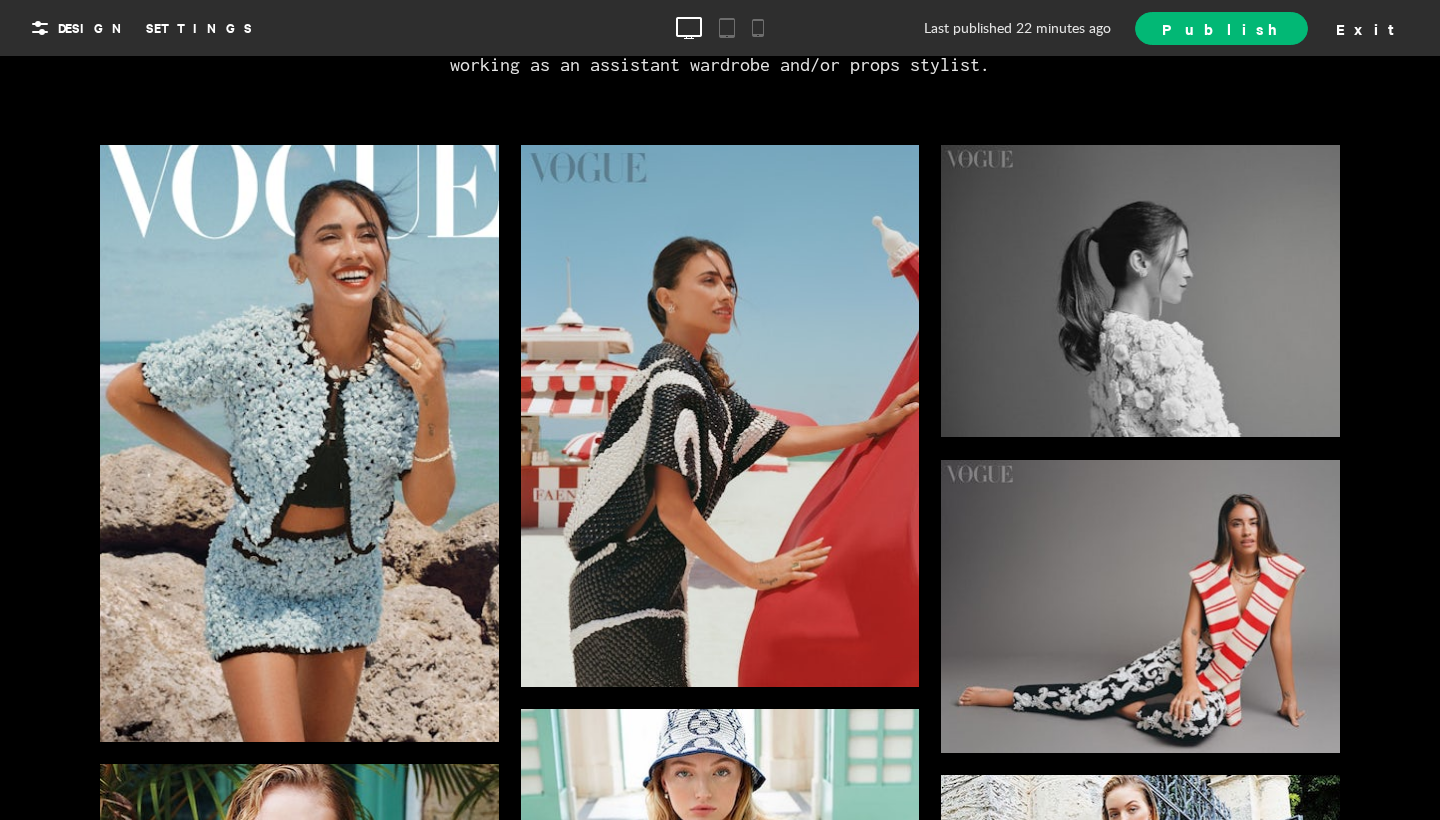 click at bounding box center [299, 444] 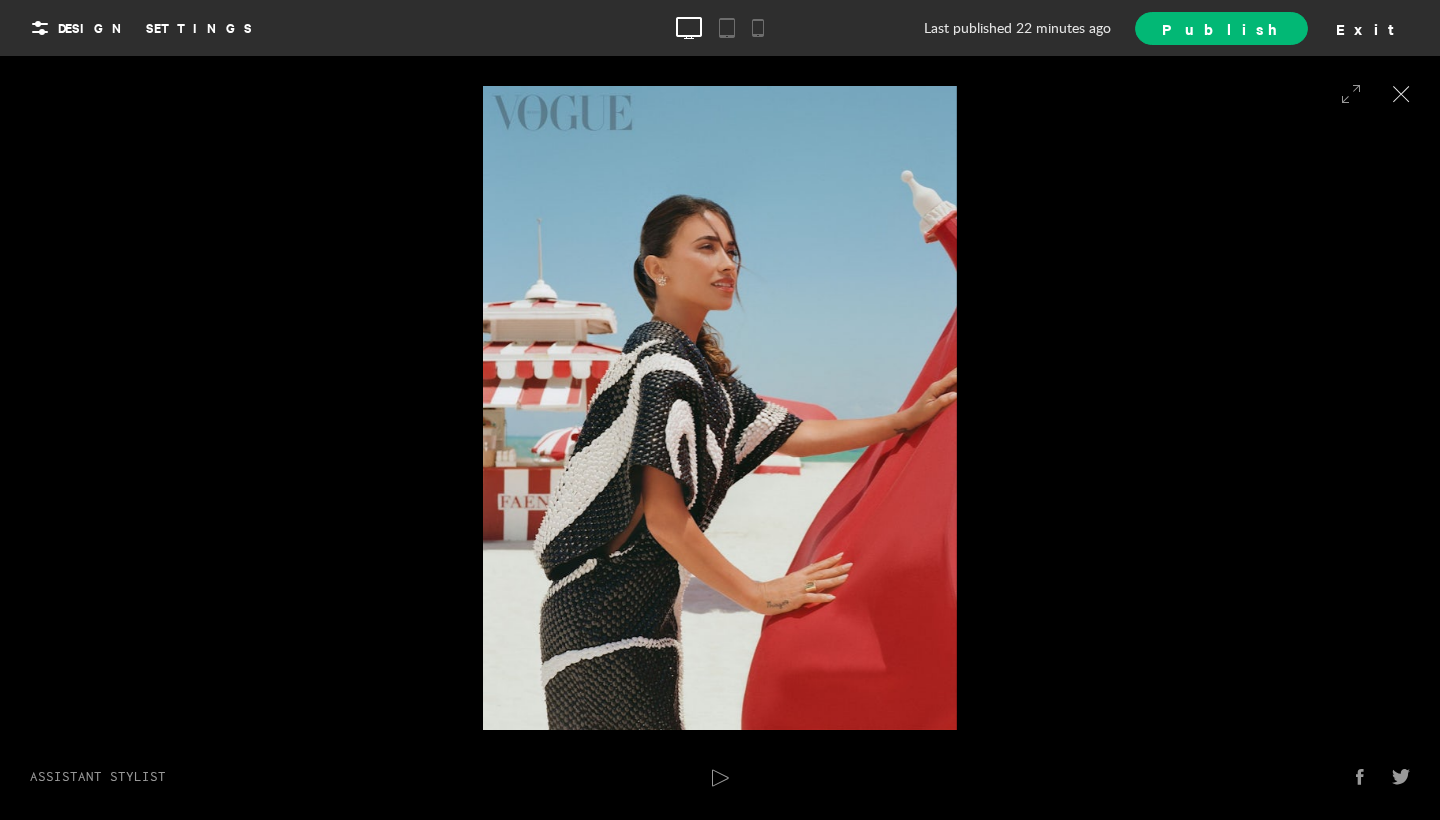 click 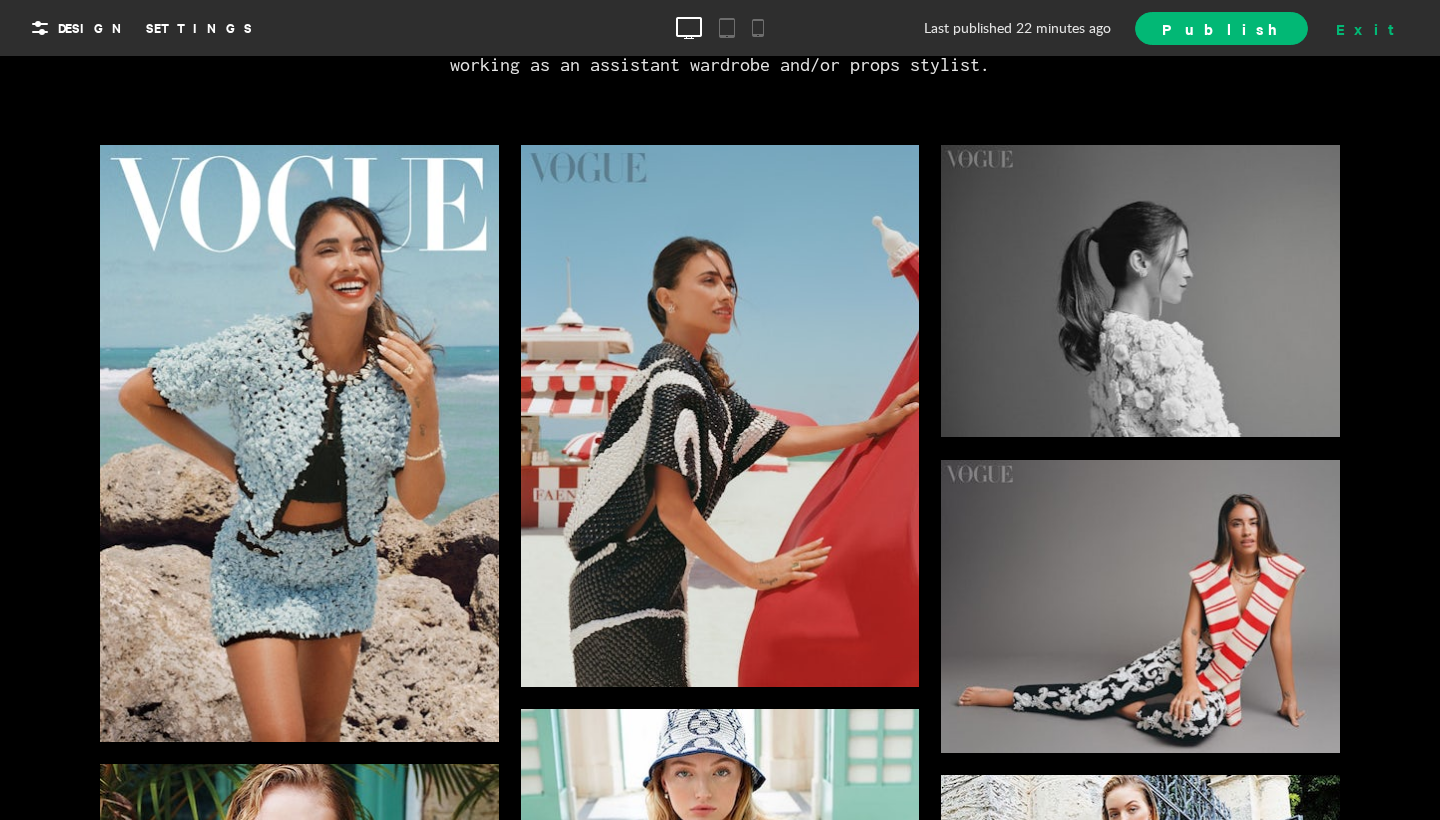 click on "Exit" at bounding box center [1372, 28] 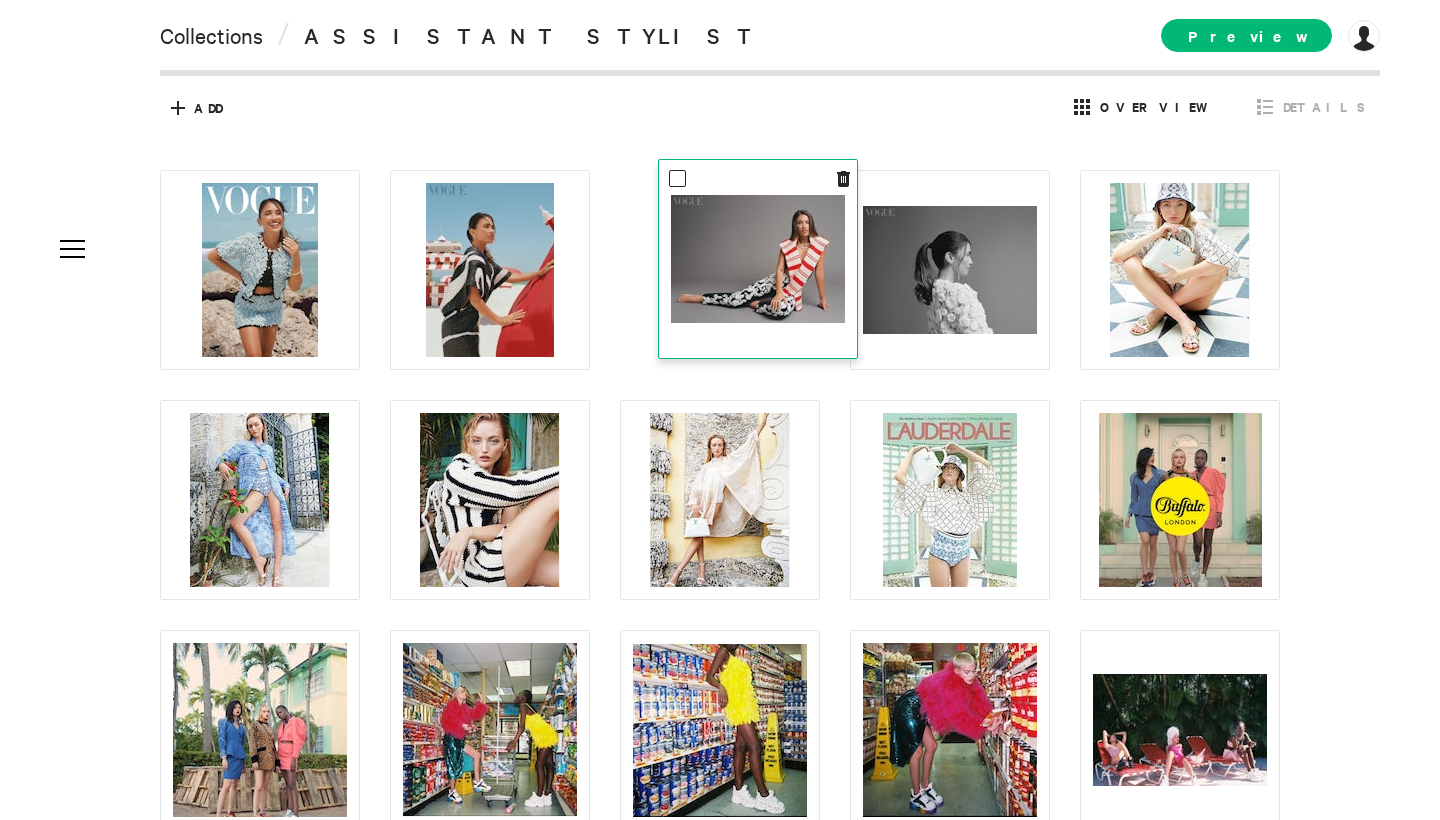 click at bounding box center (758, 259) 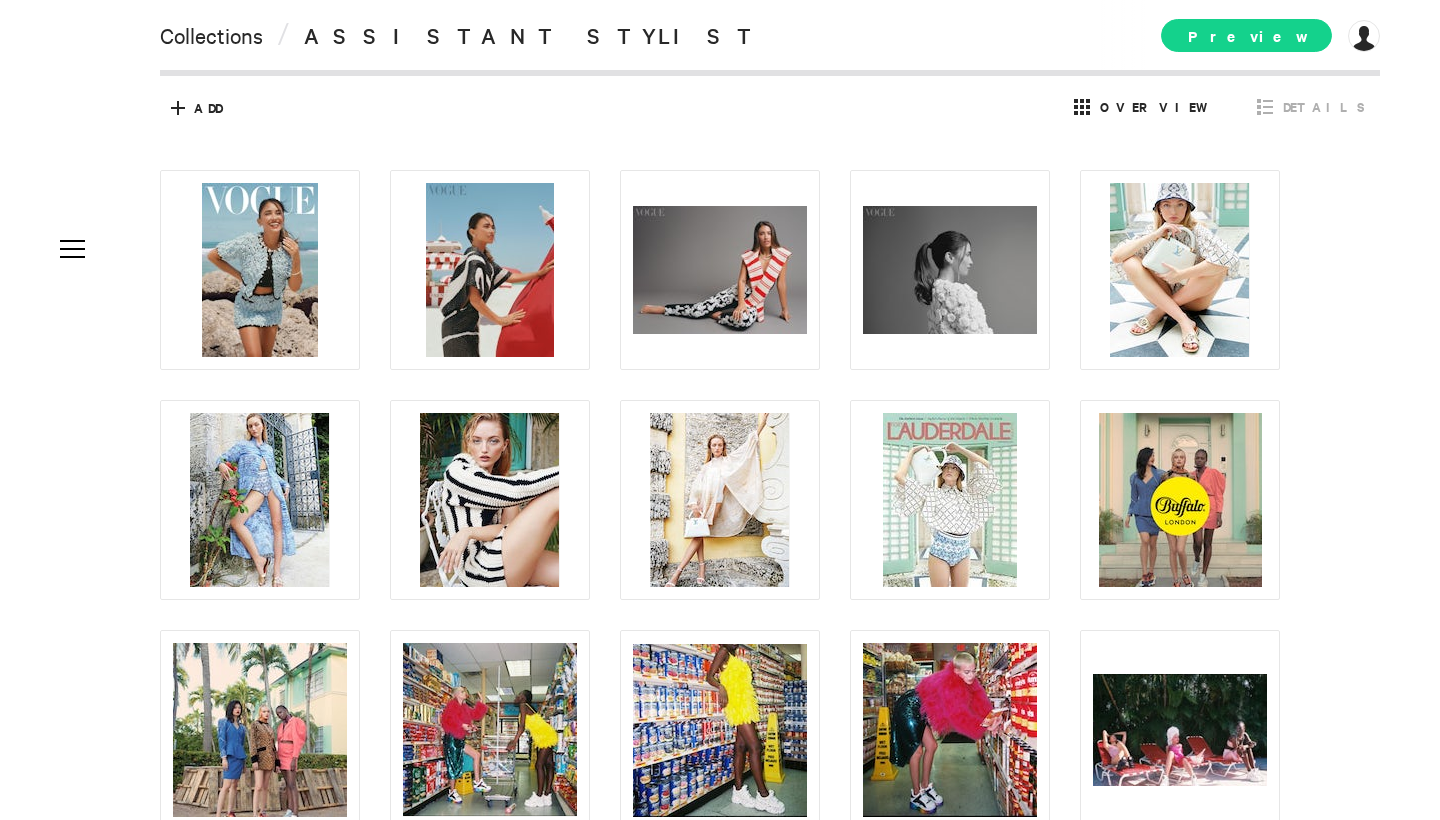 click on "Preview" at bounding box center [1246, 35] 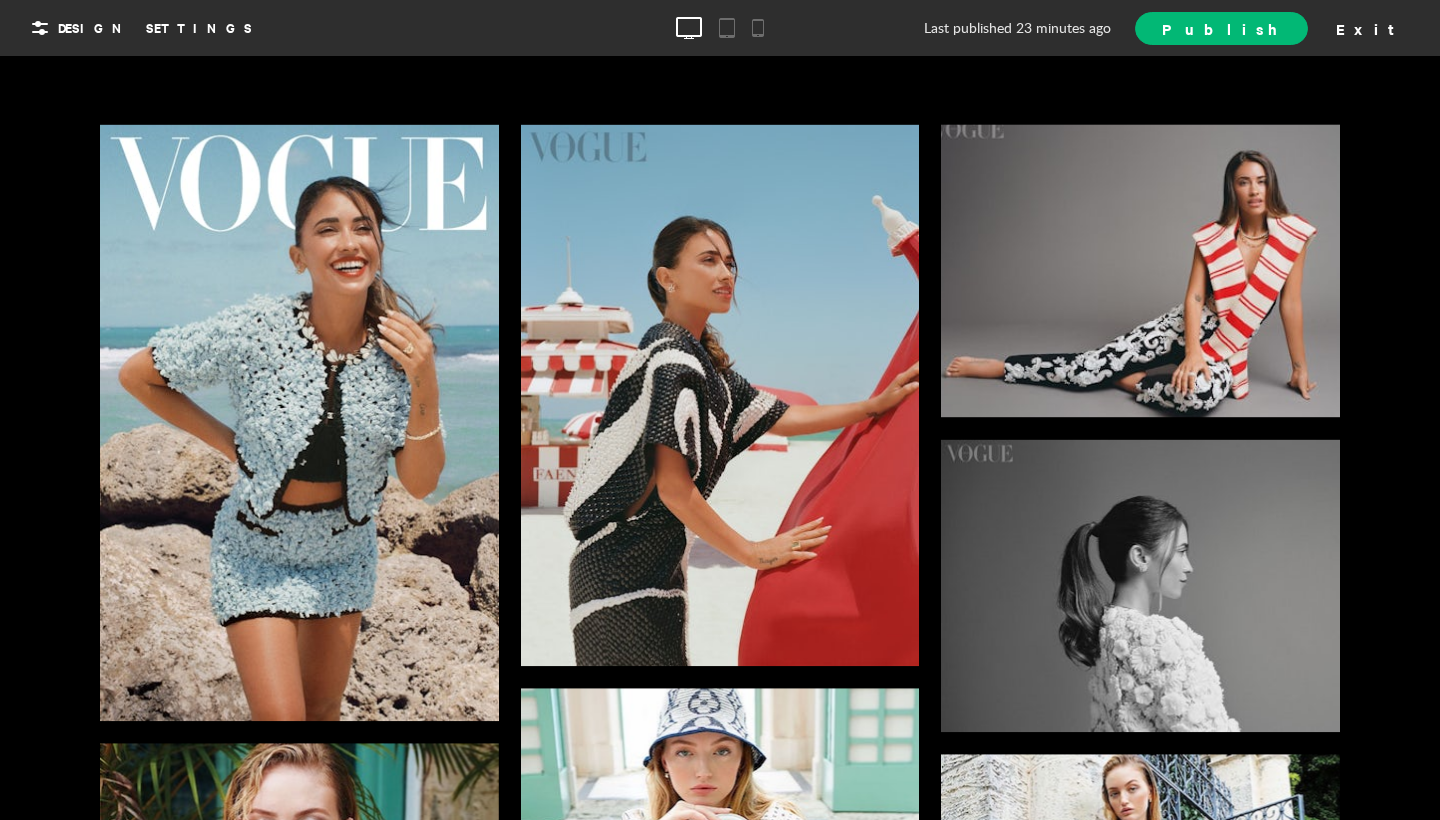 scroll, scrollTop: 461, scrollLeft: 0, axis: vertical 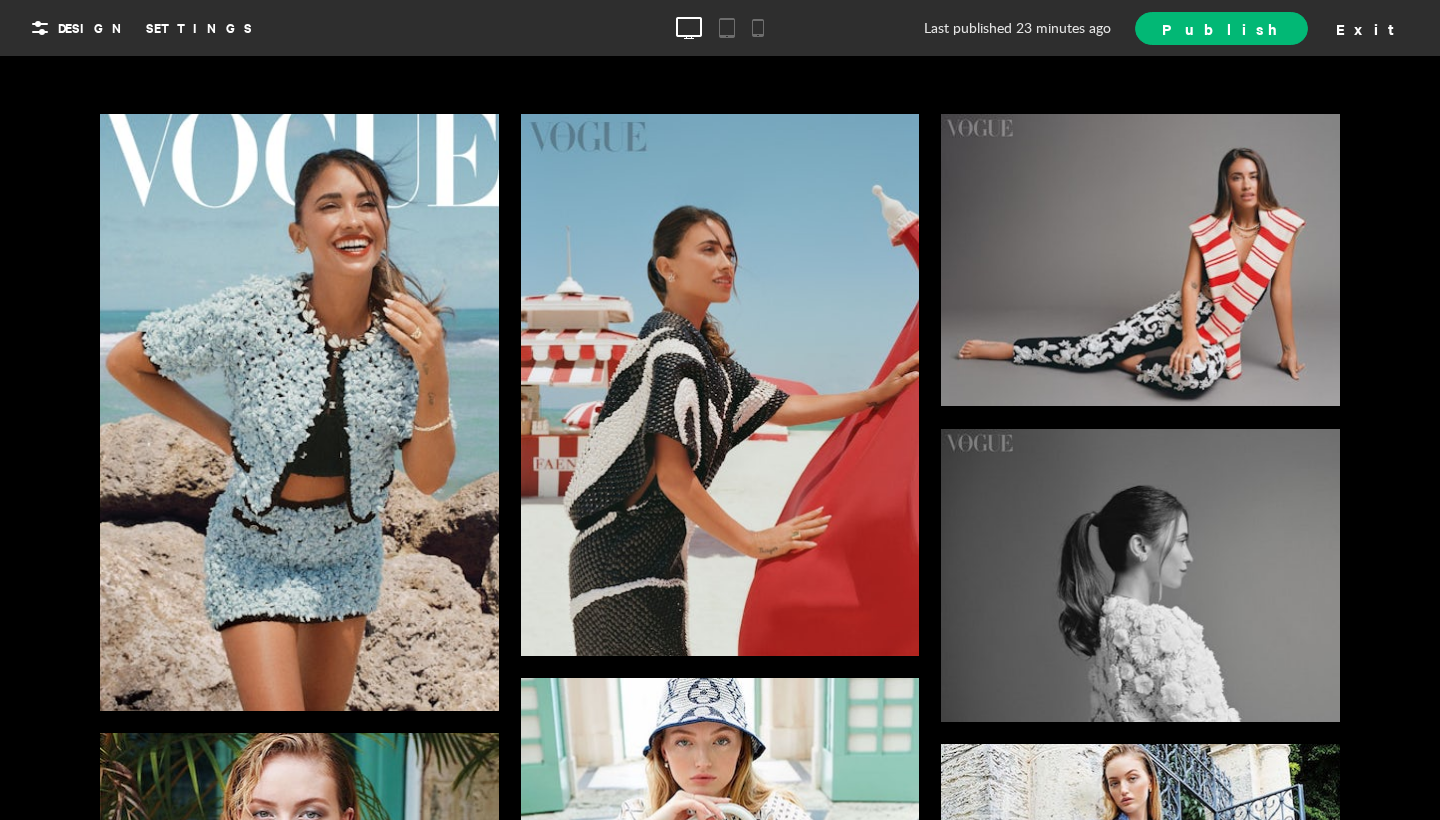click at bounding box center (299, 413) 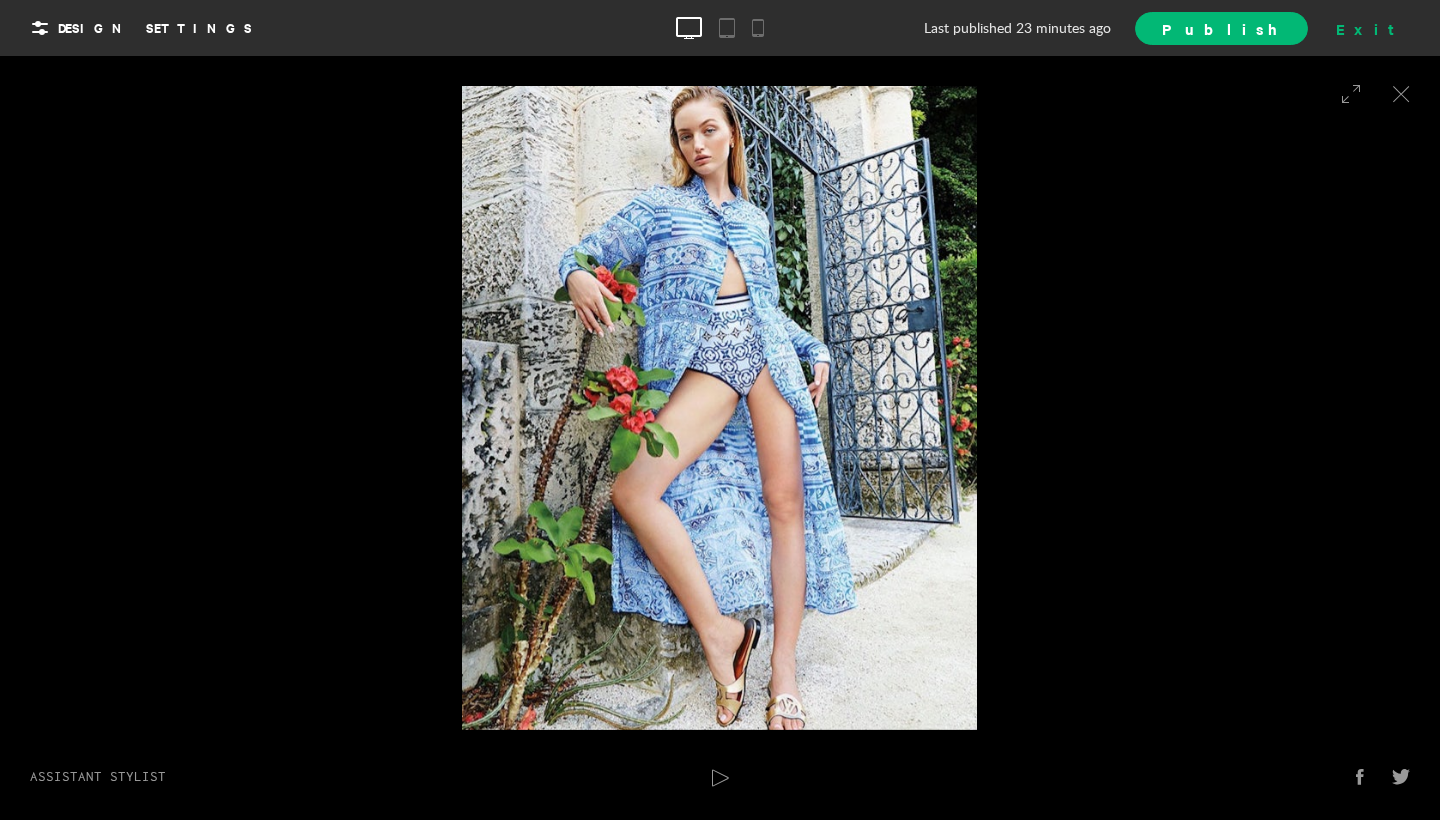 click on "Exit" at bounding box center [1372, 28] 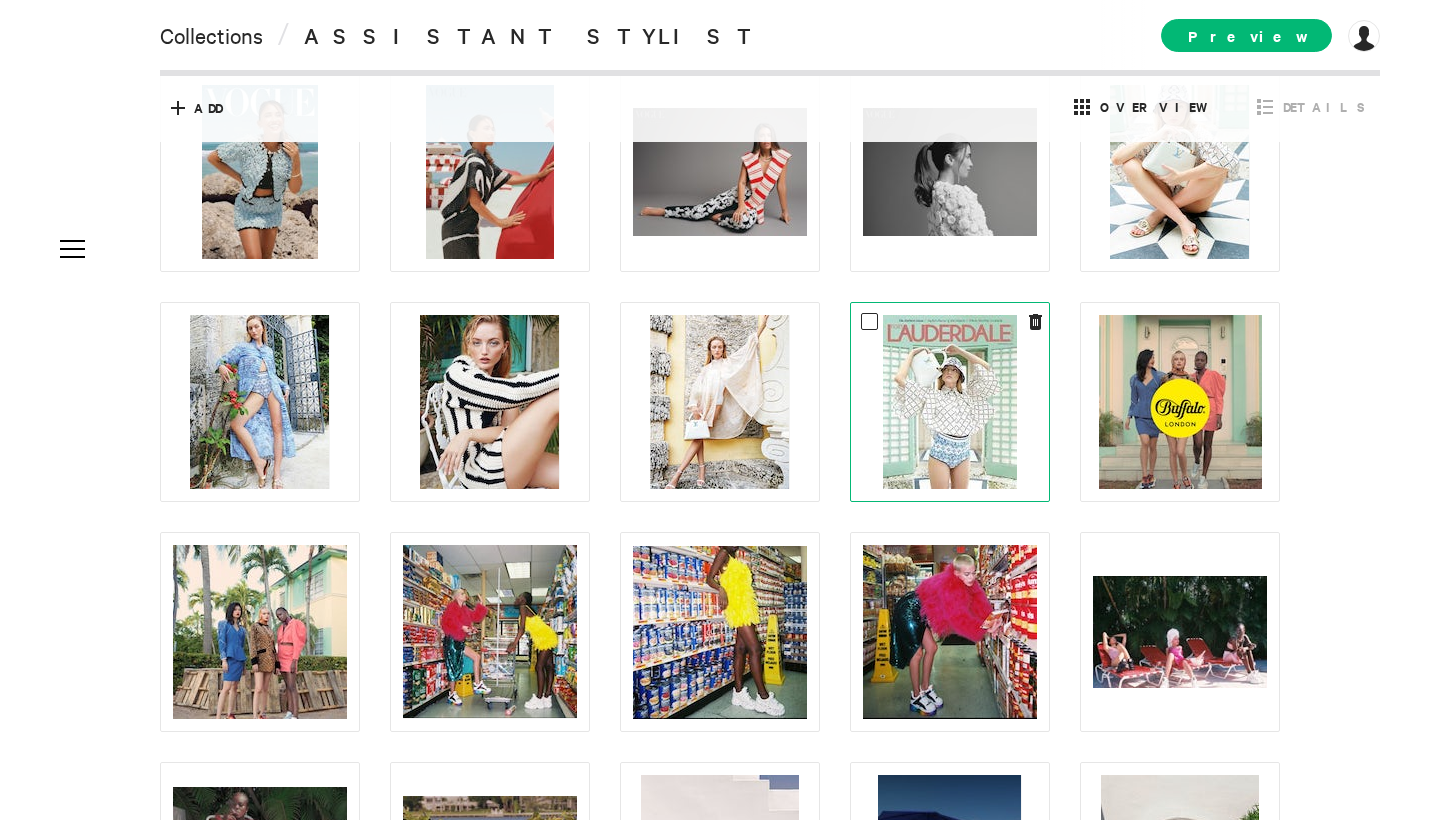 scroll, scrollTop: 99, scrollLeft: 0, axis: vertical 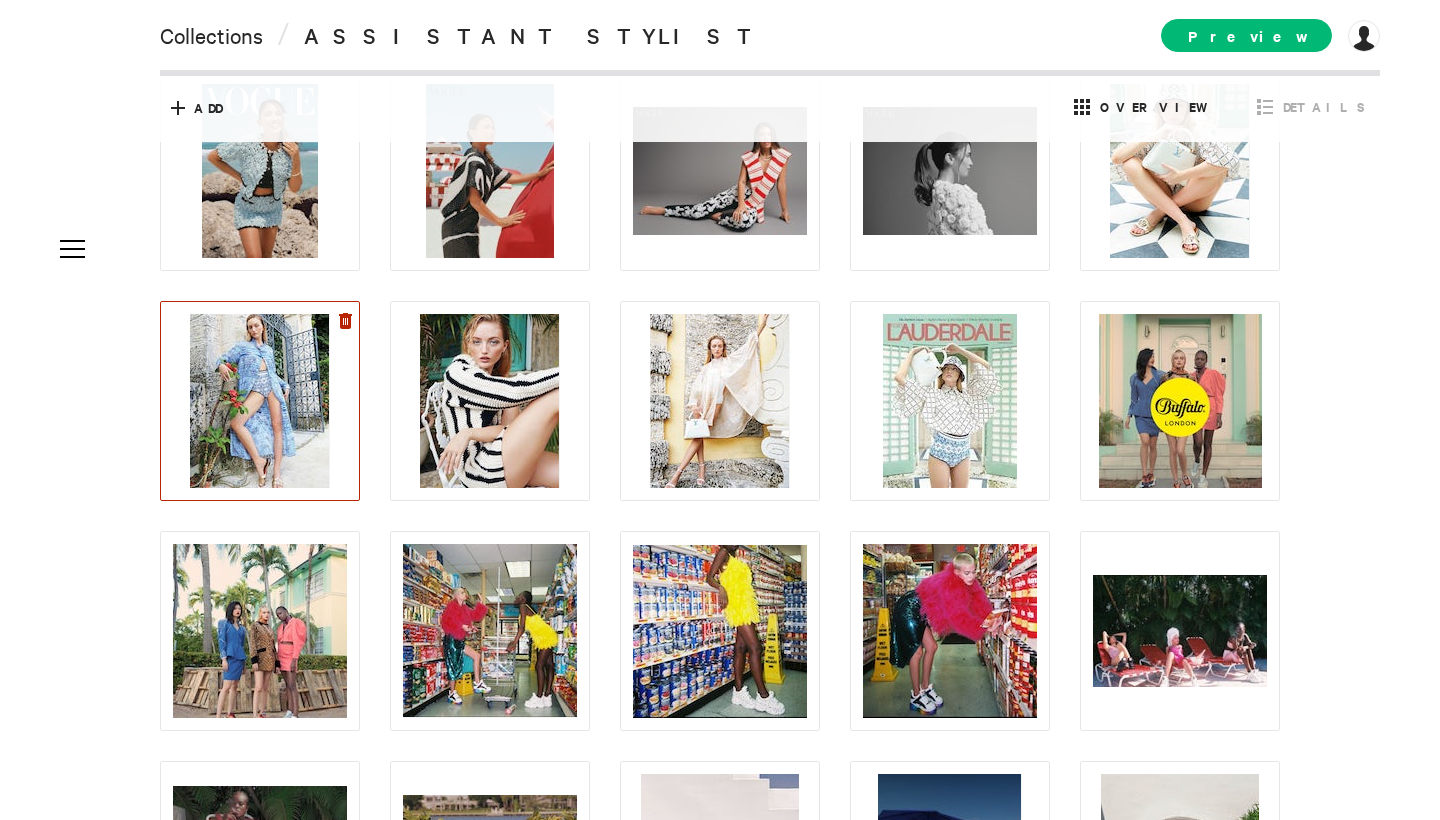 click 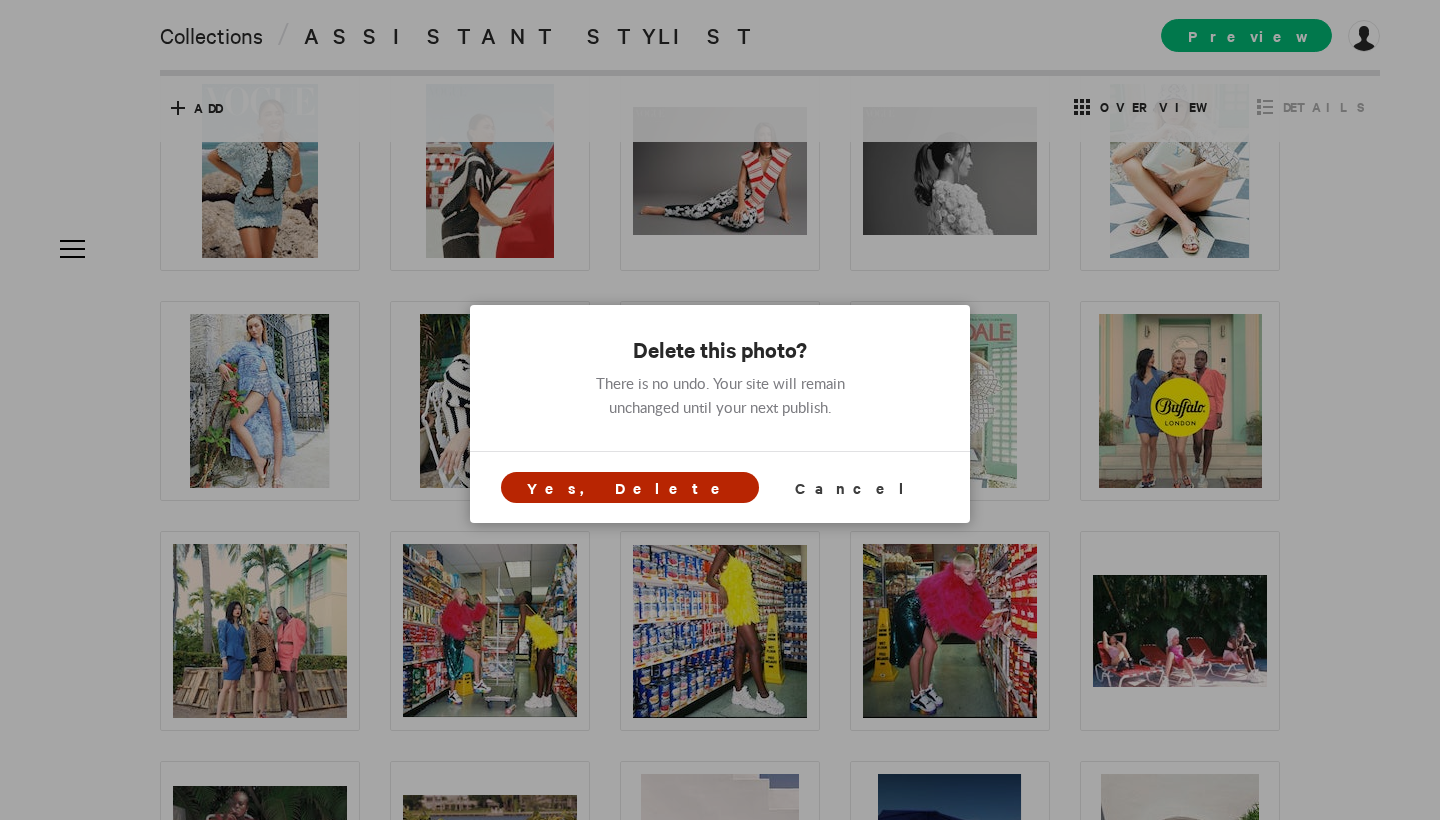 click on "Yes, Delete" at bounding box center (630, 487) 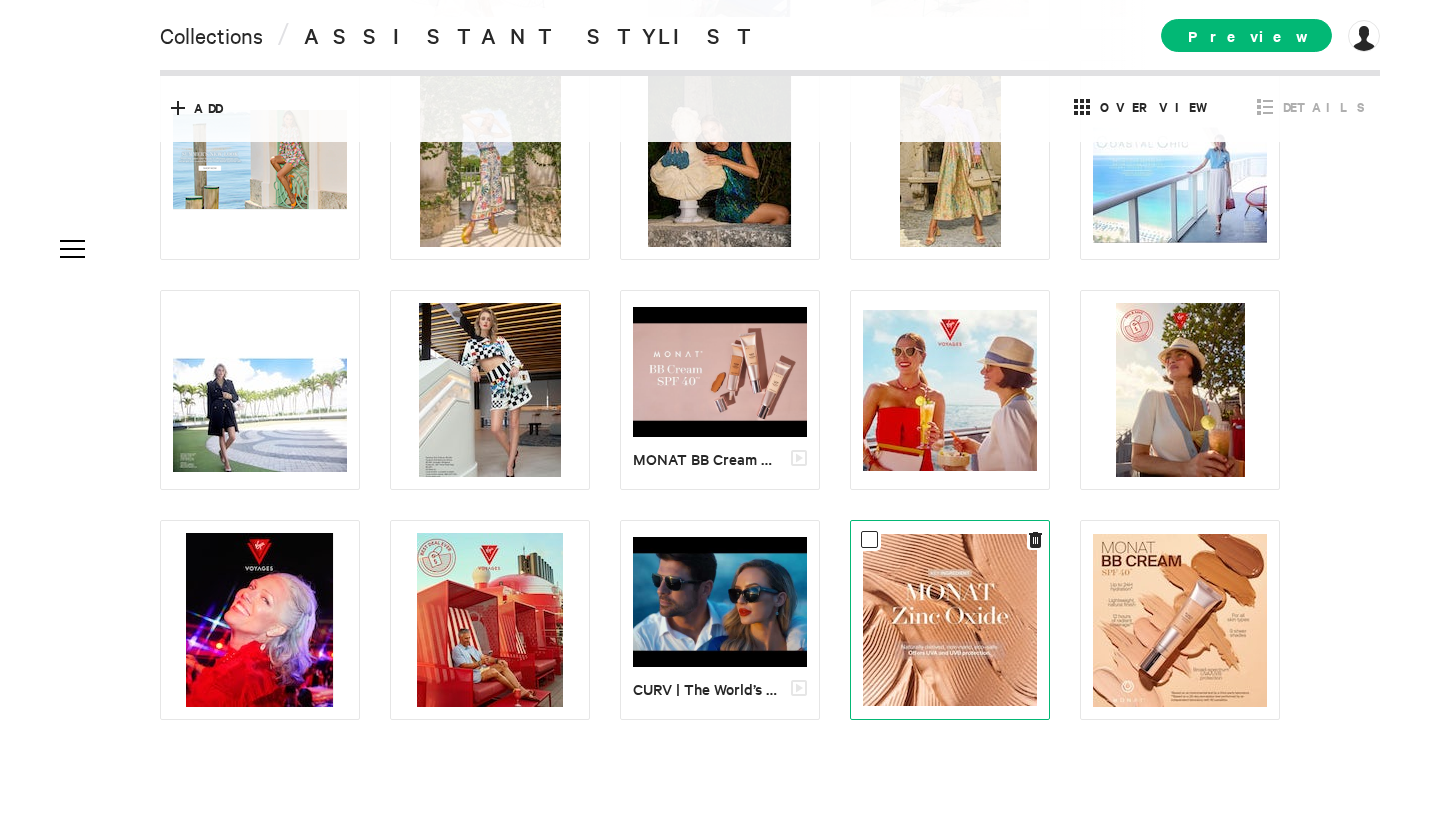 scroll, scrollTop: 1030, scrollLeft: 0, axis: vertical 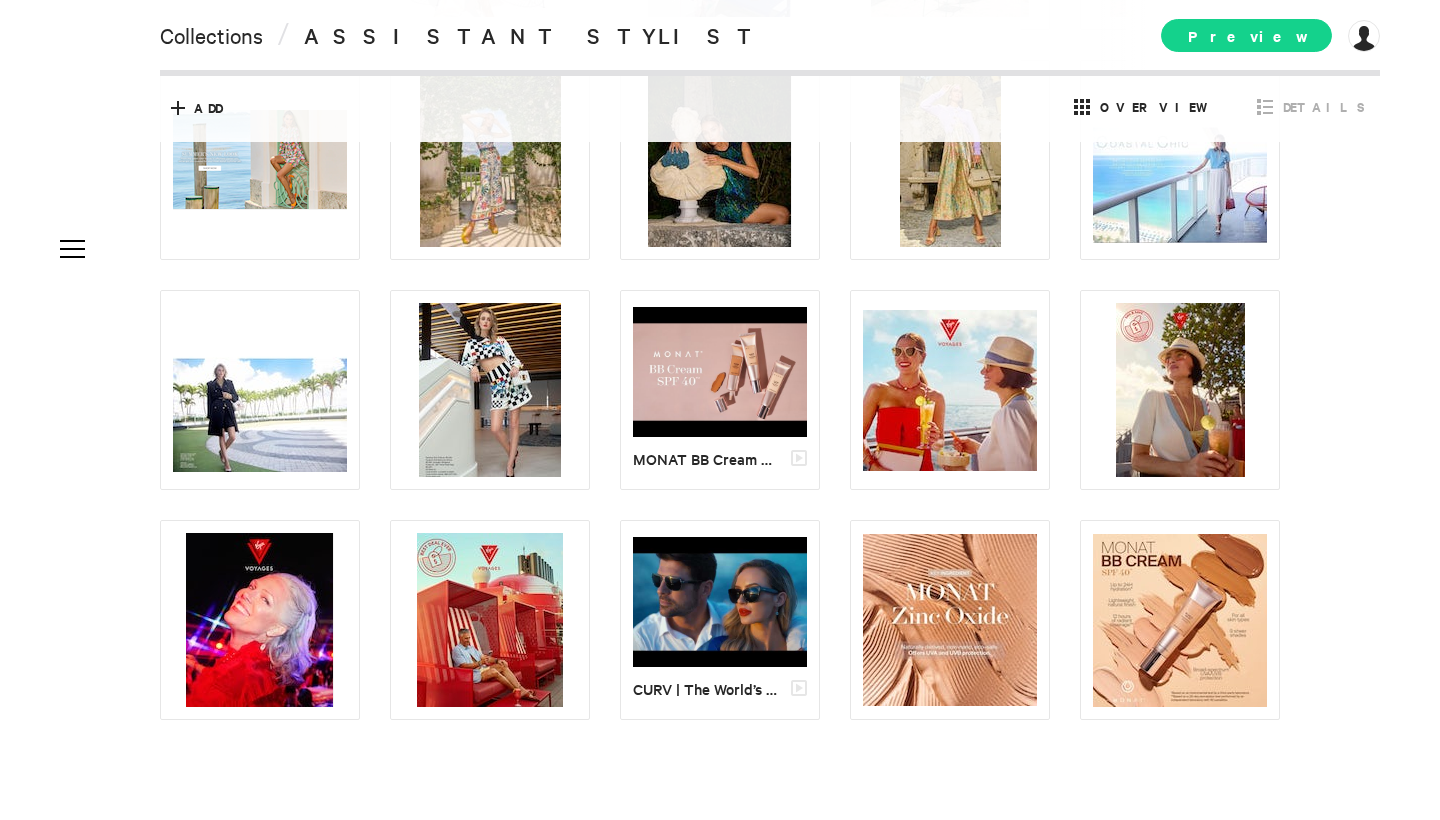 click on "Preview" at bounding box center [1246, 35] 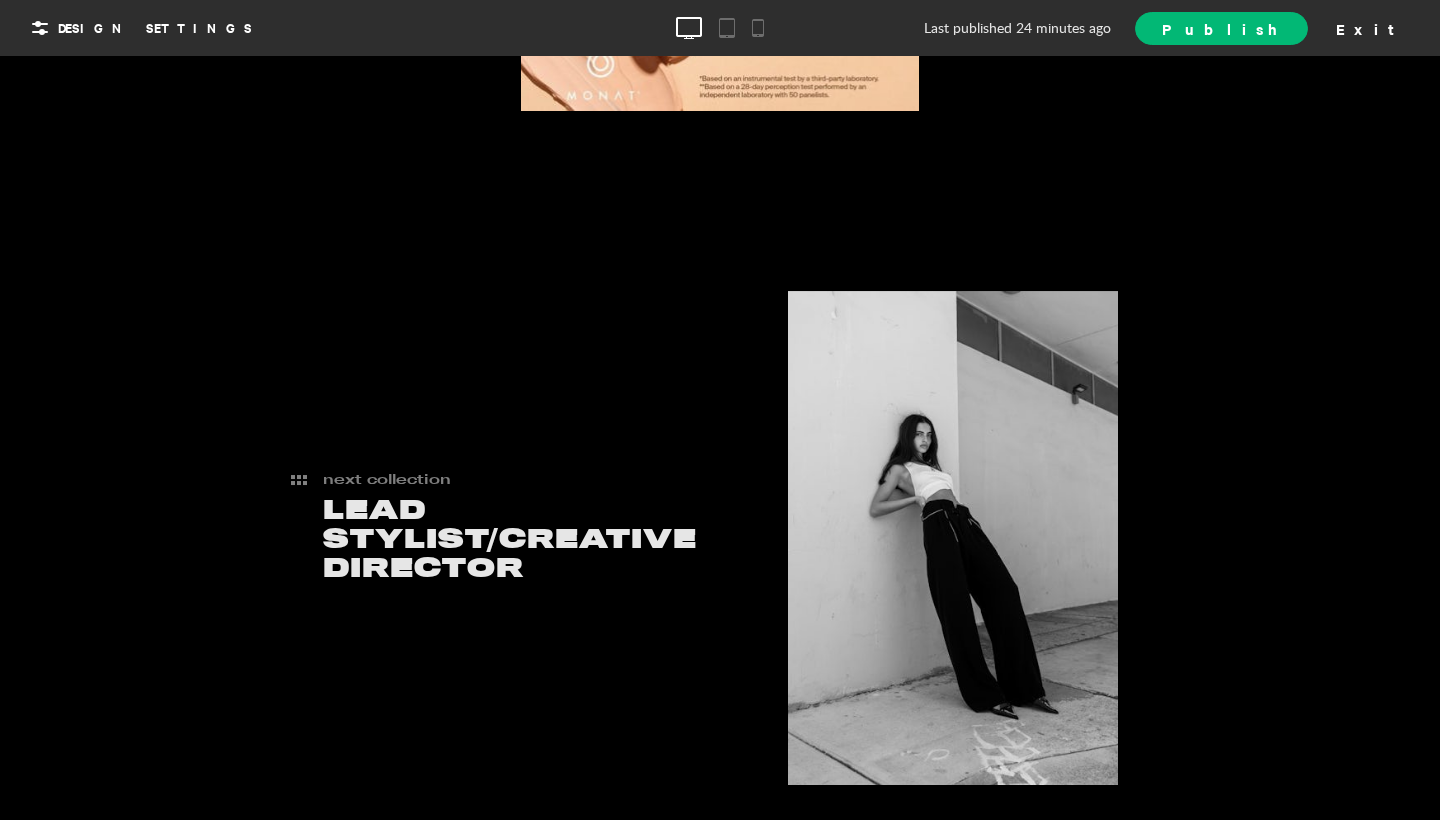 scroll, scrollTop: 5760, scrollLeft: 0, axis: vertical 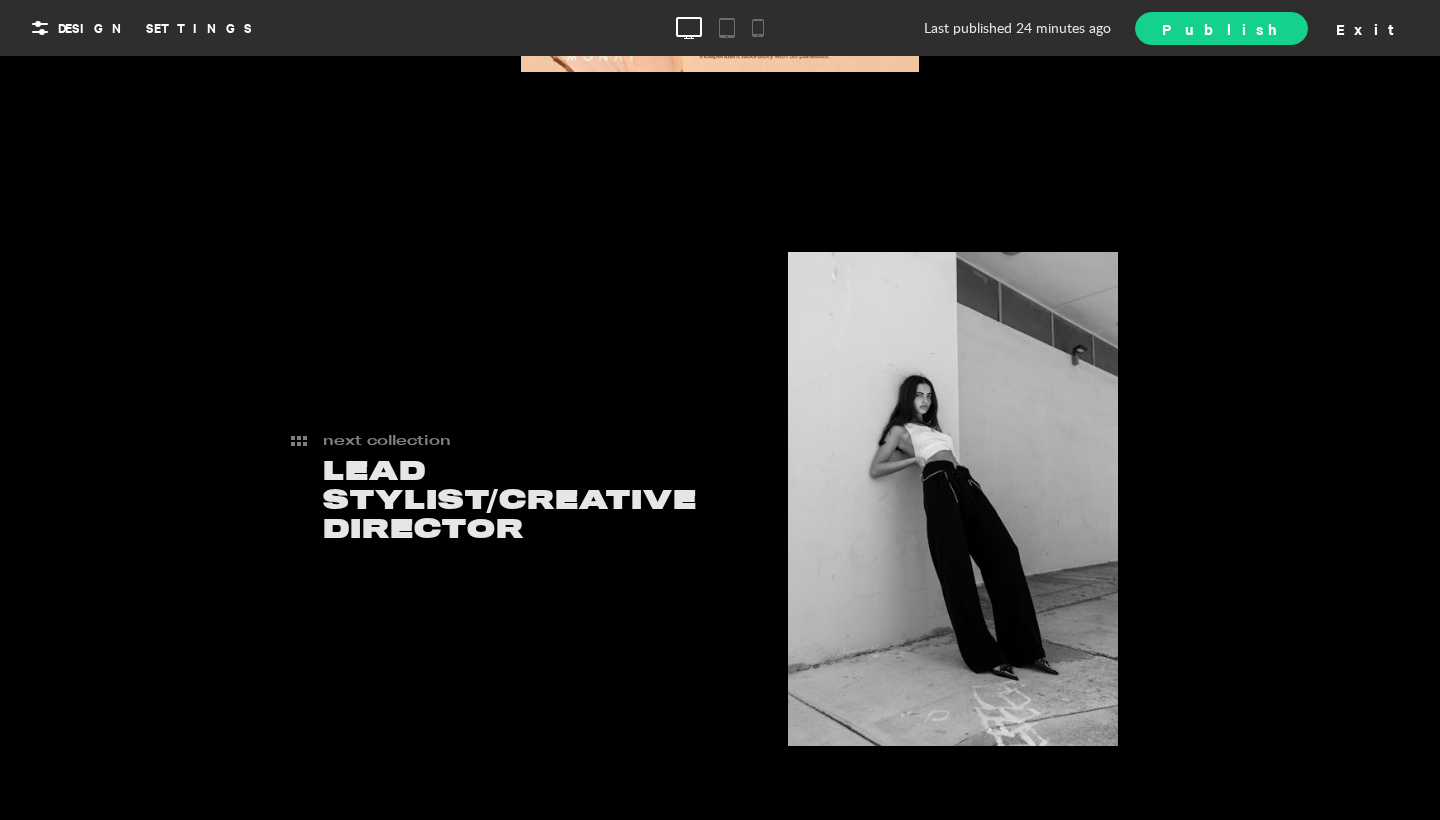 click on "Publish" at bounding box center (1221, 28) 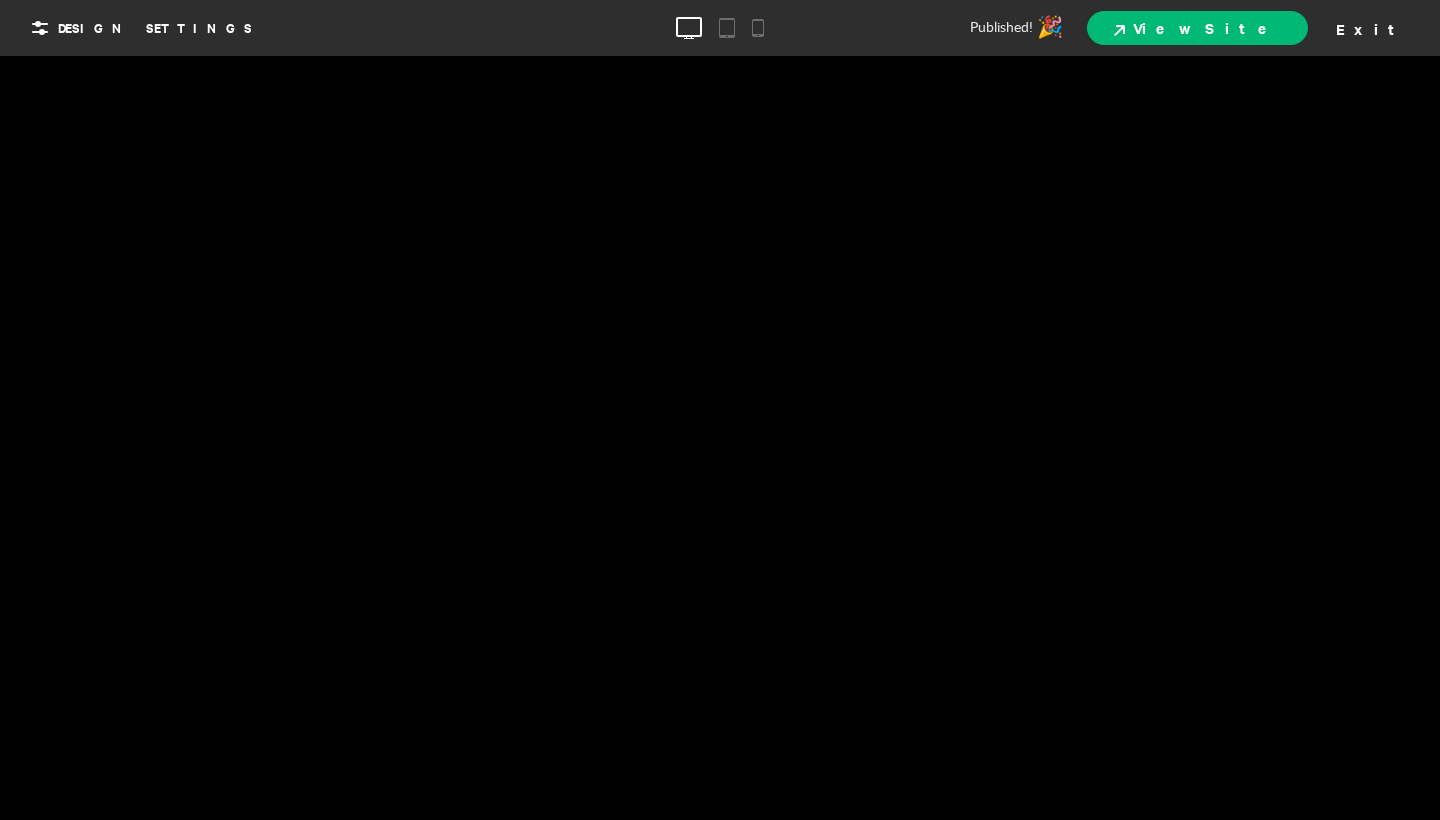 click on "View Site" at bounding box center (1197, 27) 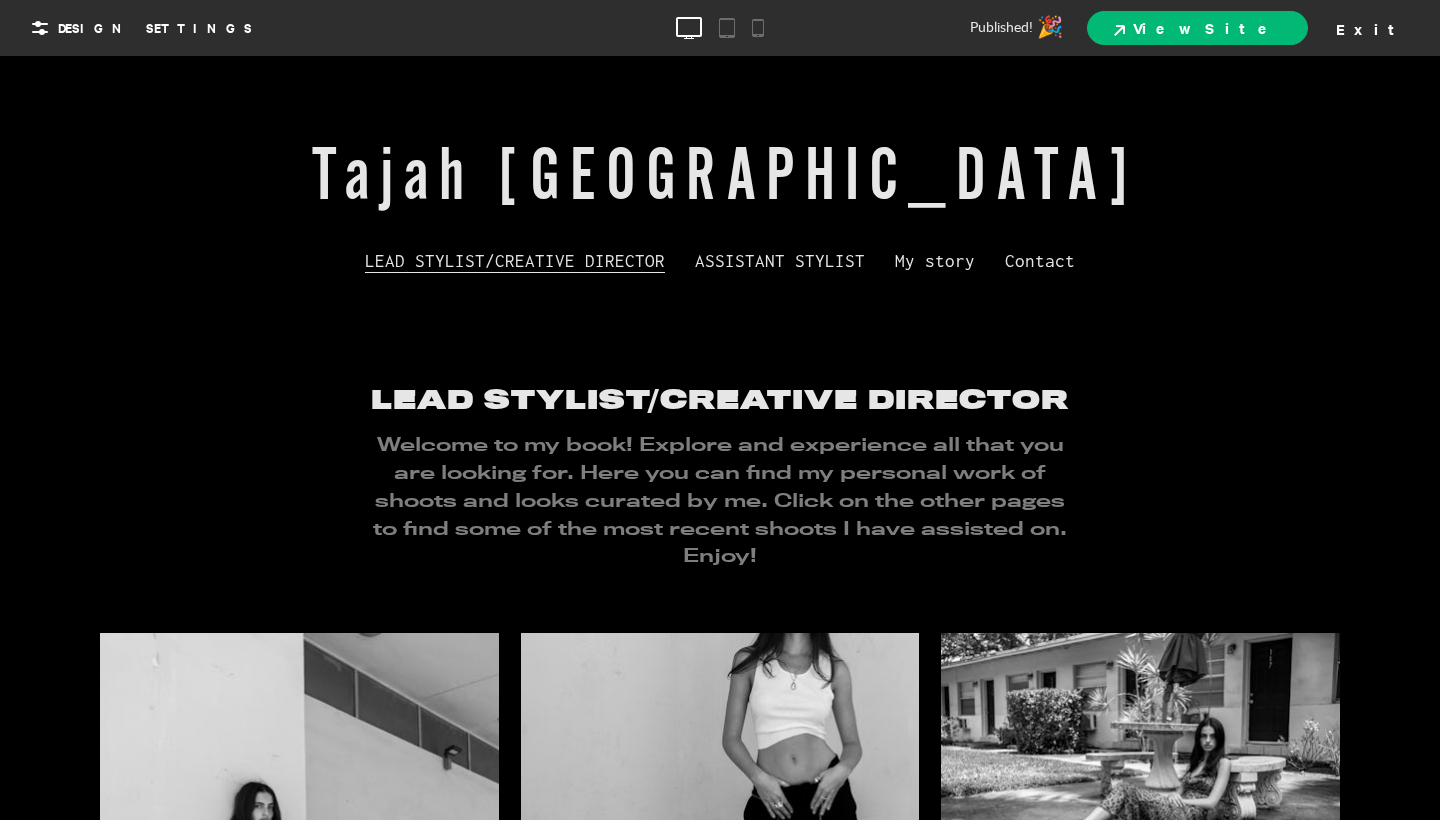 scroll, scrollTop: 0, scrollLeft: 0, axis: both 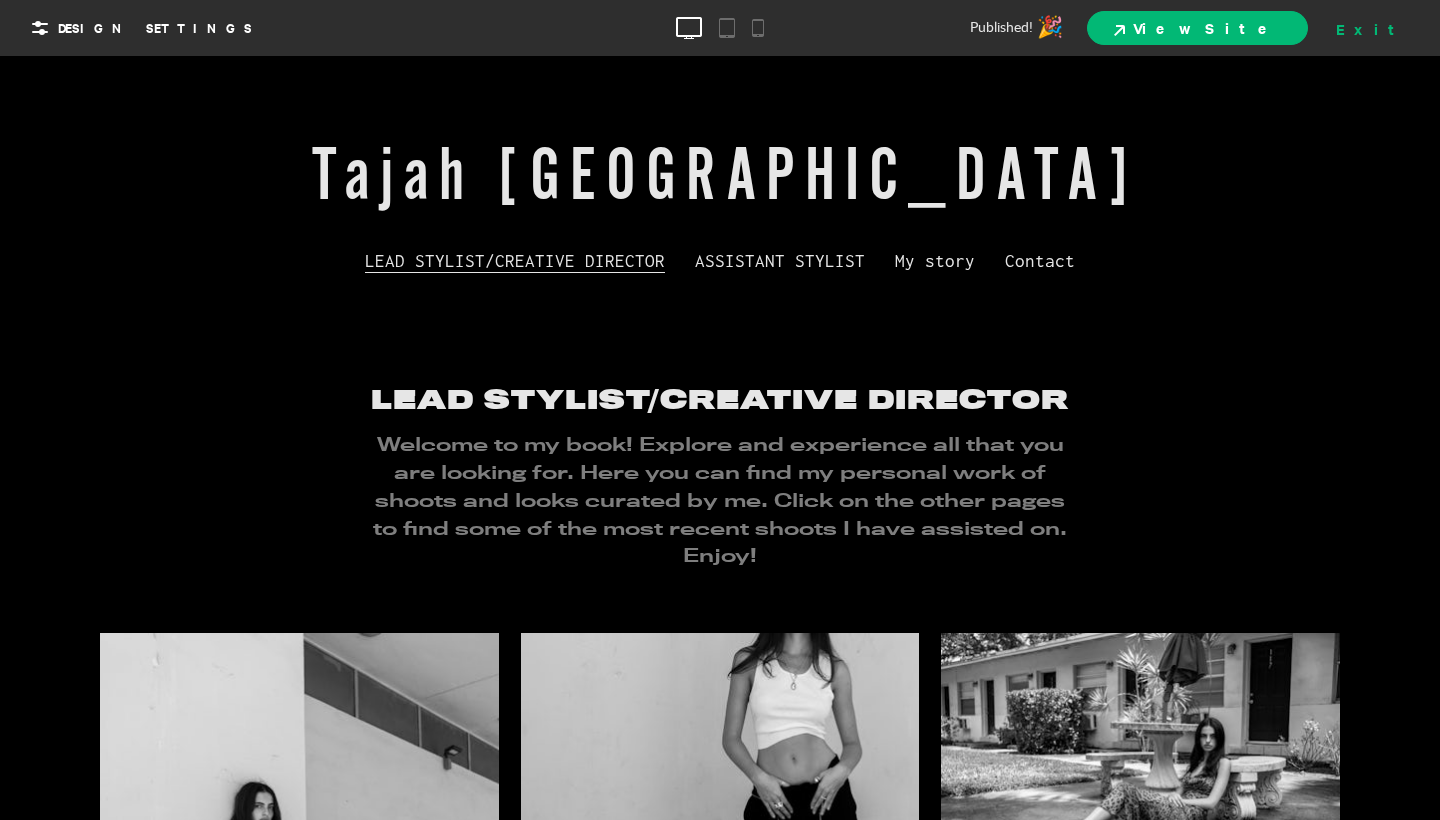click on "Exit" at bounding box center [1372, 28] 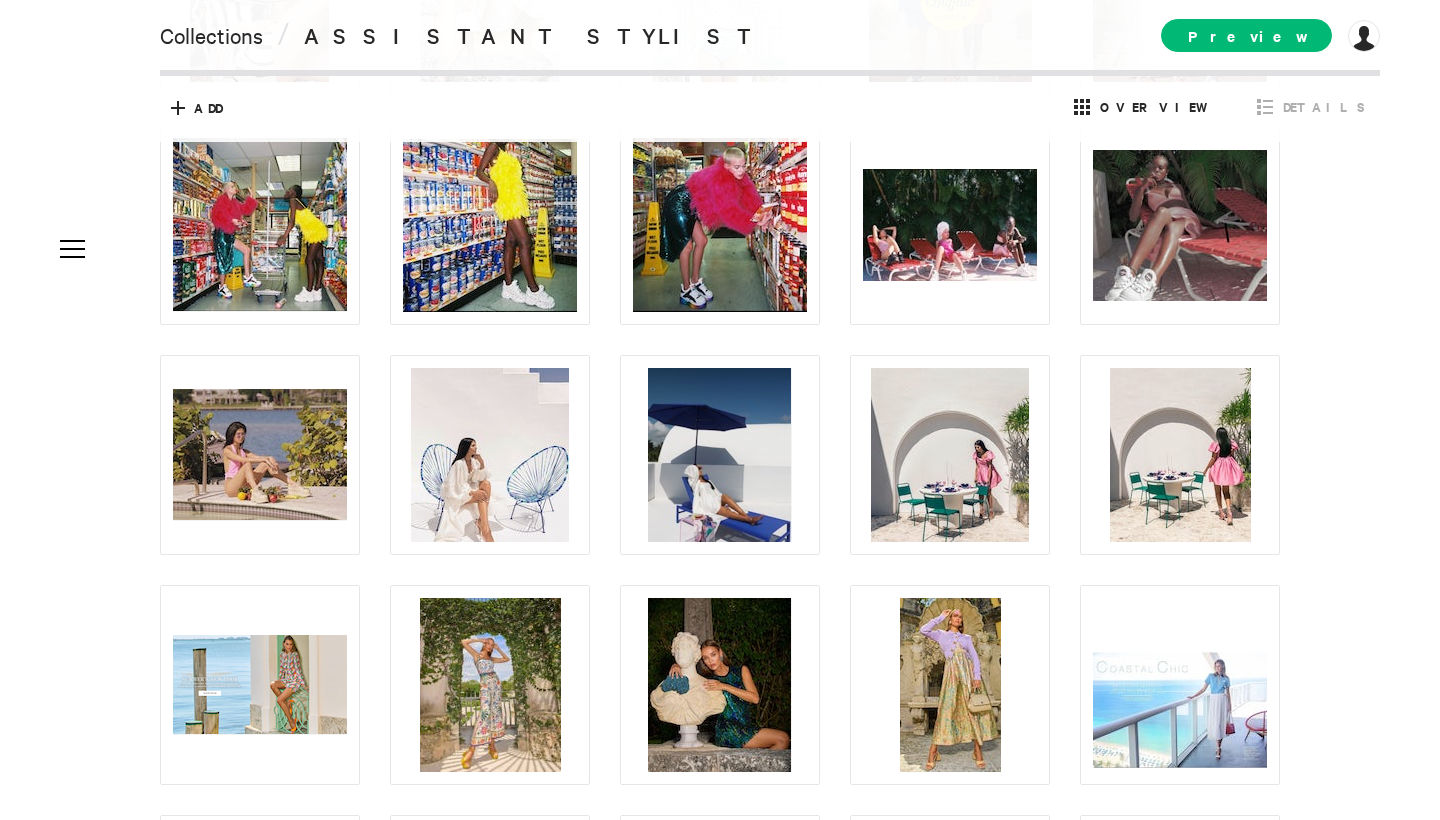 scroll, scrollTop: 168, scrollLeft: 0, axis: vertical 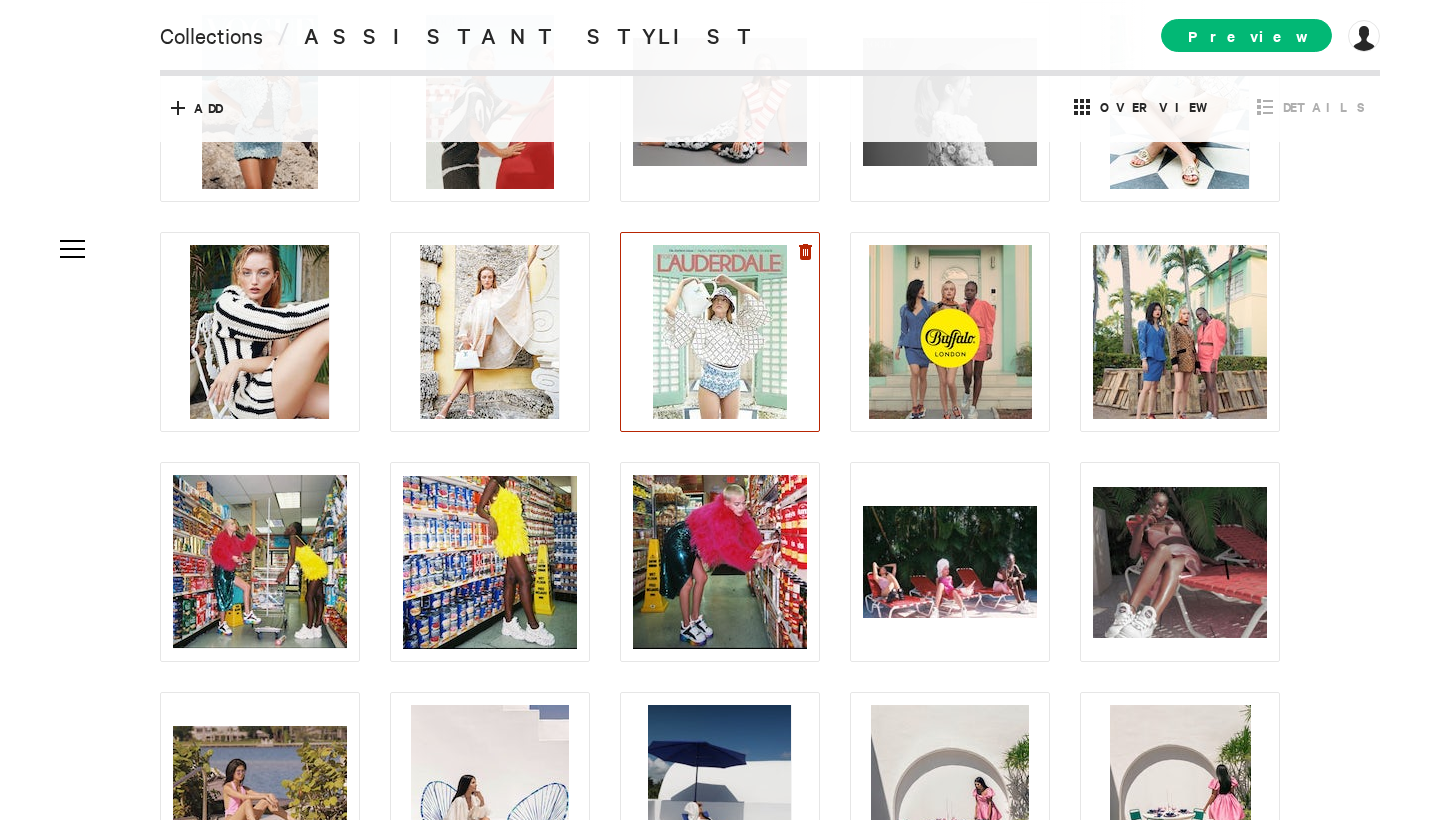 click 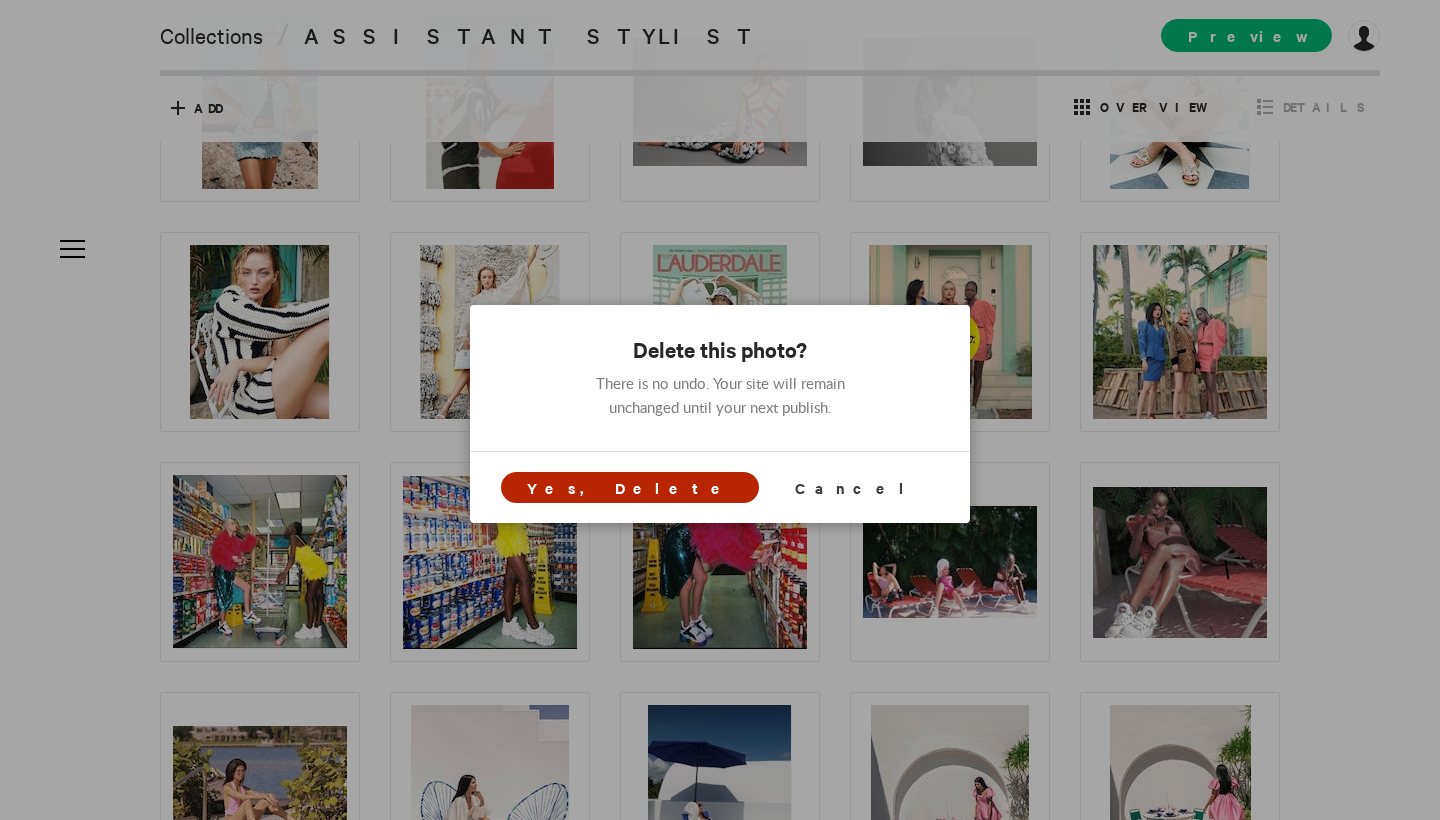click on "Yes, Delete" at bounding box center (630, 487) 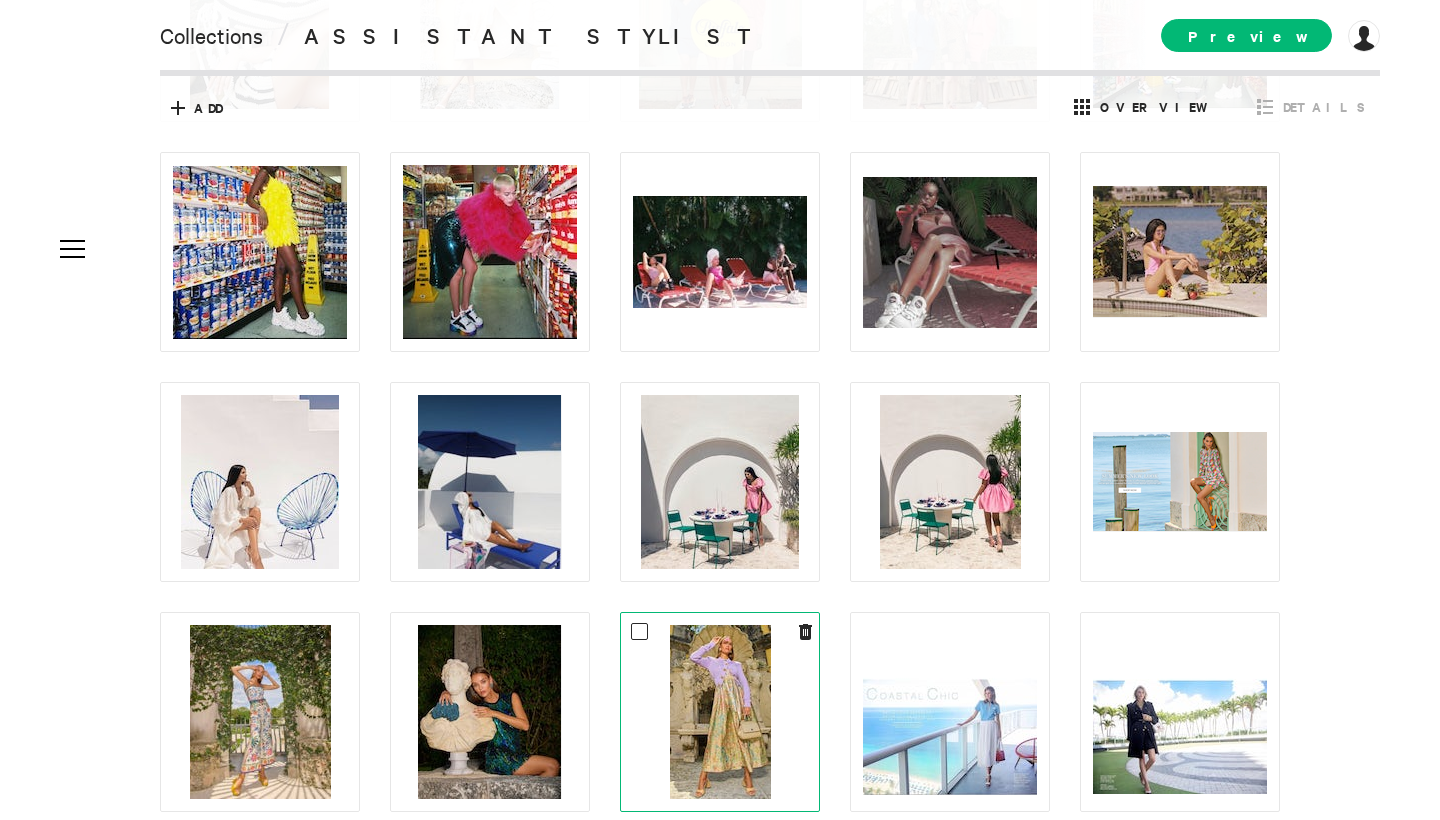 scroll, scrollTop: 463, scrollLeft: 0, axis: vertical 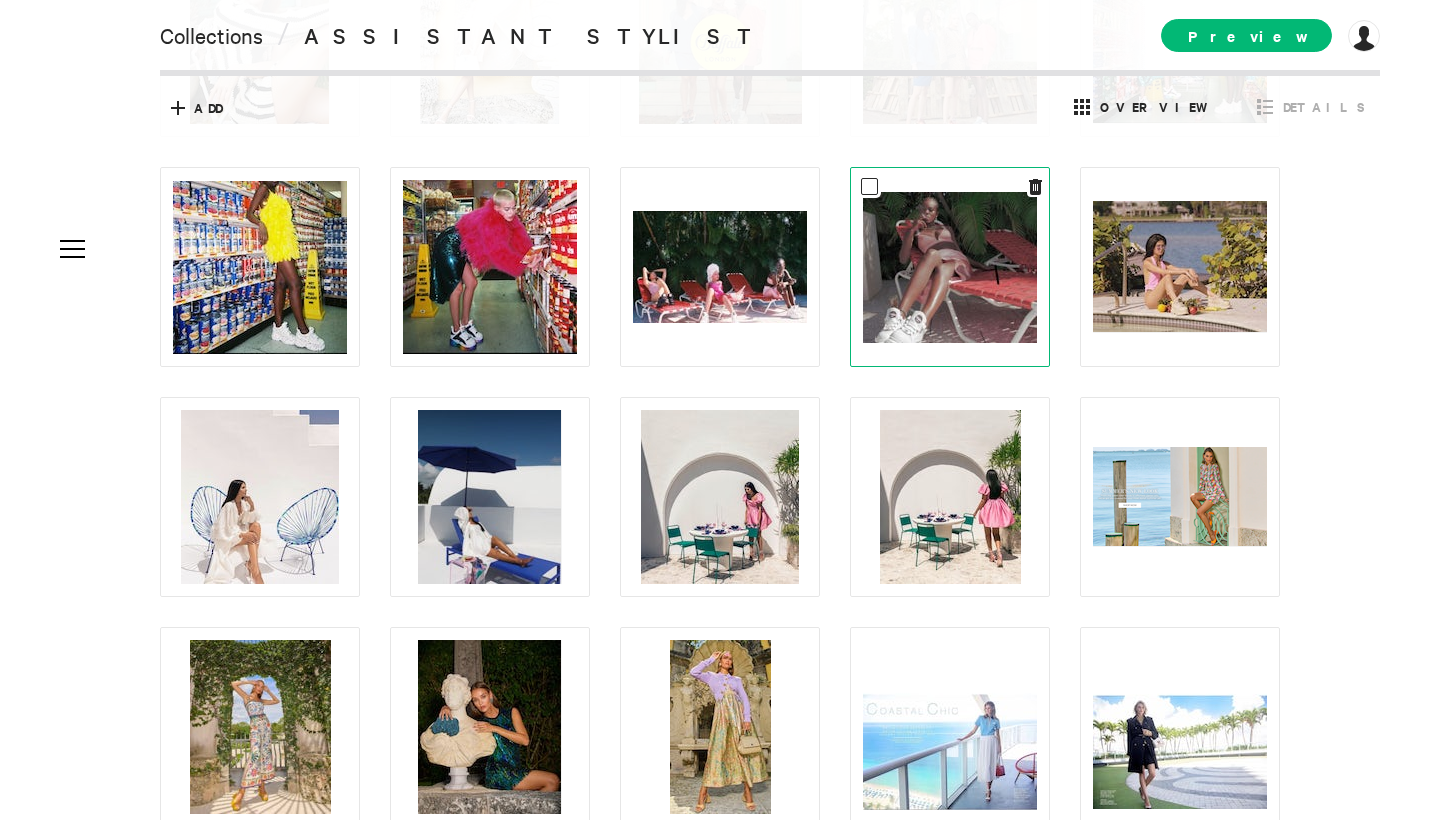 click at bounding box center [950, 267] 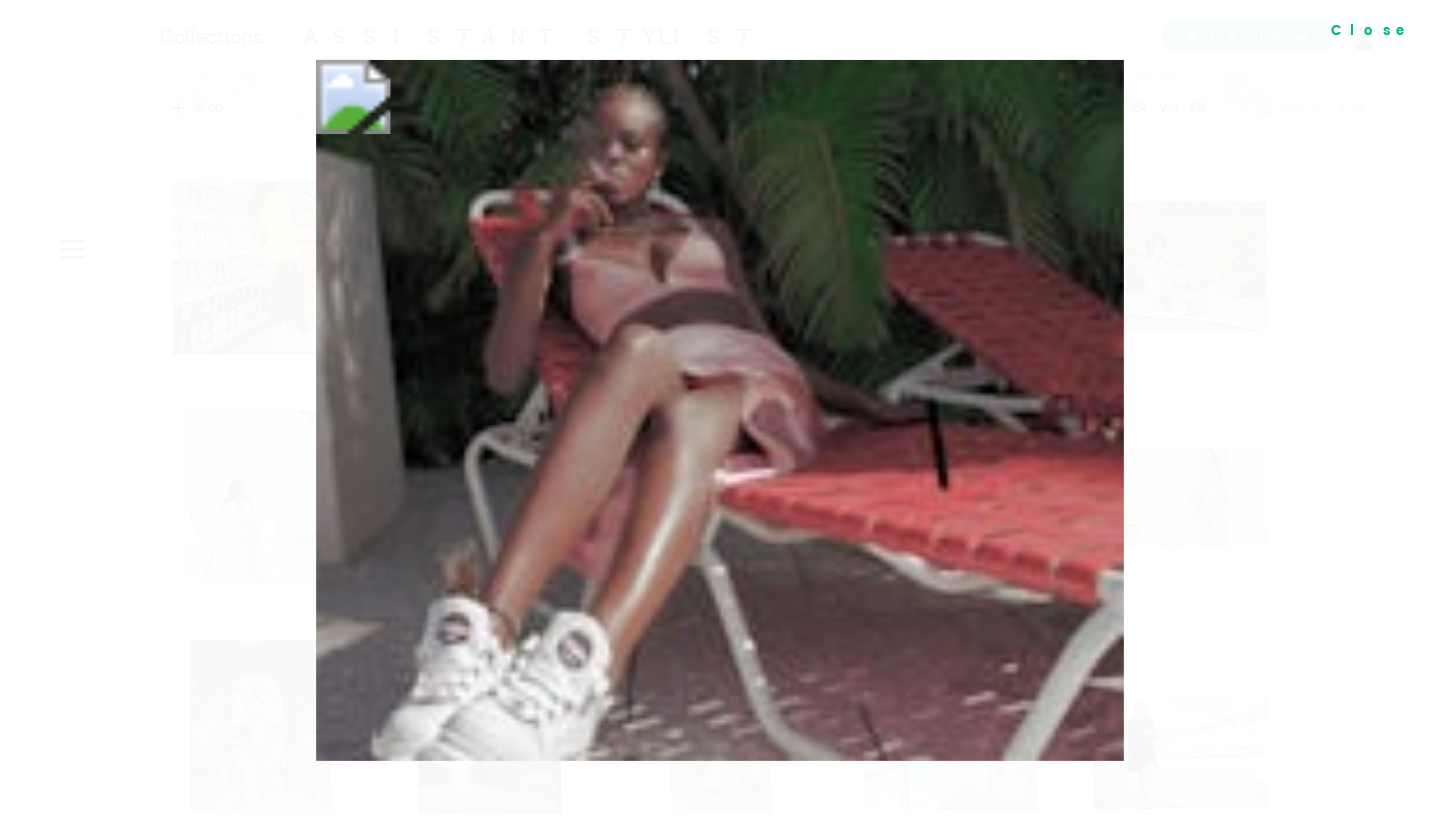 click on "Close" at bounding box center [1376, 28] 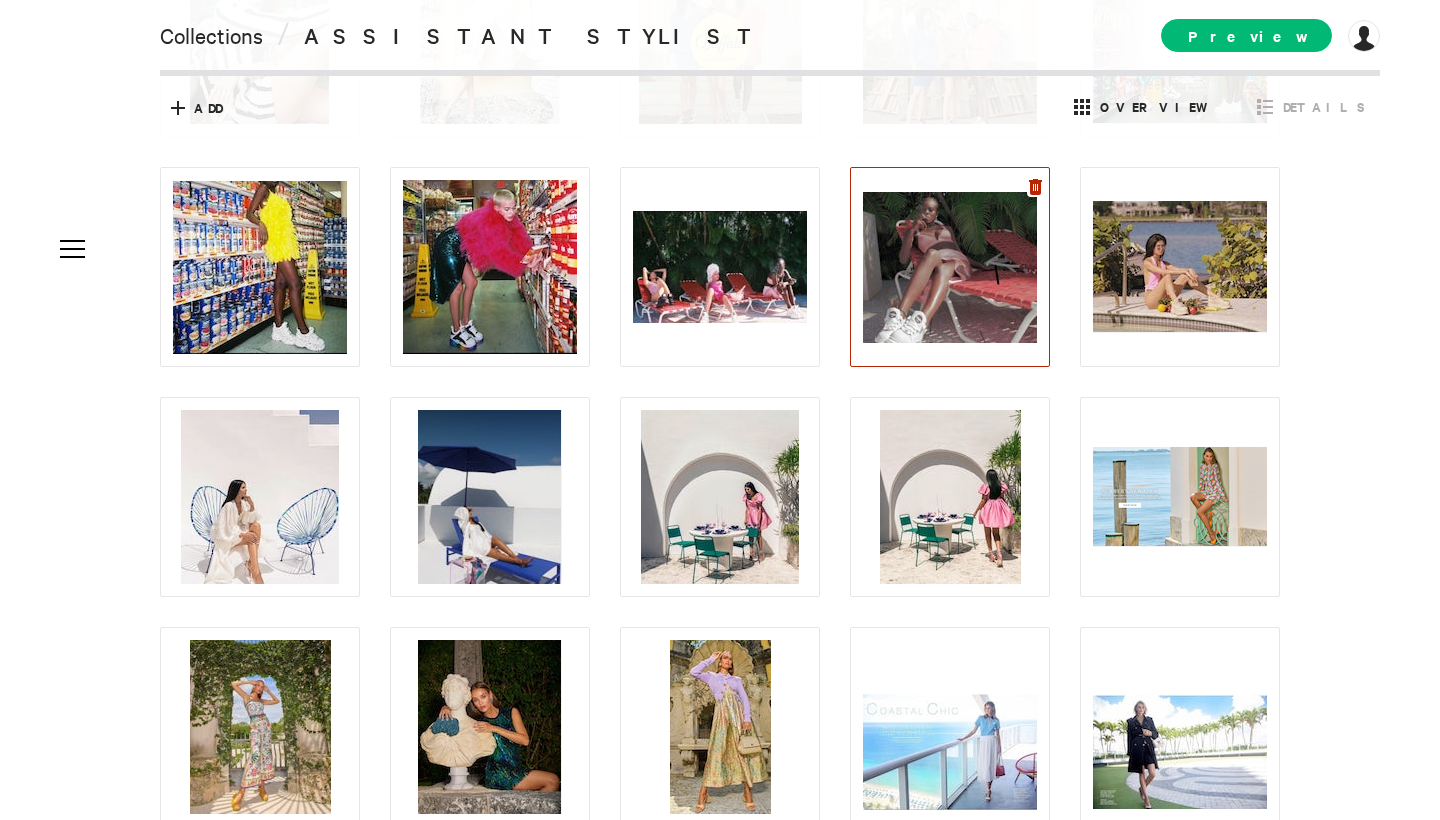 click 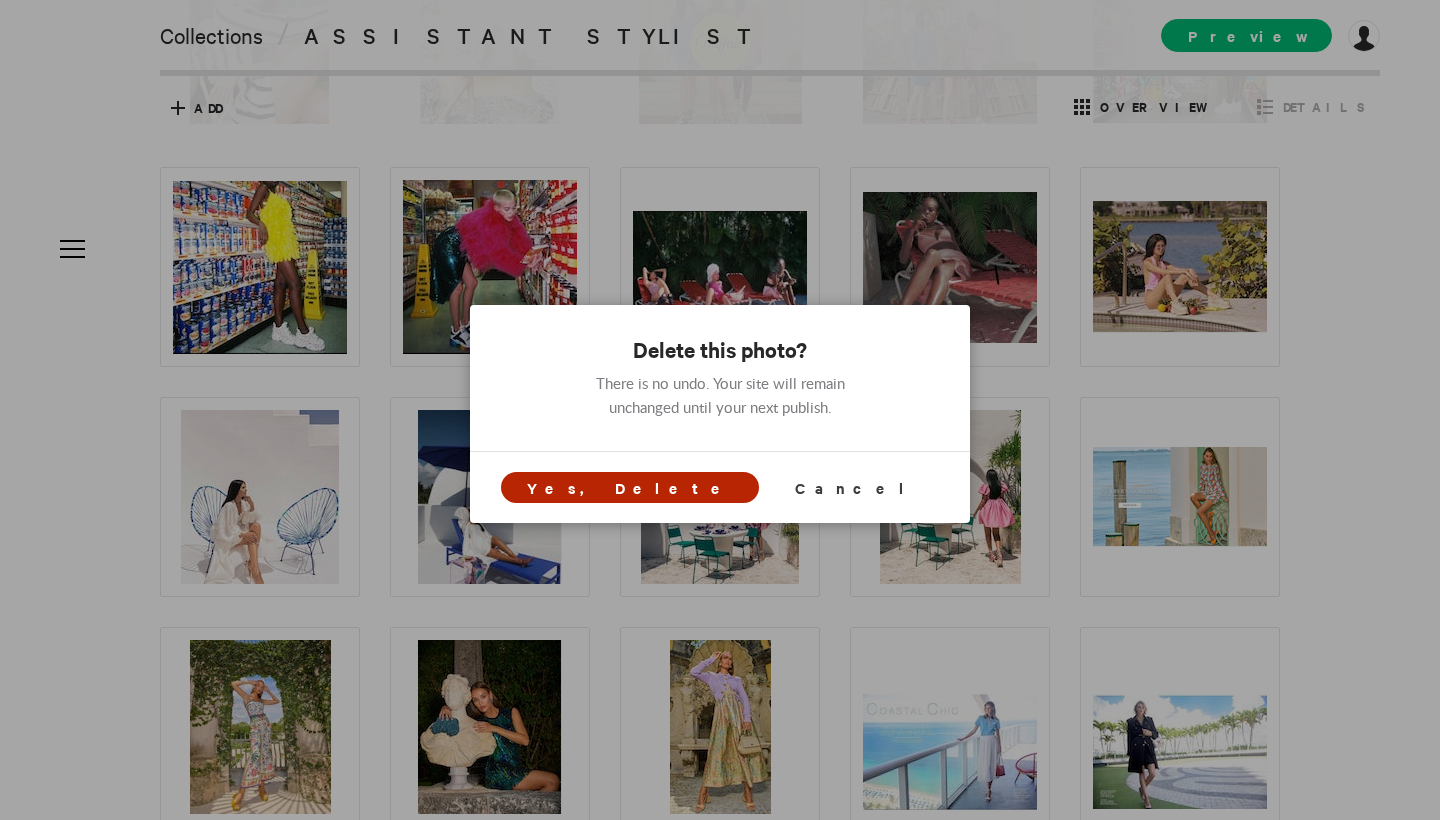 click on "Yes, Delete" at bounding box center (630, 487) 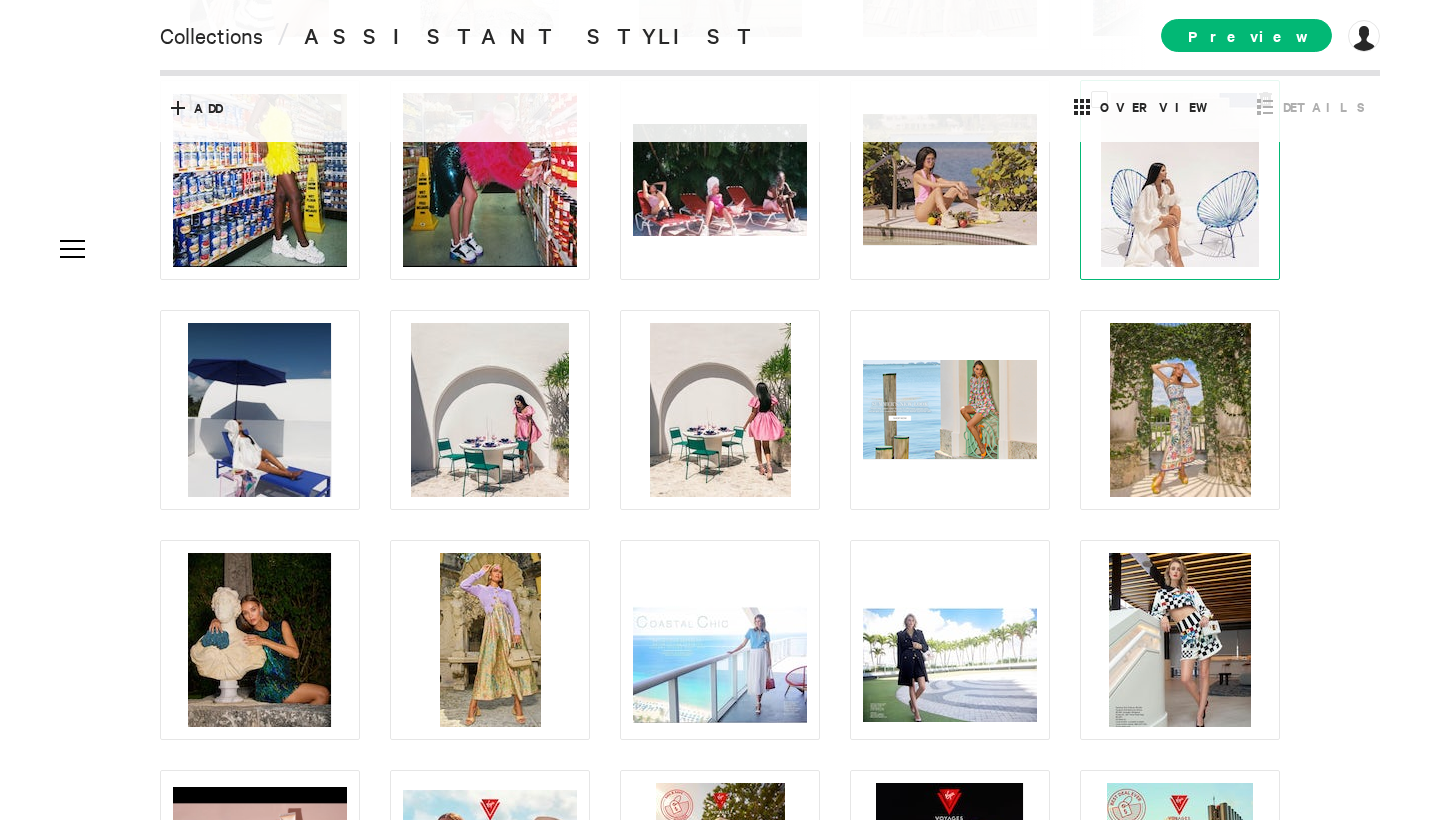 scroll, scrollTop: 579, scrollLeft: 0, axis: vertical 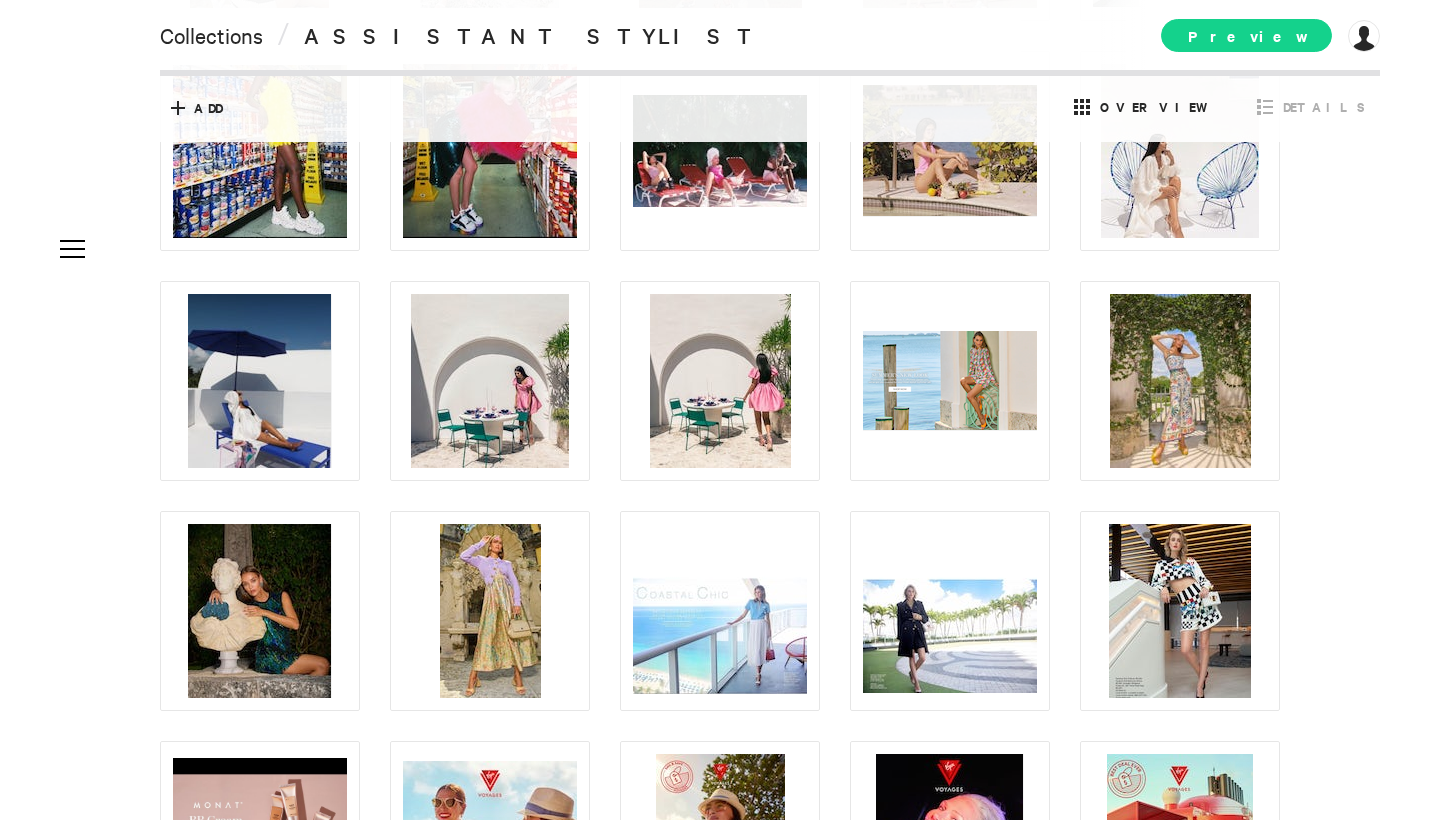 click on "Preview" at bounding box center [1246, 35] 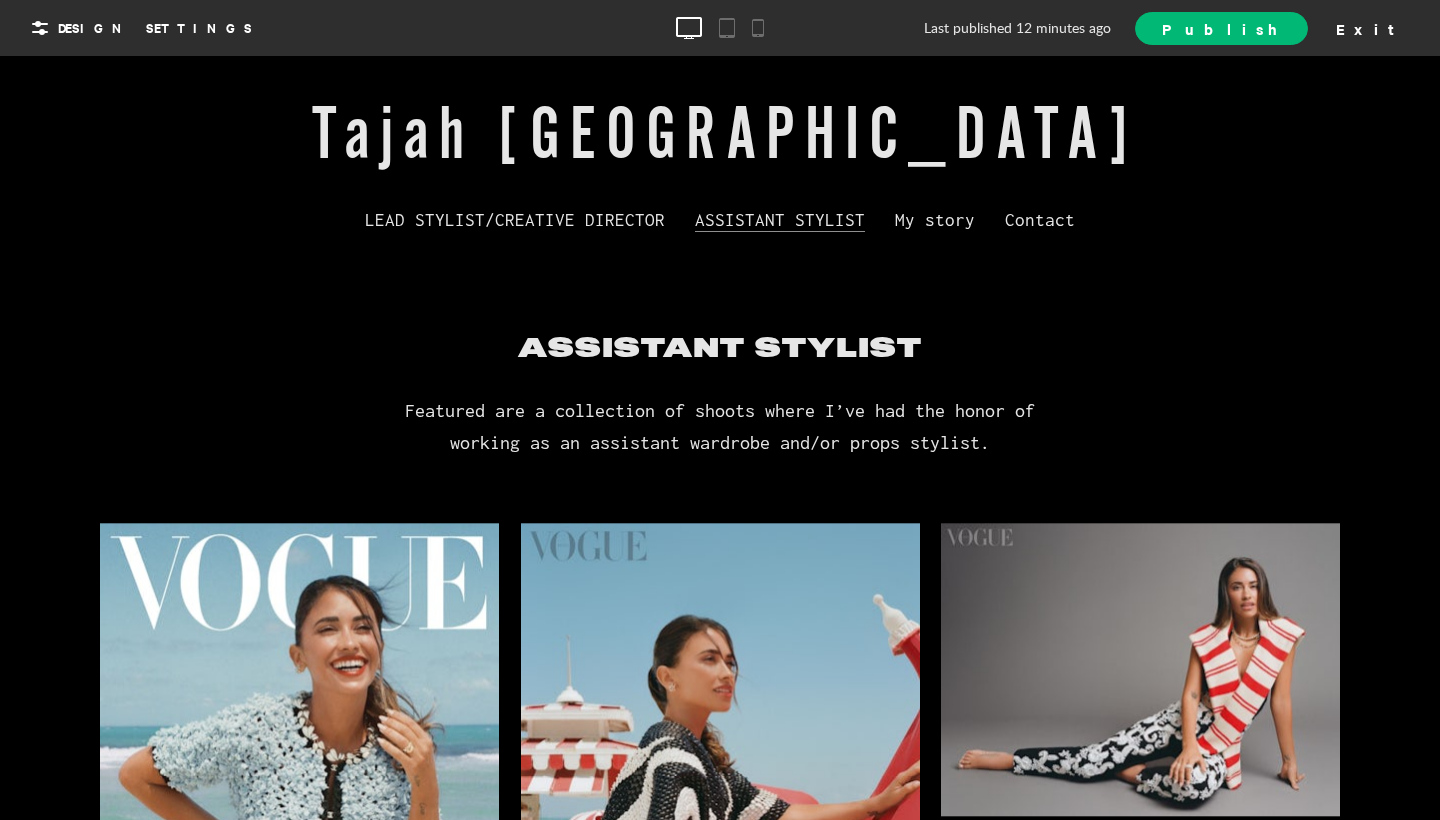 scroll, scrollTop: 97, scrollLeft: 0, axis: vertical 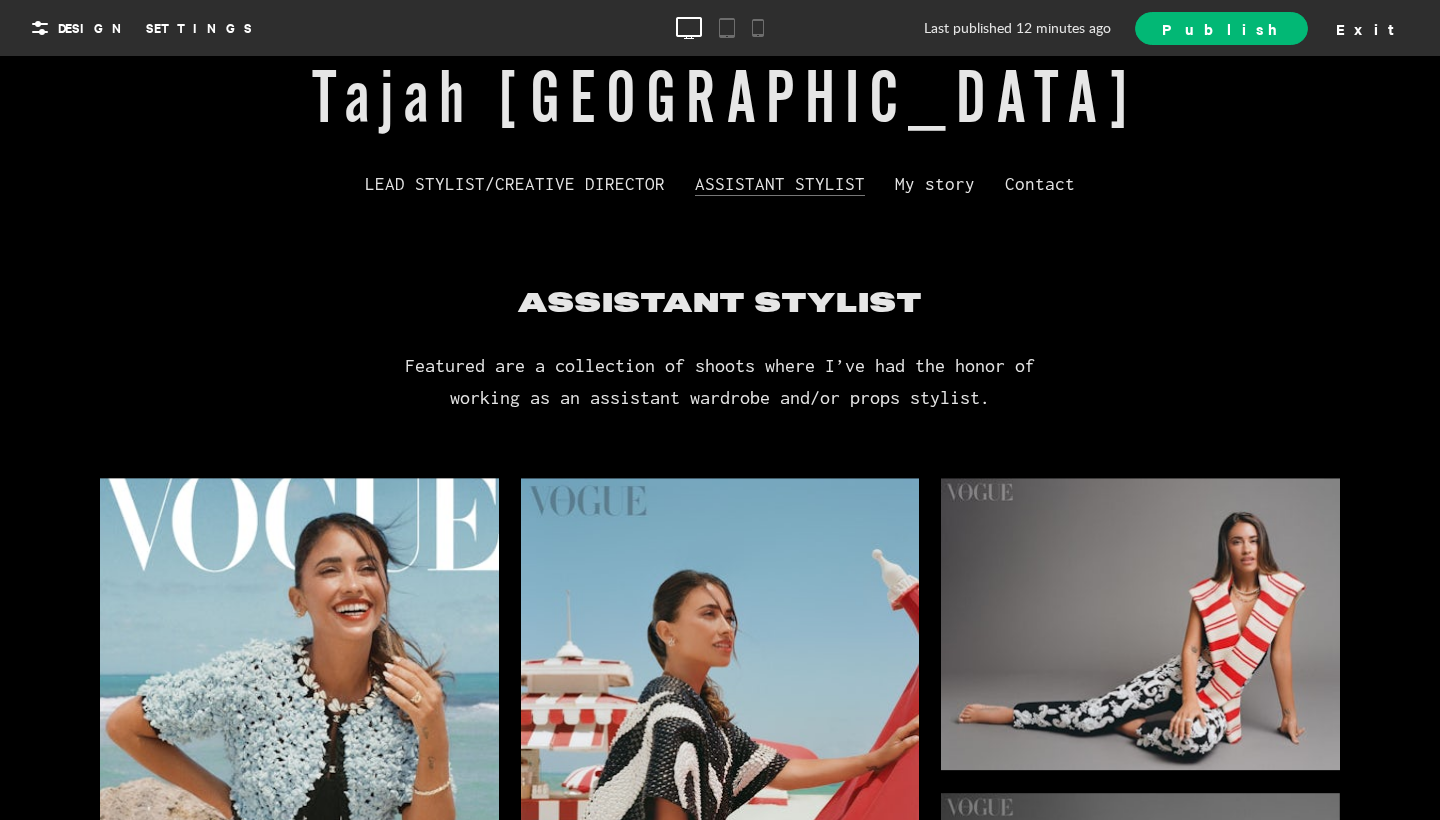 click at bounding box center [299, 777] 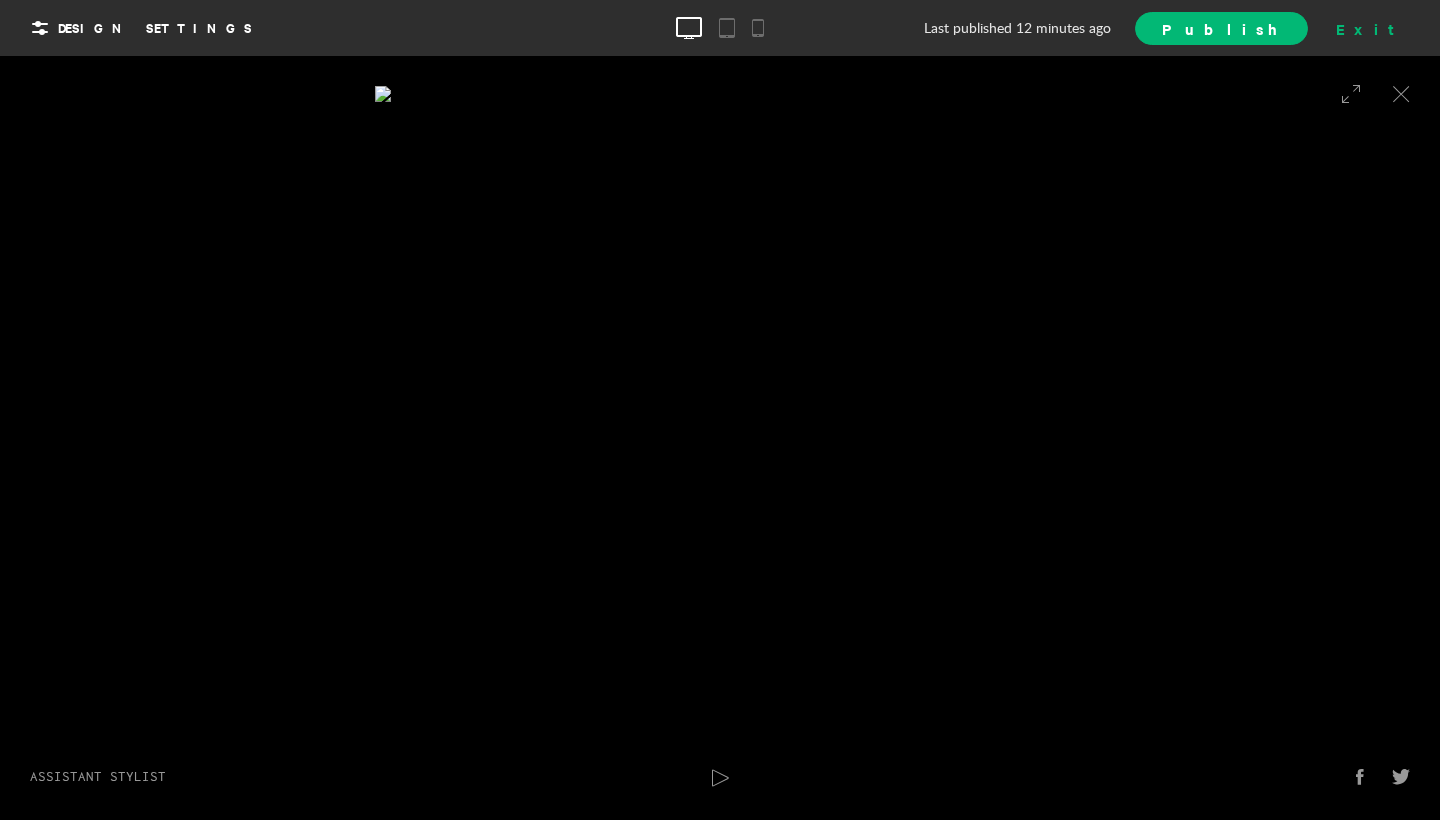 click on "Exit" at bounding box center (1372, 28) 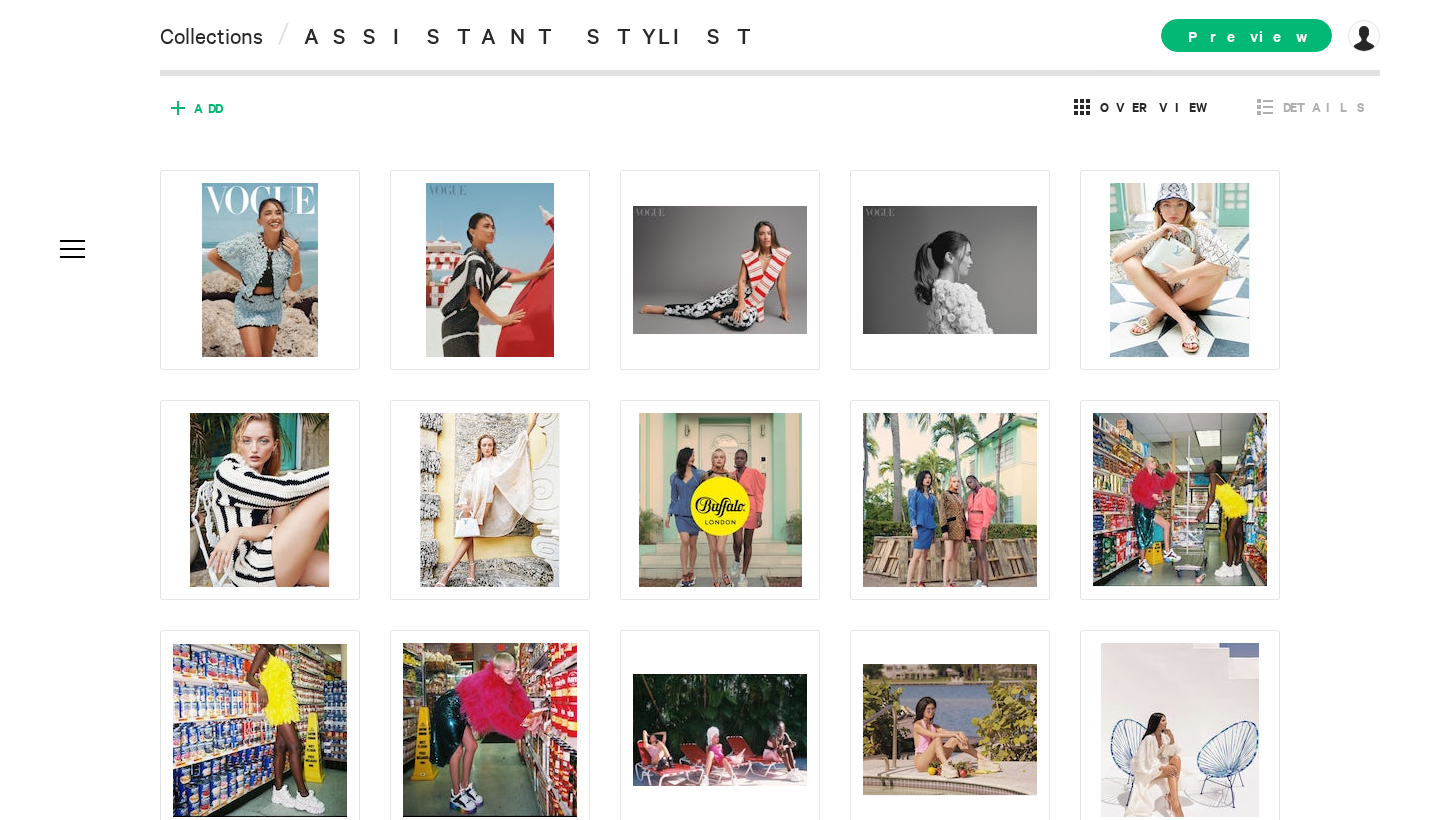 scroll, scrollTop: 0, scrollLeft: 0, axis: both 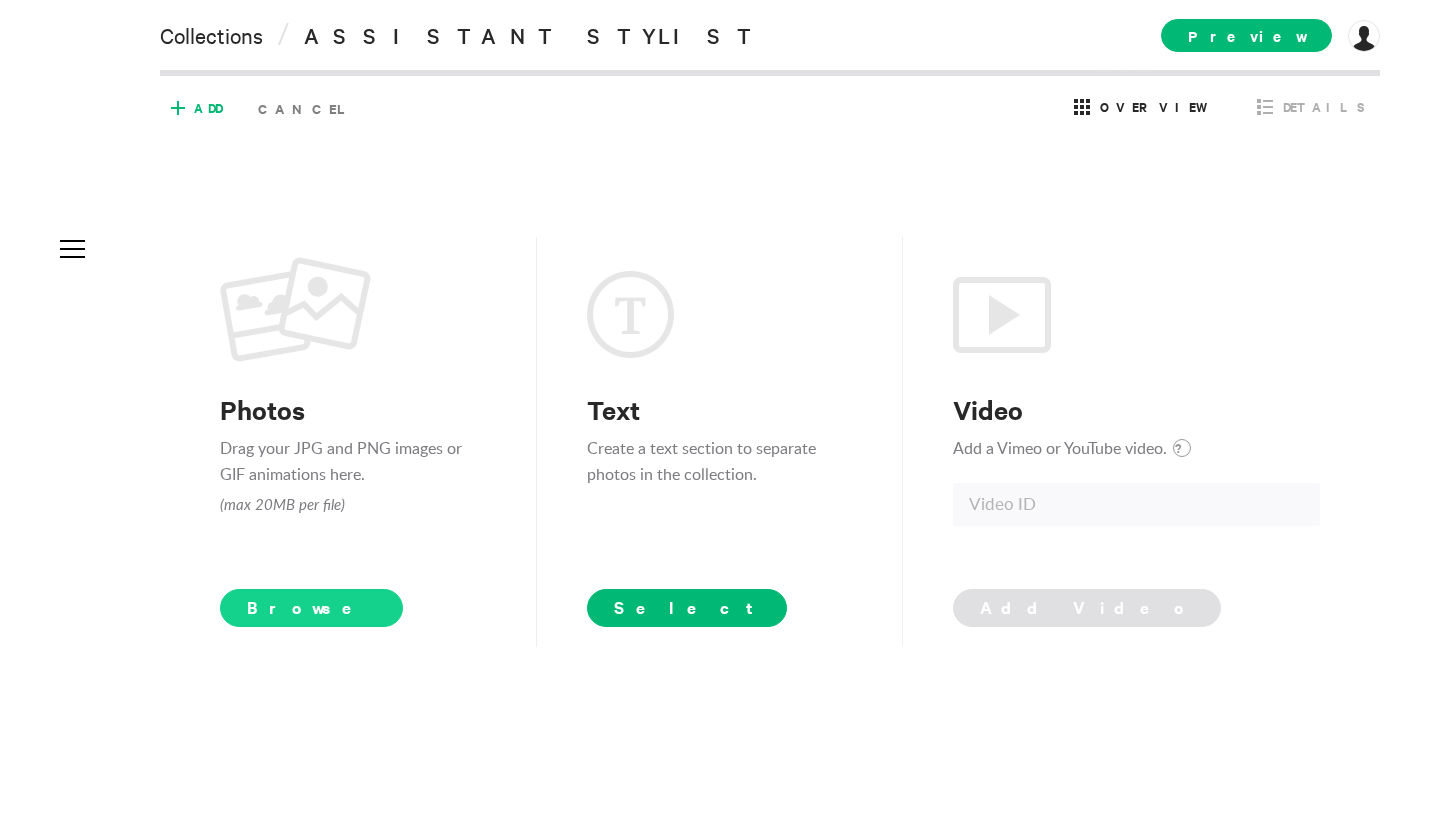 click on "Browse" at bounding box center (311, 608) 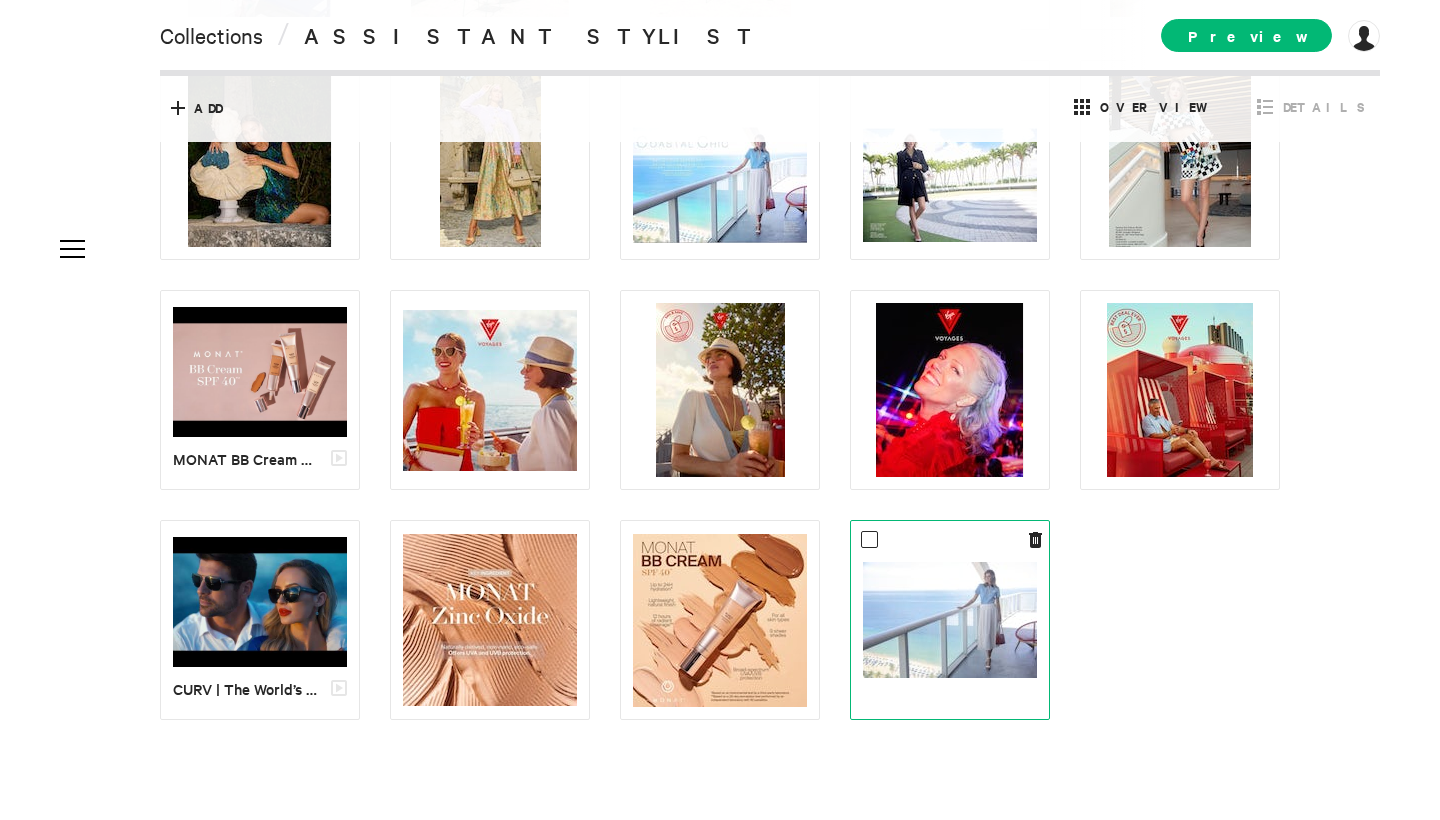 scroll, scrollTop: 1030, scrollLeft: 0, axis: vertical 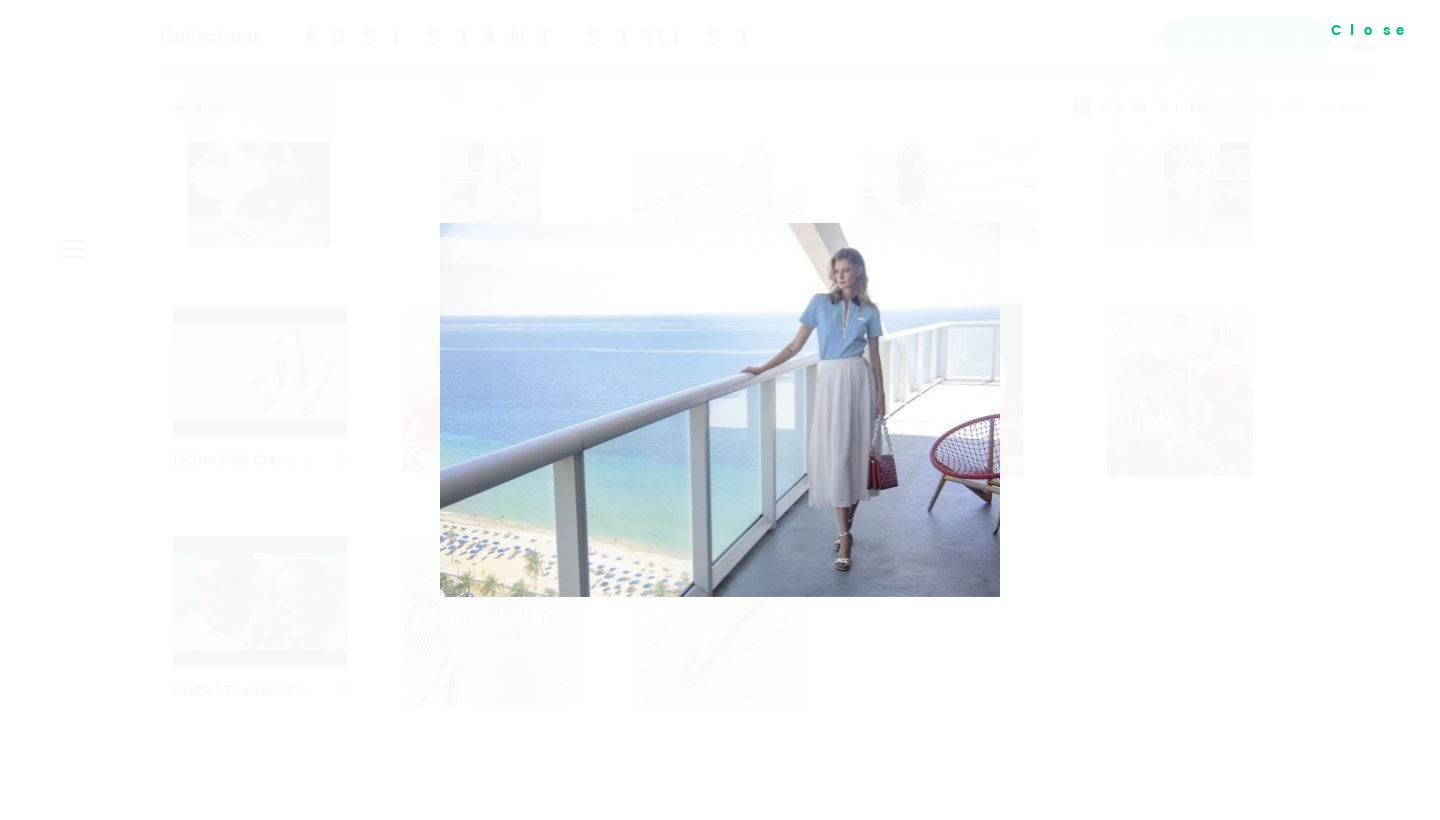 click on "Close" at bounding box center [1376, 28] 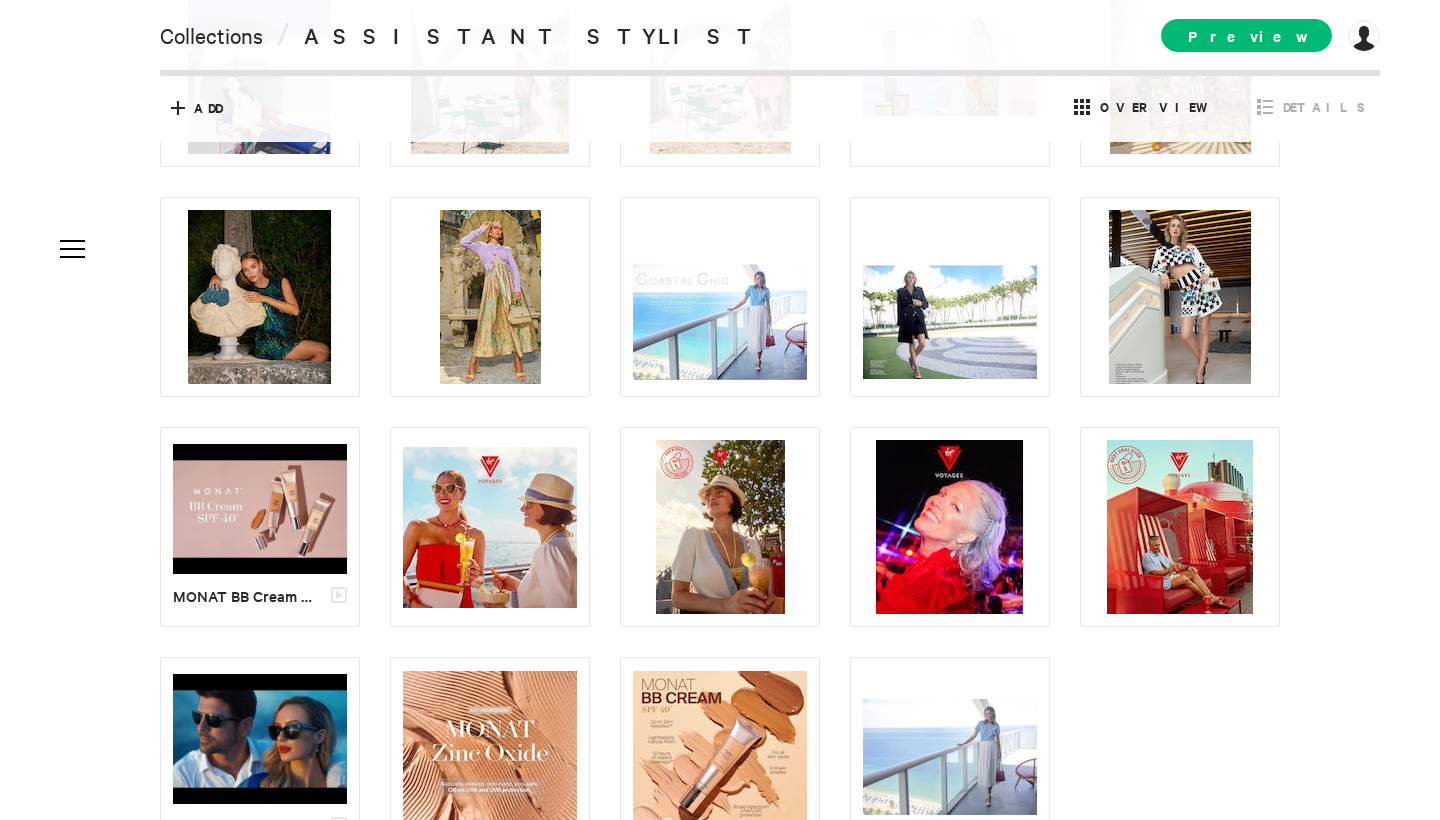scroll, scrollTop: 891, scrollLeft: 0, axis: vertical 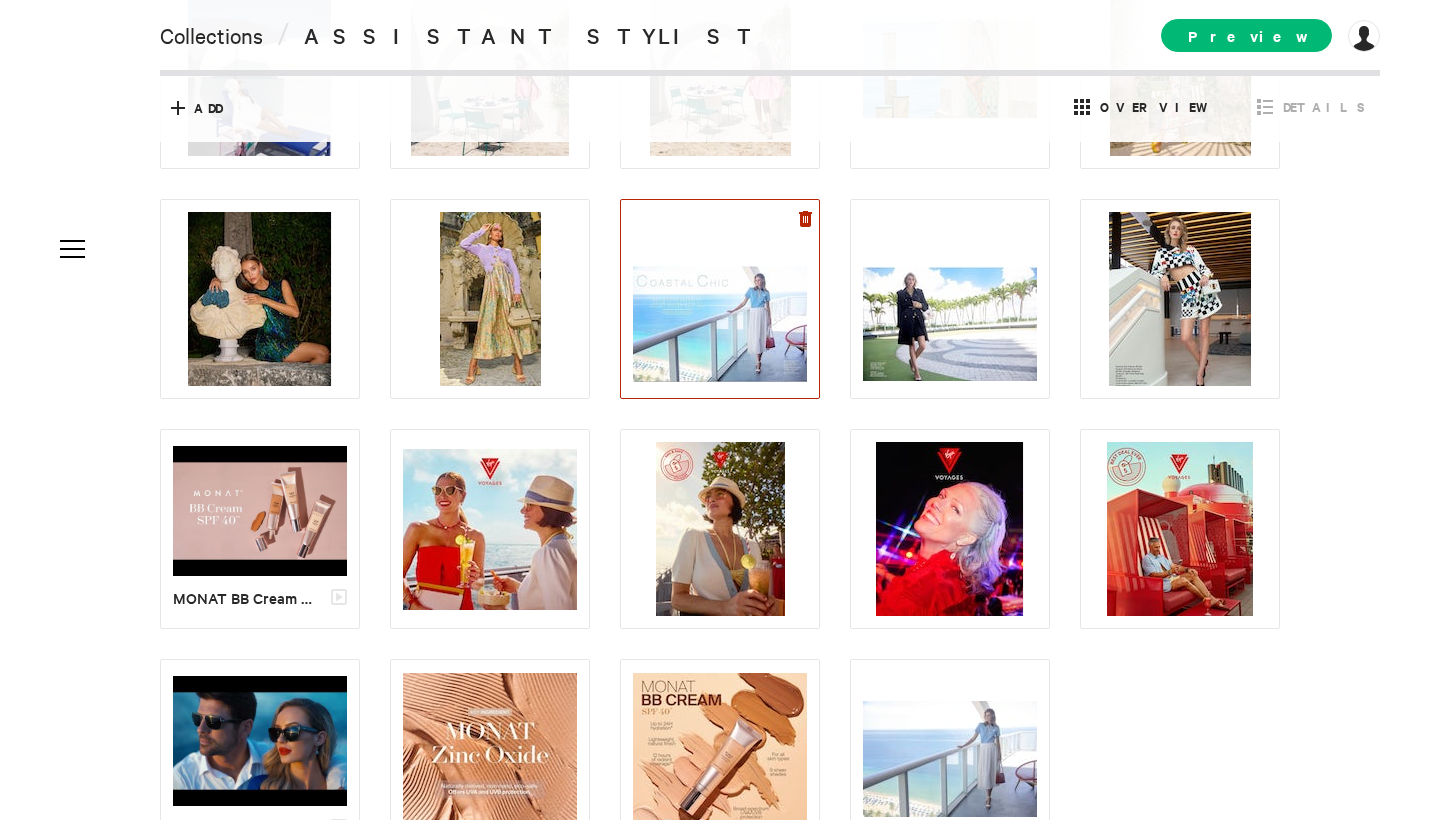 click 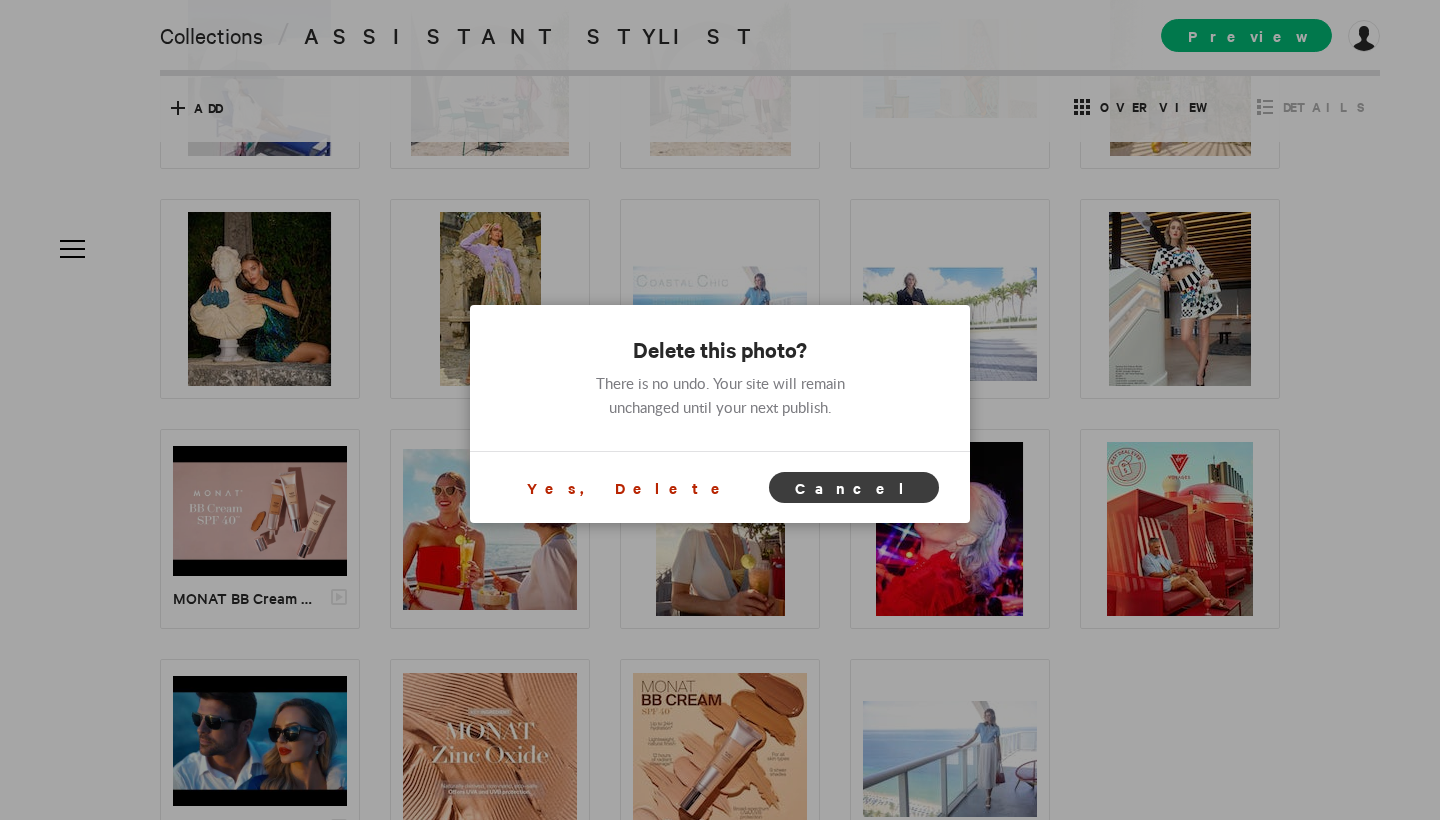 click on "Cancel" at bounding box center (854, 487) 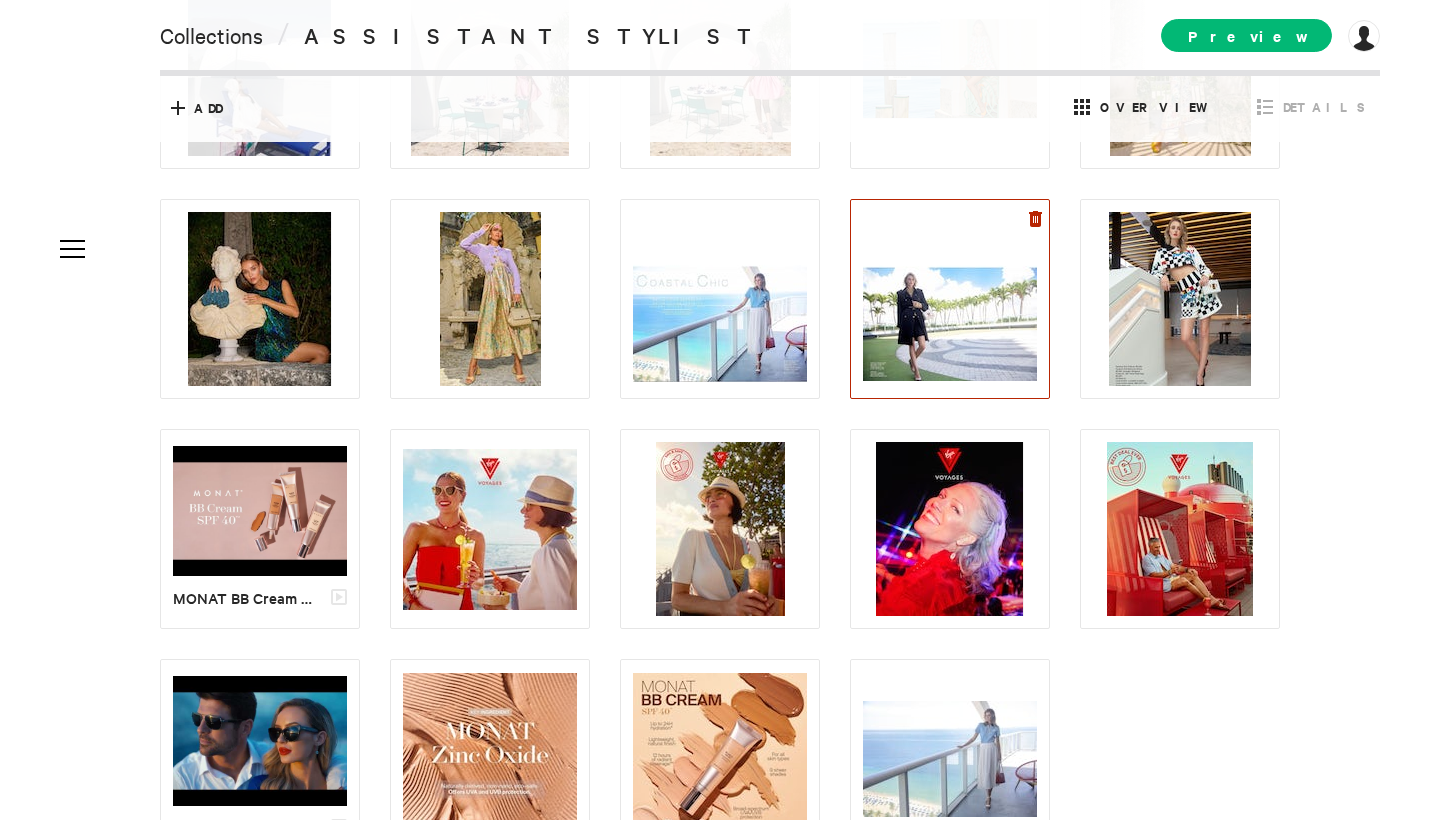 click 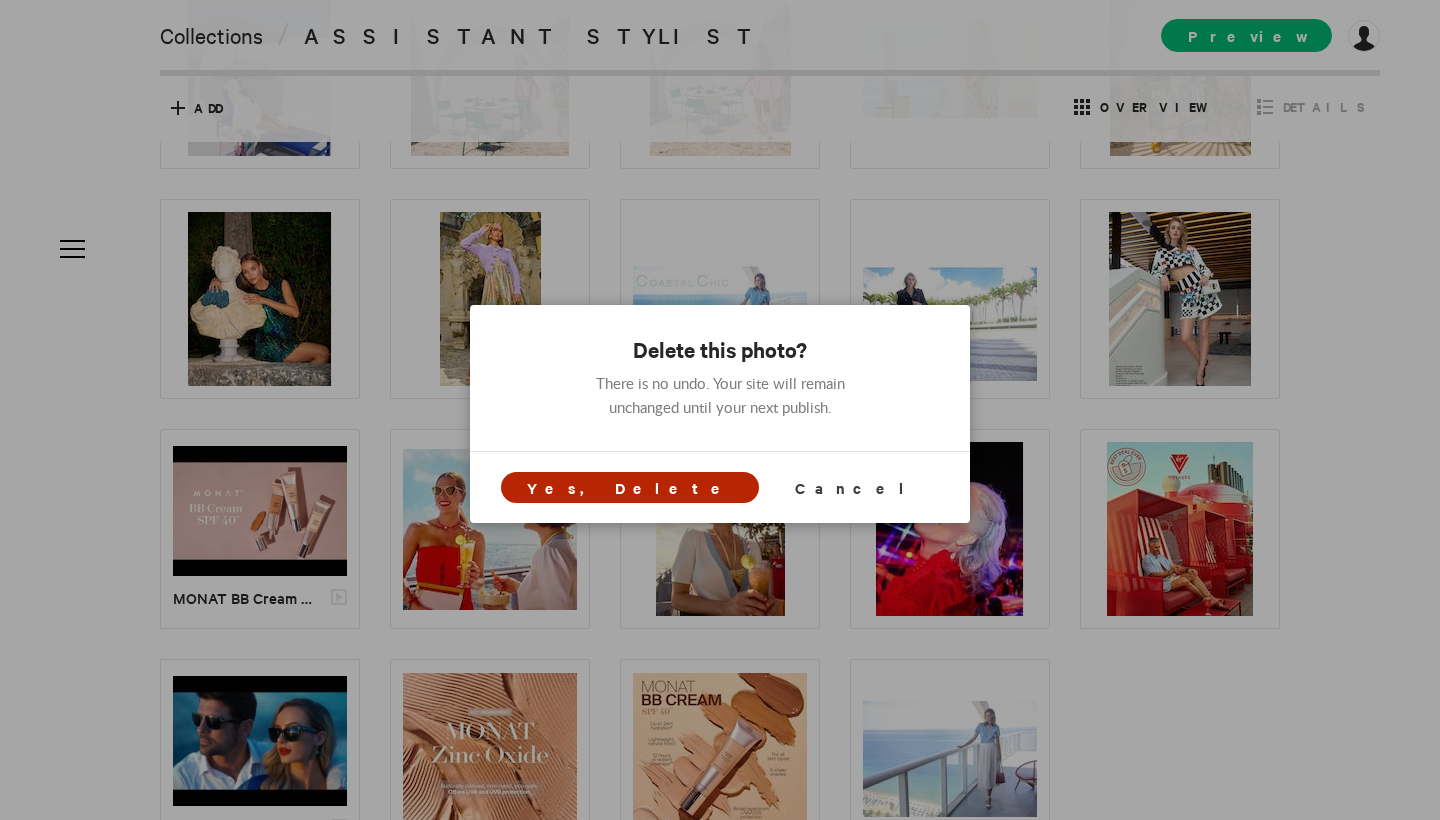 click on "Yes, Delete" at bounding box center (630, 487) 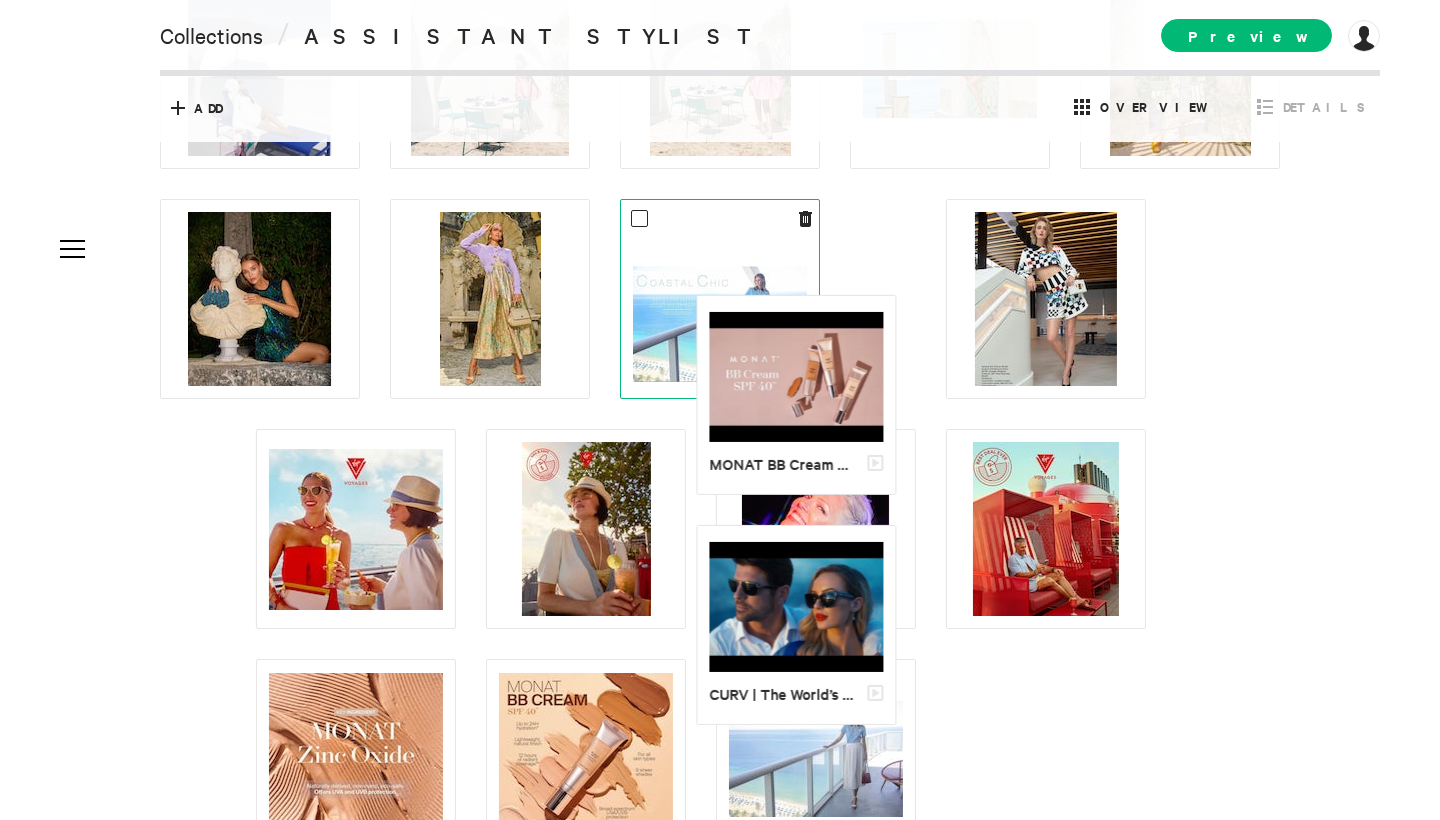 click at bounding box center (720, 299) 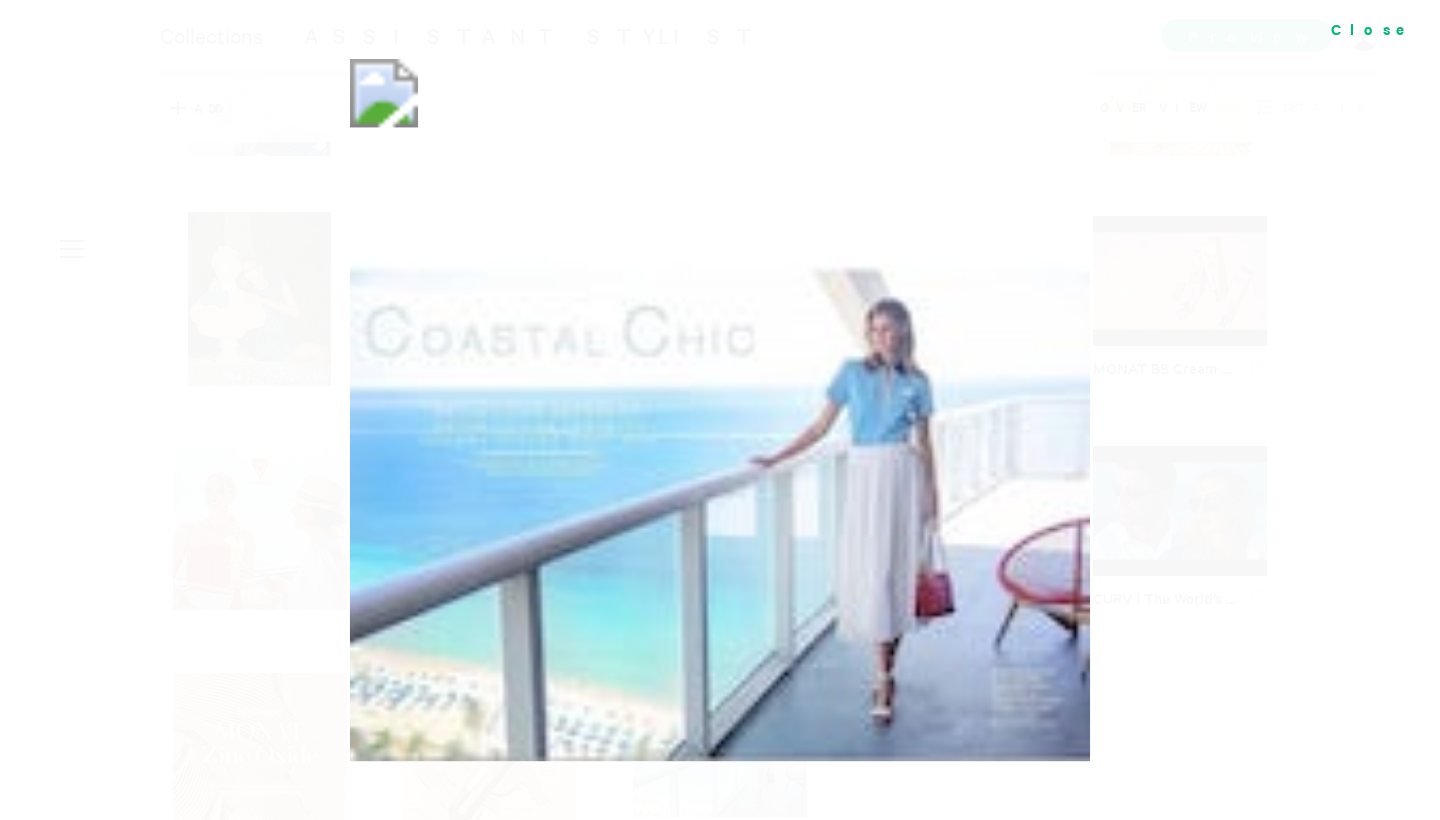 click on "Close" at bounding box center [1376, 28] 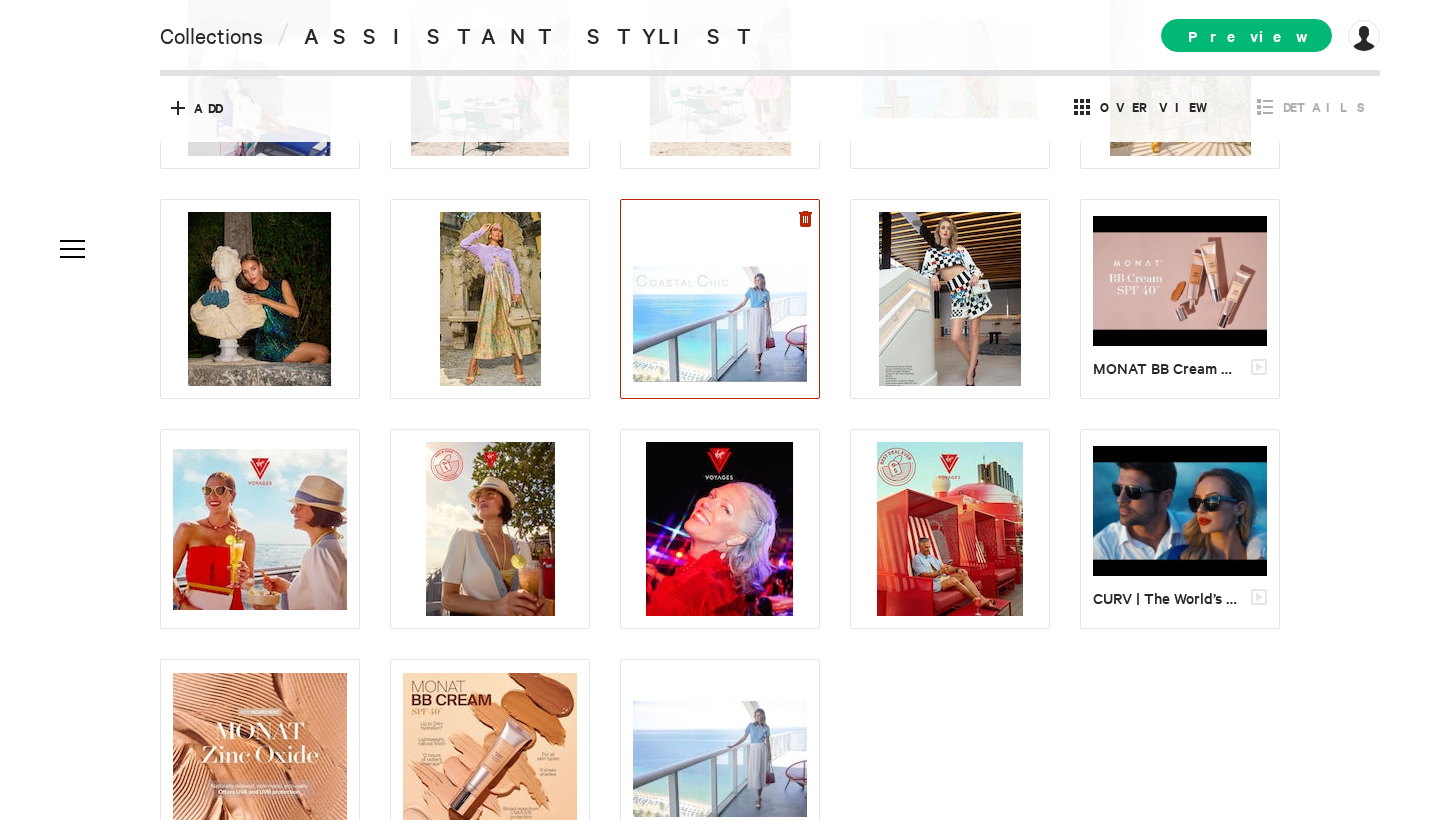 click 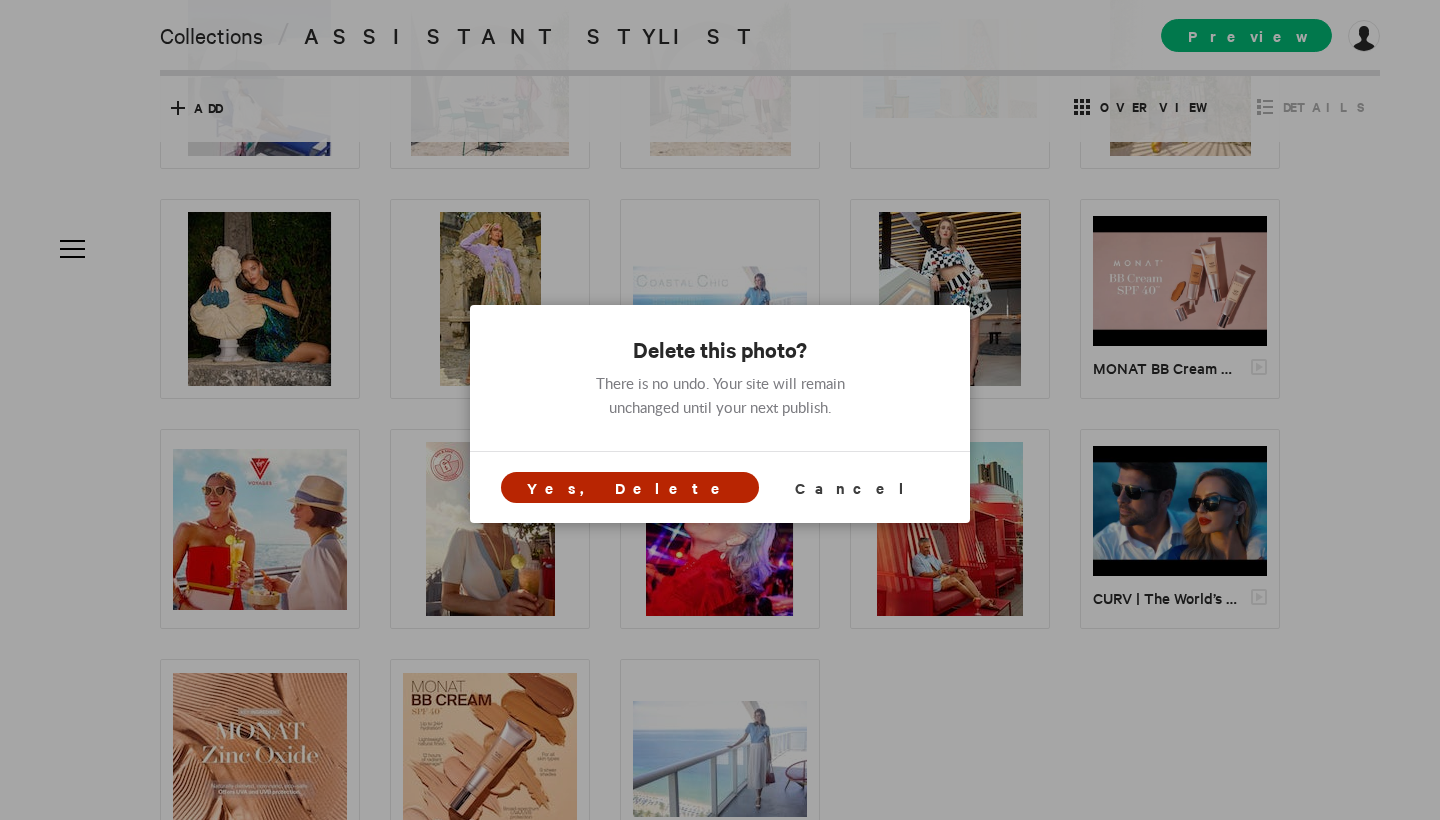 click on "Yes, Delete" at bounding box center (630, 487) 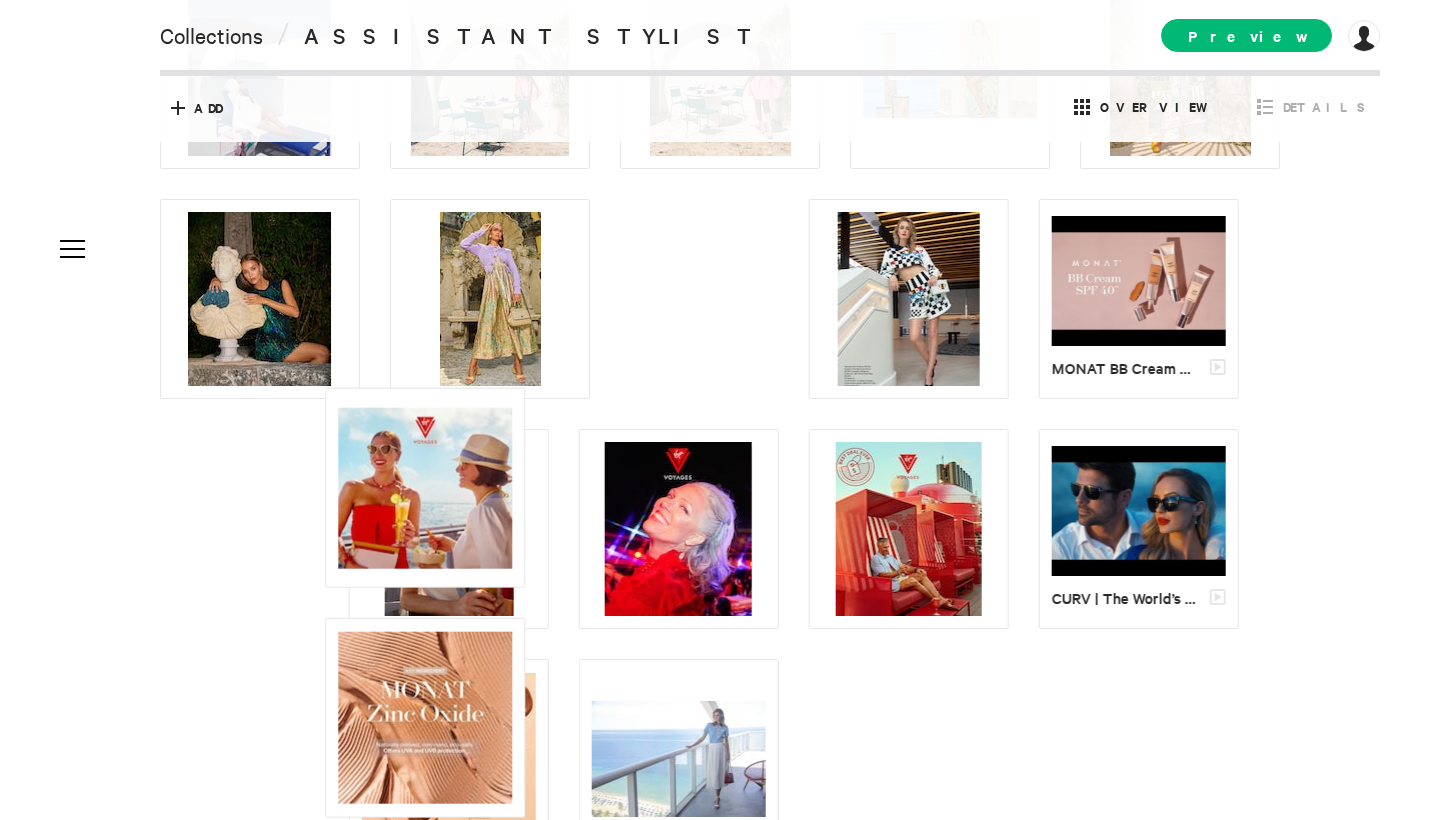 click on "Collections Pages About Contact Links Settings SEO Domain Add-ons Collections / ASSISTANT STYLIST   Preview [DOMAIN_NAME]... Subscription Collaborators My Sites My Account Sign out Select  All shift+click  to select multiple 0  Selected LEAD STYLIST/CREATIVE DIRECTOR Move Add Cancel Overview Details MONAT BB Cream SPF 40™️ | Broad-Spectrum Moisturizer | Skincare CURV | The World’s First Curved Chronograph Movement Poster ? Remove Poster Title ASSISTANT STYLIST Subtitle  Optional SEO Abstract ? Optional Content Optional Featured are a collection of shoots where I've had the honor of working as an assistant wardrobe and/or props stylist.
Featured are a collection of shoots where I’ve had the honor of working as an assistant wardrobe and/or props stylist.
Style with Markdown Options Hide from preview/publish Disable image zoom Gallery description
Style with Markdown Uploaded [DATE] [PERSON_NAME]-portada-de-vogue-junio-2025.jpeg 1600  x  2400 Gallery description
1600  x  2176" at bounding box center [720, 410] 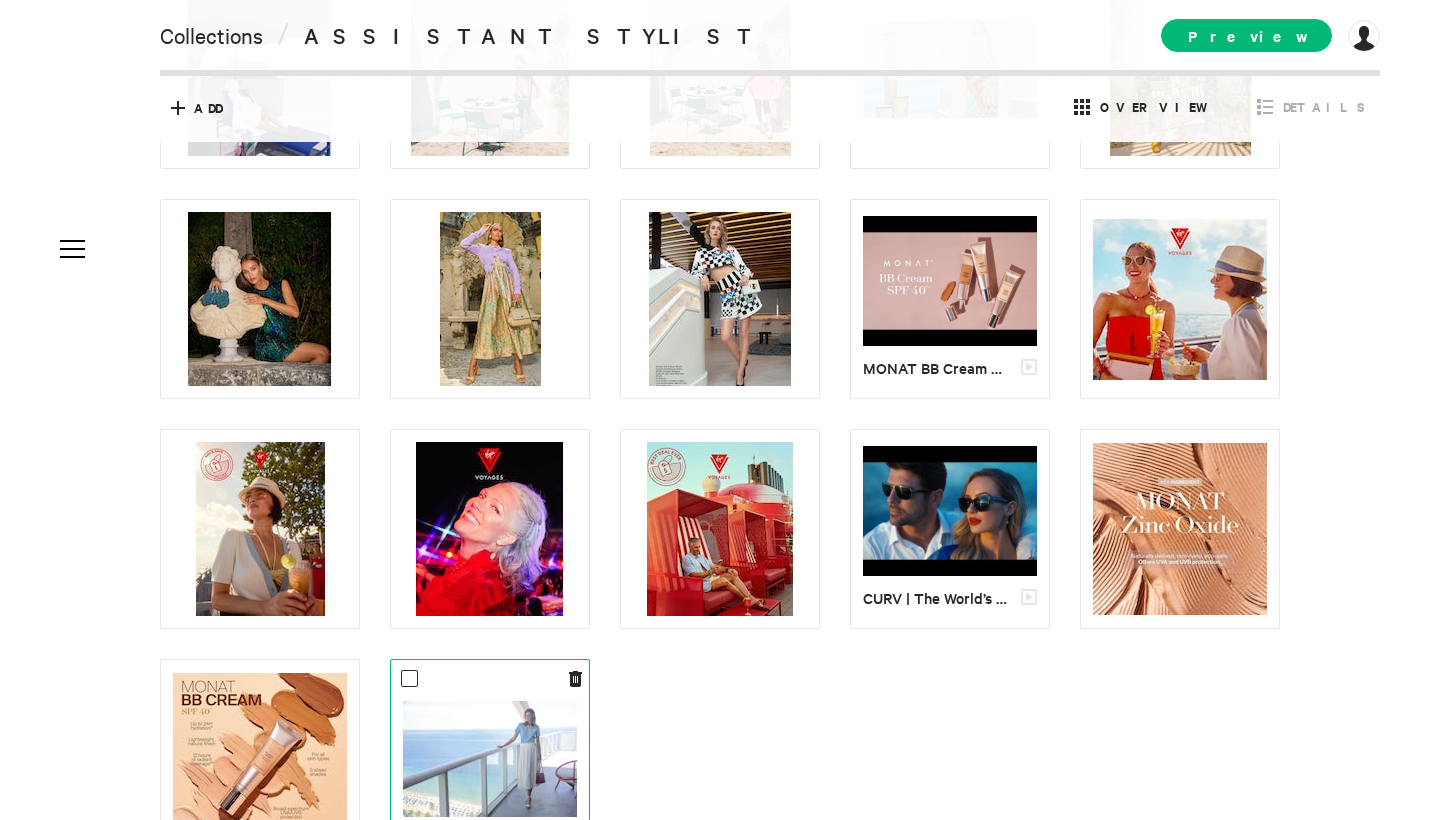 click at bounding box center [490, 759] 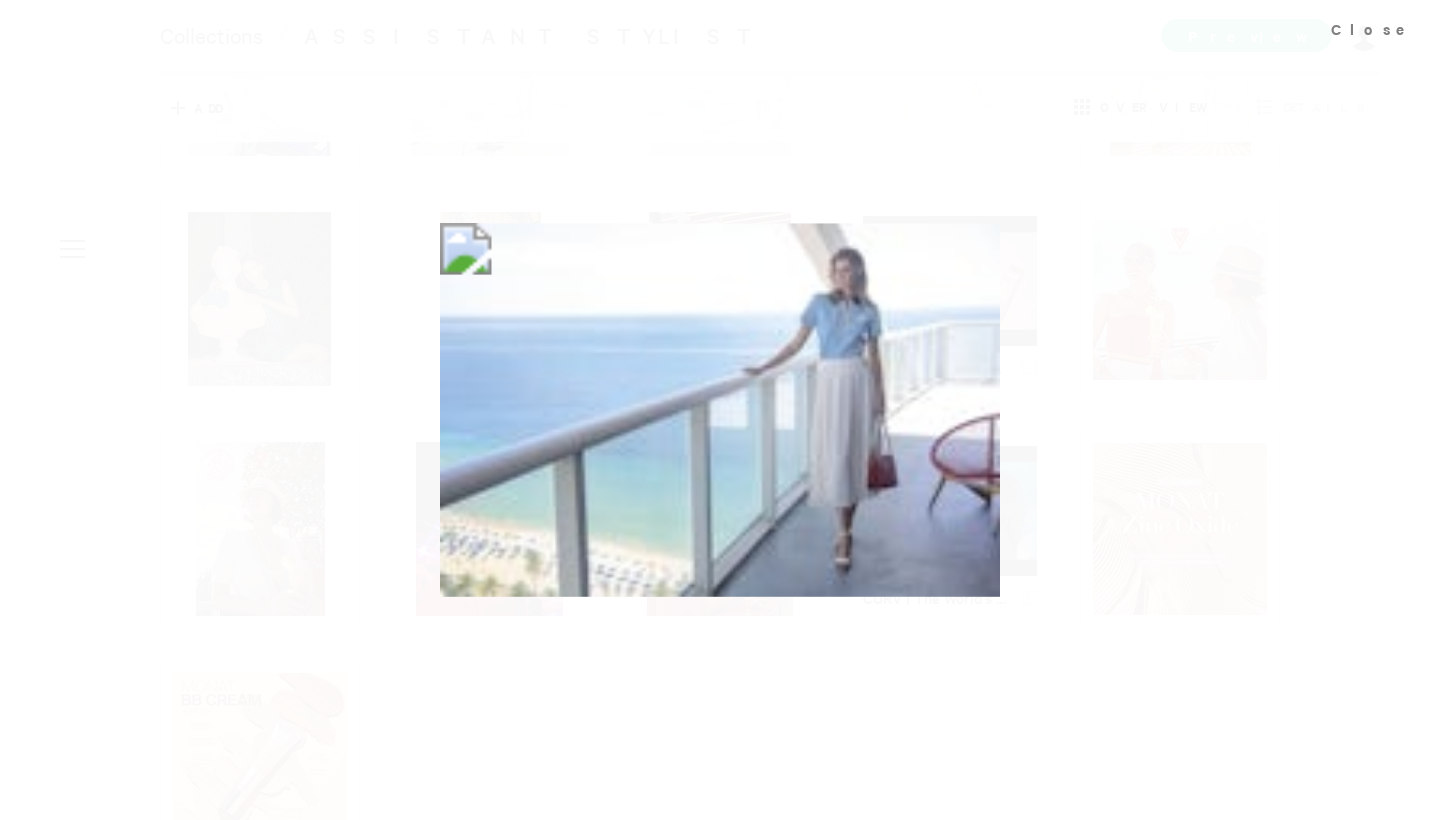 click at bounding box center (720, 410) 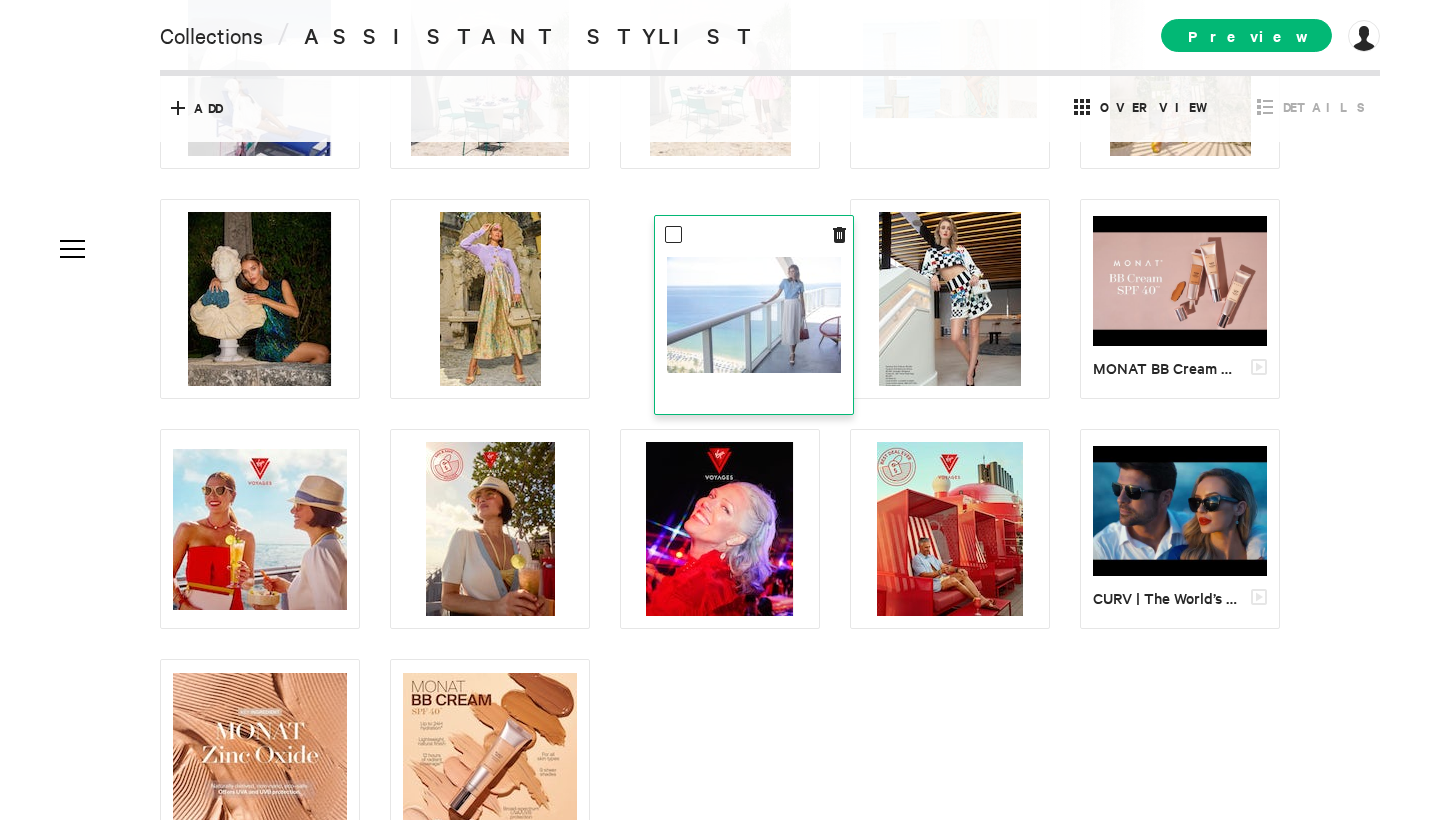 click at bounding box center (754, 315) 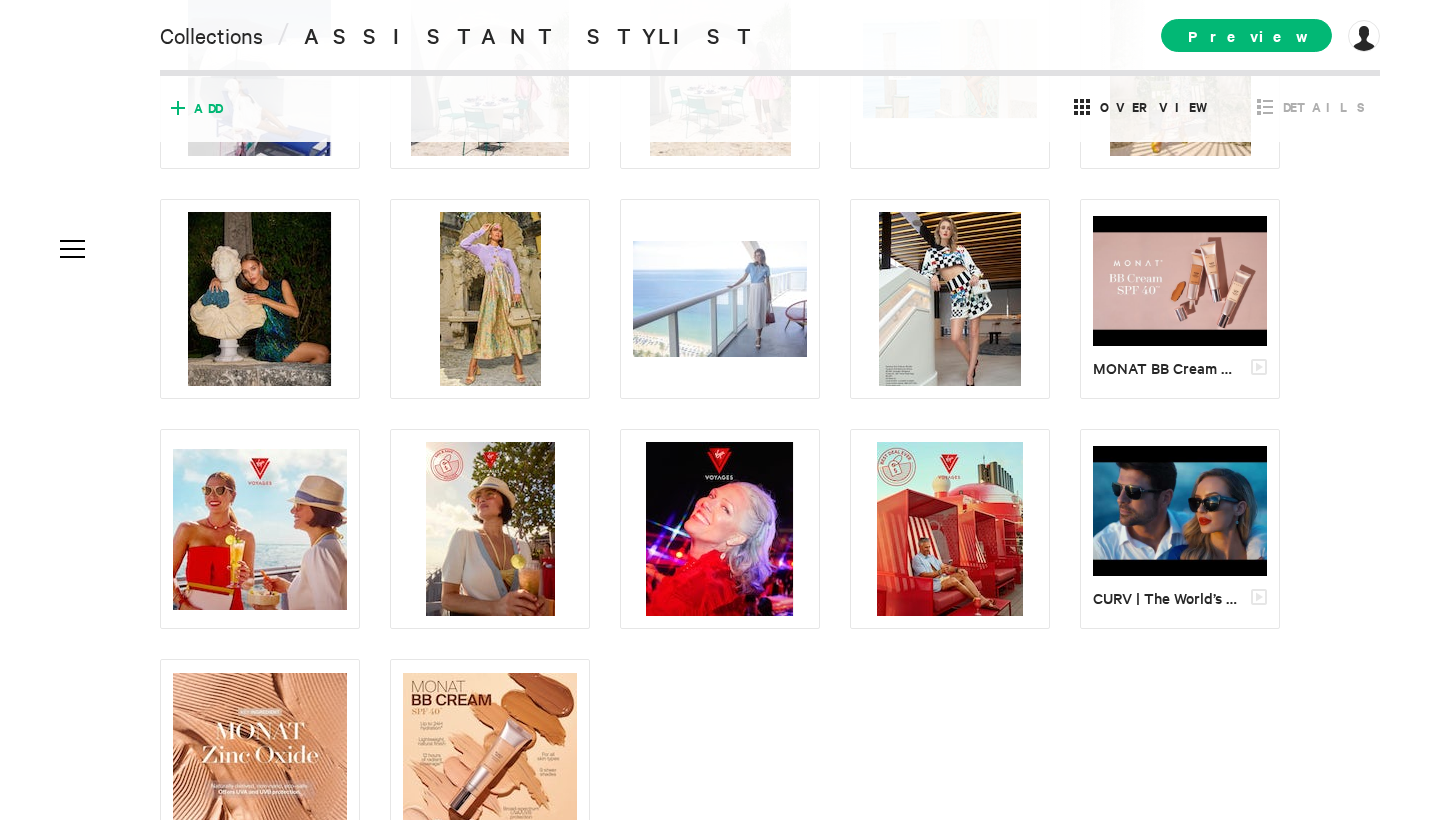 click on "Add" at bounding box center (192, 108) 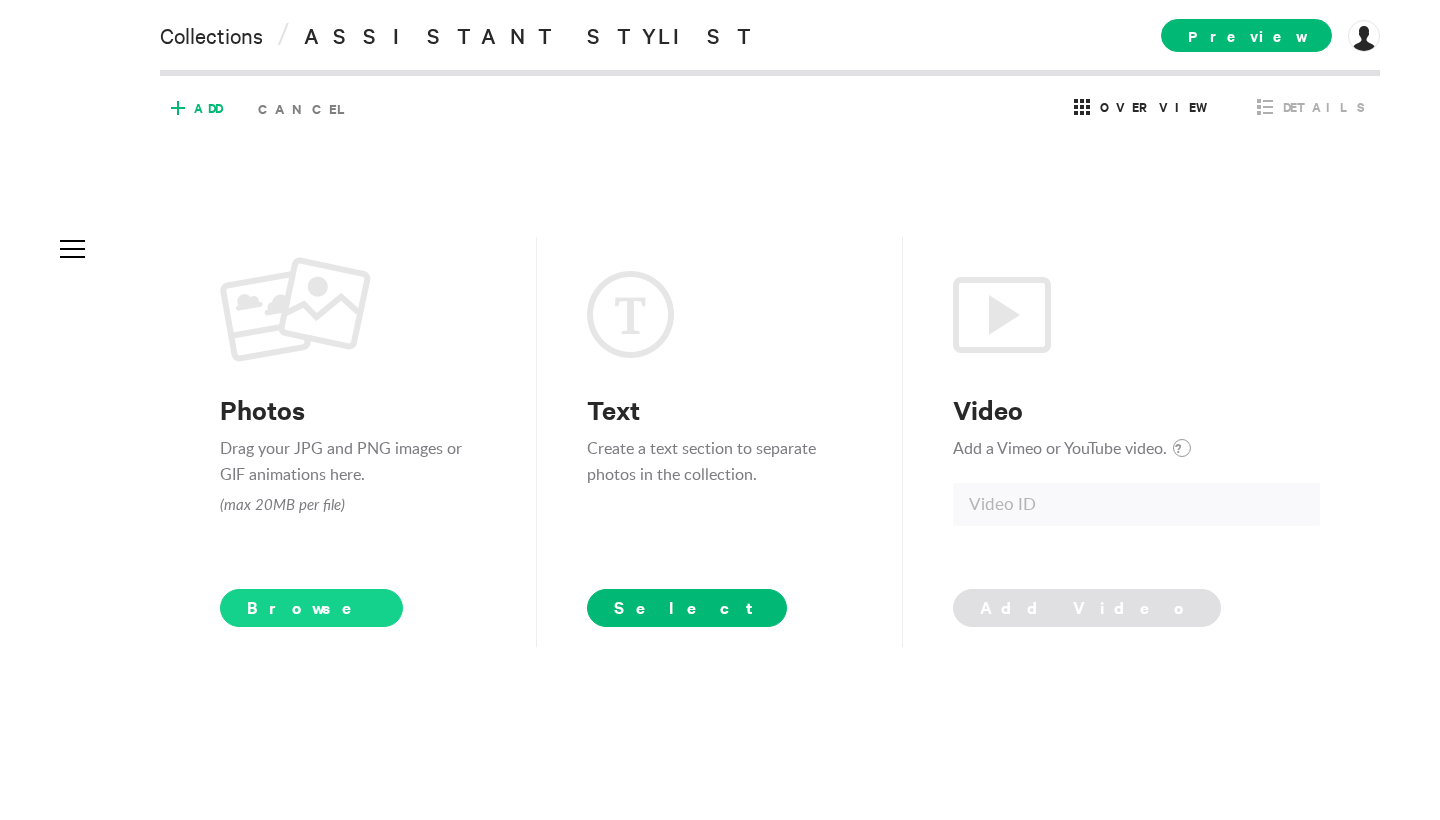 click on "Browse" at bounding box center (311, 608) 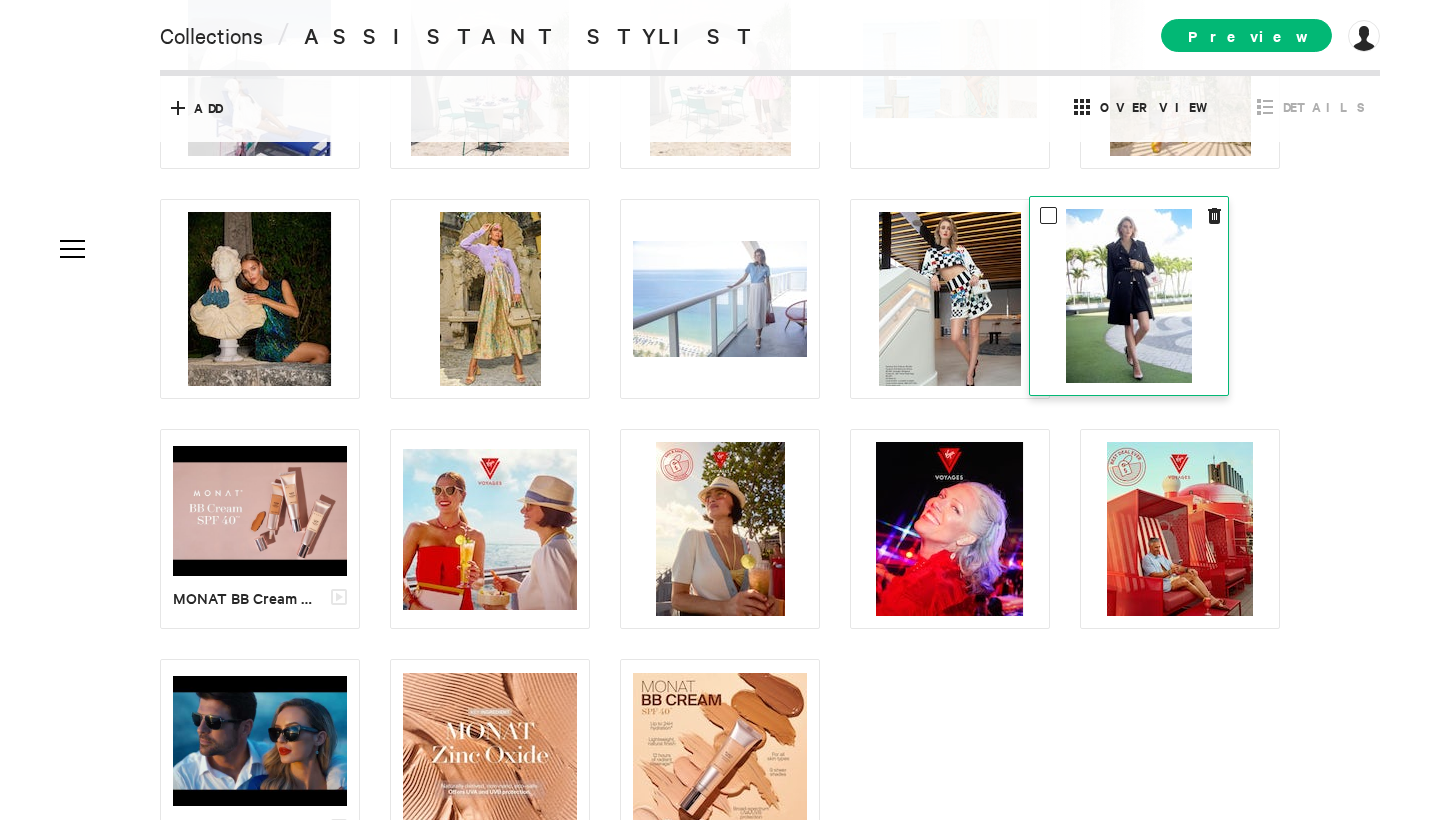 click at bounding box center (1129, 296) 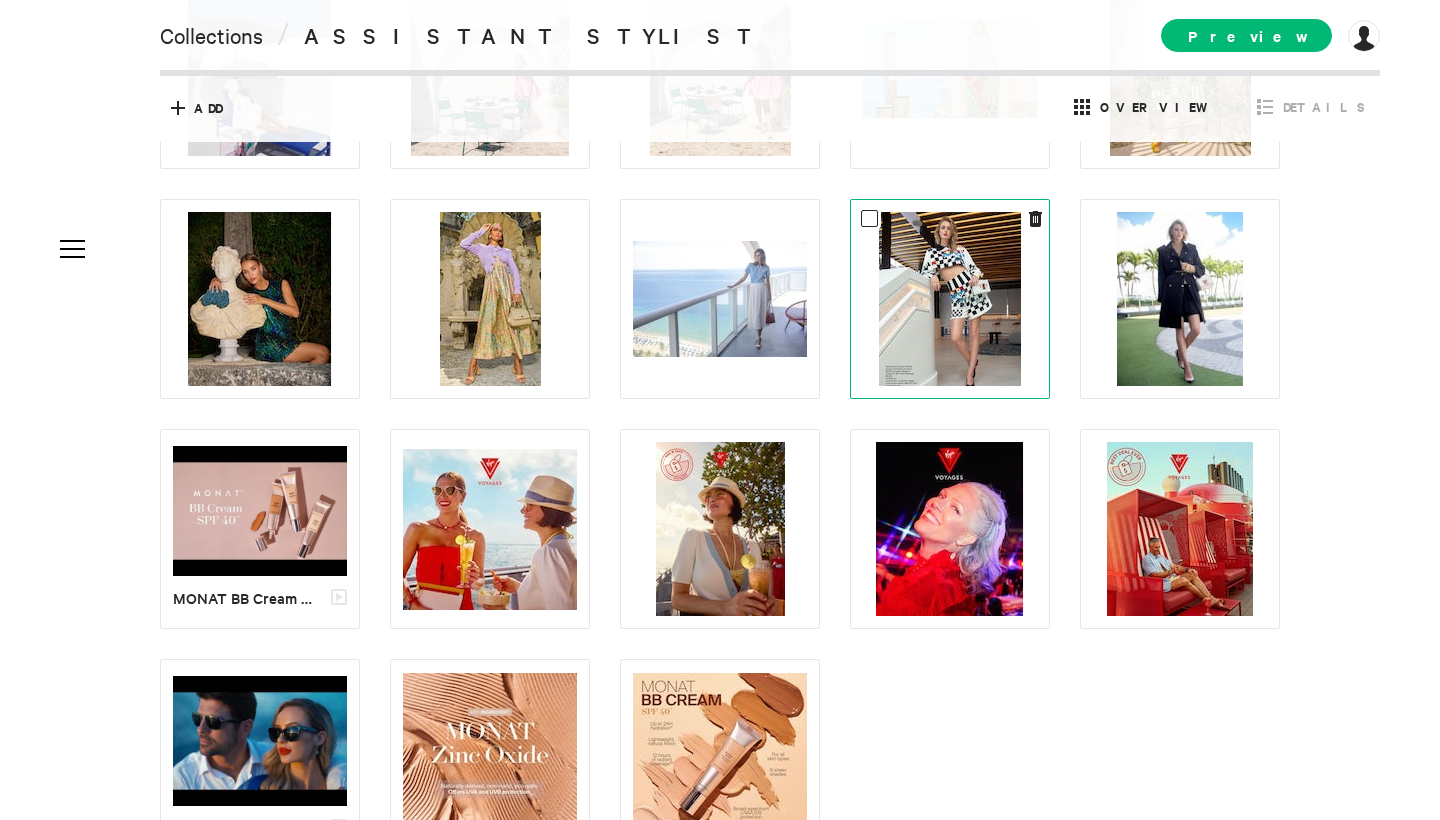 click at bounding box center [950, 299] 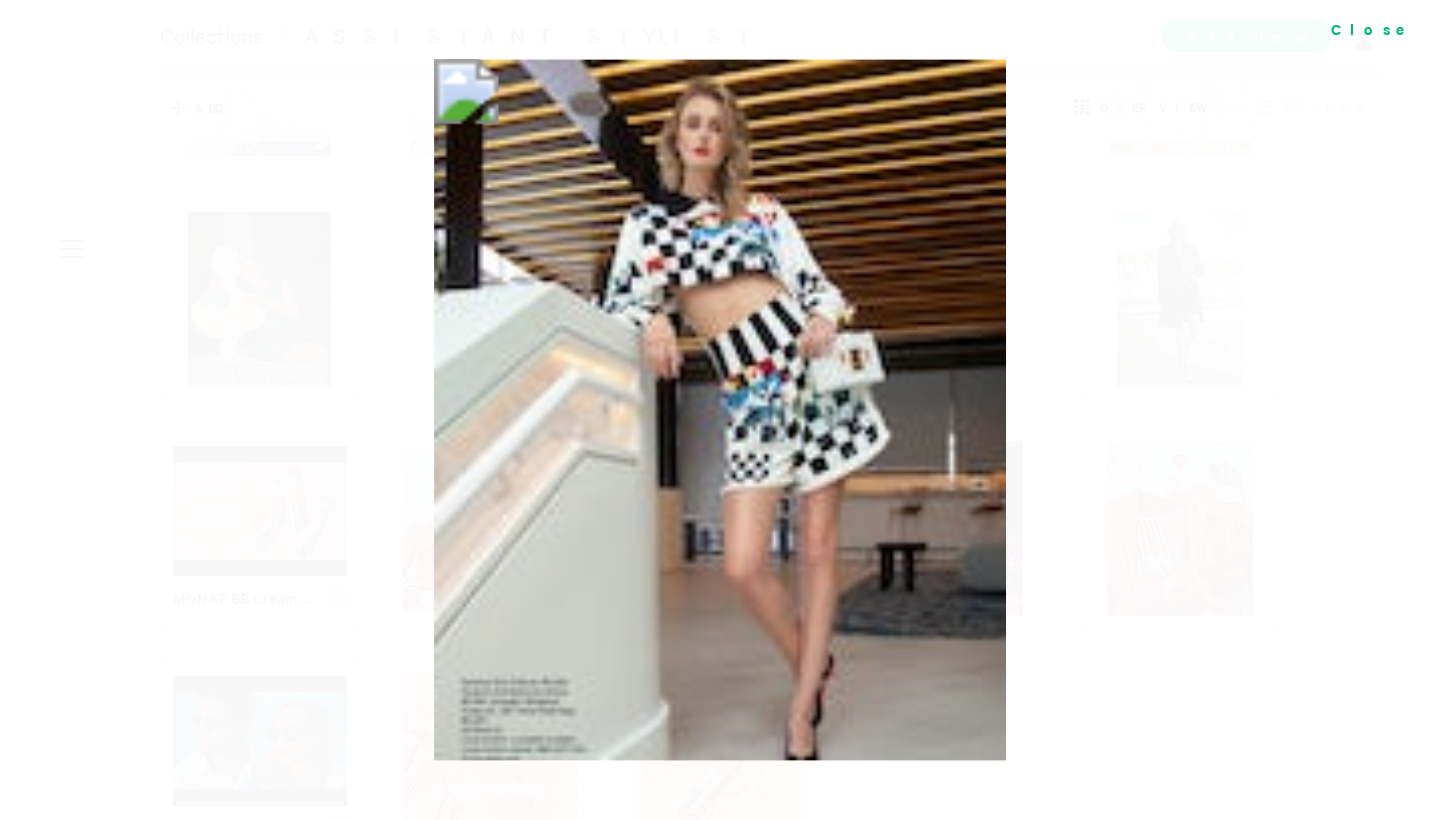 click on "Close" at bounding box center (1376, 28) 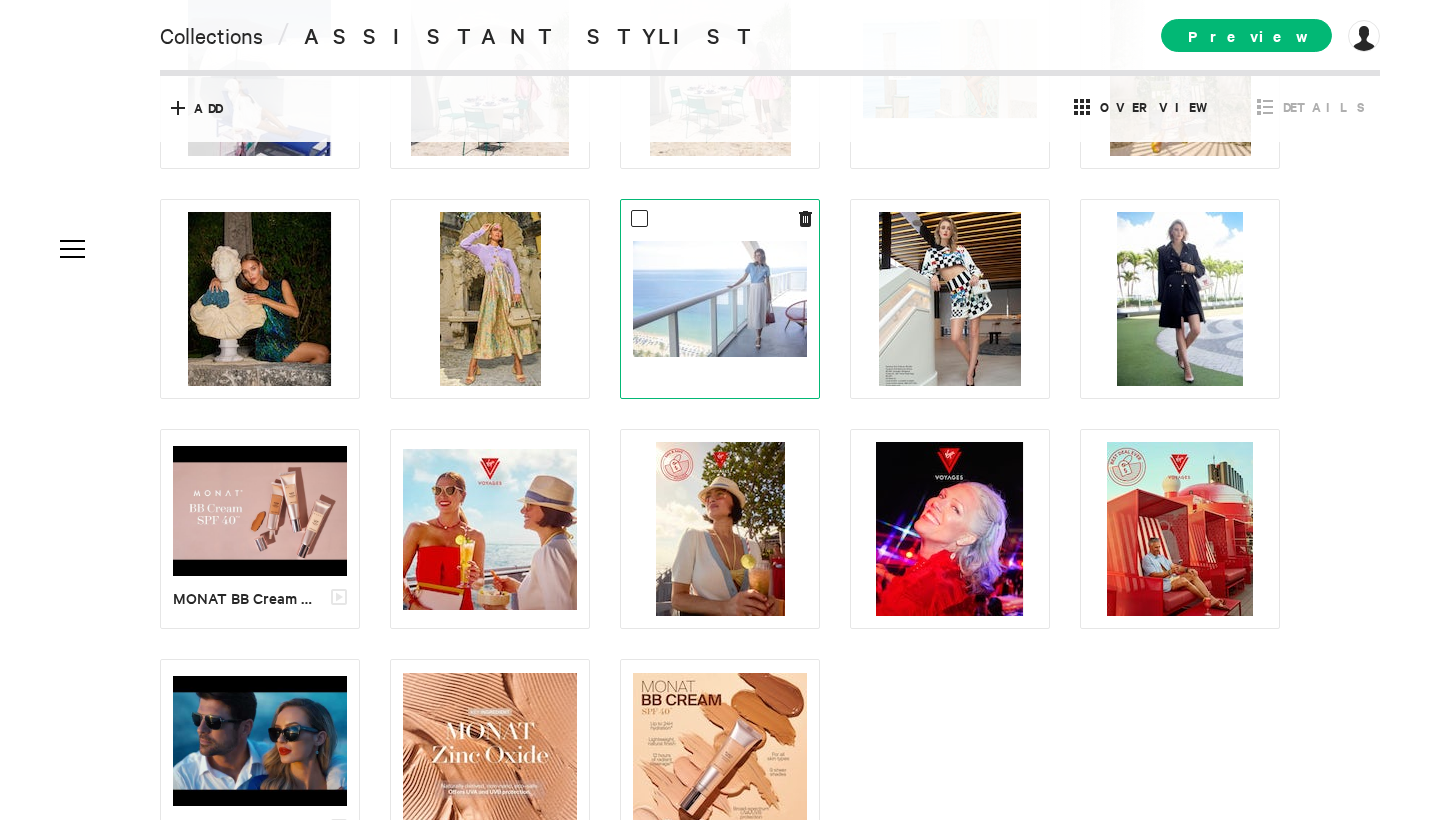 click at bounding box center (720, 299) 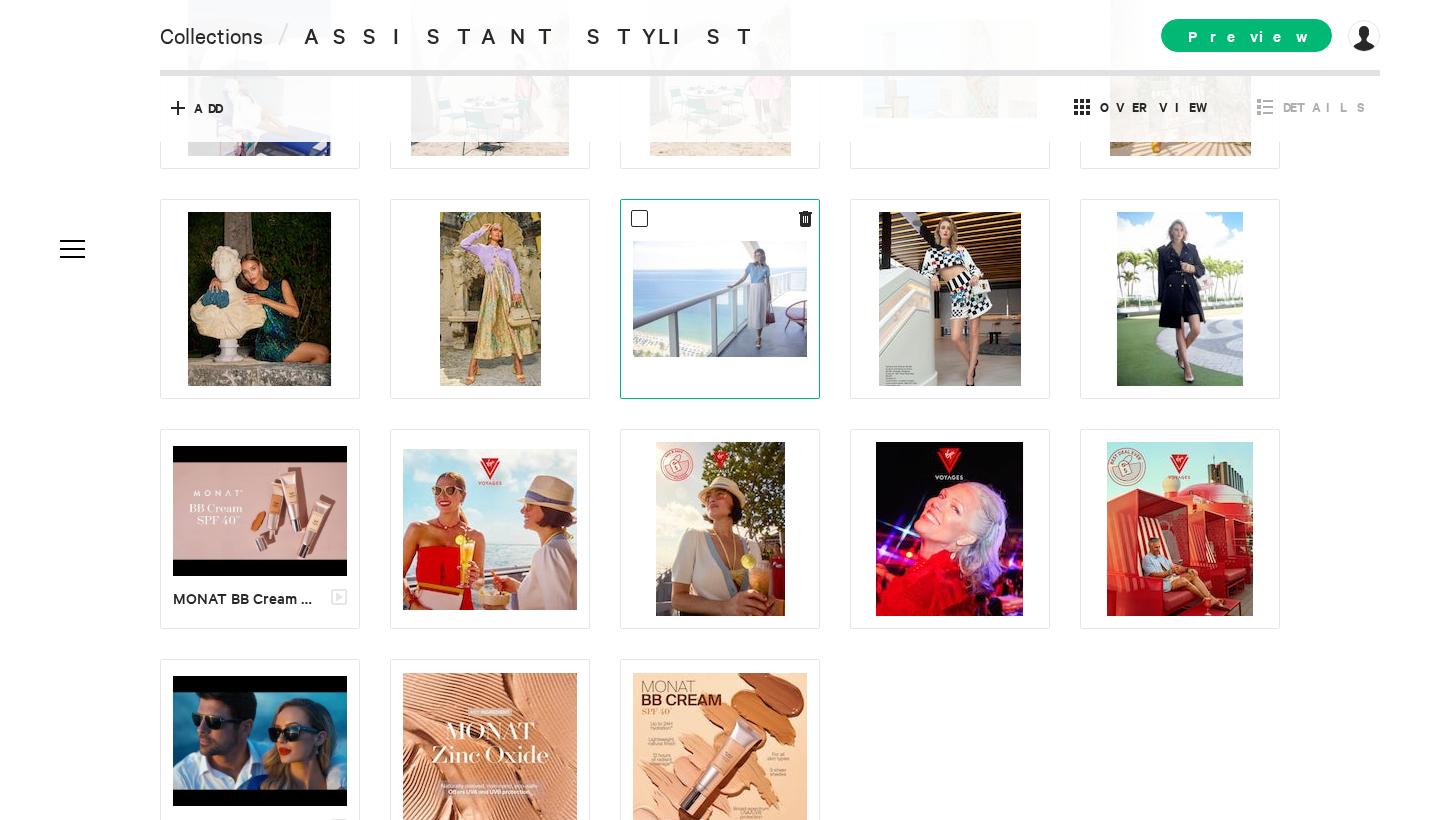 click at bounding box center (720, 299) 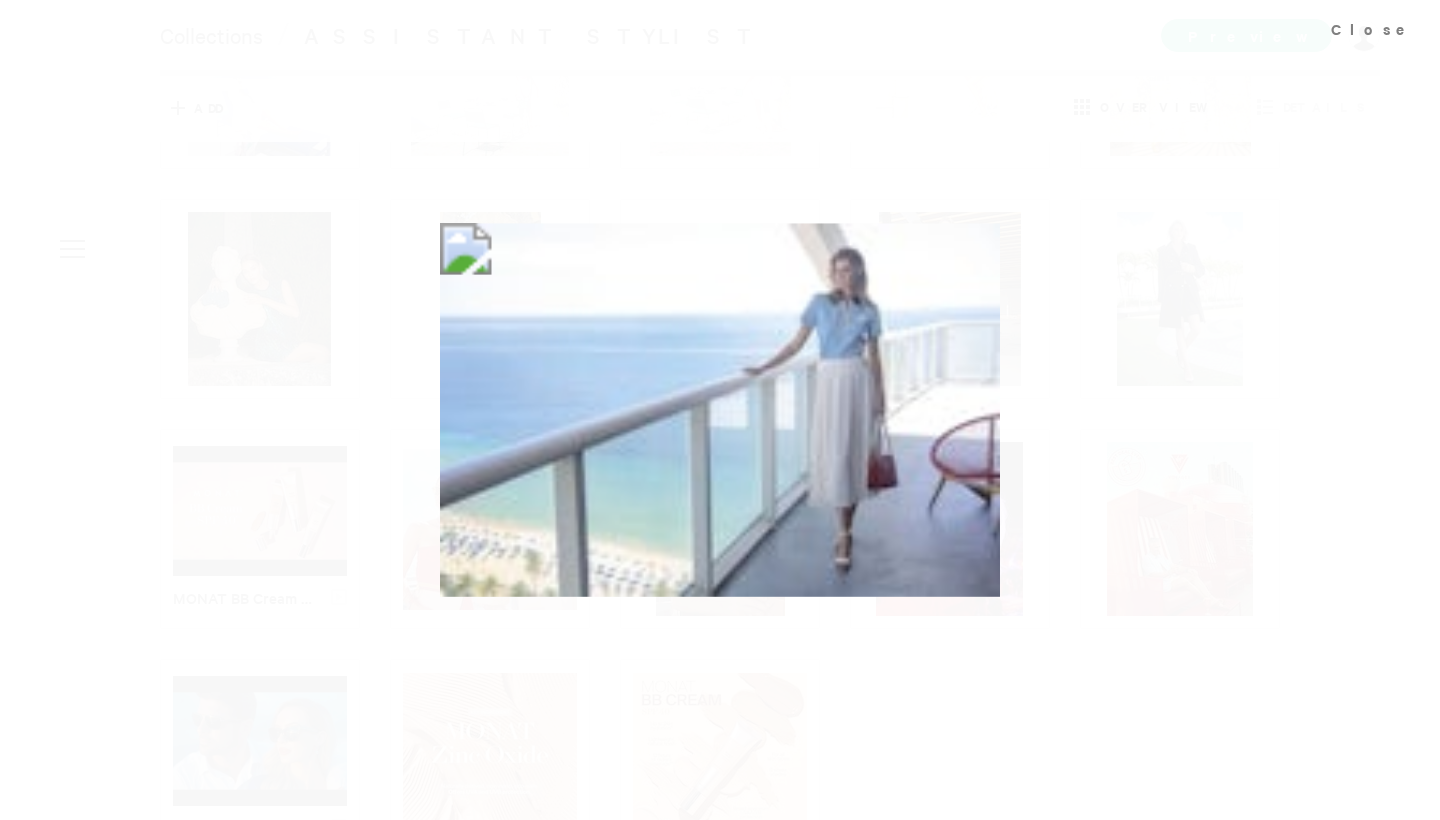 click at bounding box center (720, 410) 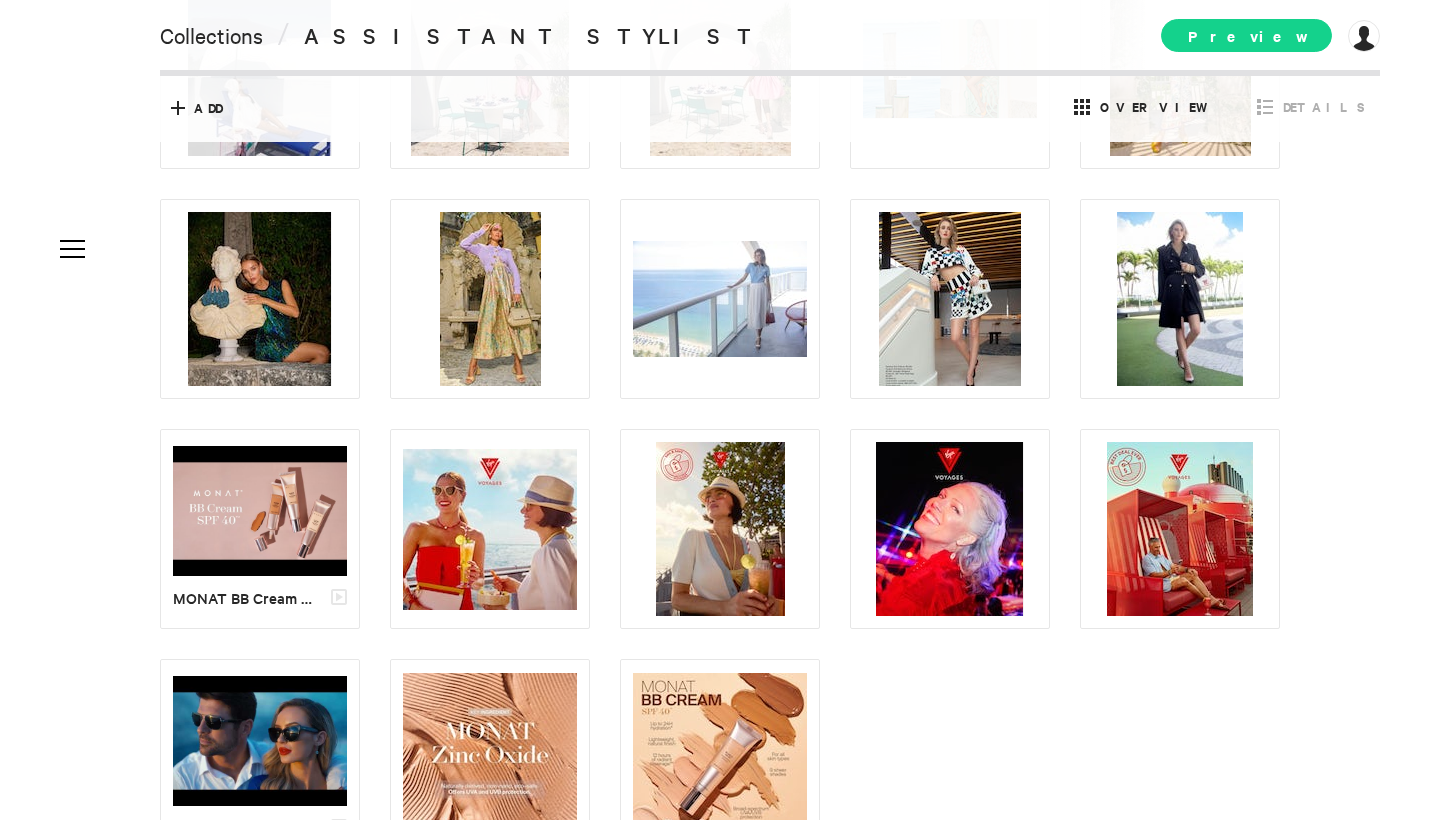 click on "Preview" at bounding box center [1246, 35] 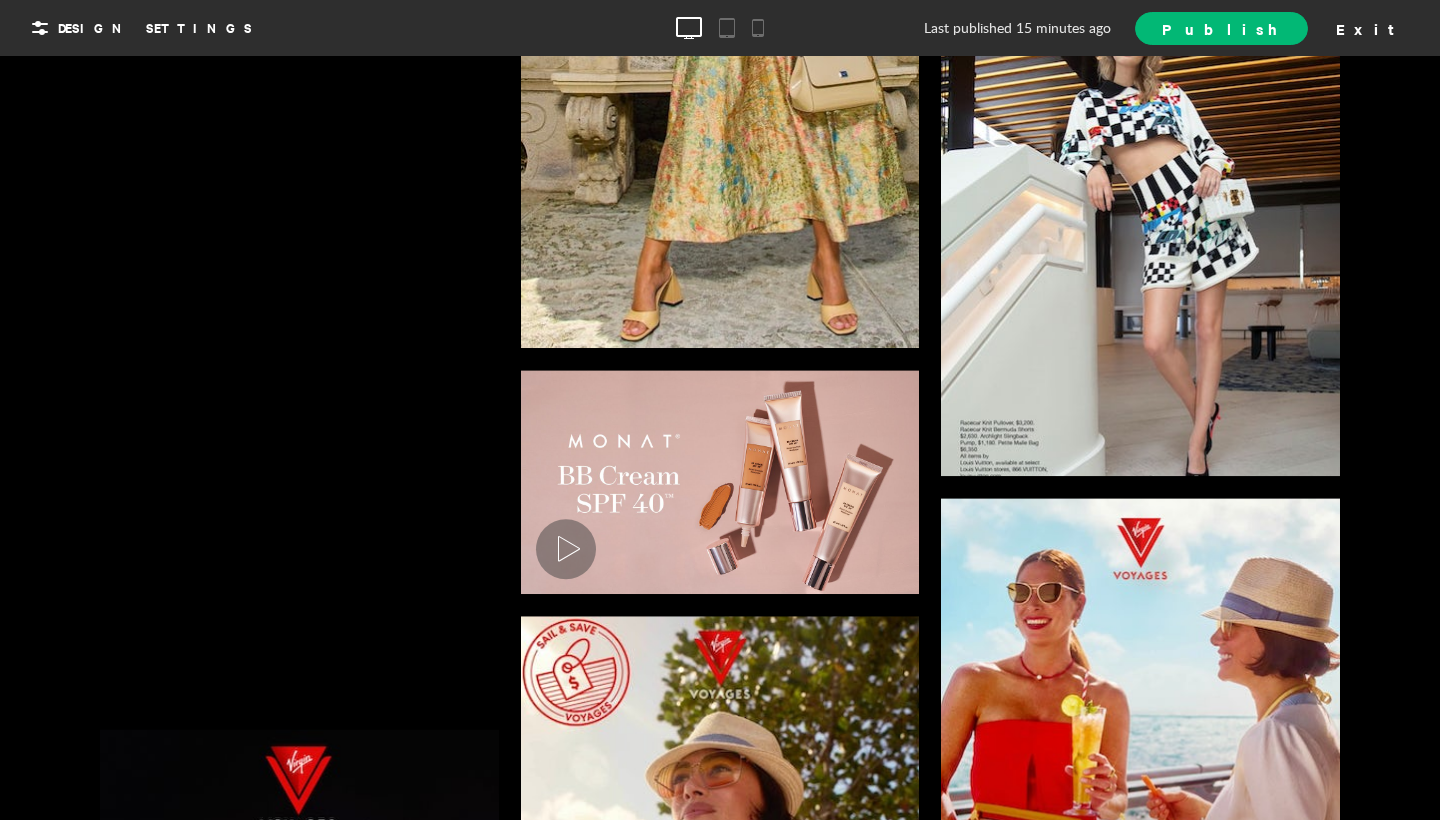 scroll, scrollTop: 3788, scrollLeft: 0, axis: vertical 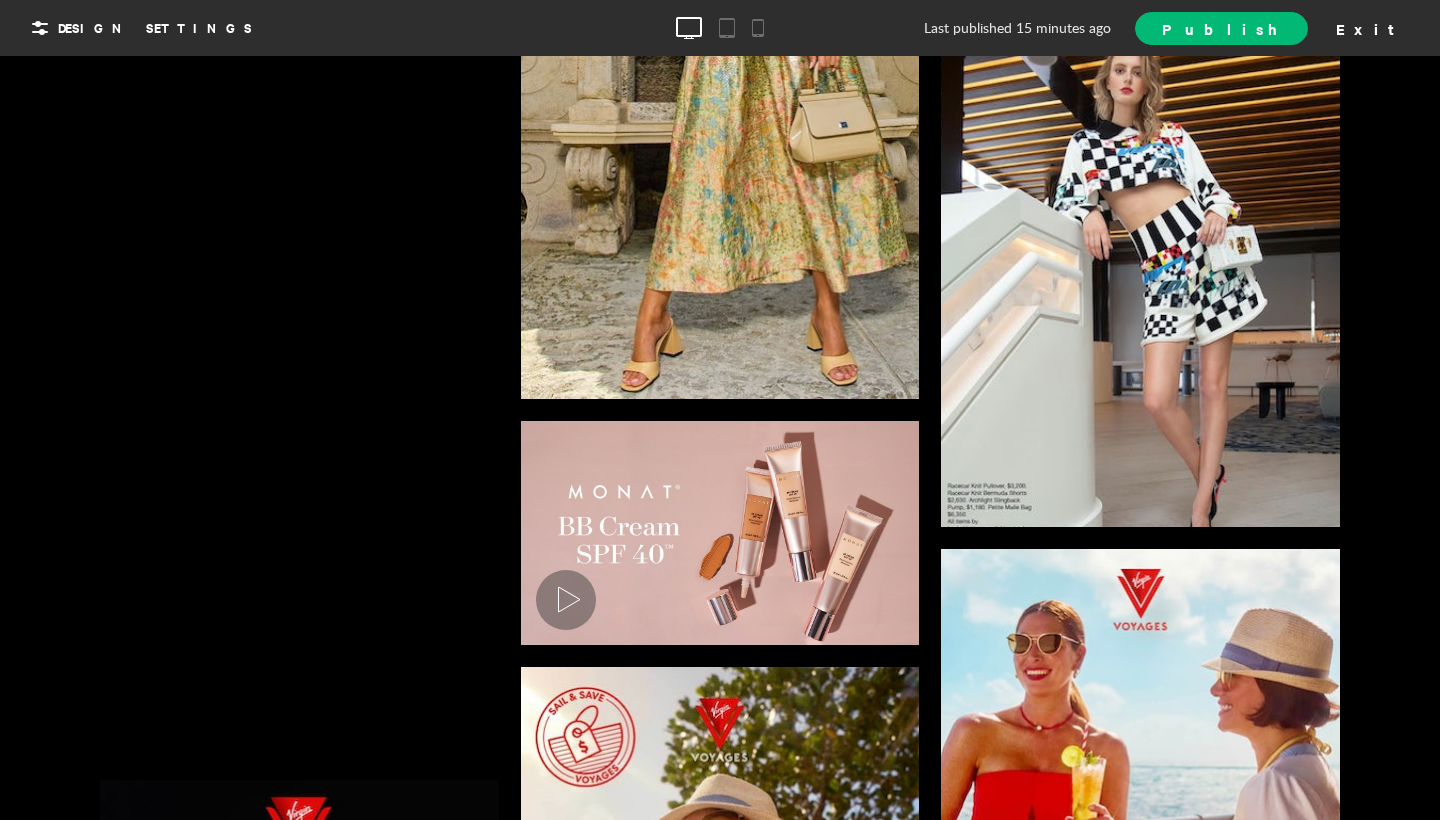 click at bounding box center [1140, 283] 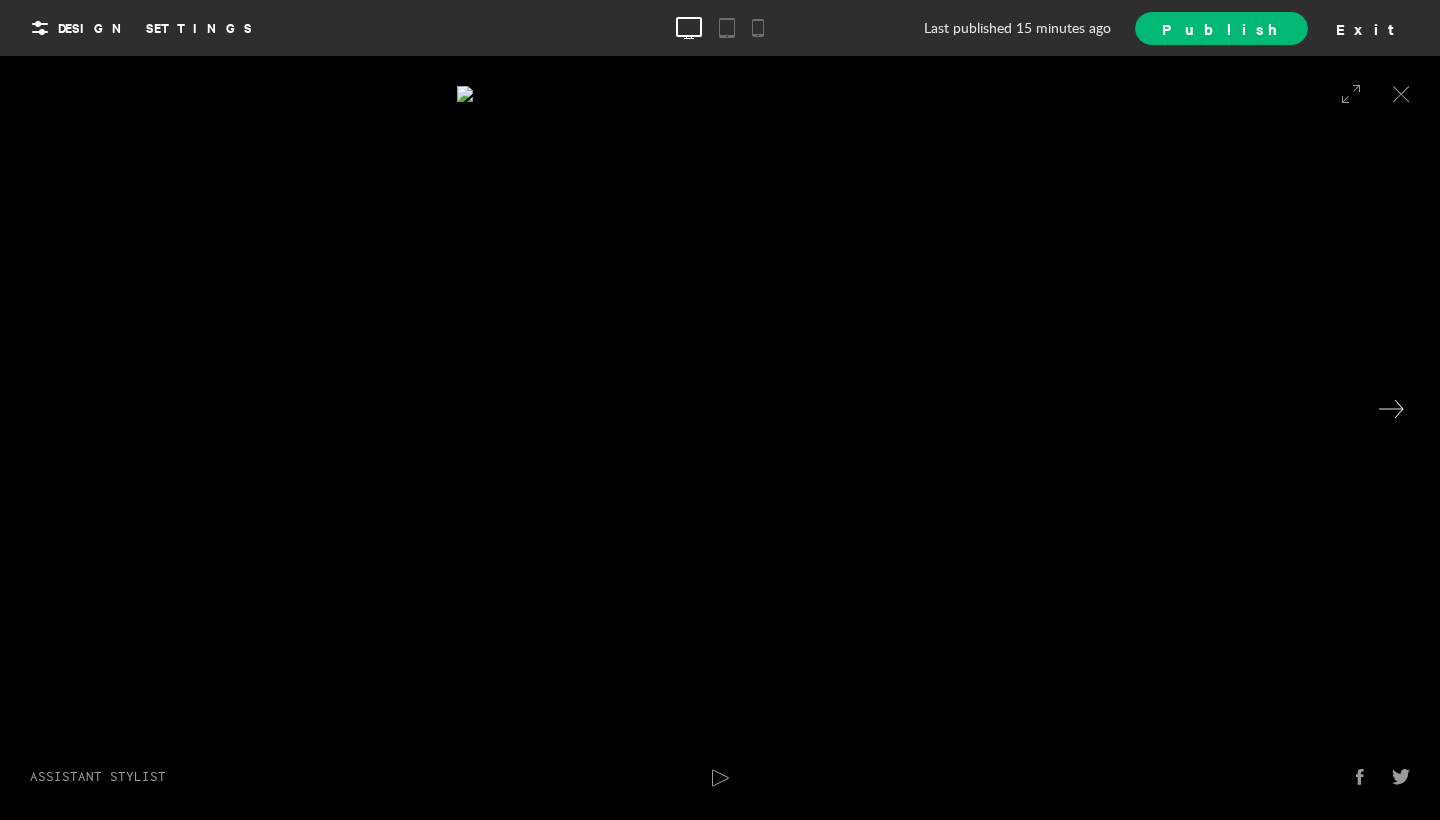 click 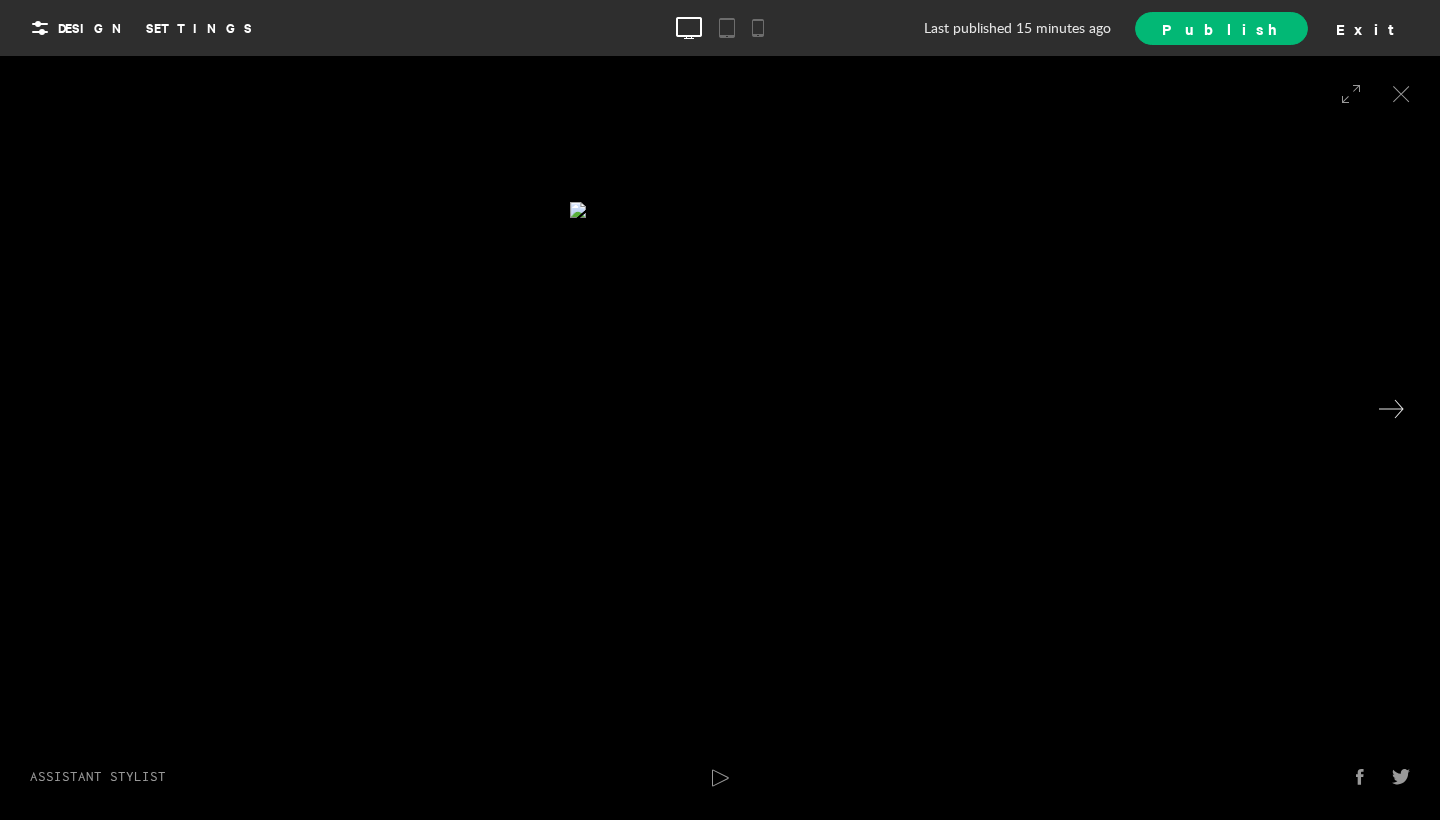 click 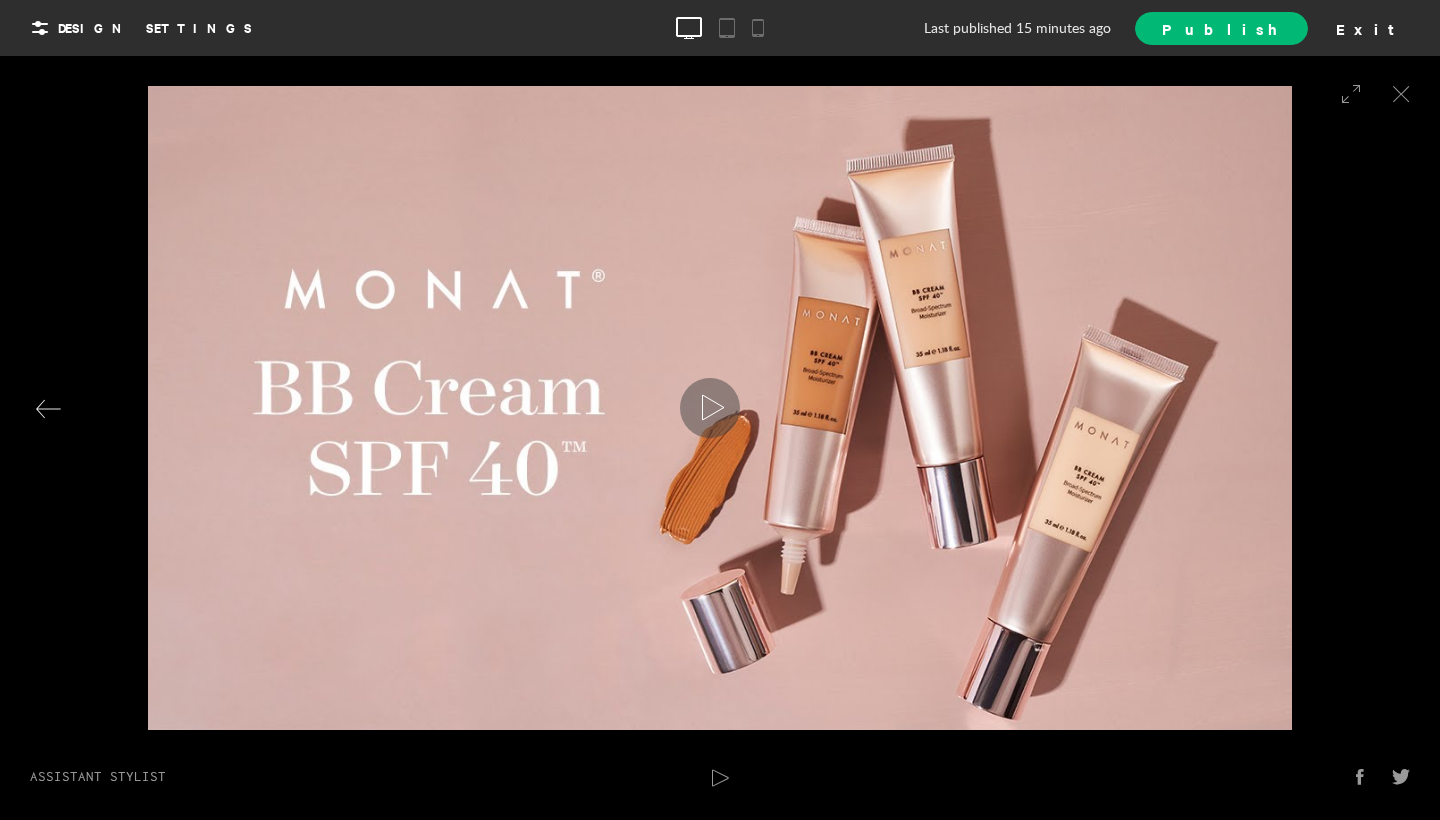 click 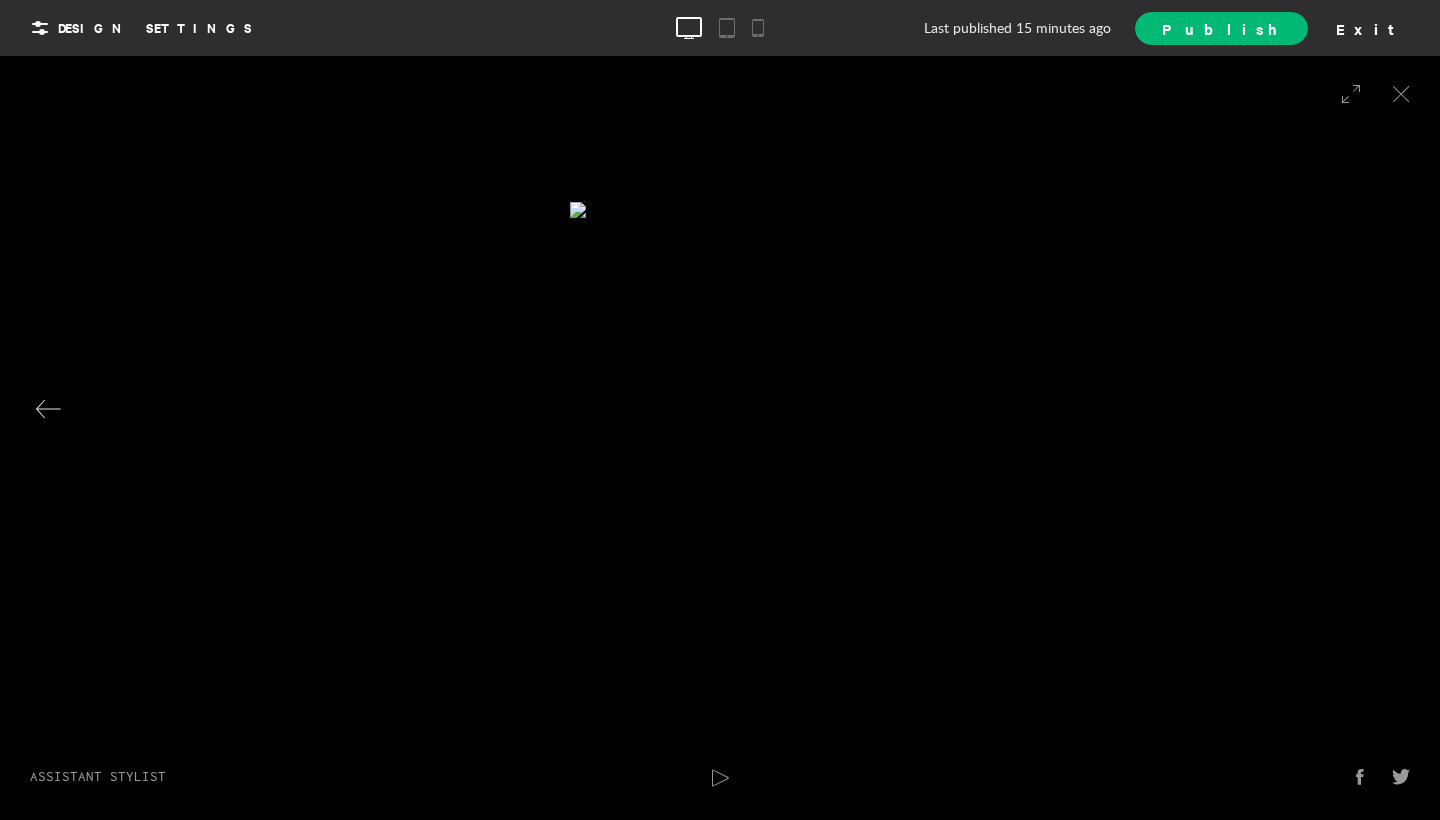 click 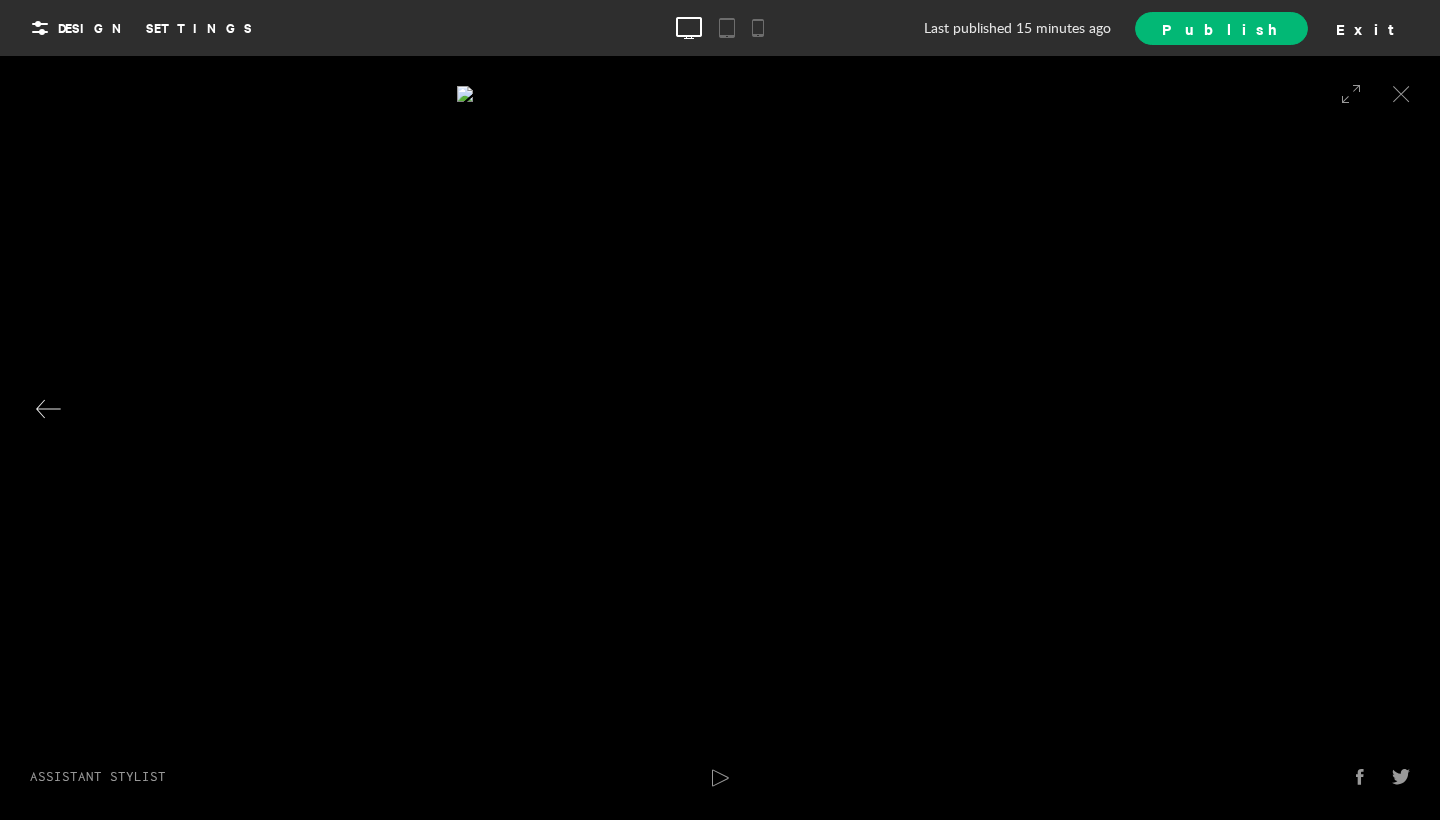 click 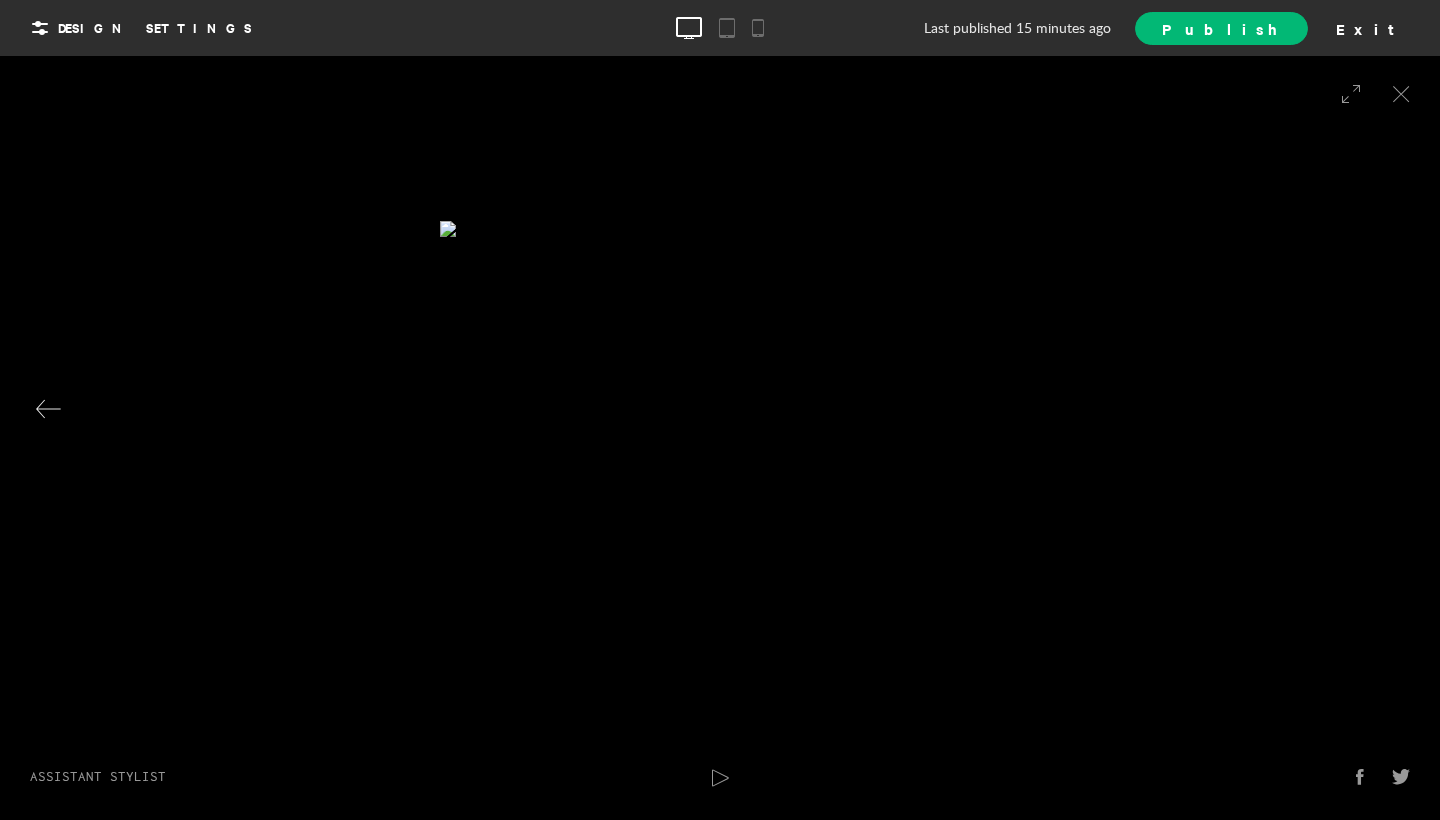click 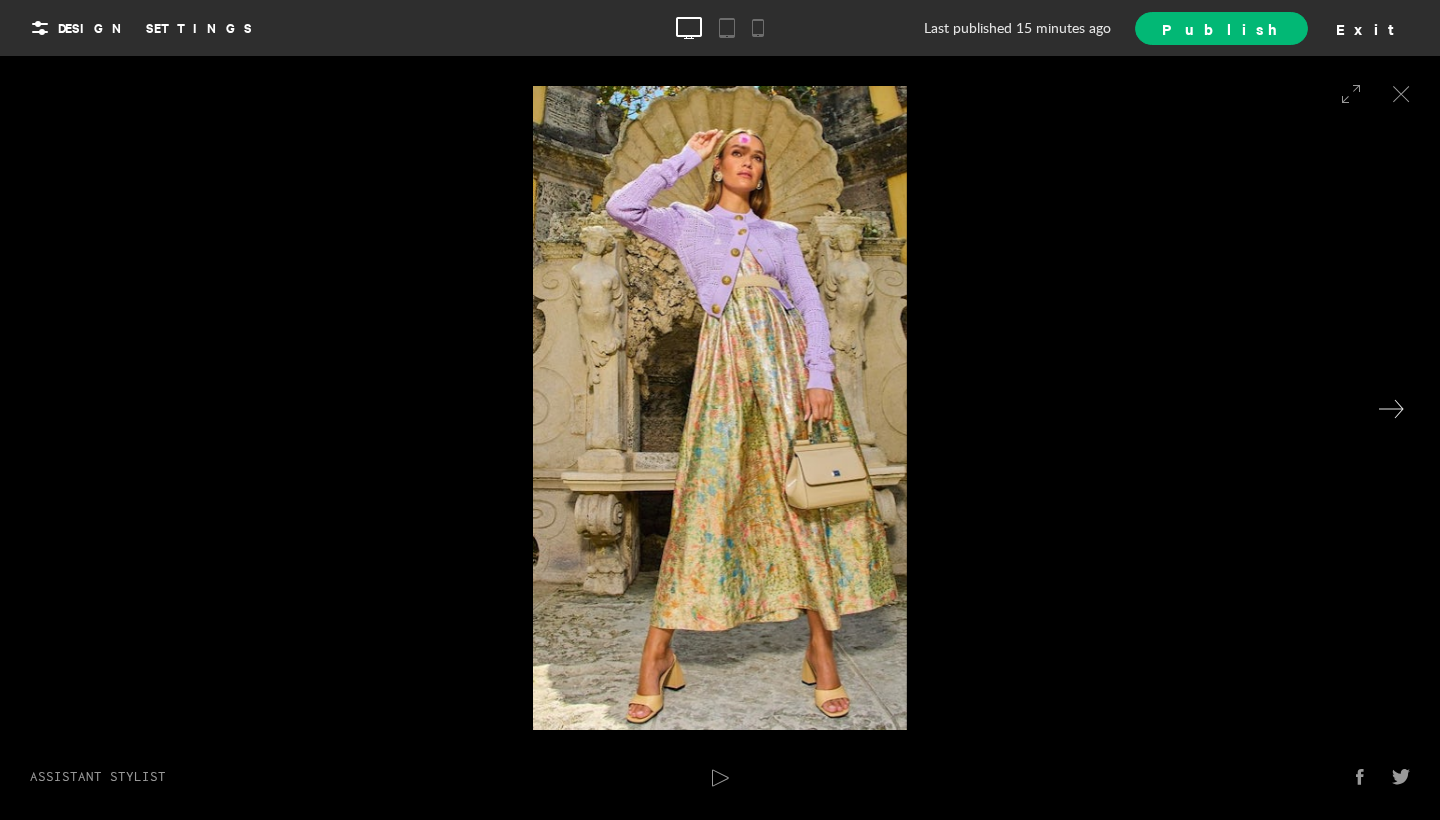 click 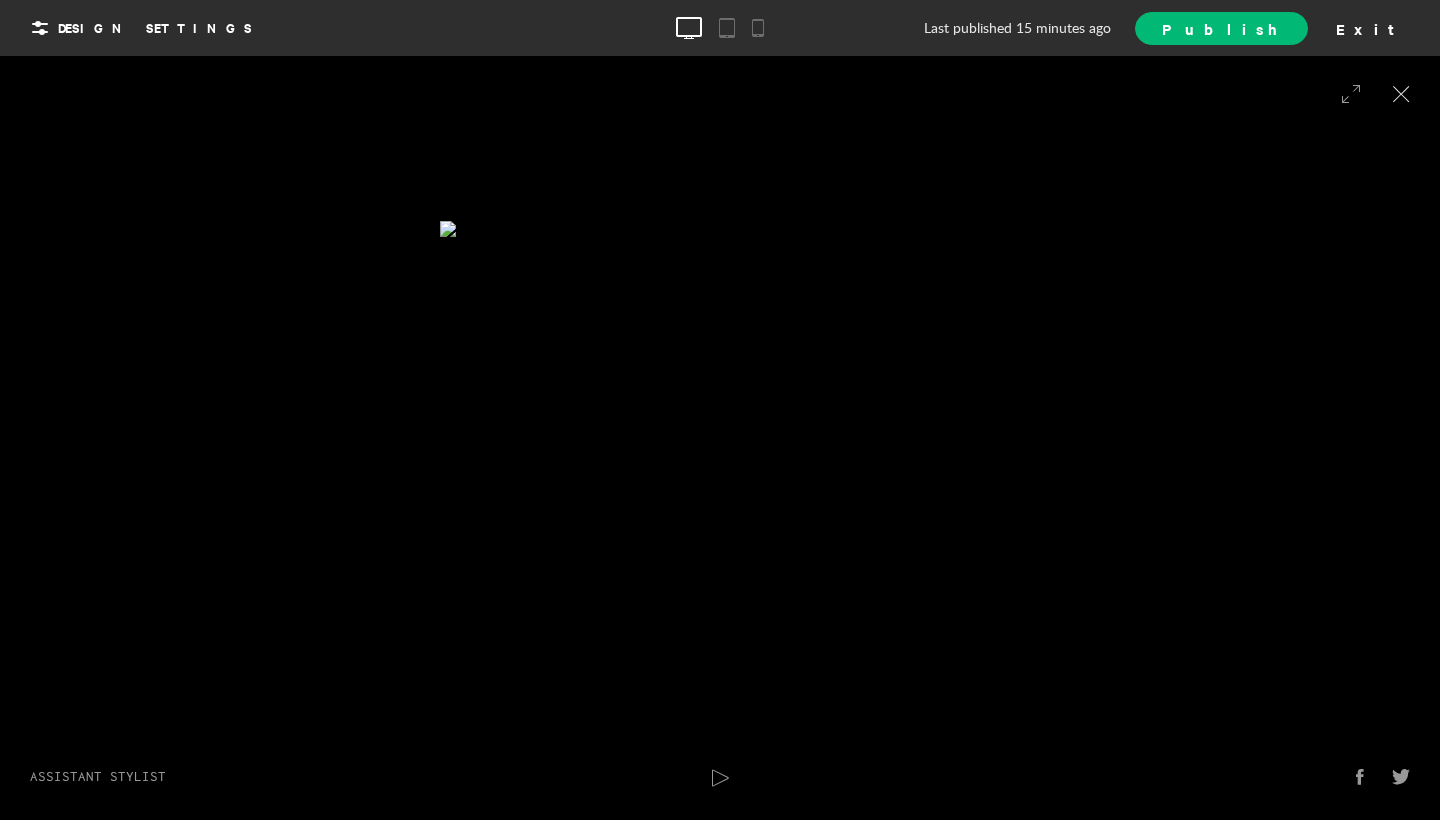 click 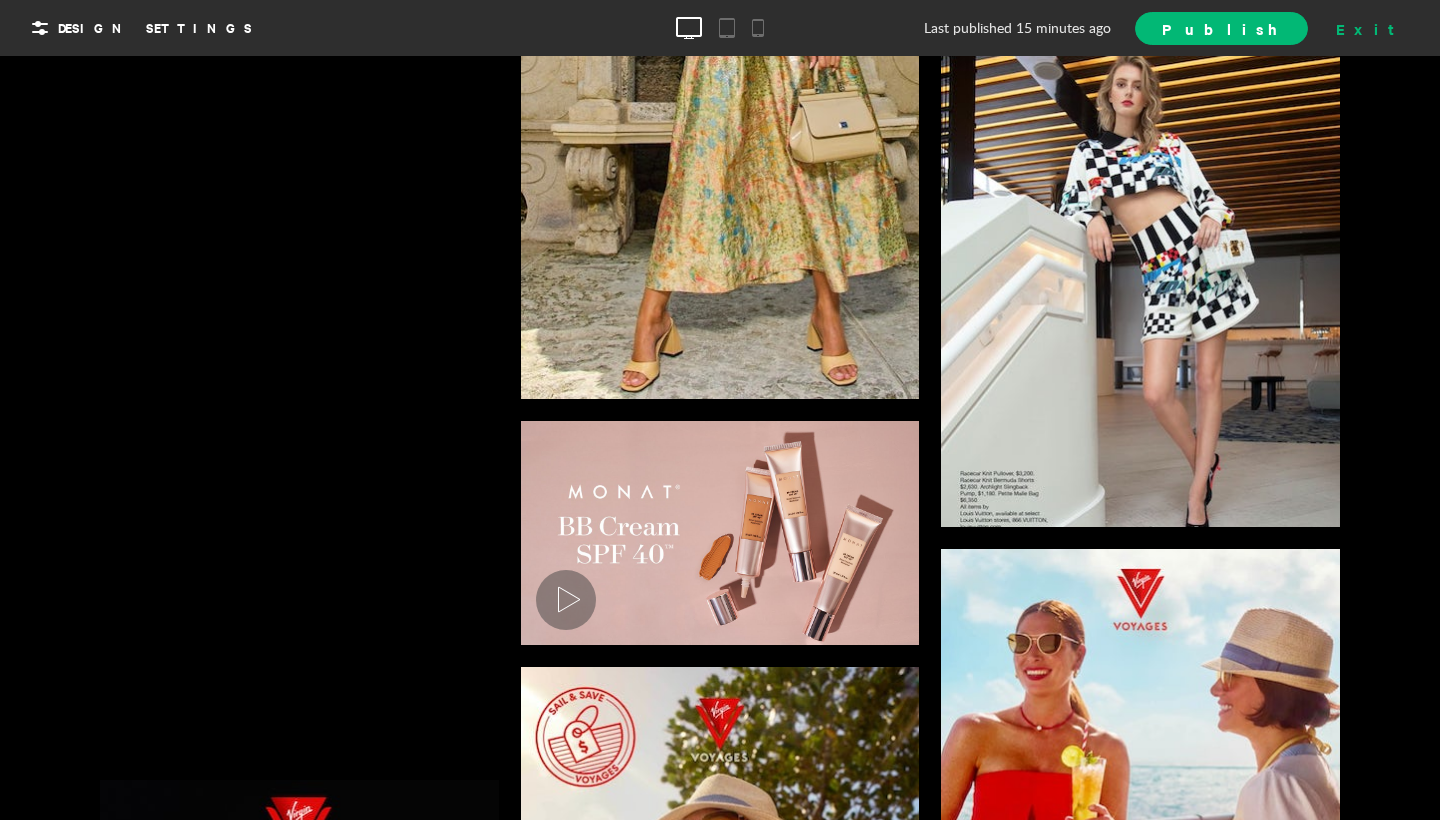 click on "Exit" at bounding box center [1372, 28] 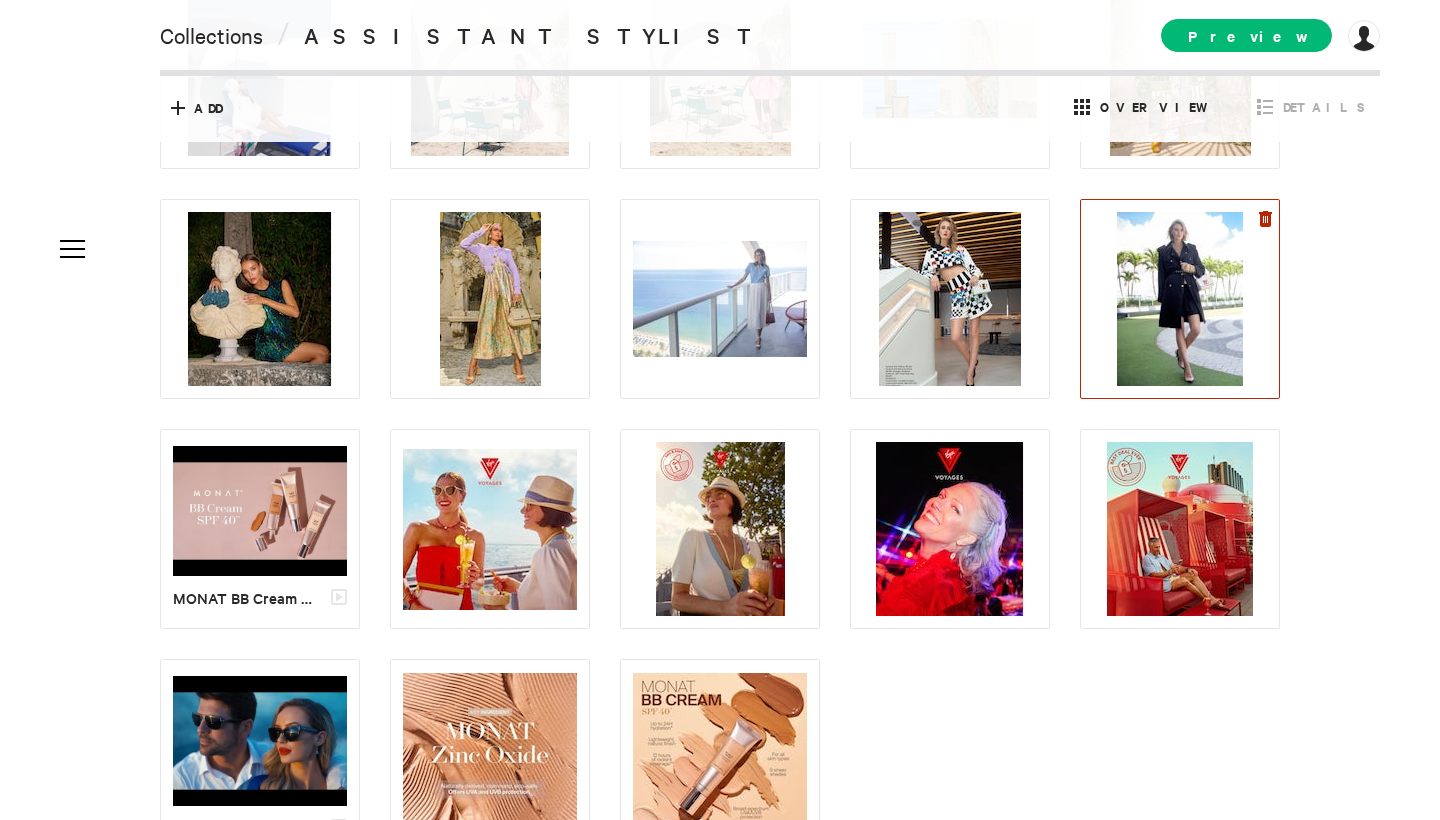 click 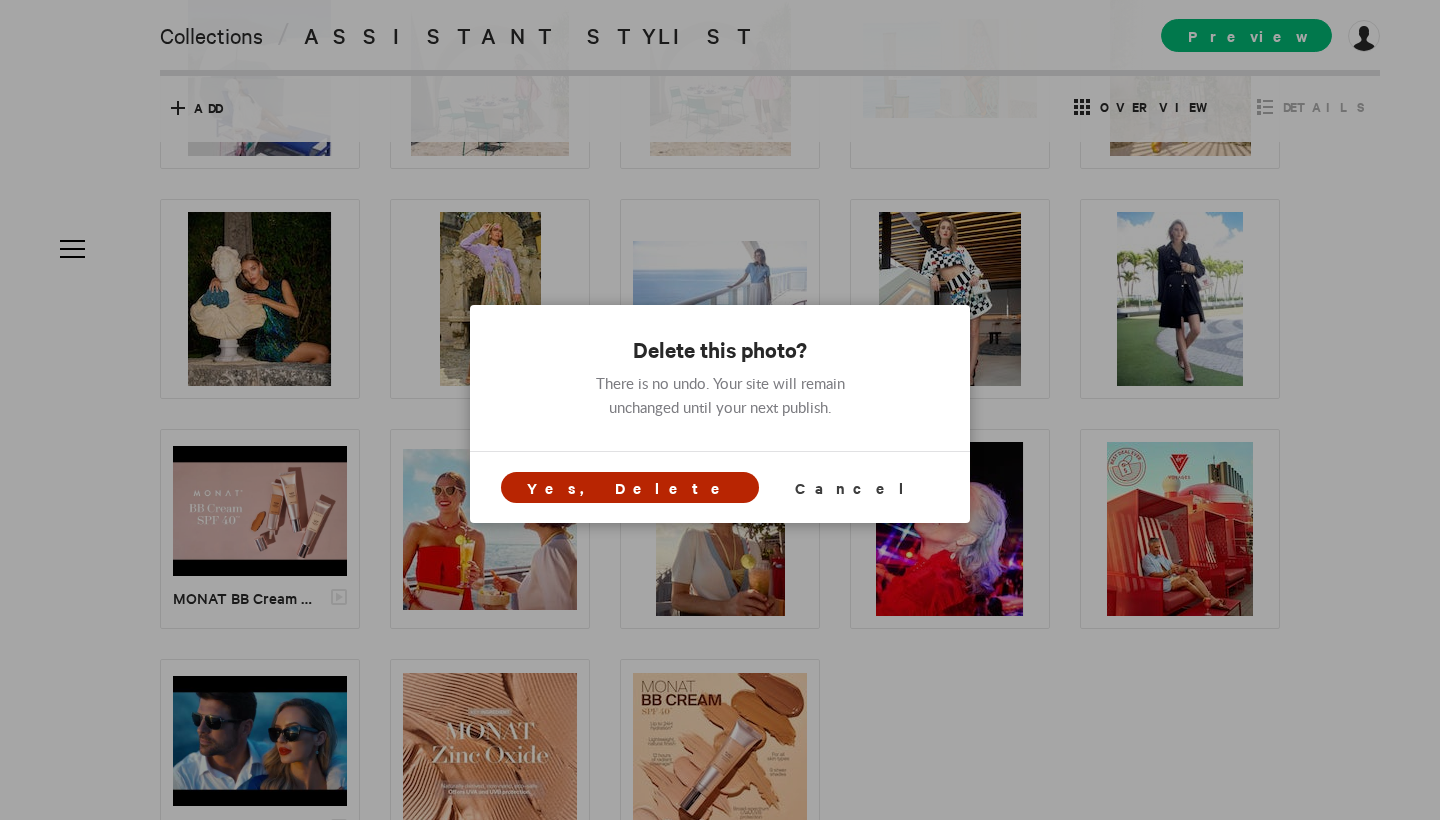 click on "Yes, Delete" at bounding box center (630, 487) 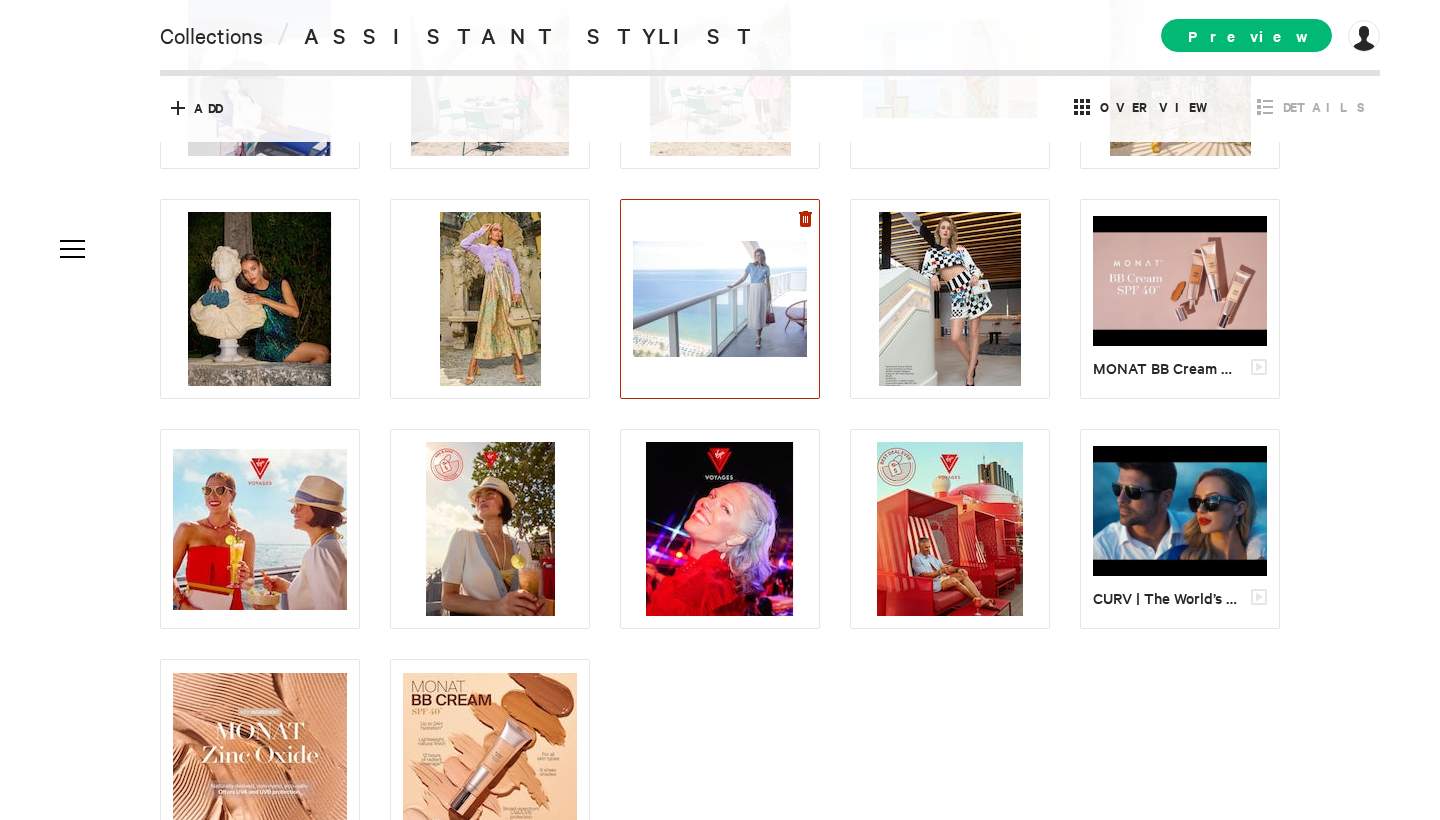 click 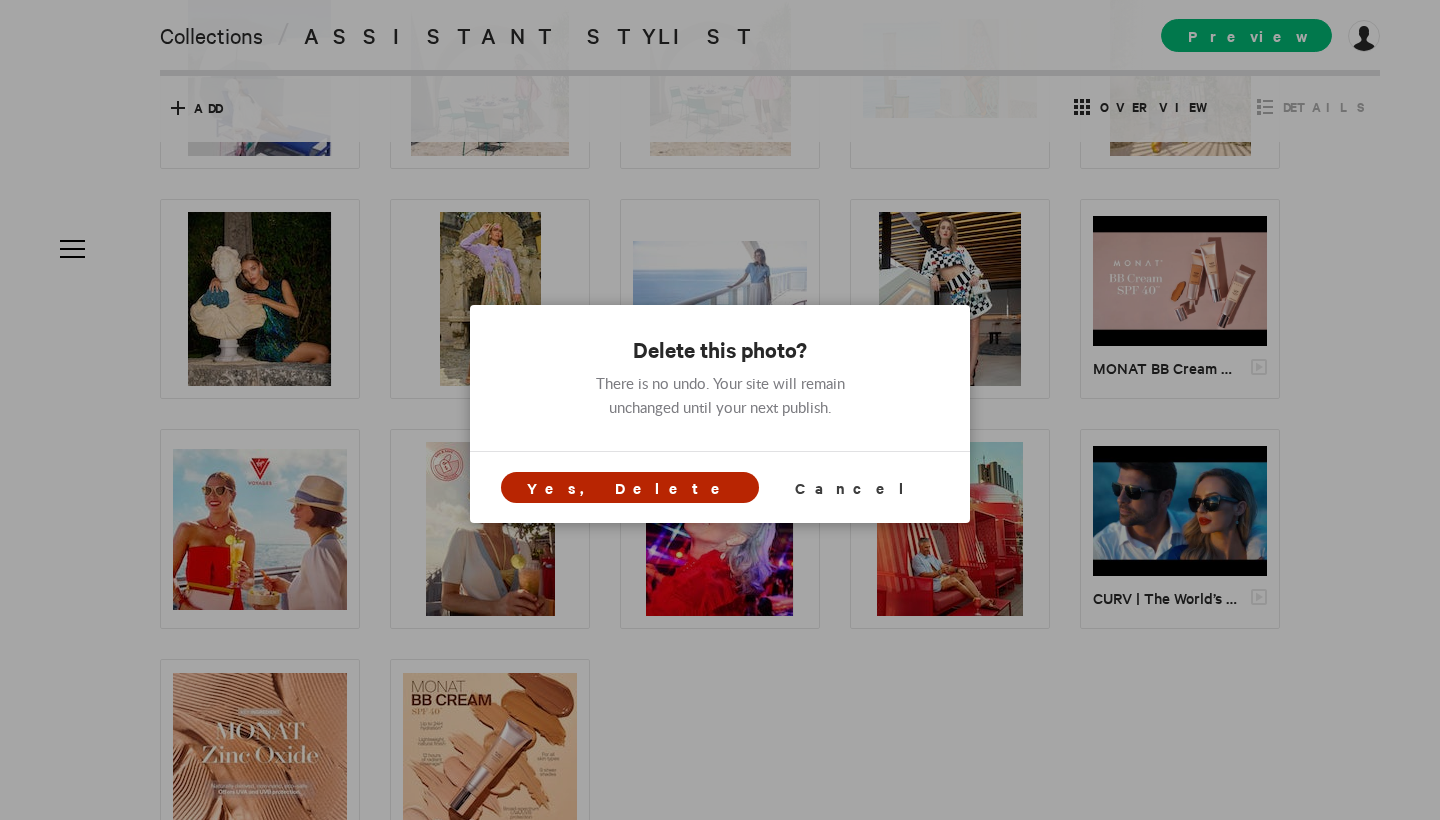click on "Yes, Delete" at bounding box center (630, 487) 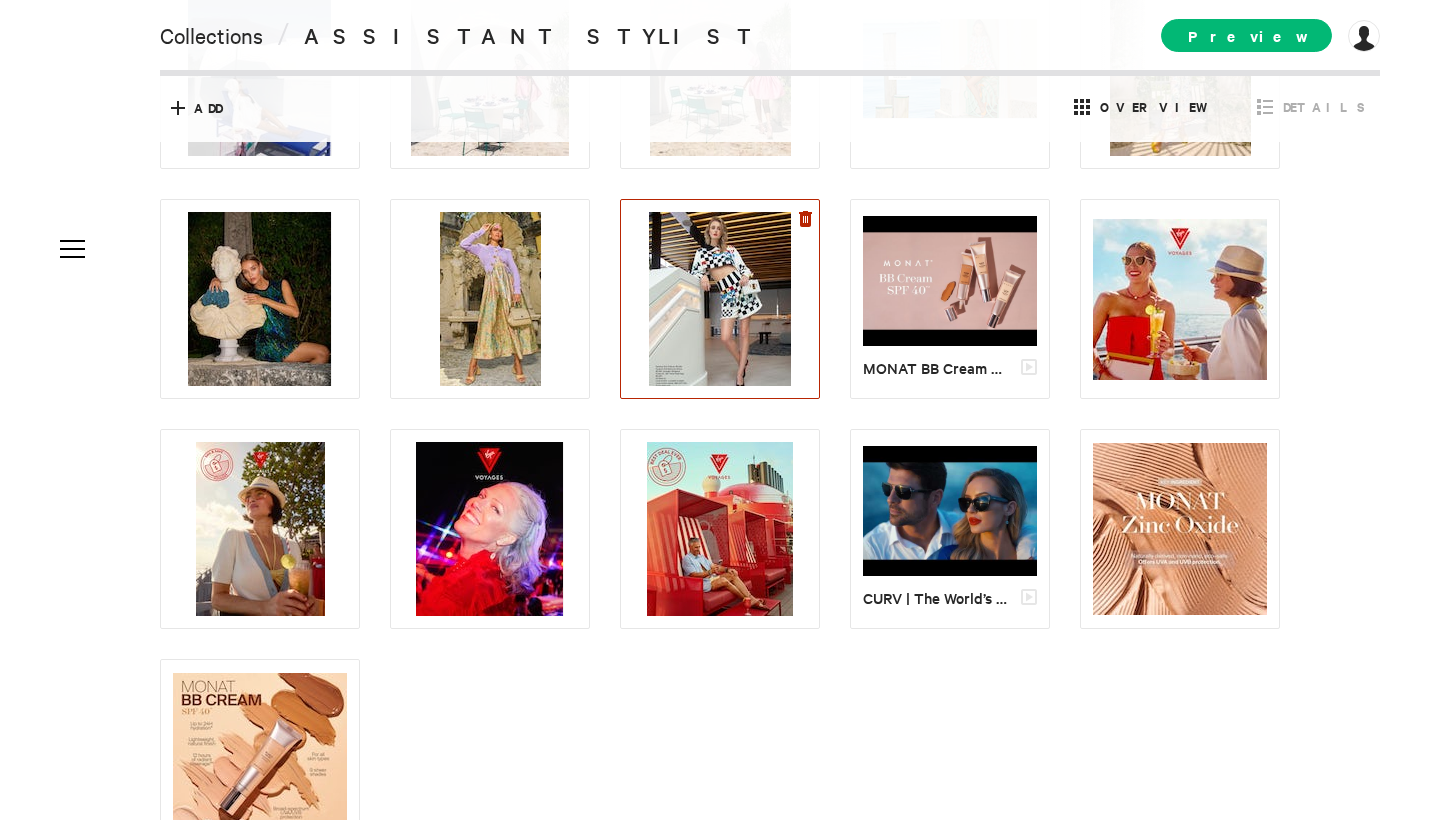 click 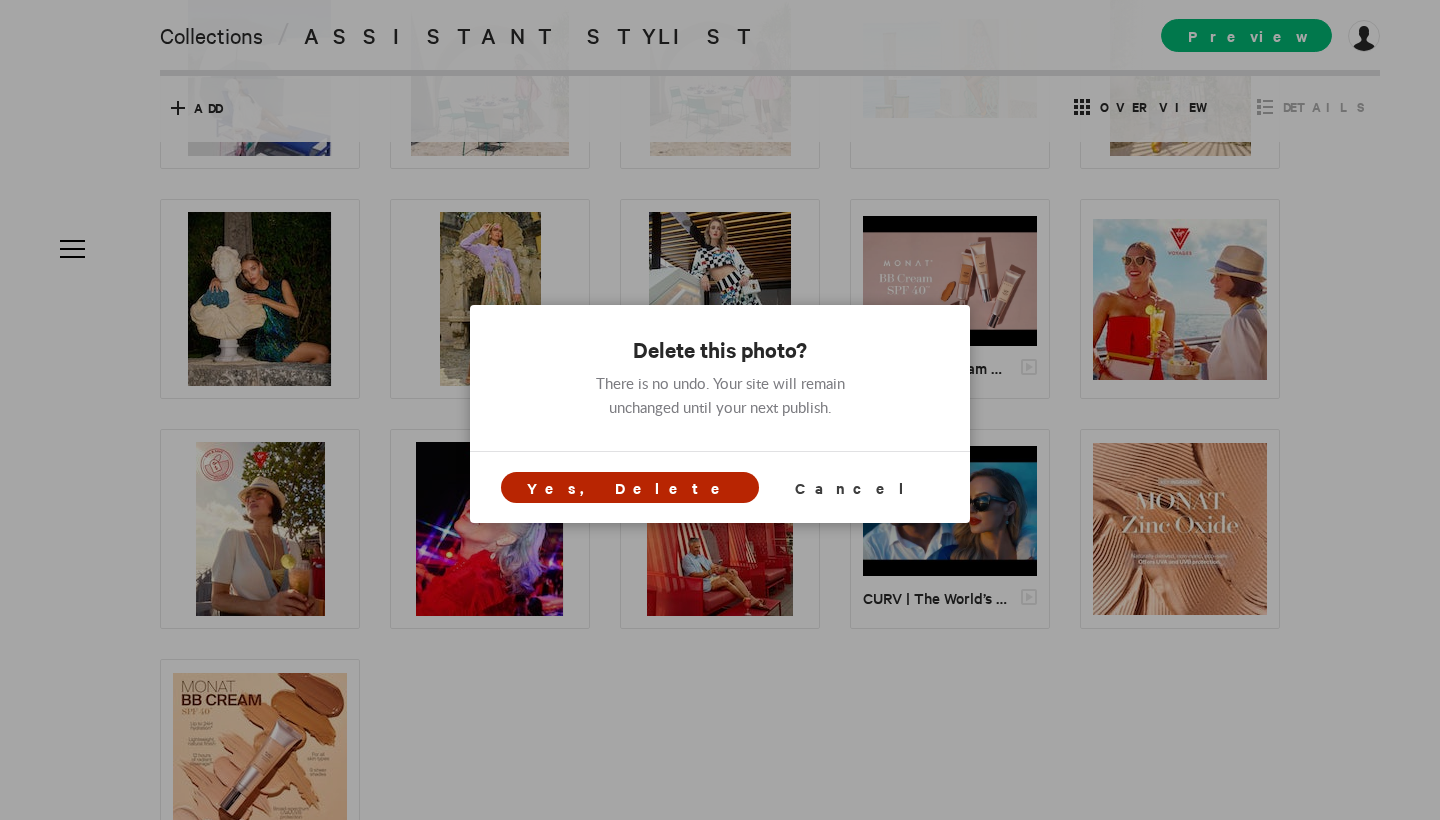 click on "Yes, Delete" at bounding box center [630, 487] 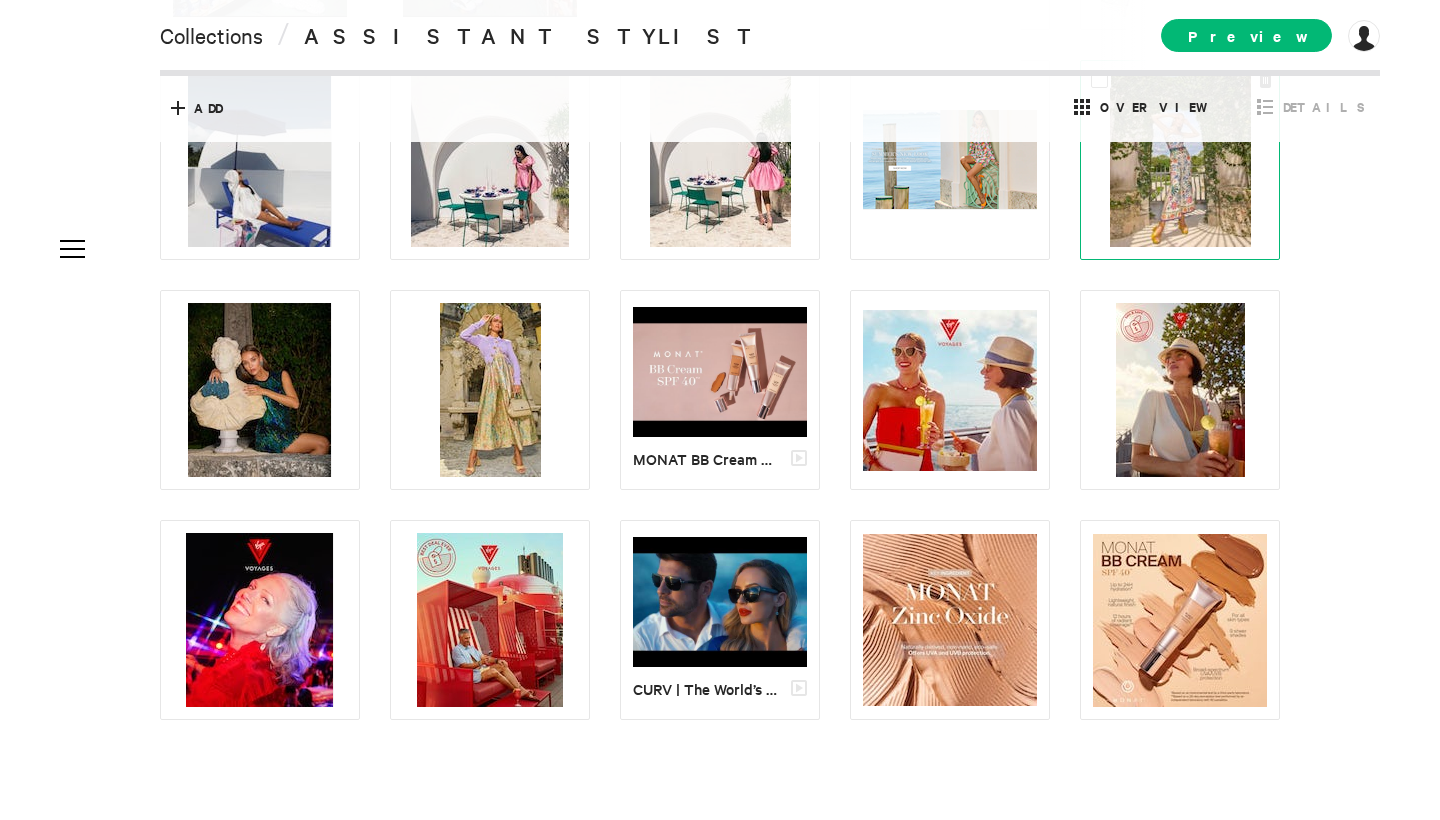 scroll, scrollTop: 800, scrollLeft: 0, axis: vertical 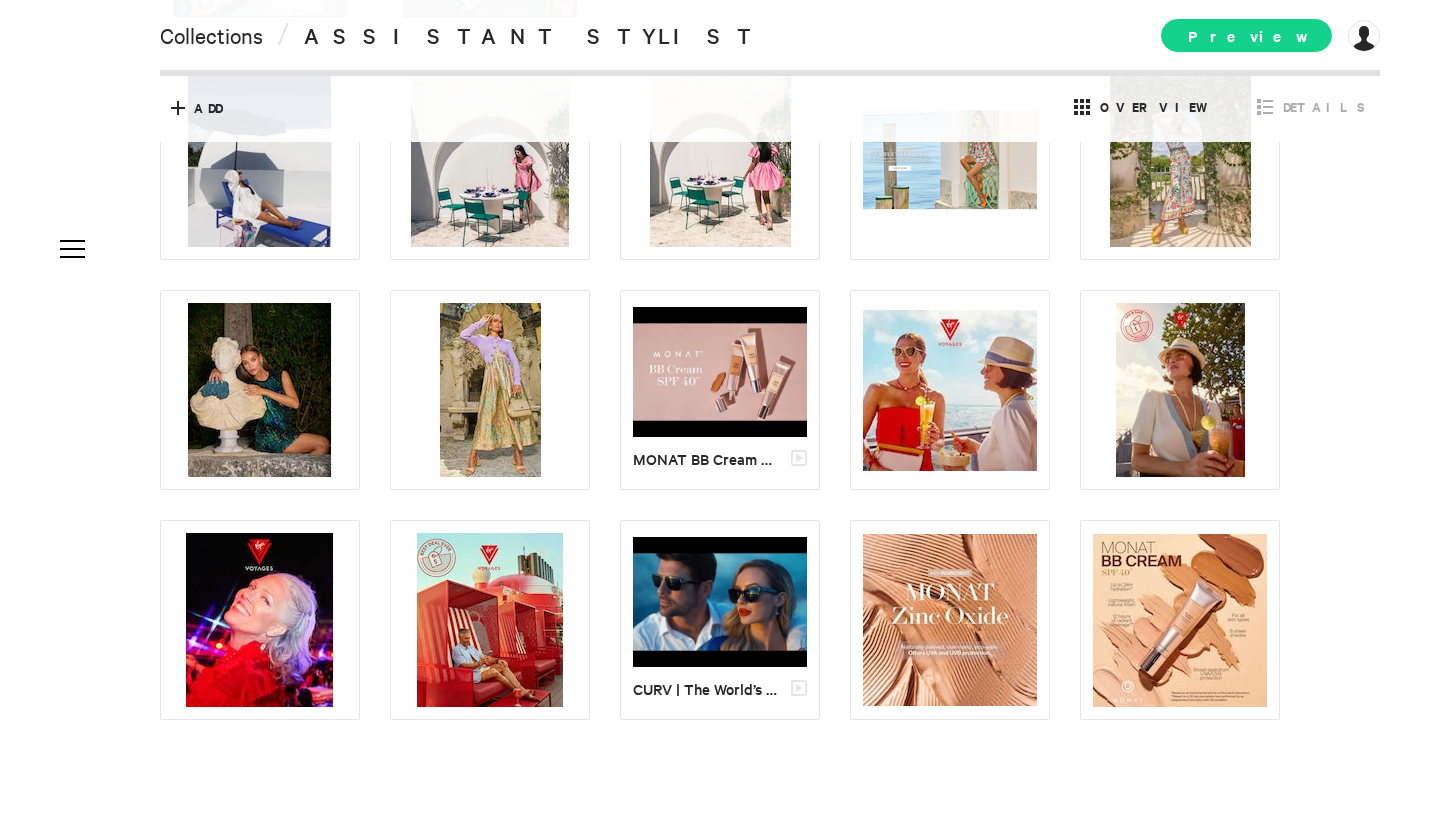 click on "Preview" at bounding box center (1246, 35) 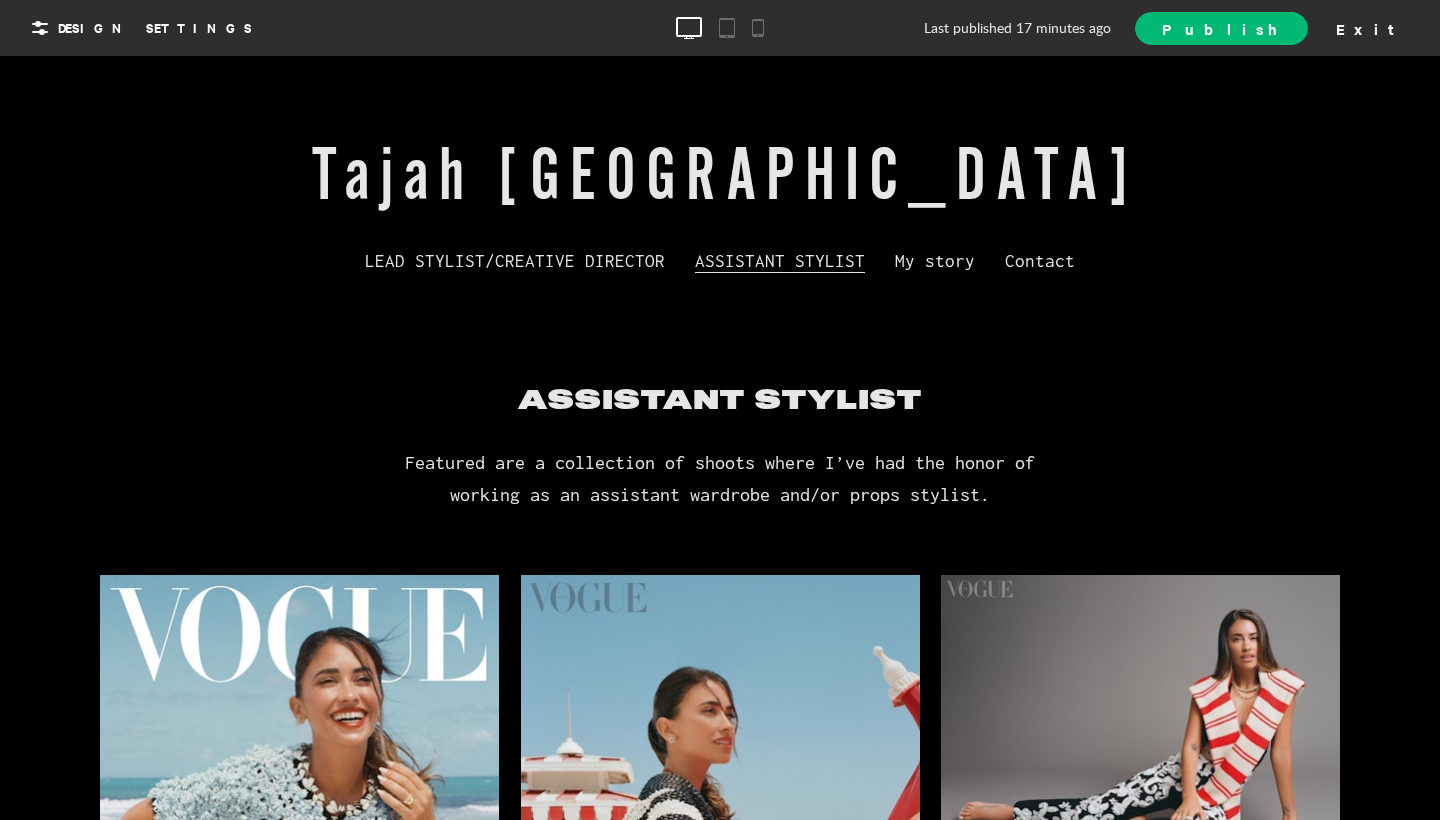scroll, scrollTop: 0, scrollLeft: 0, axis: both 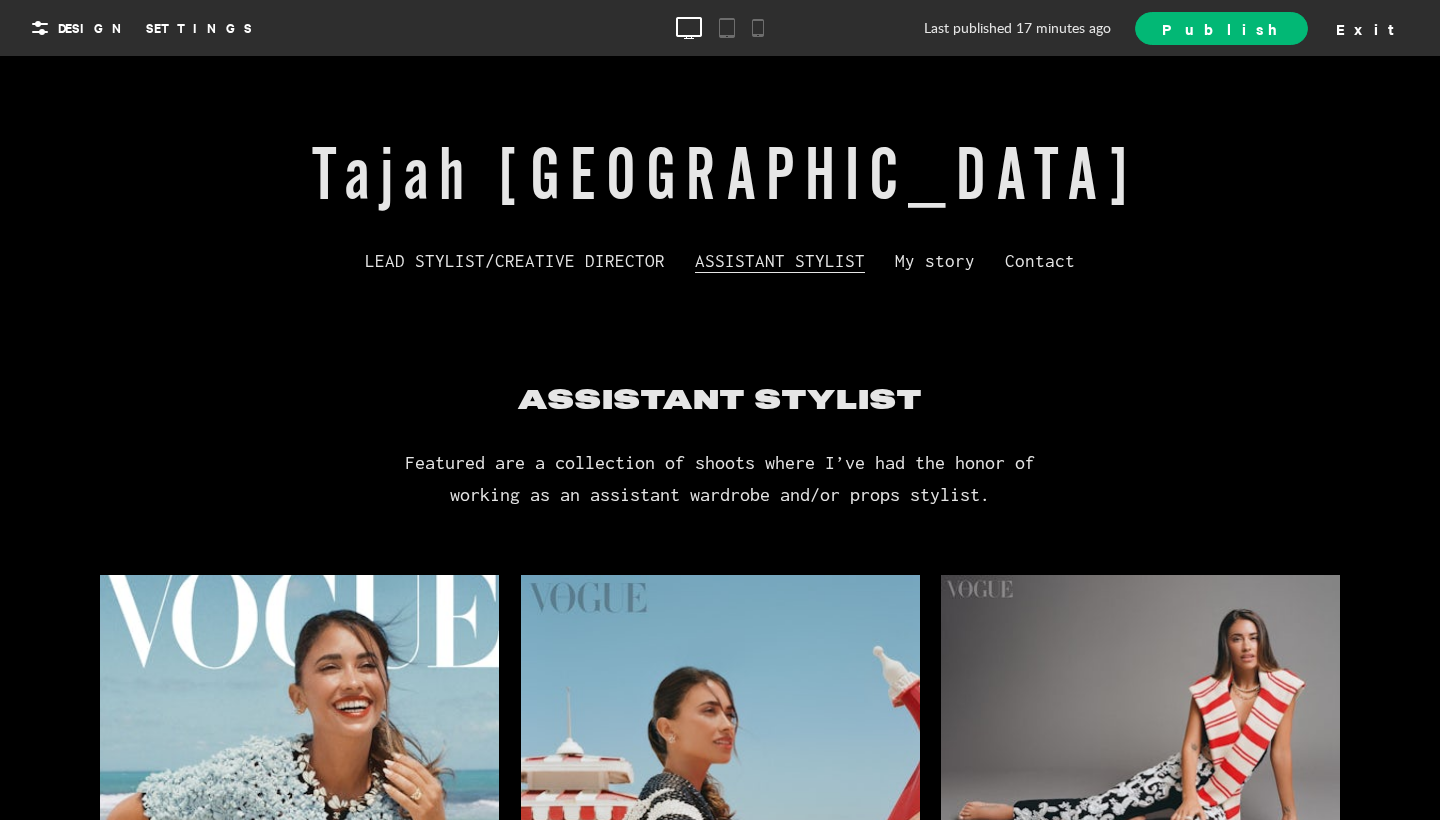 click at bounding box center (299, 874) 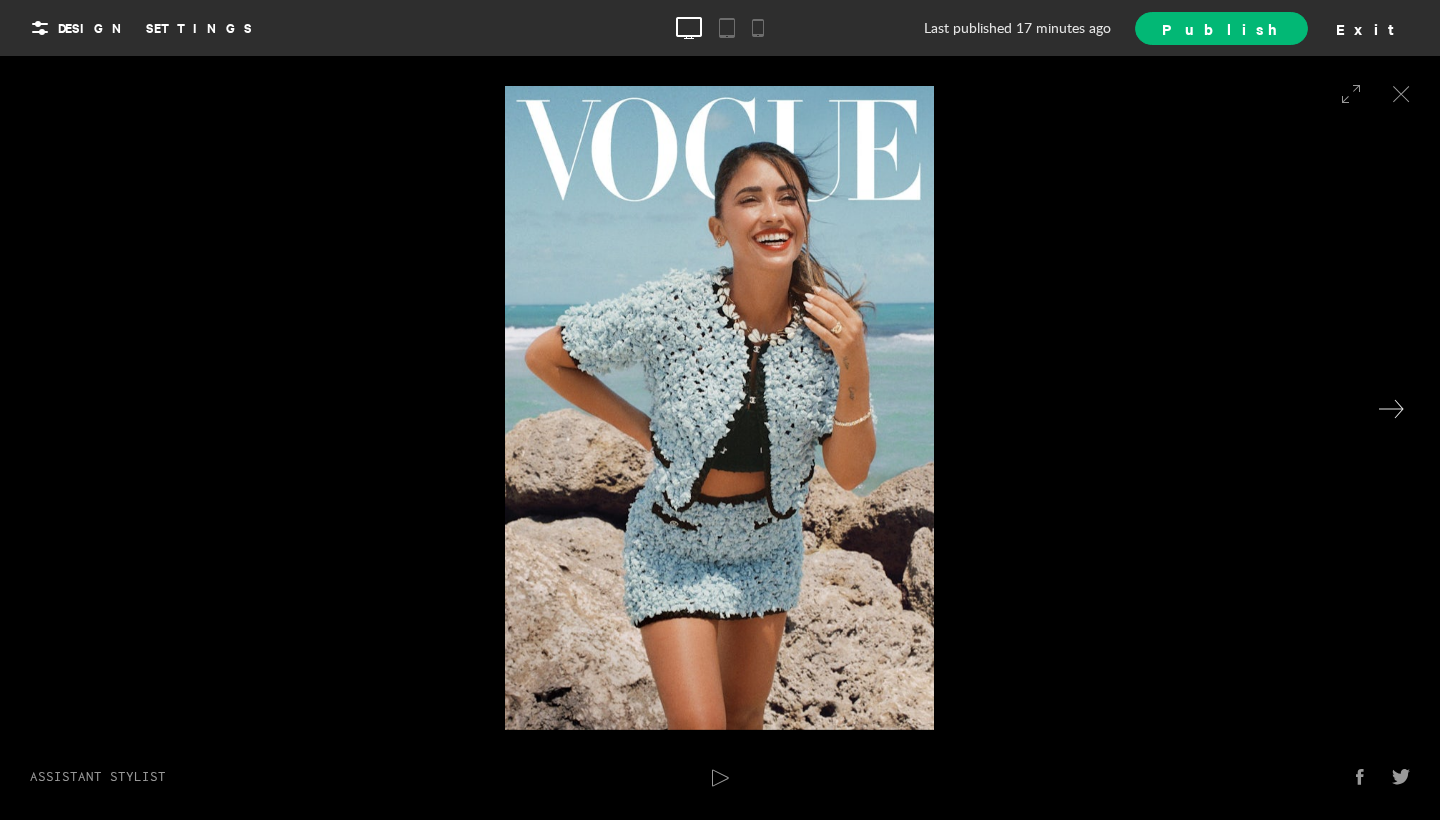 click 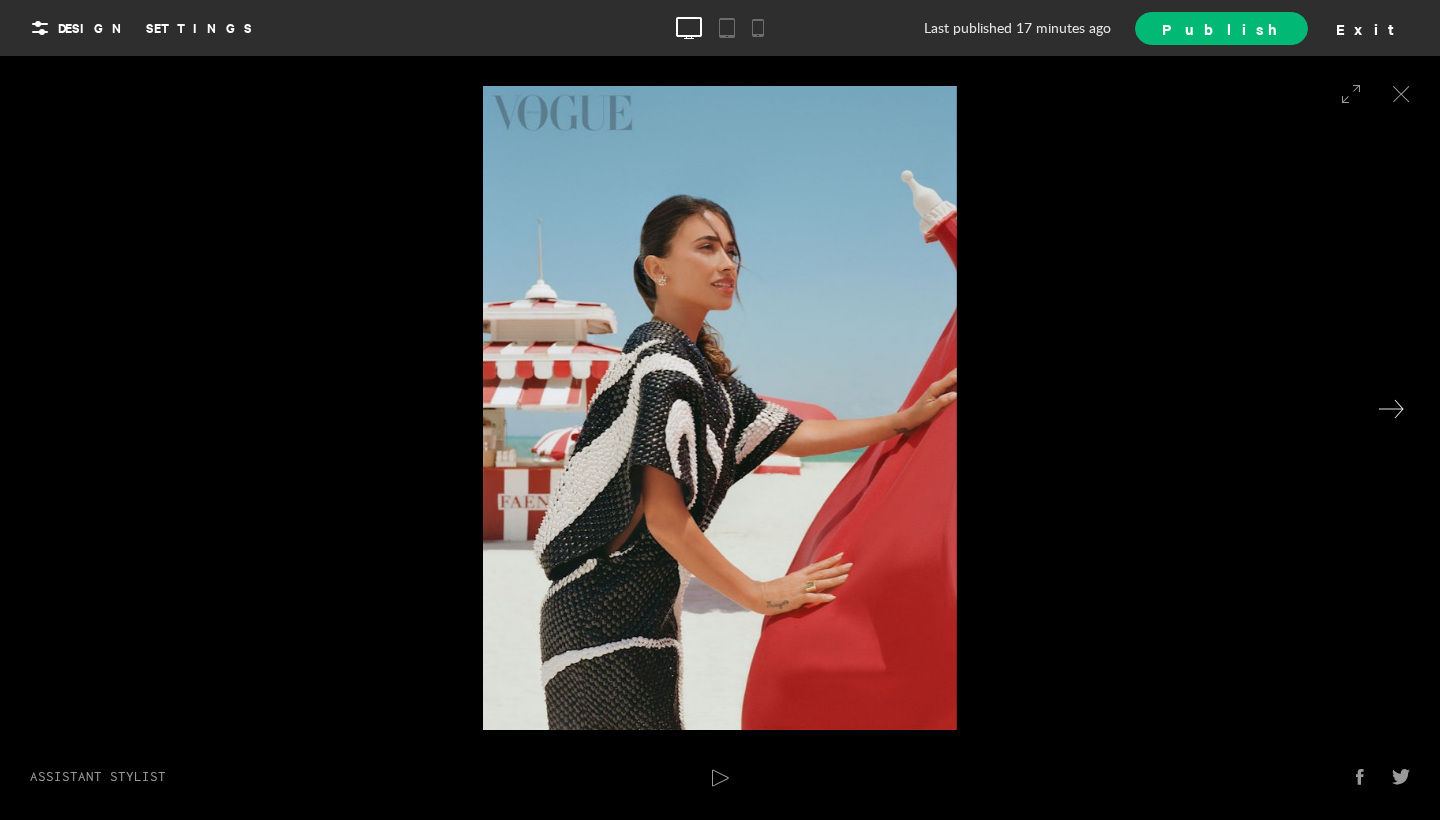 click 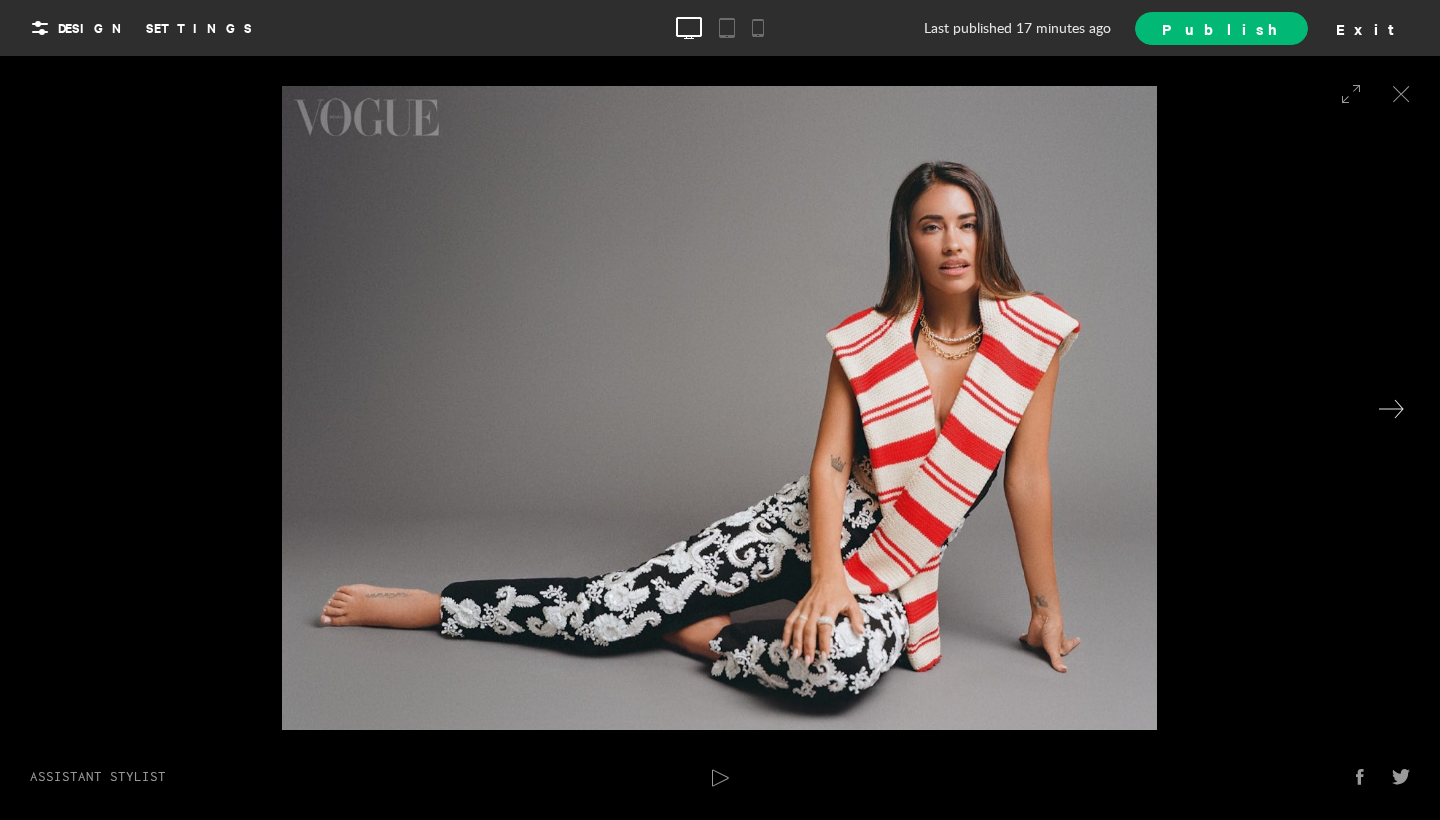 click 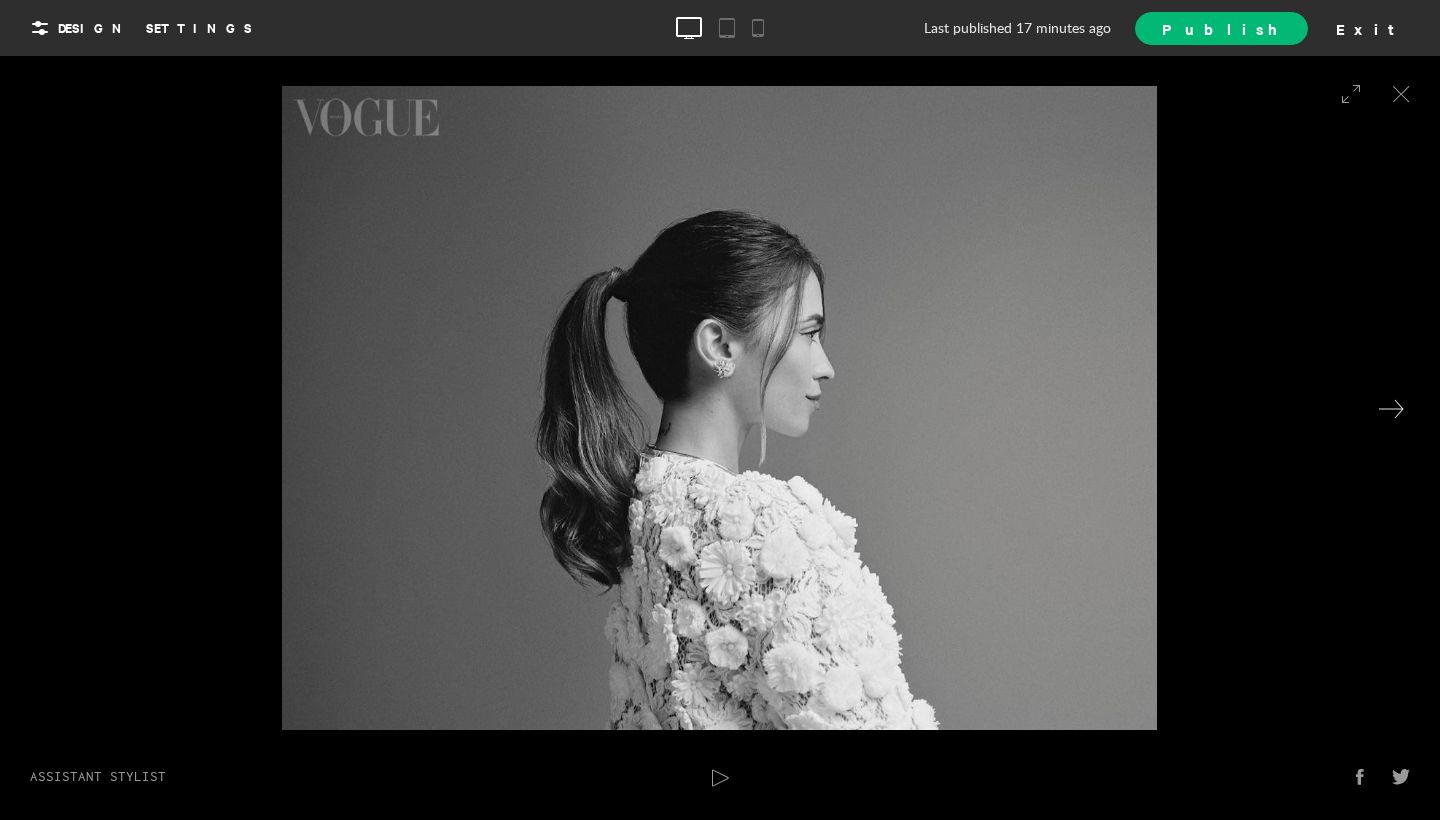 click 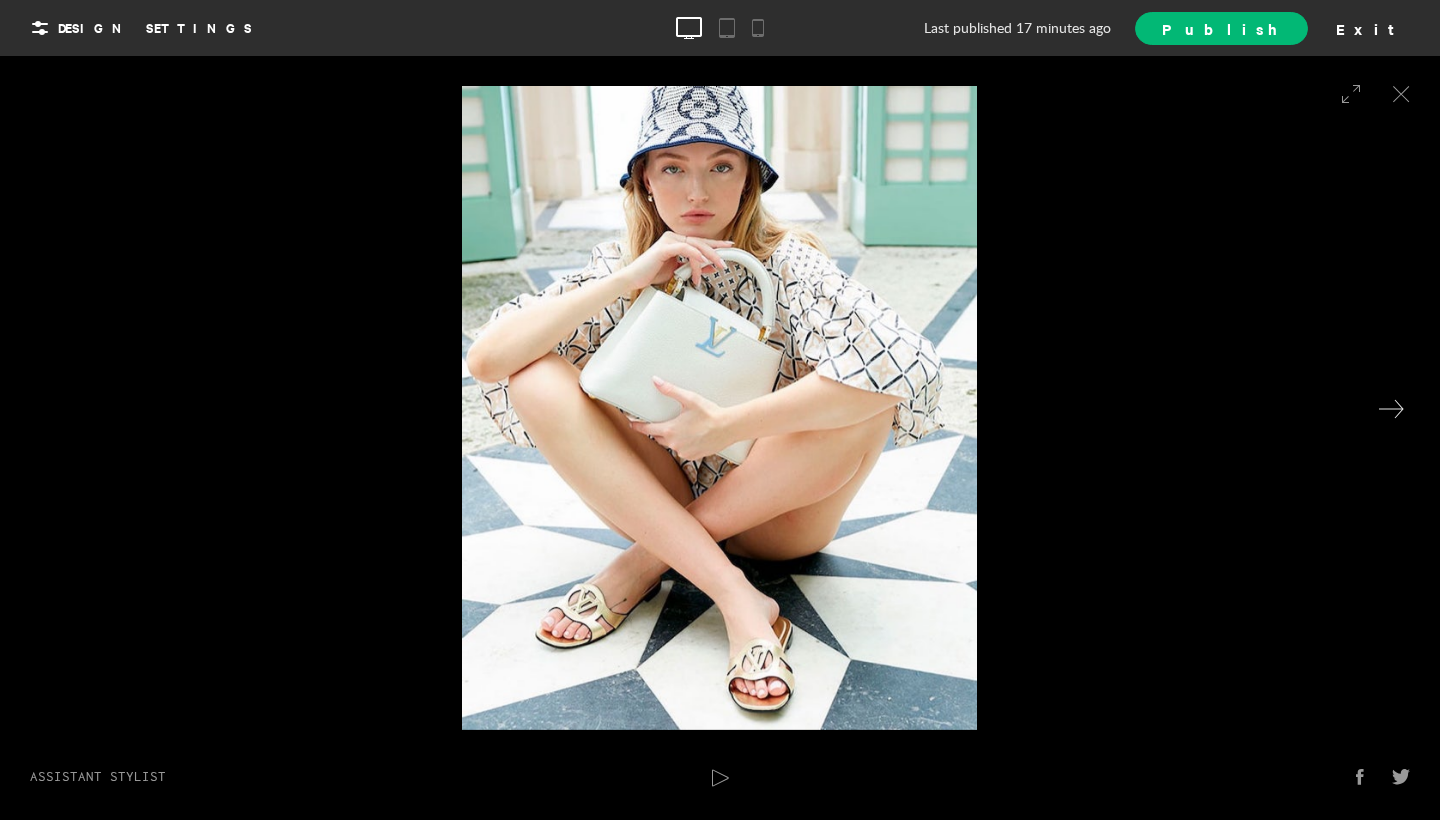 click 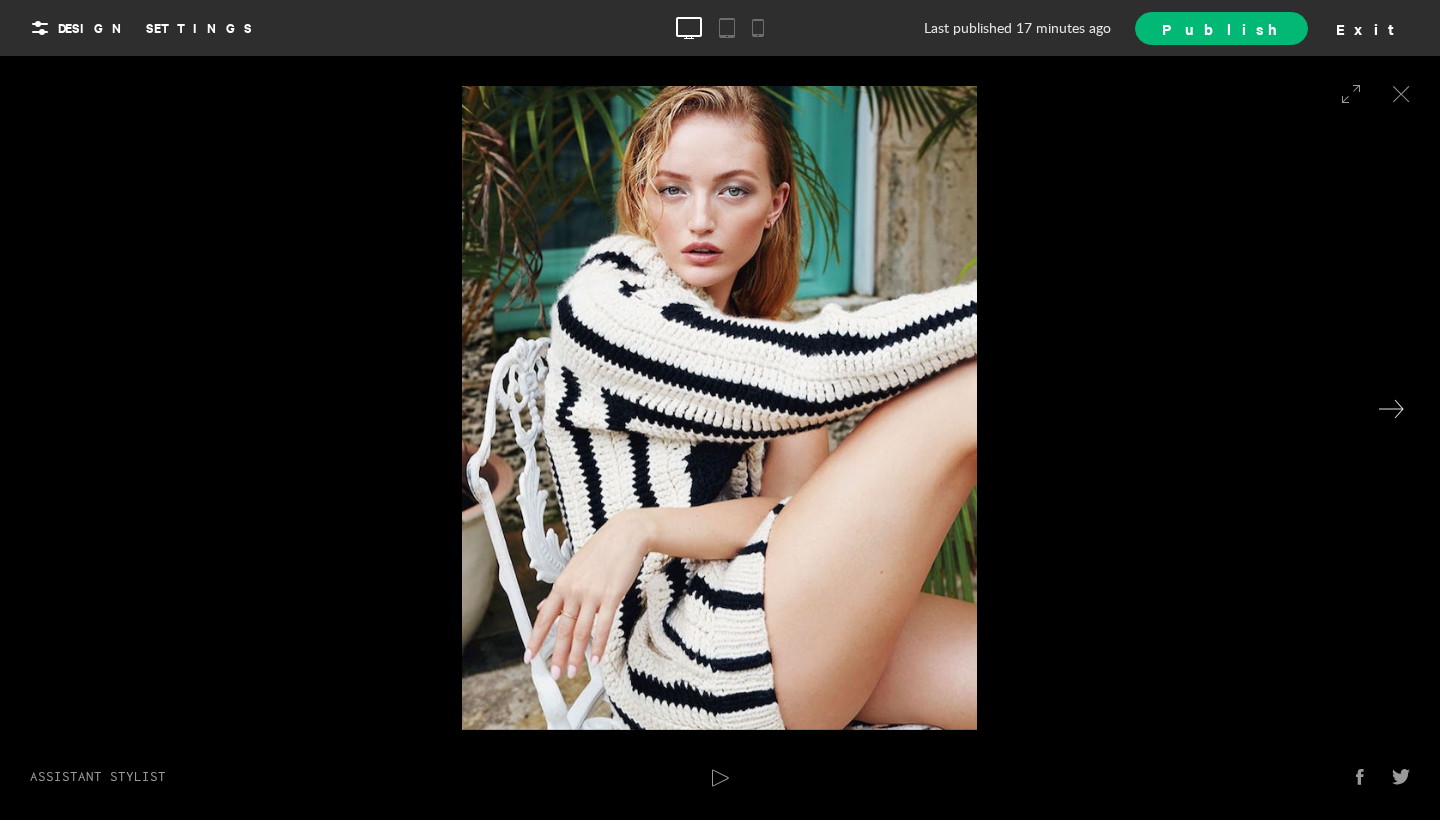 click 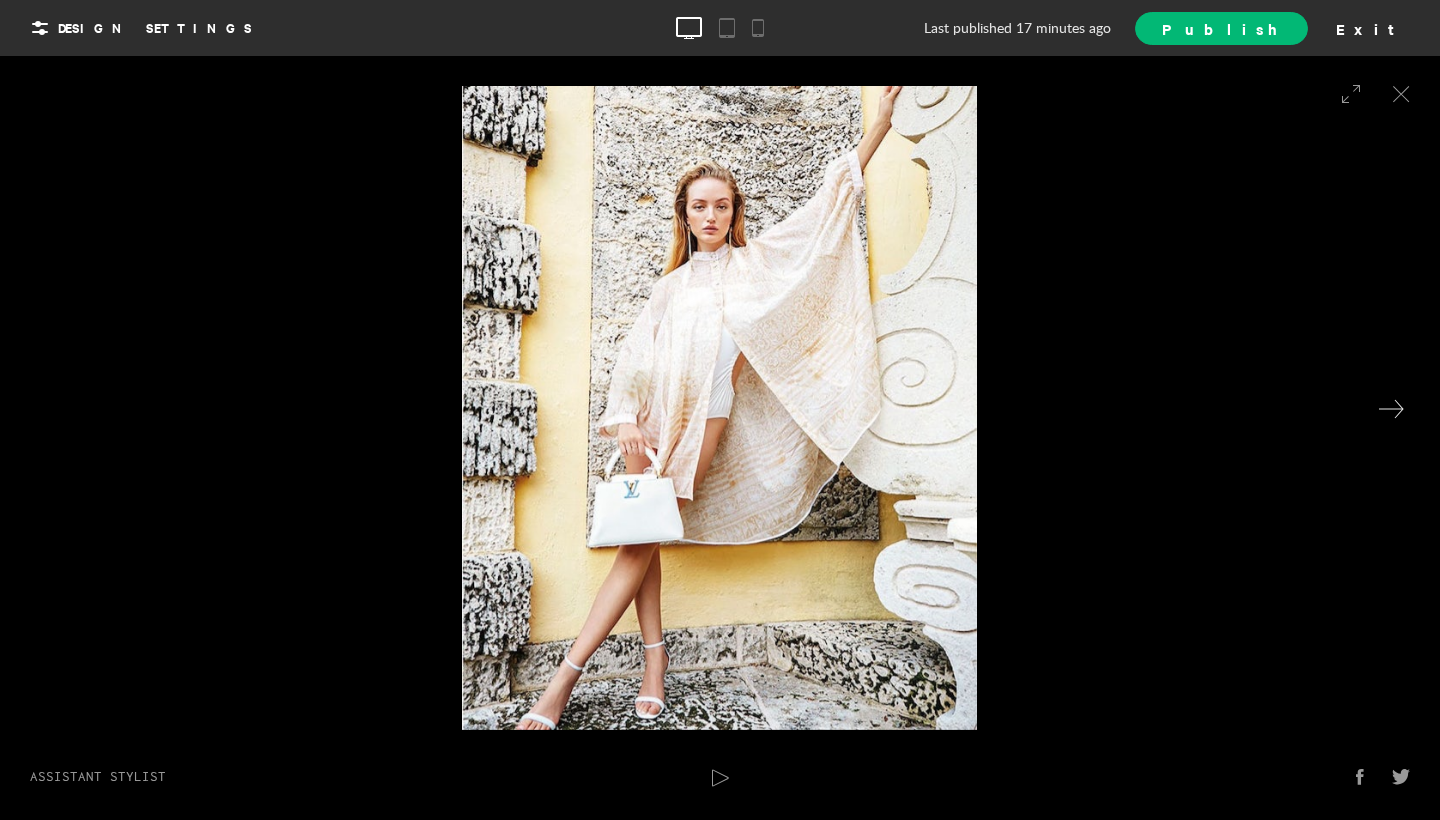 click 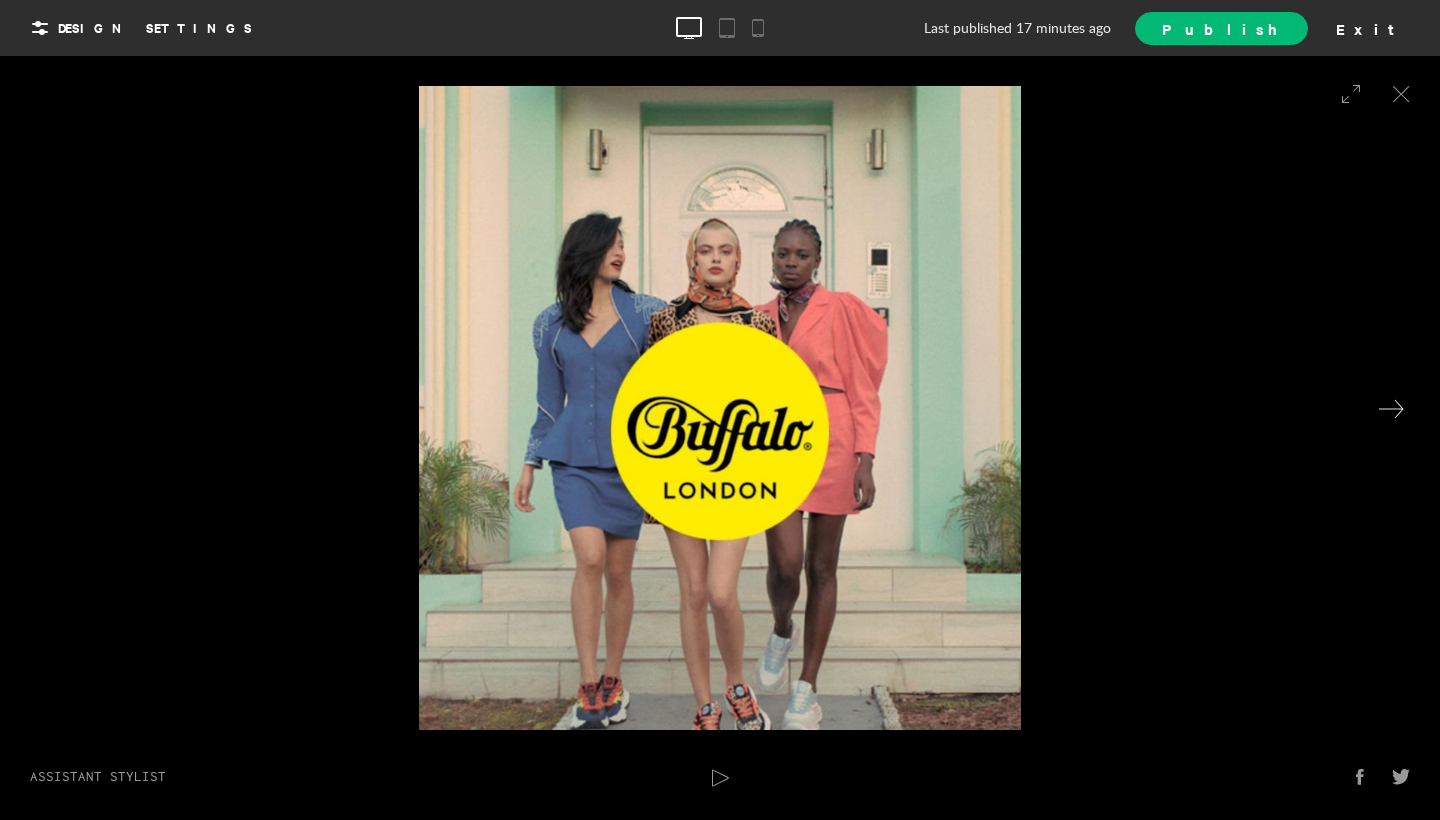 click 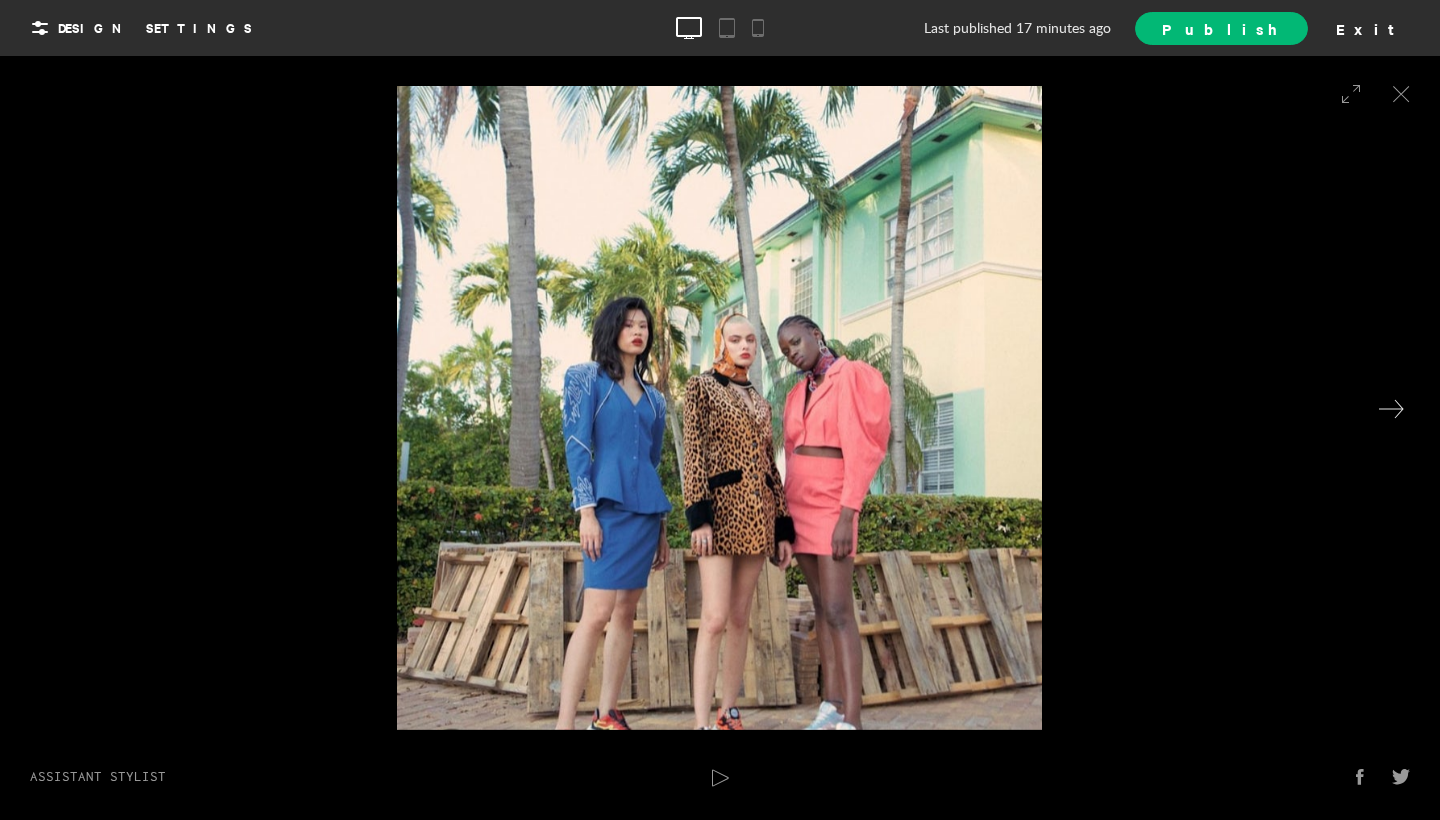 click 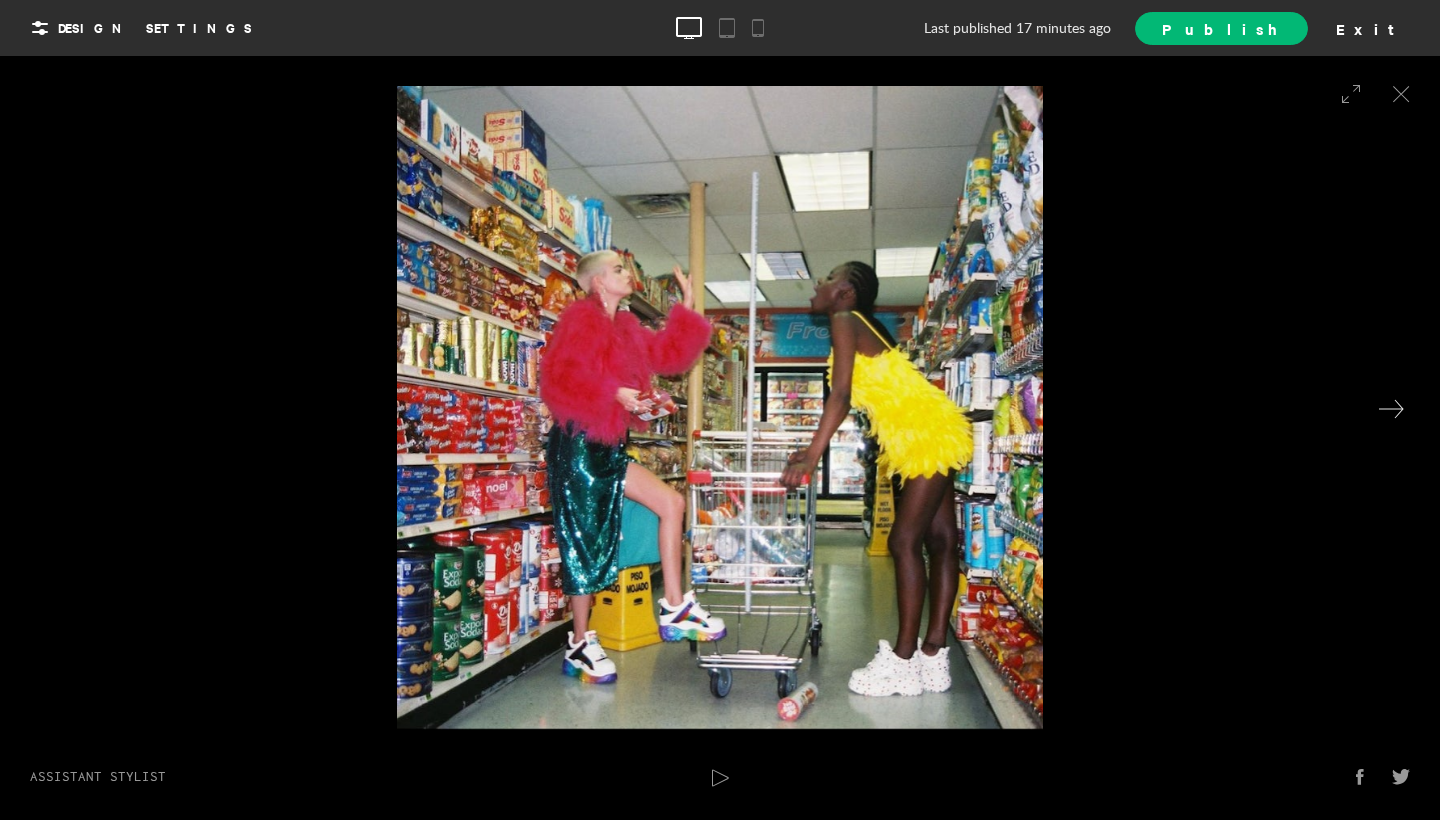 click 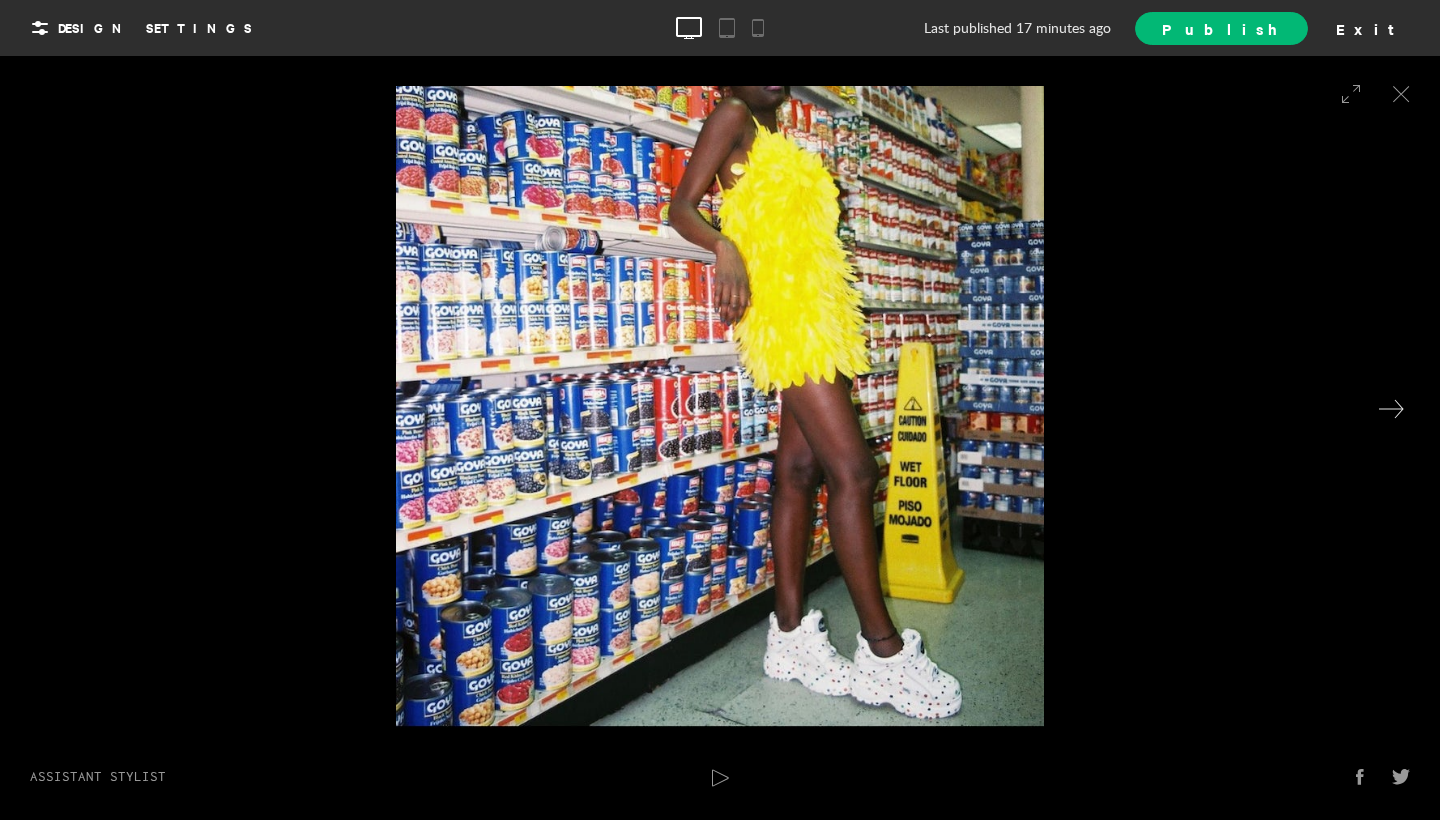 click 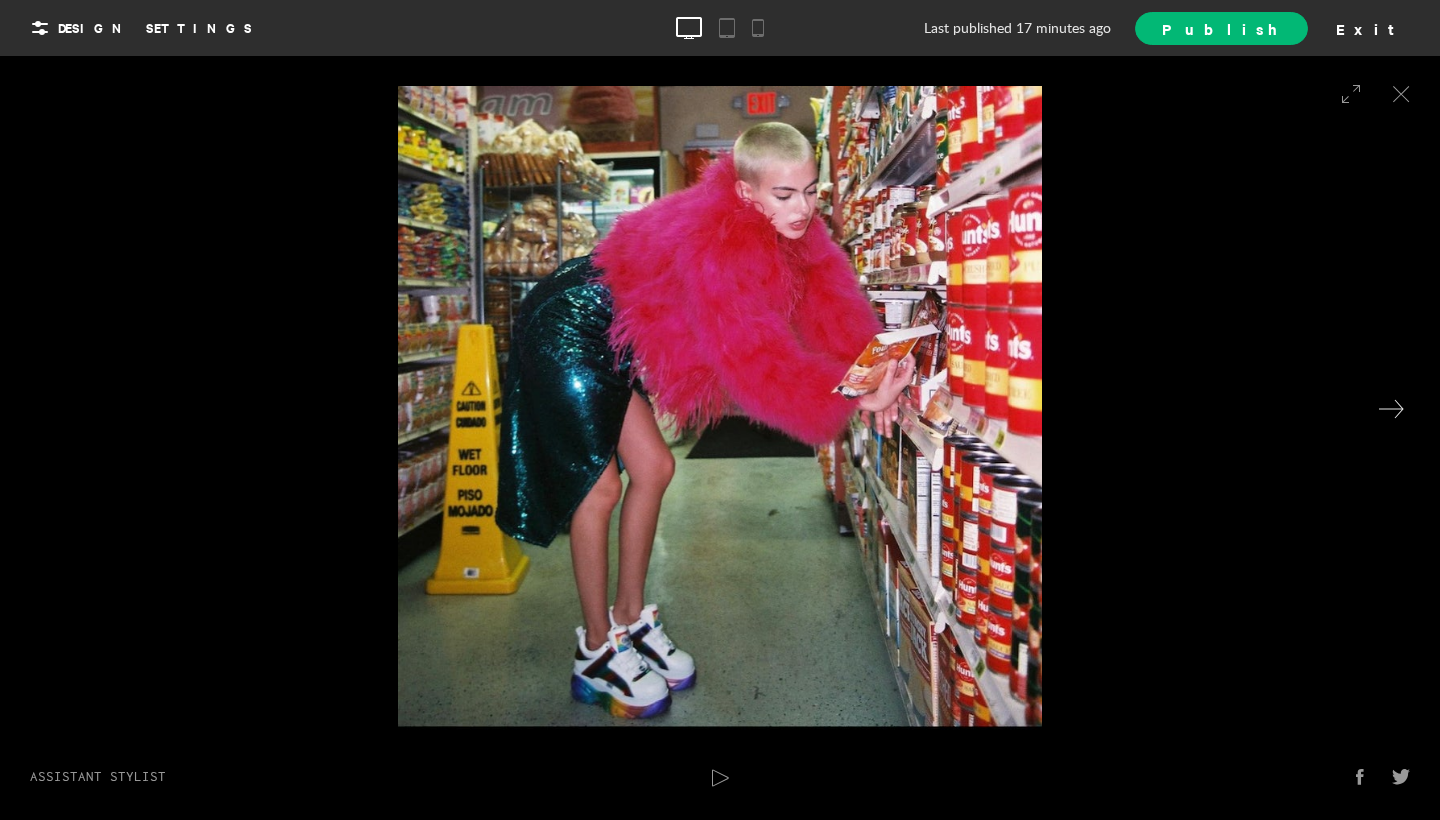 click 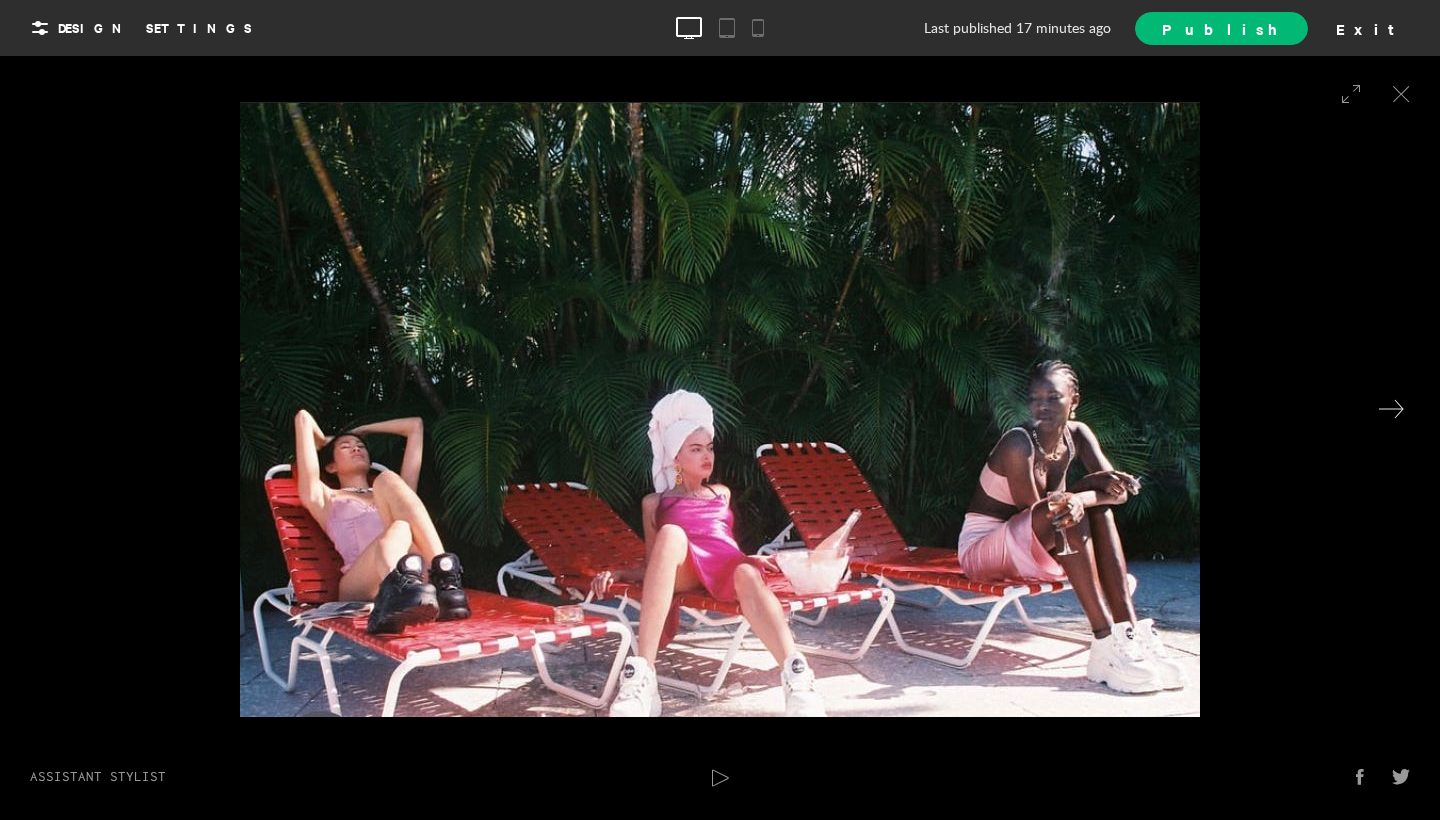 click 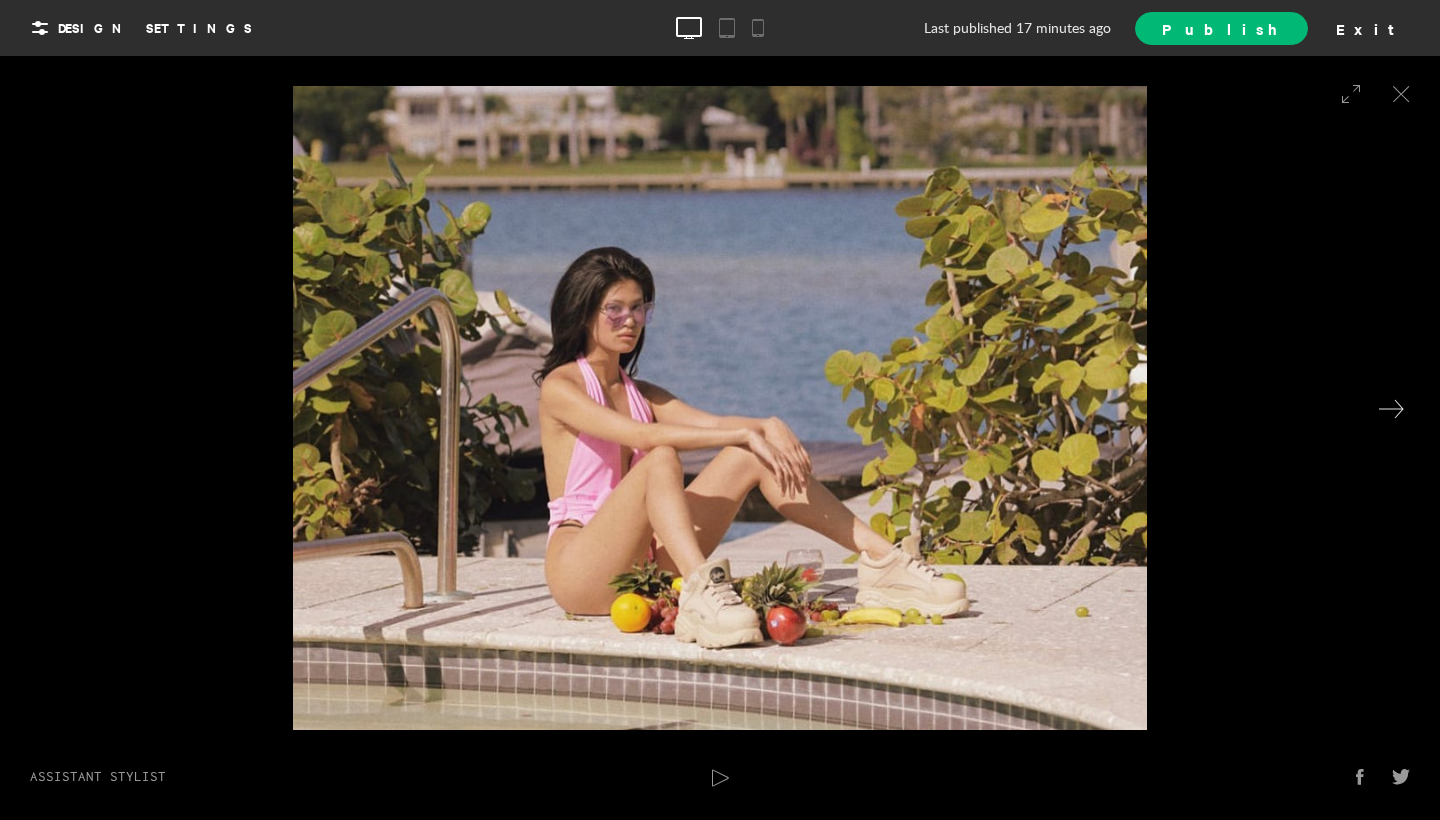click 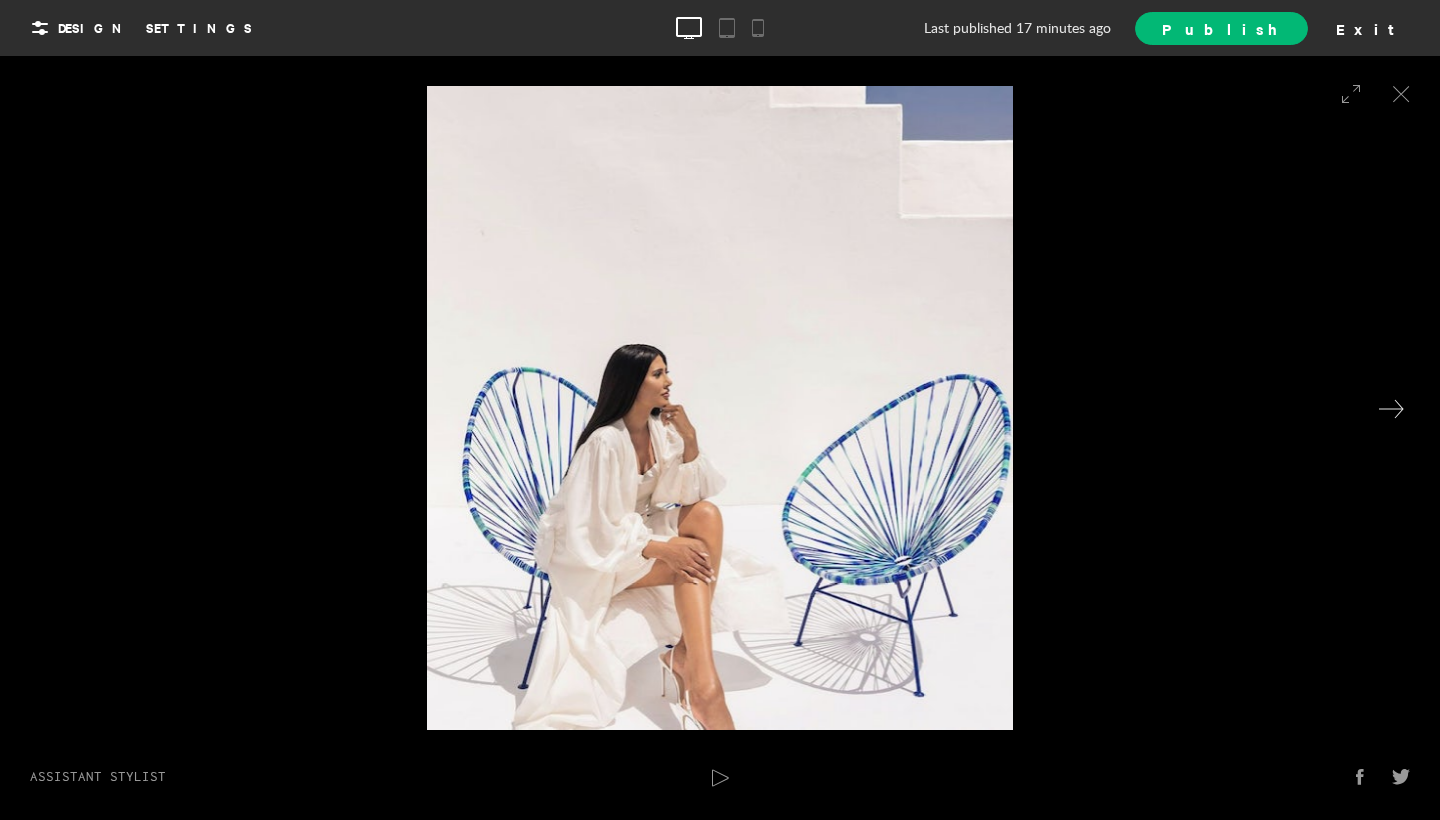 click 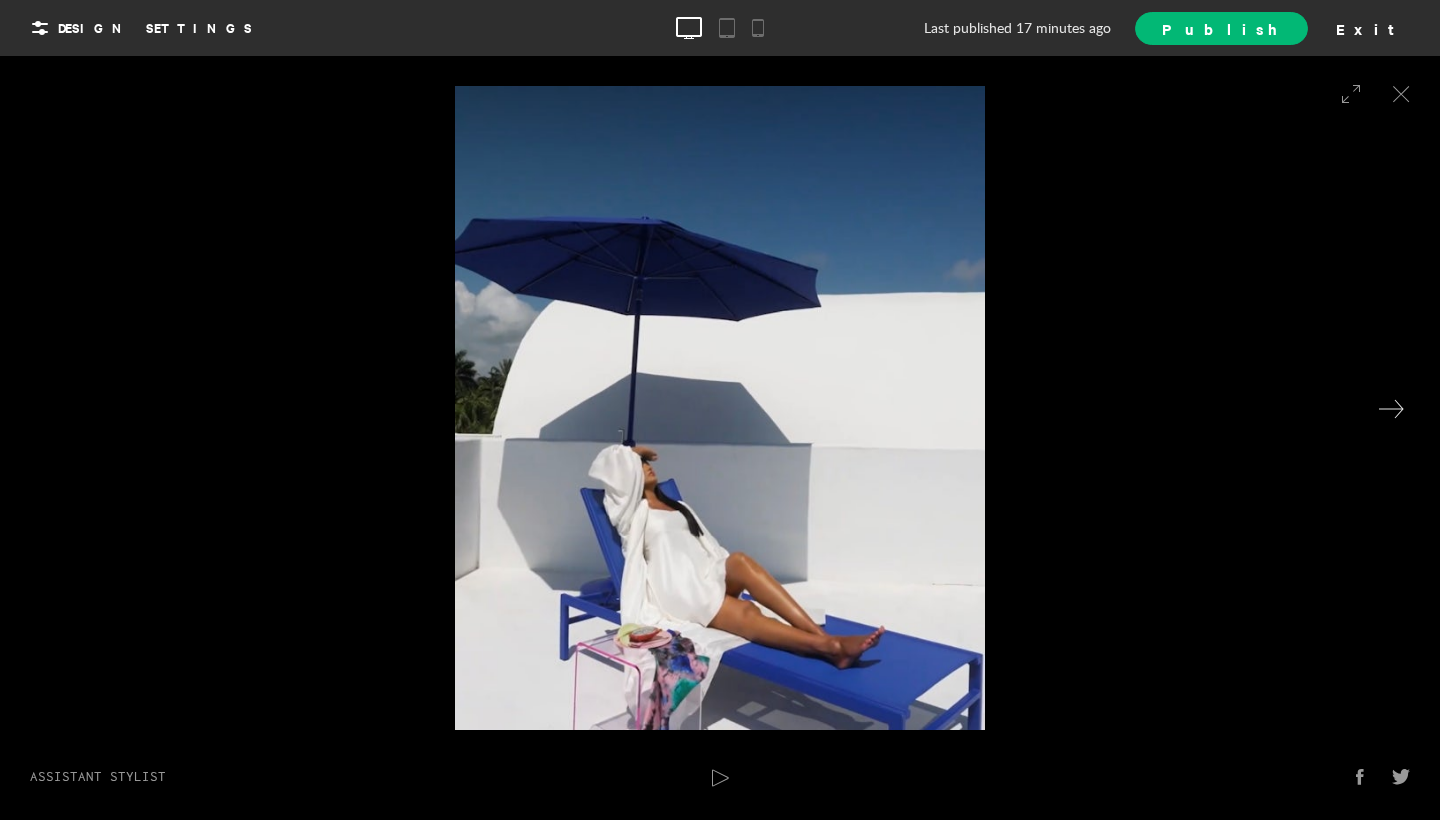 click 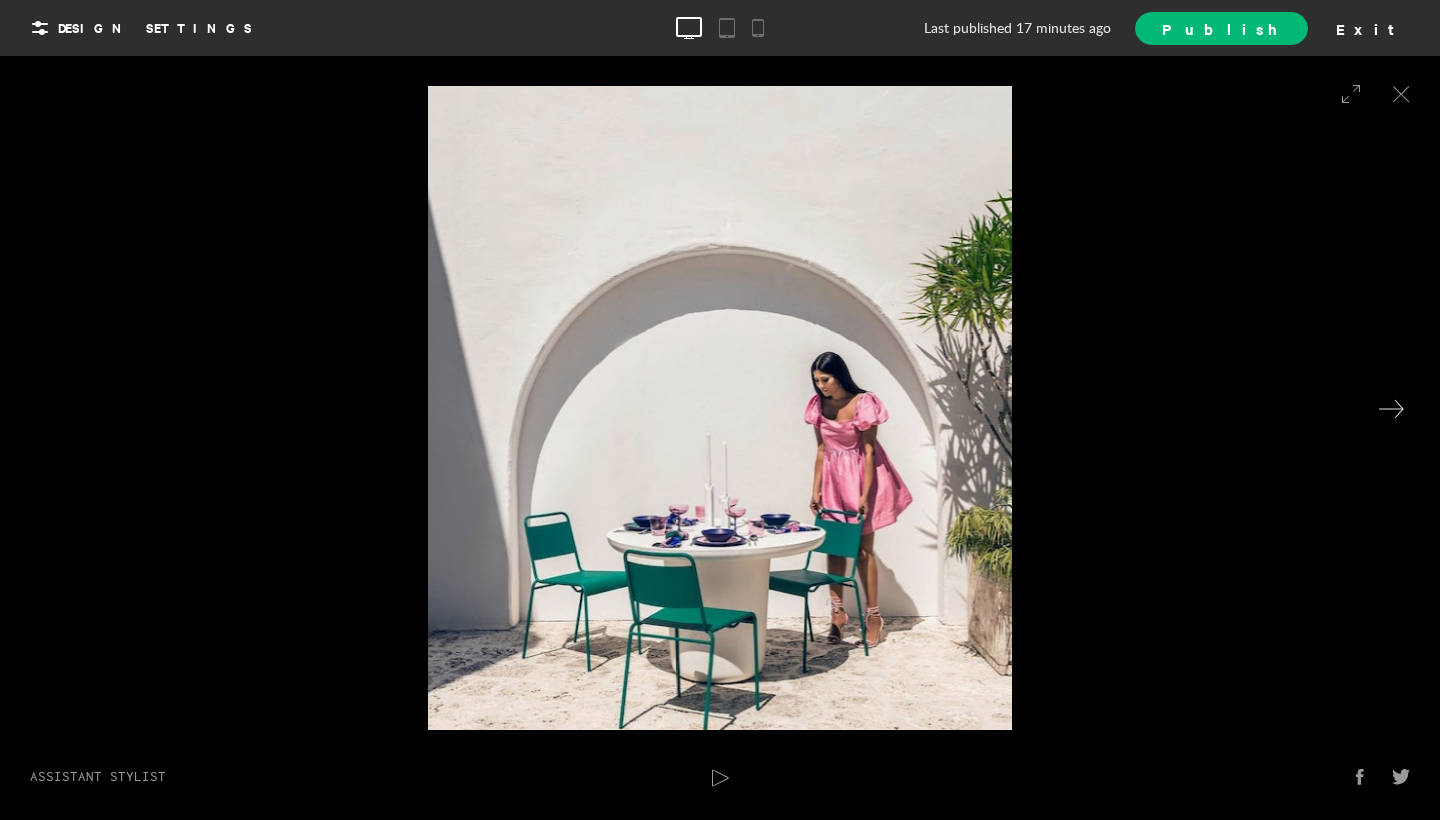 click 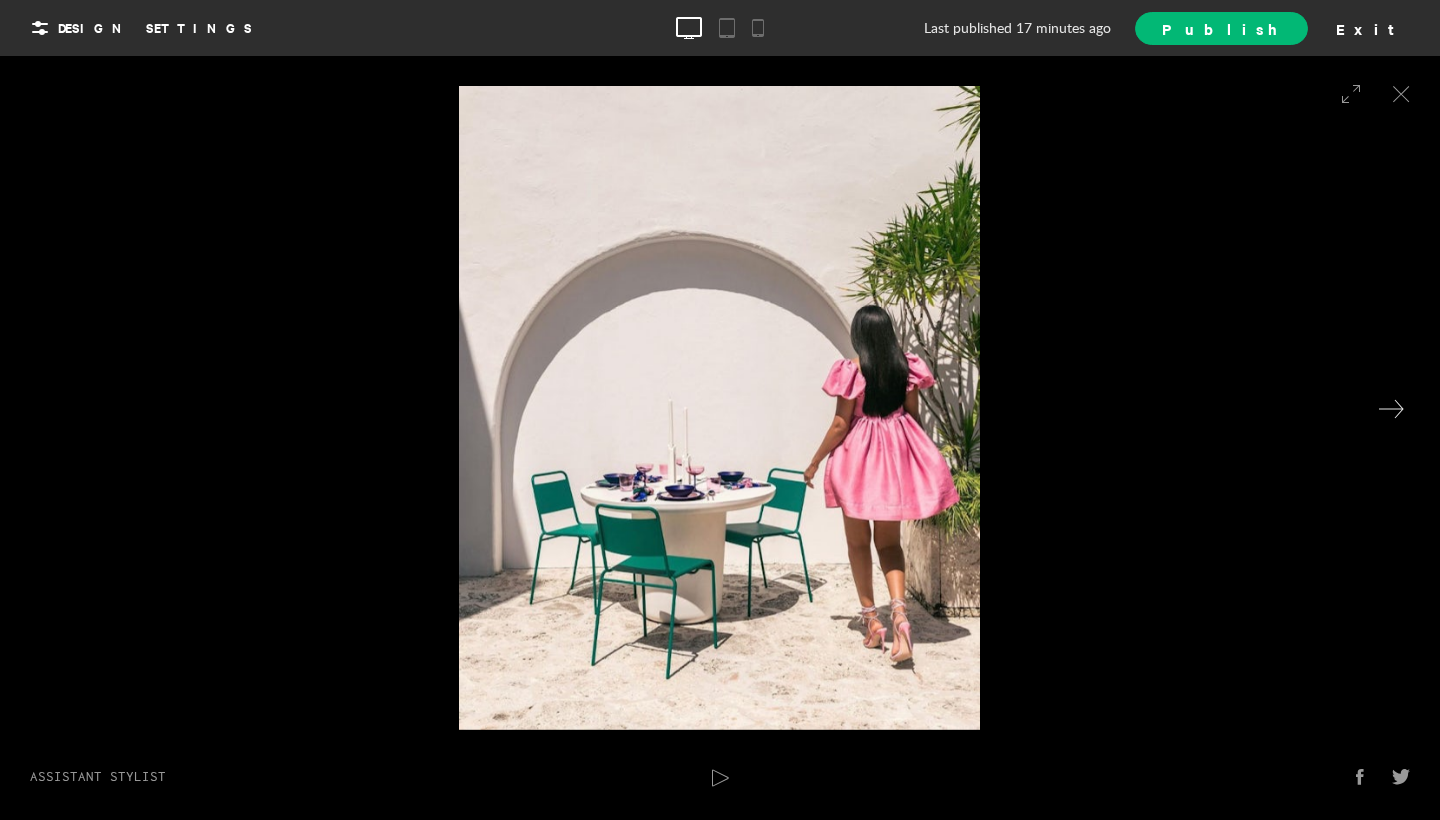 click 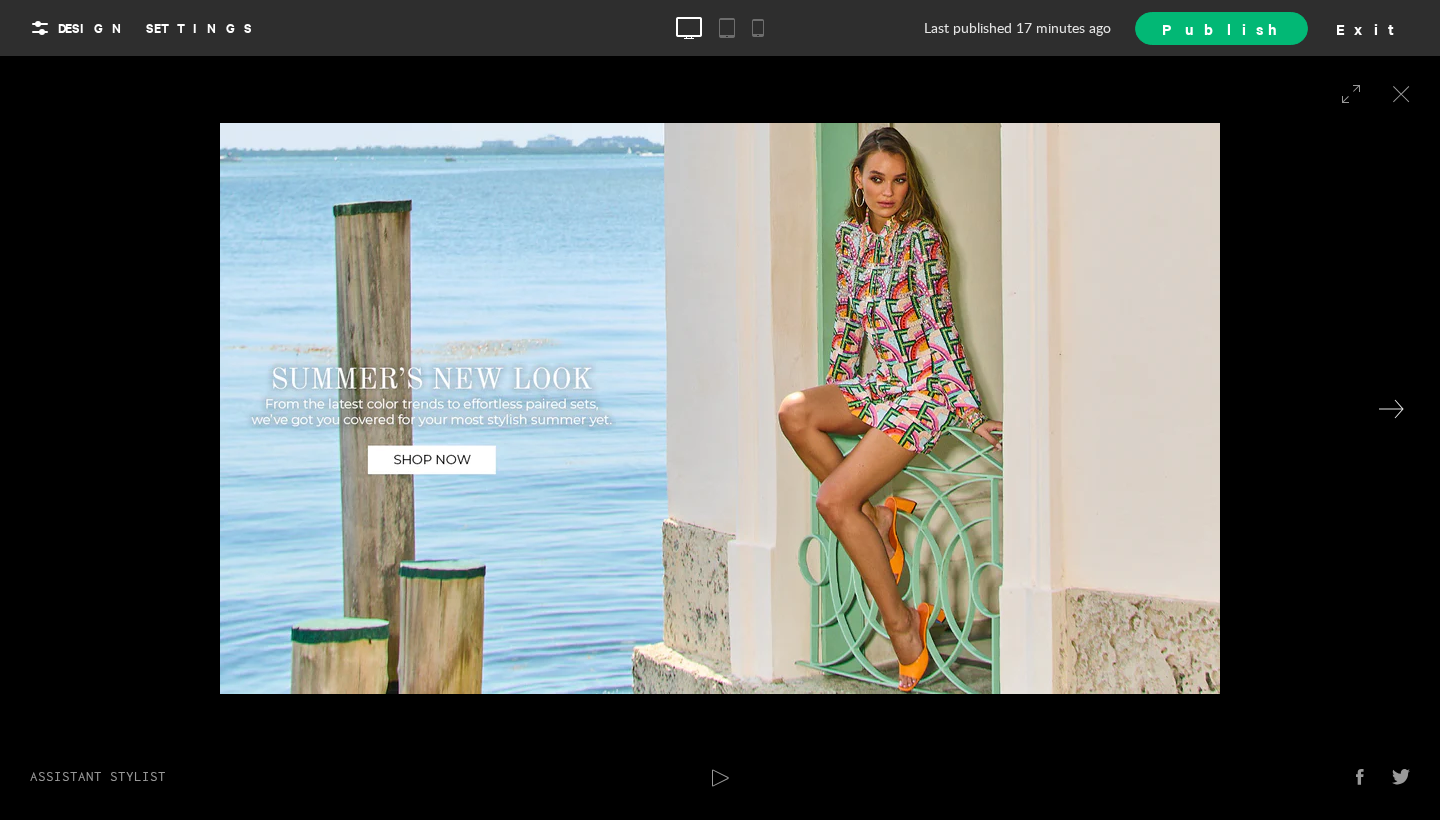 click 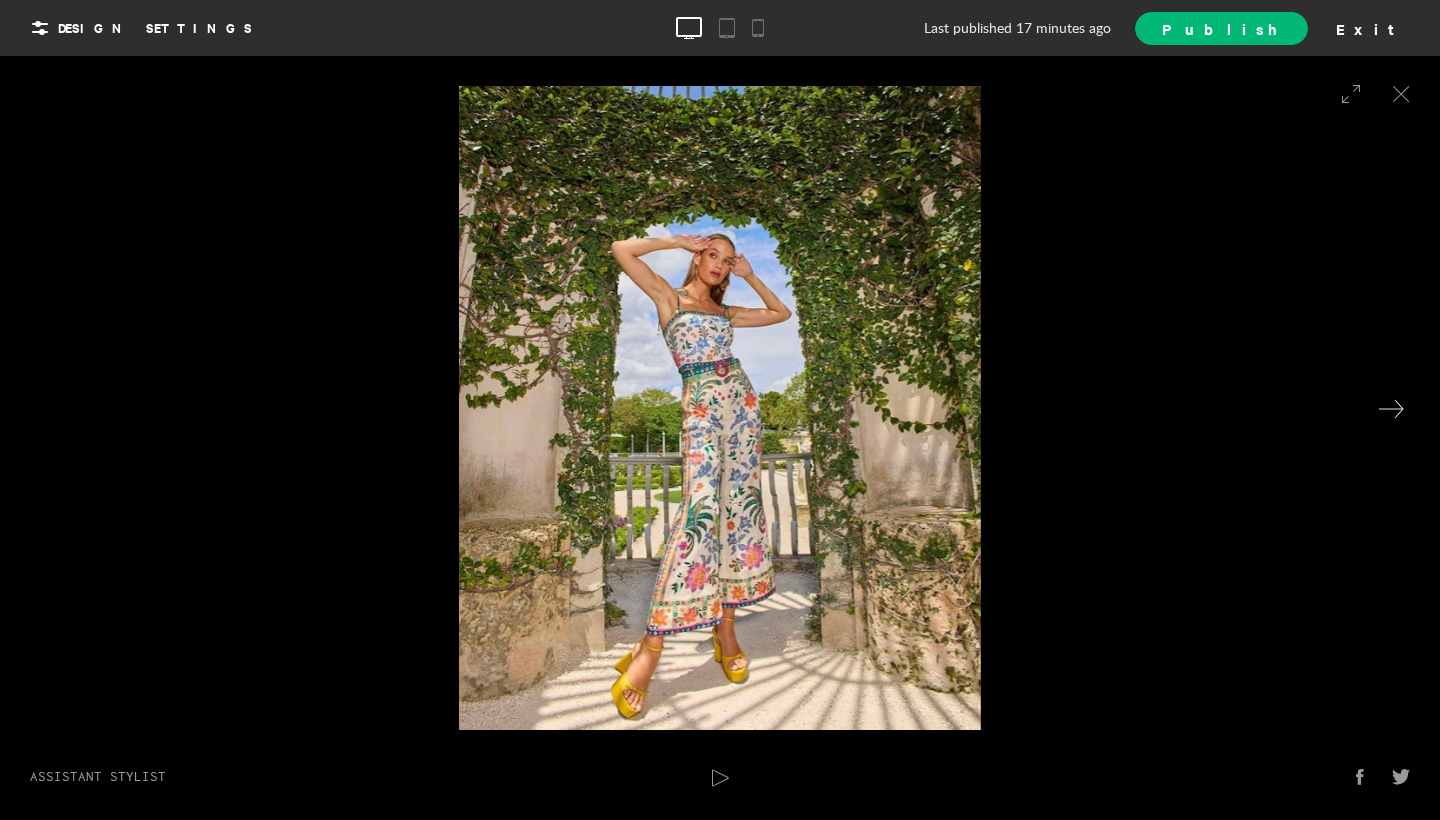 click 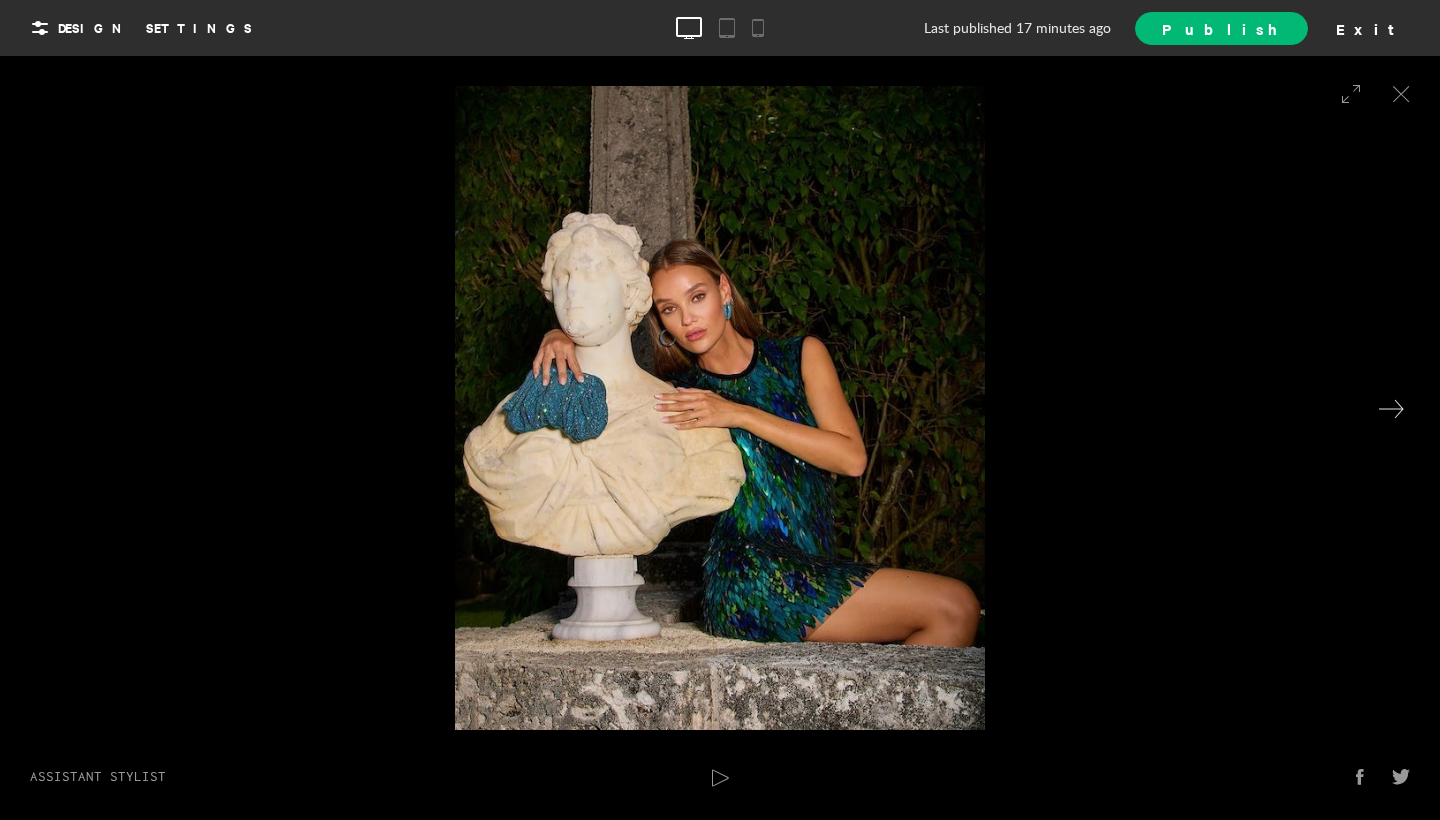 click 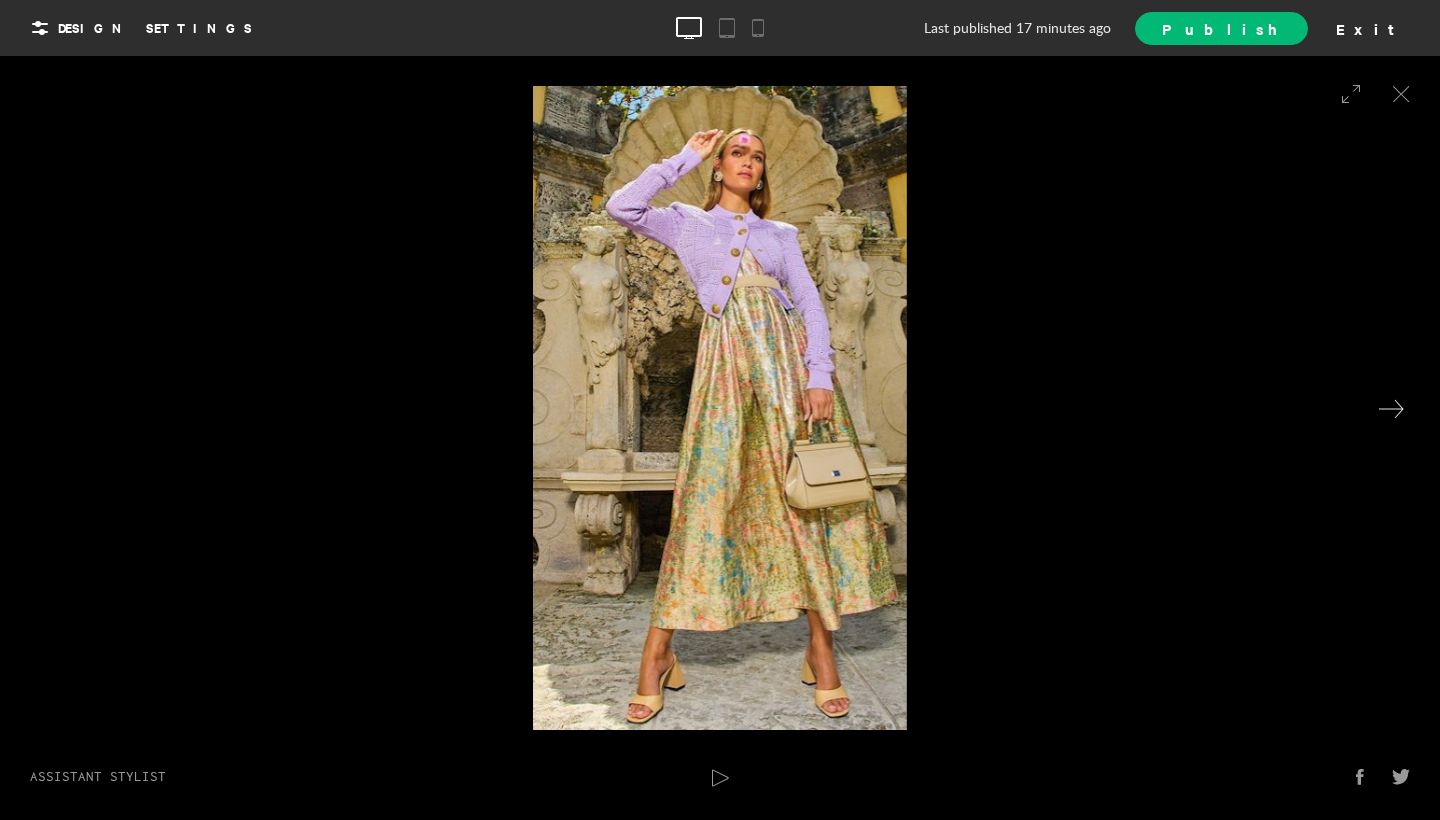 click 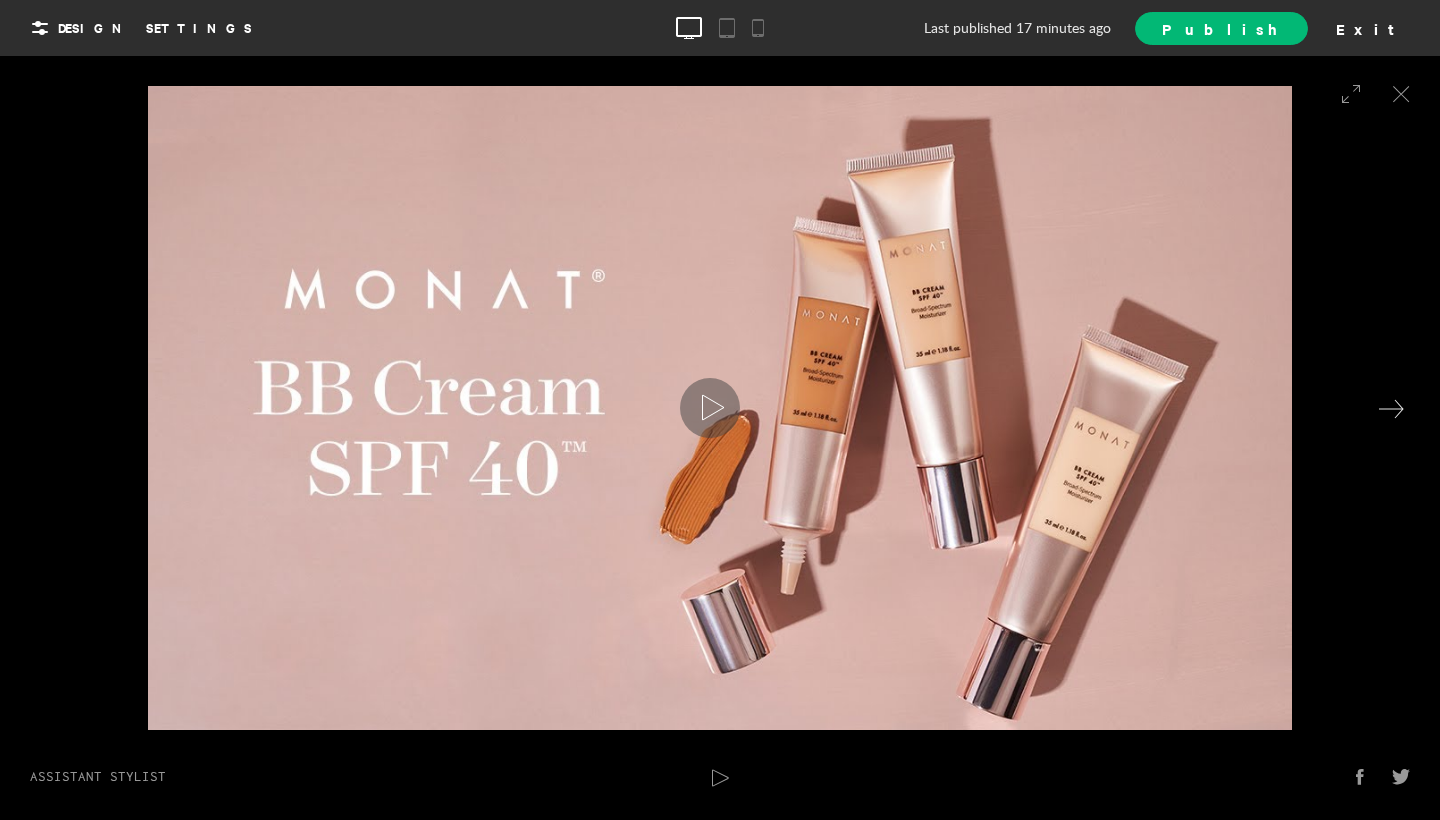 click 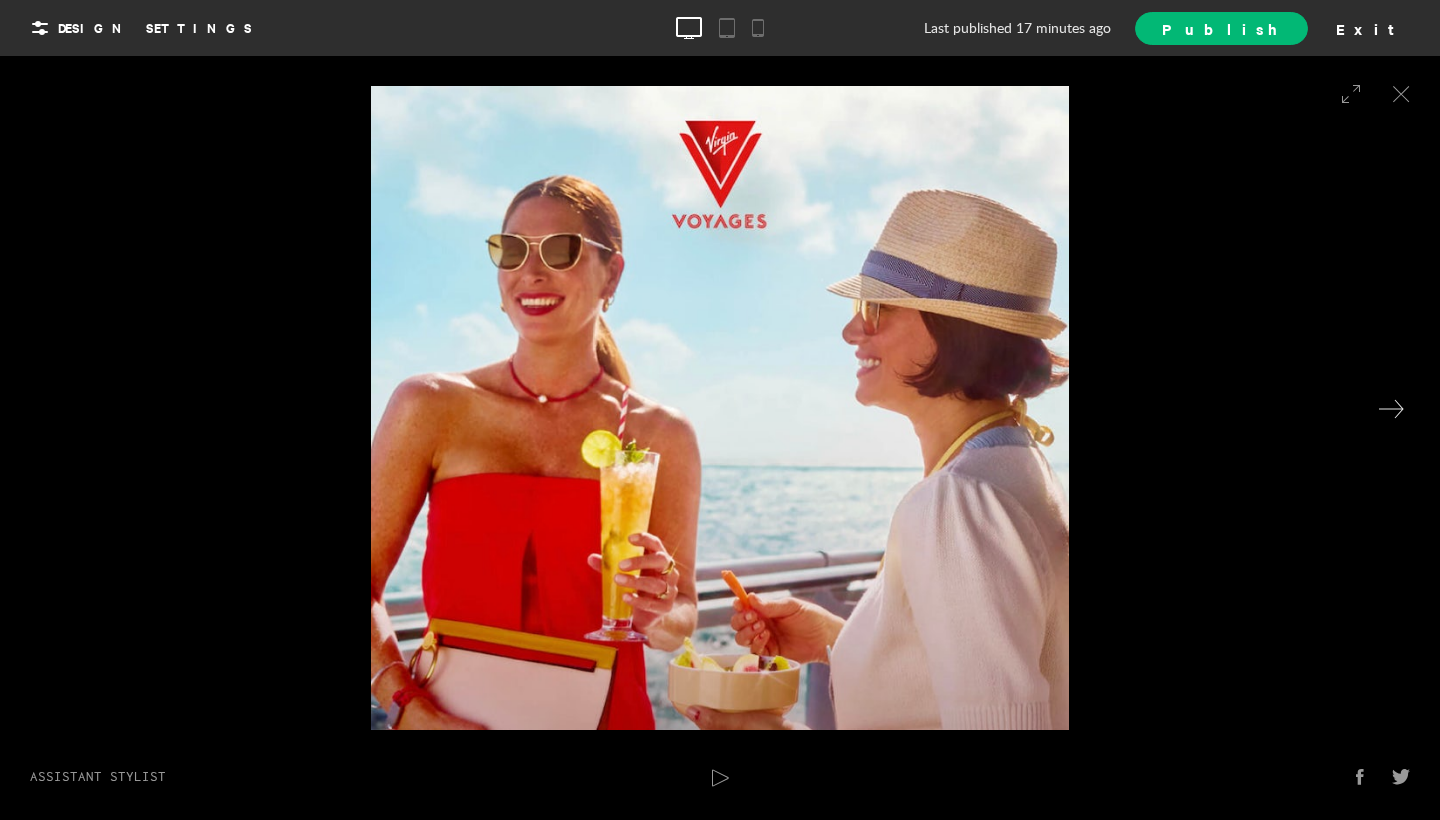 click 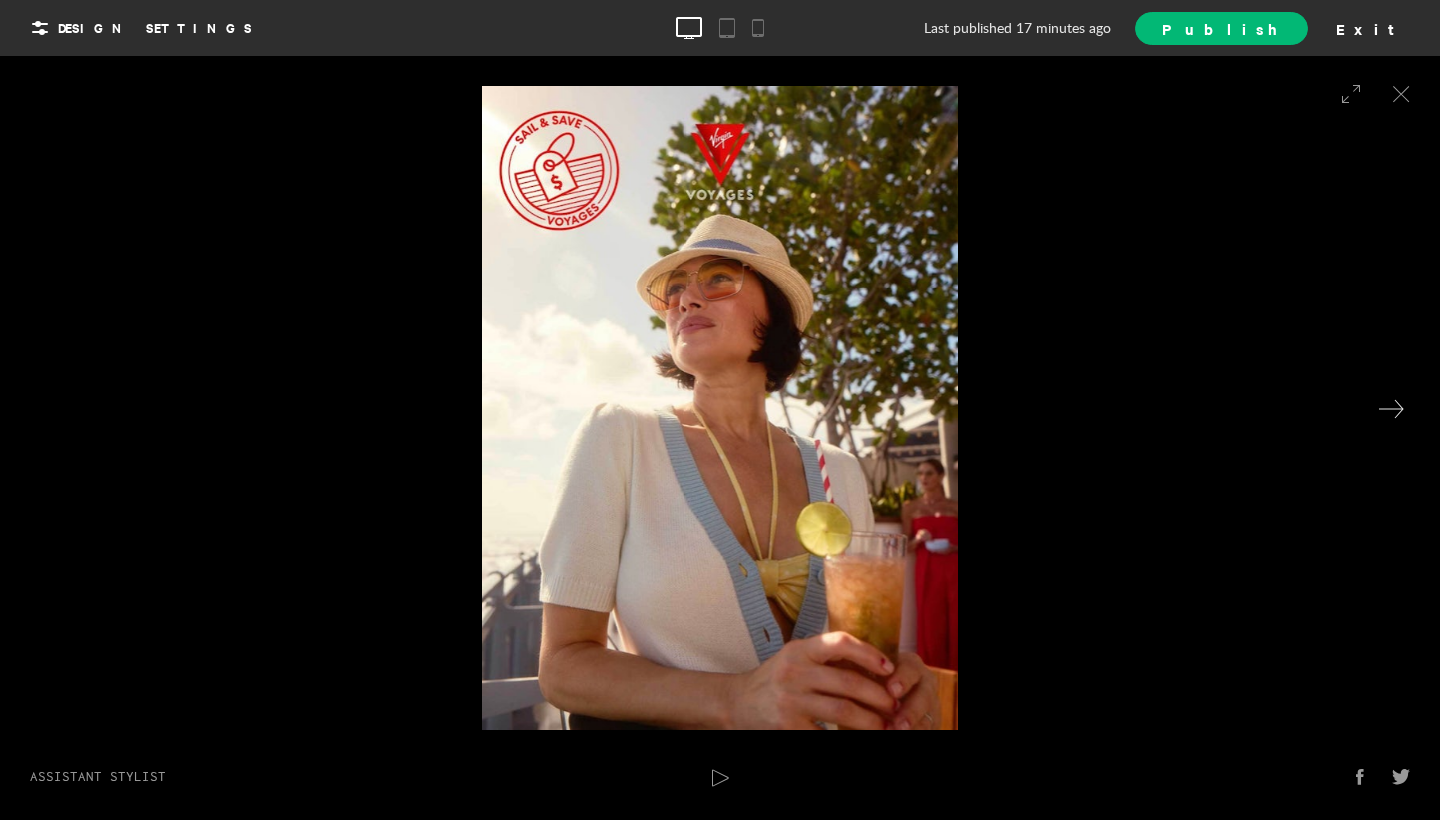click 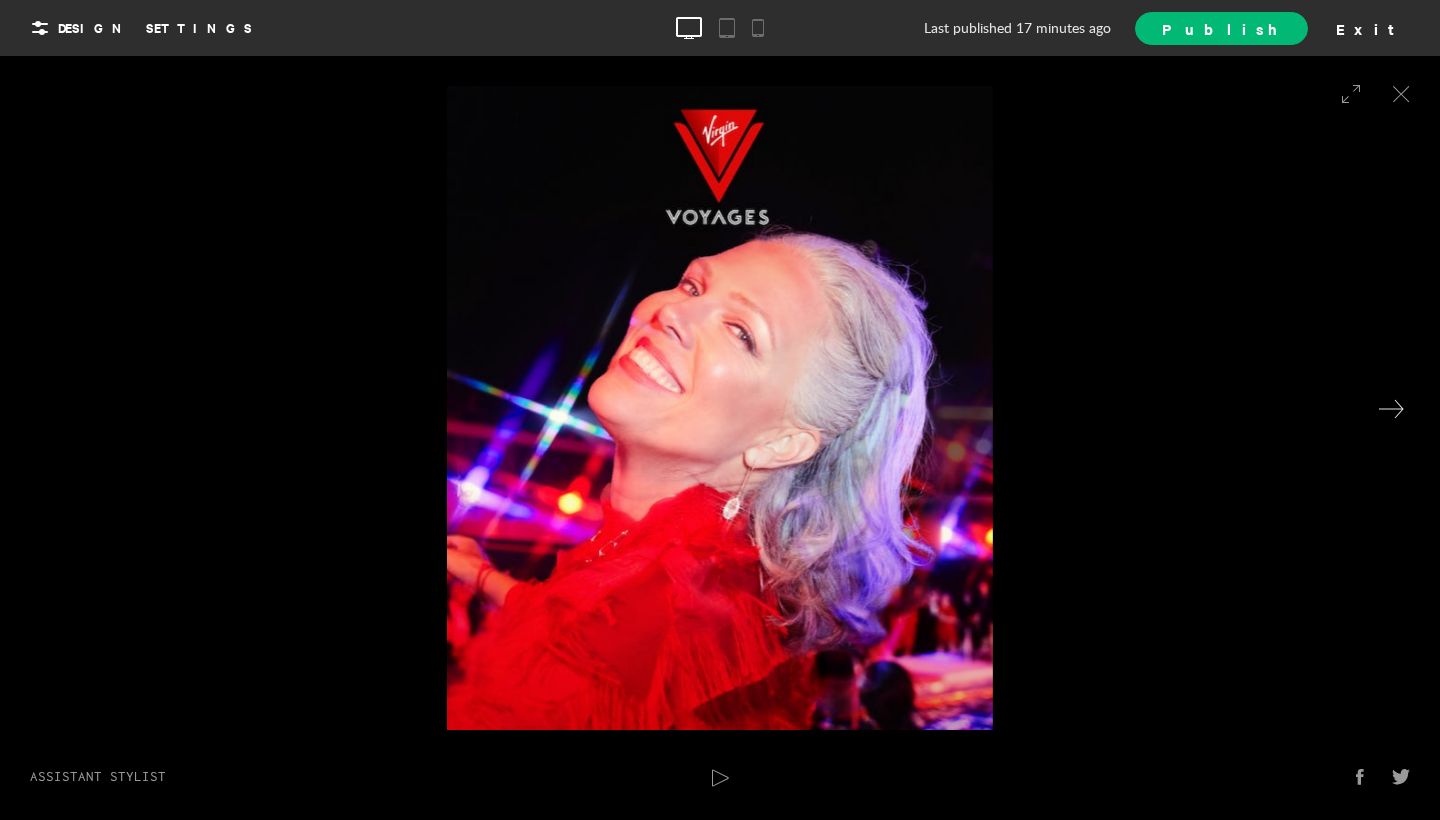 click 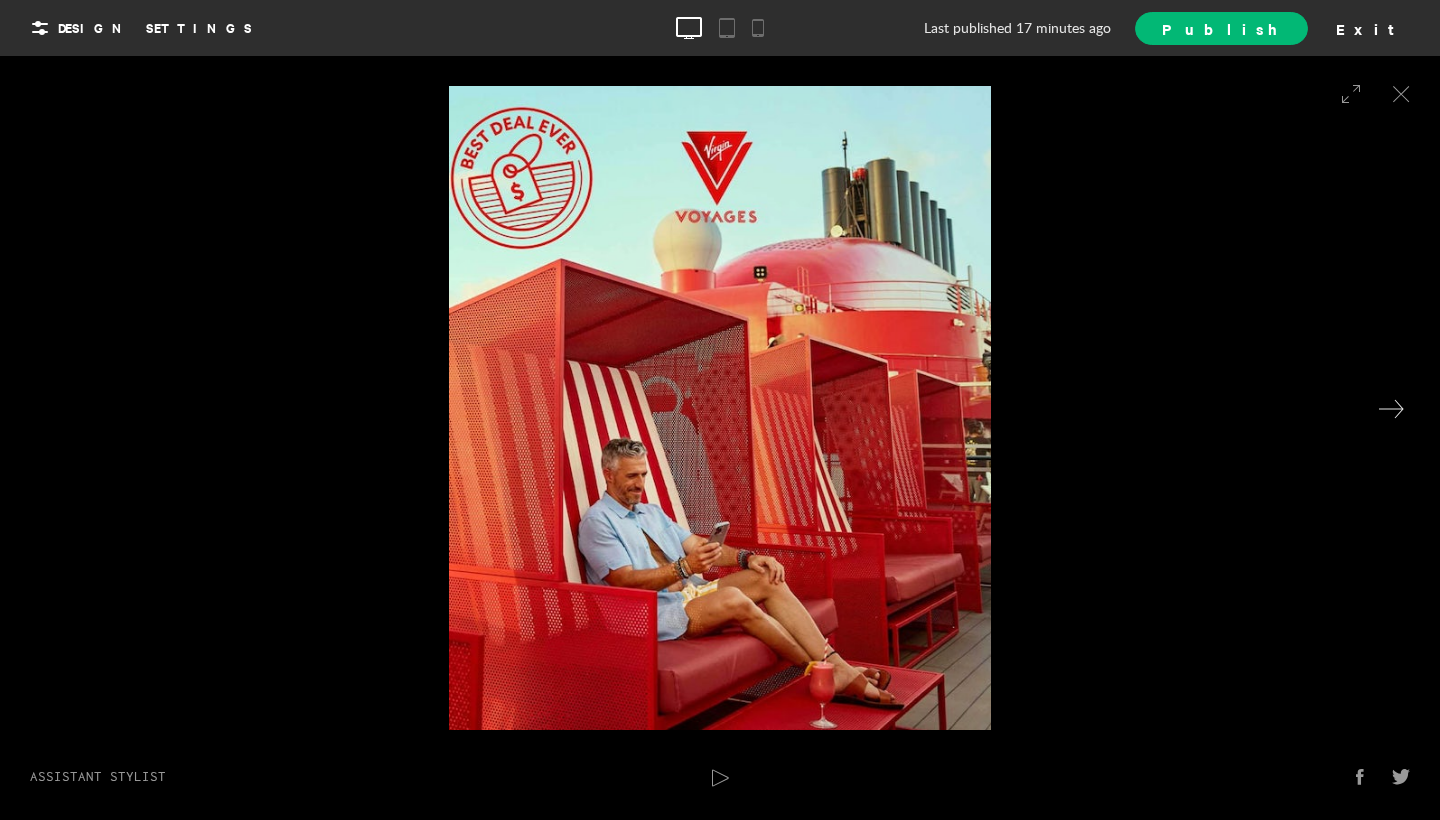 click 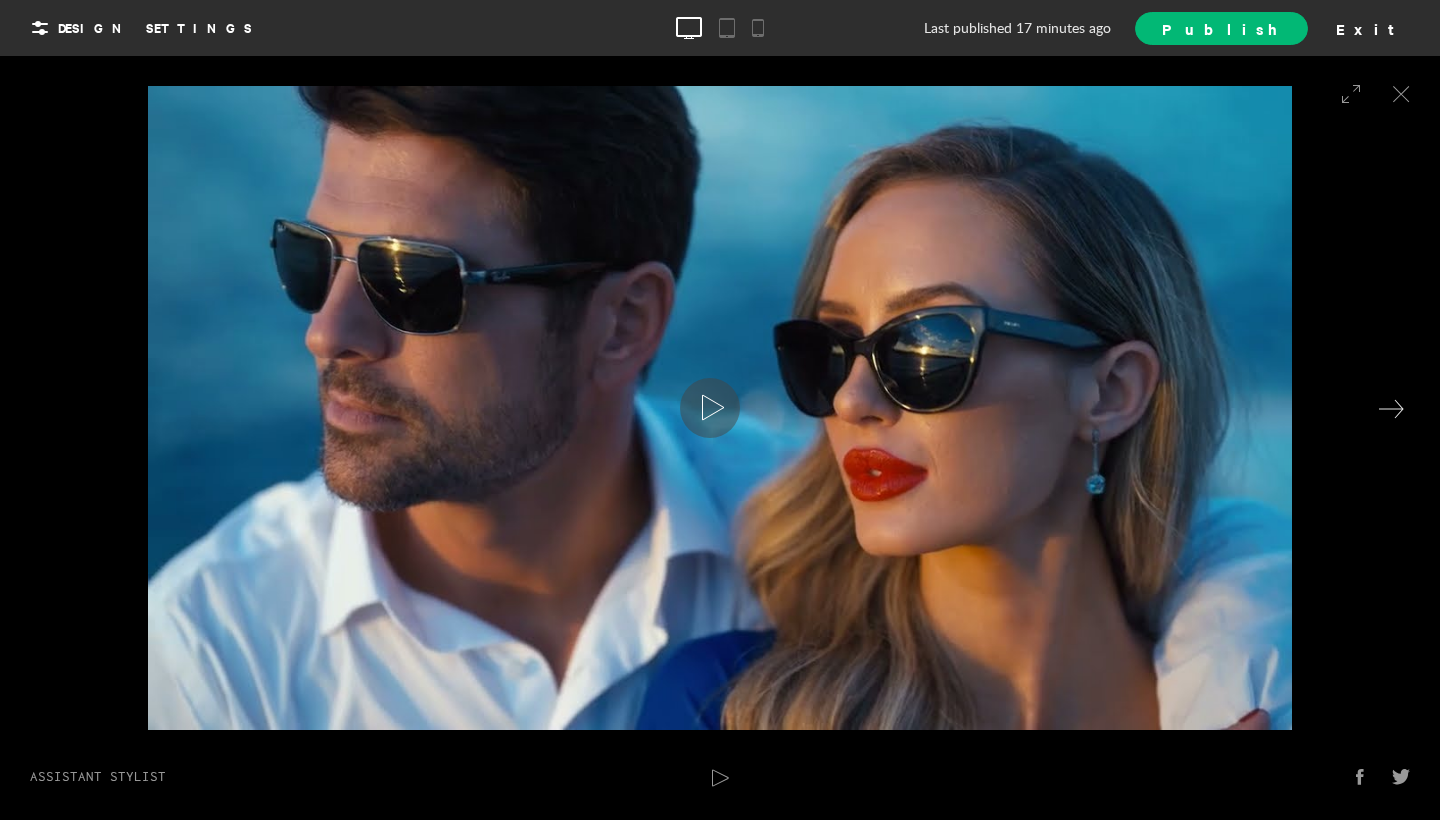 click 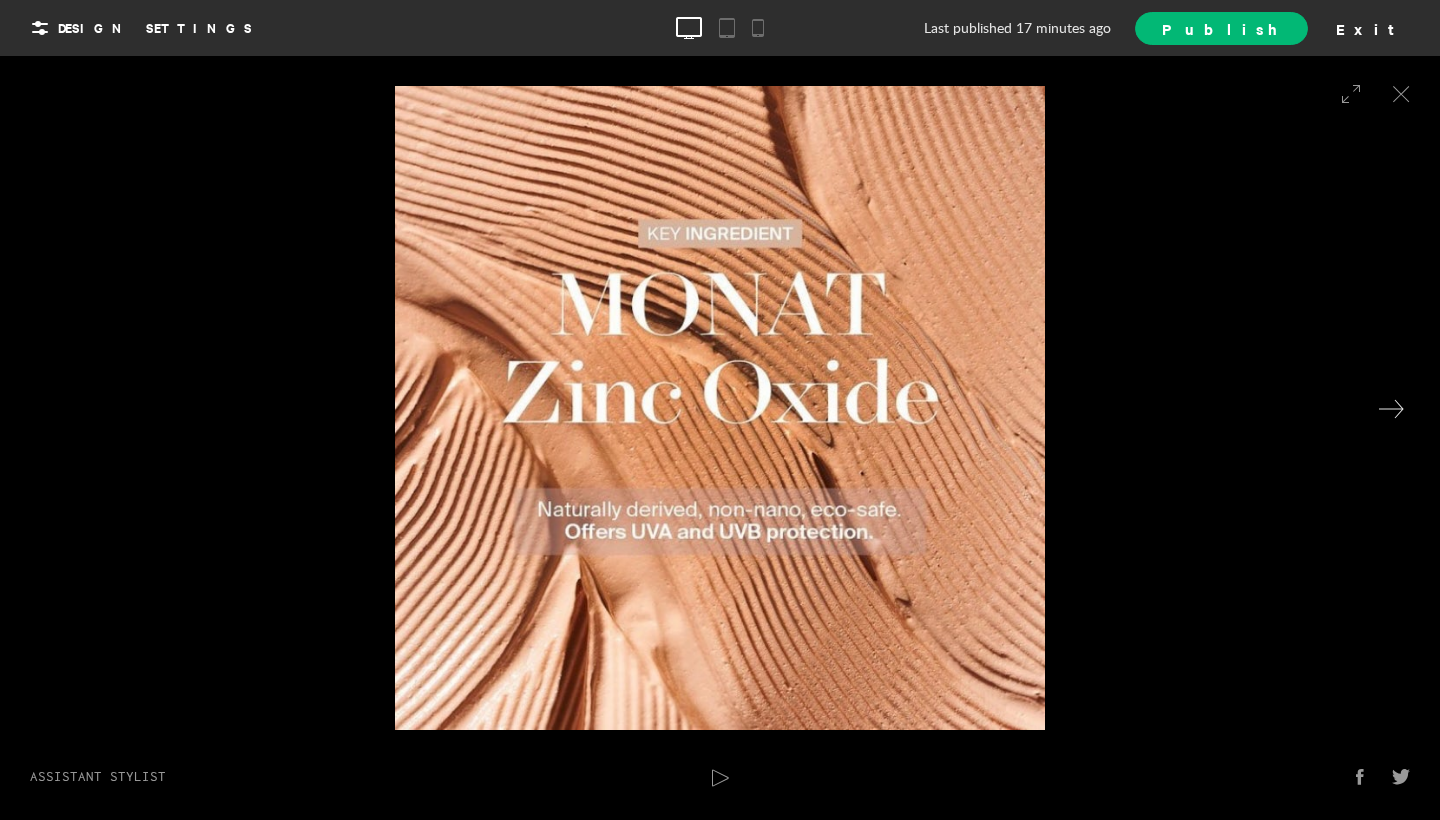 click 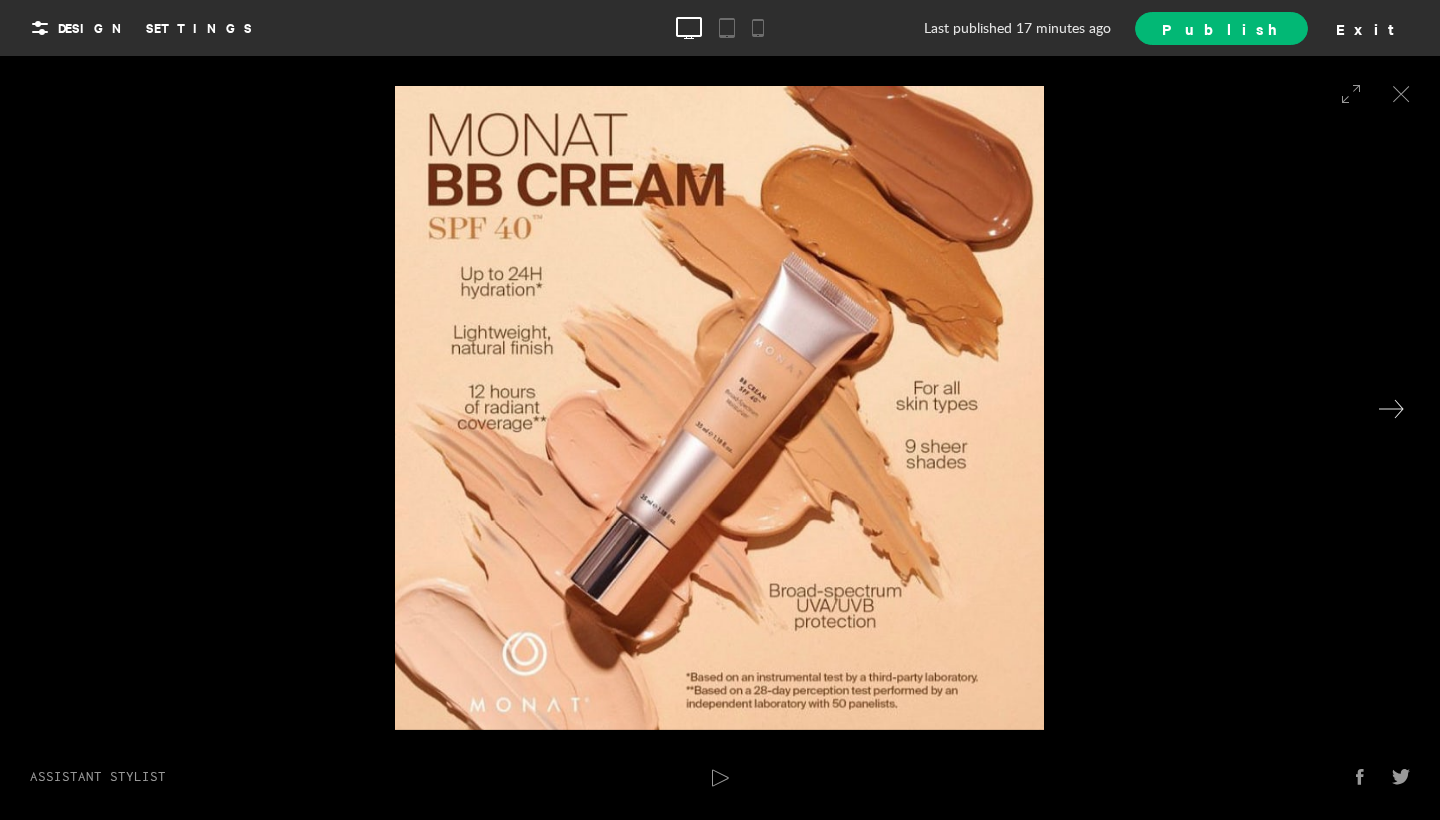 click 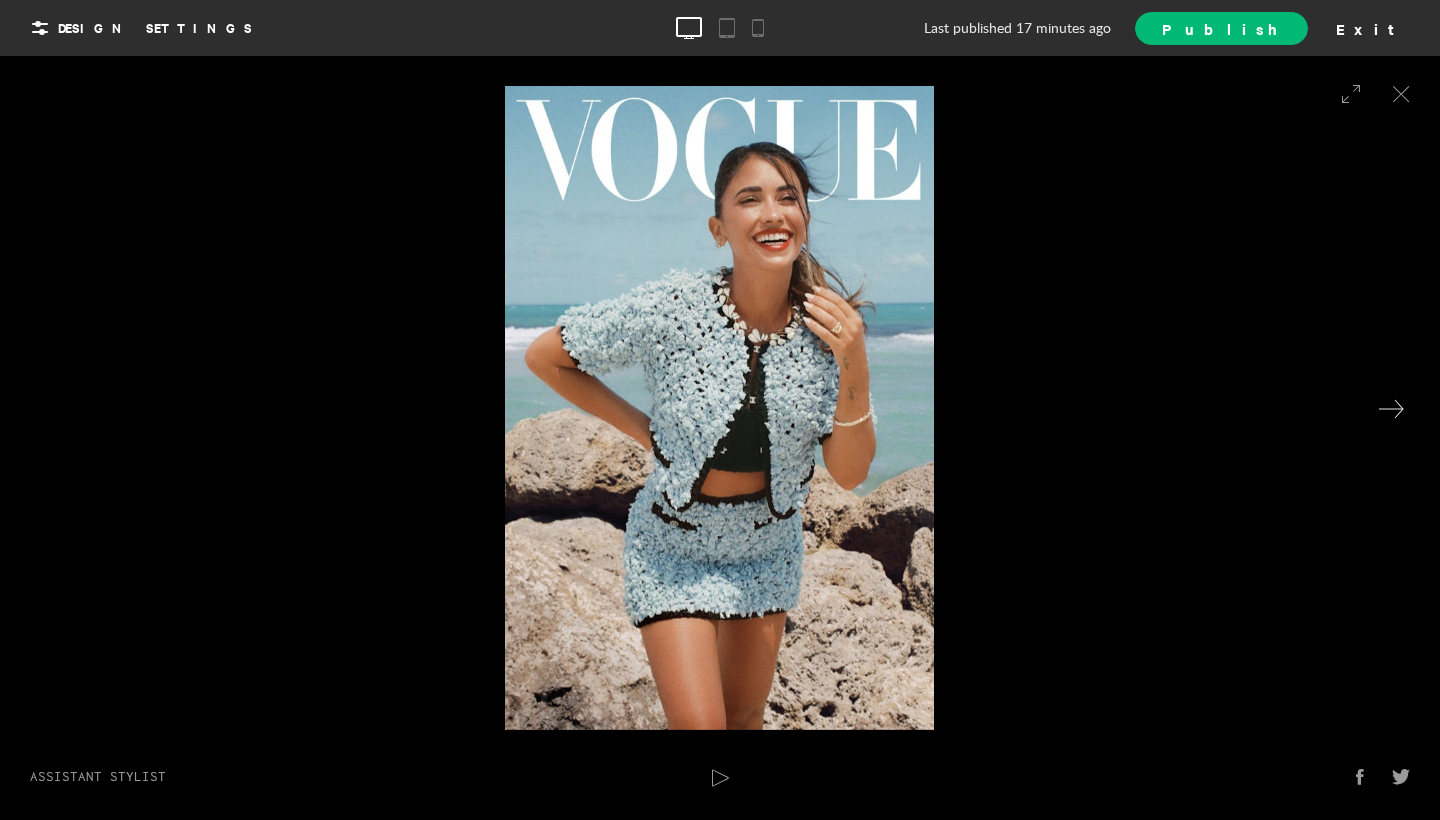 click 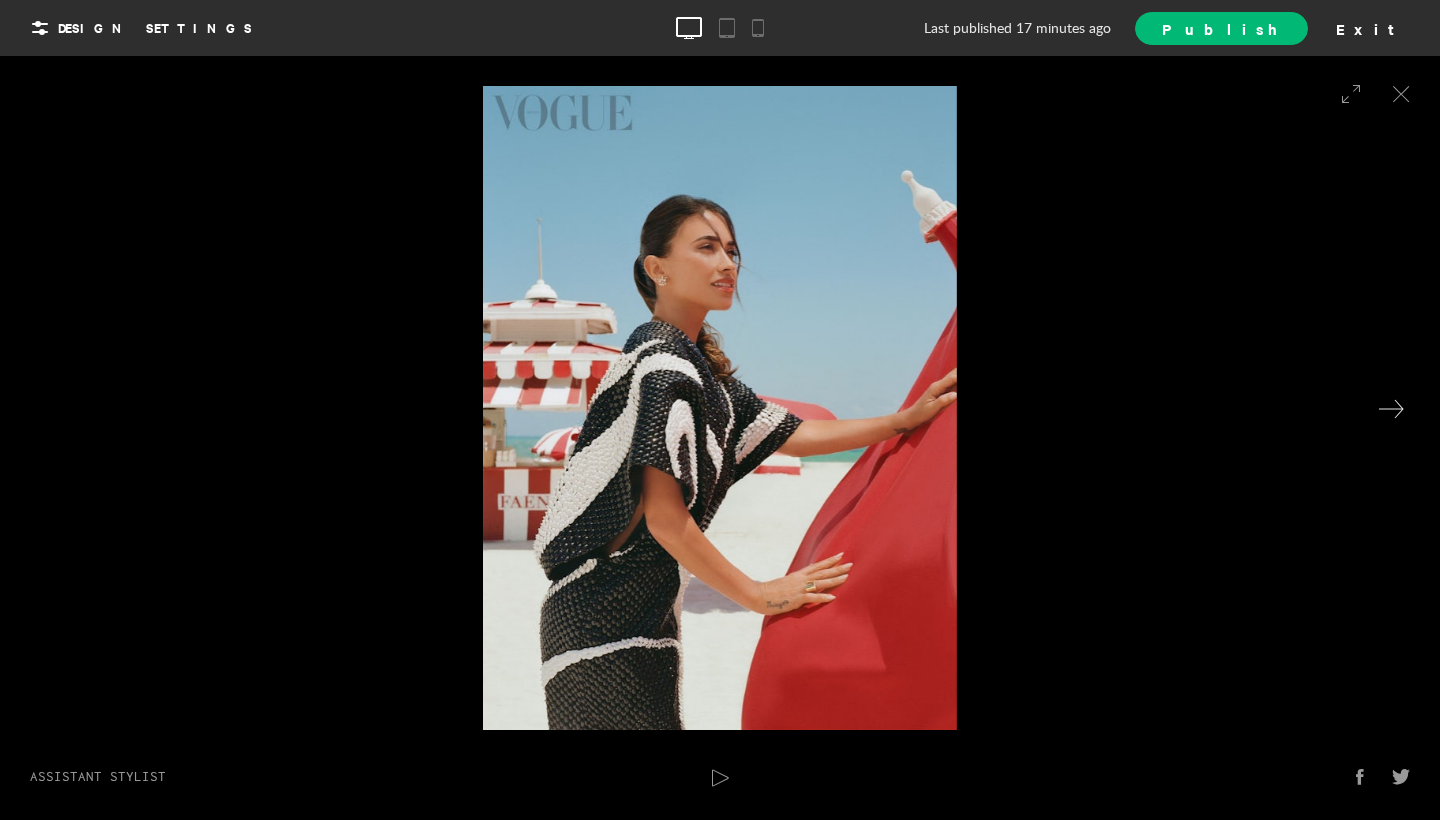 click 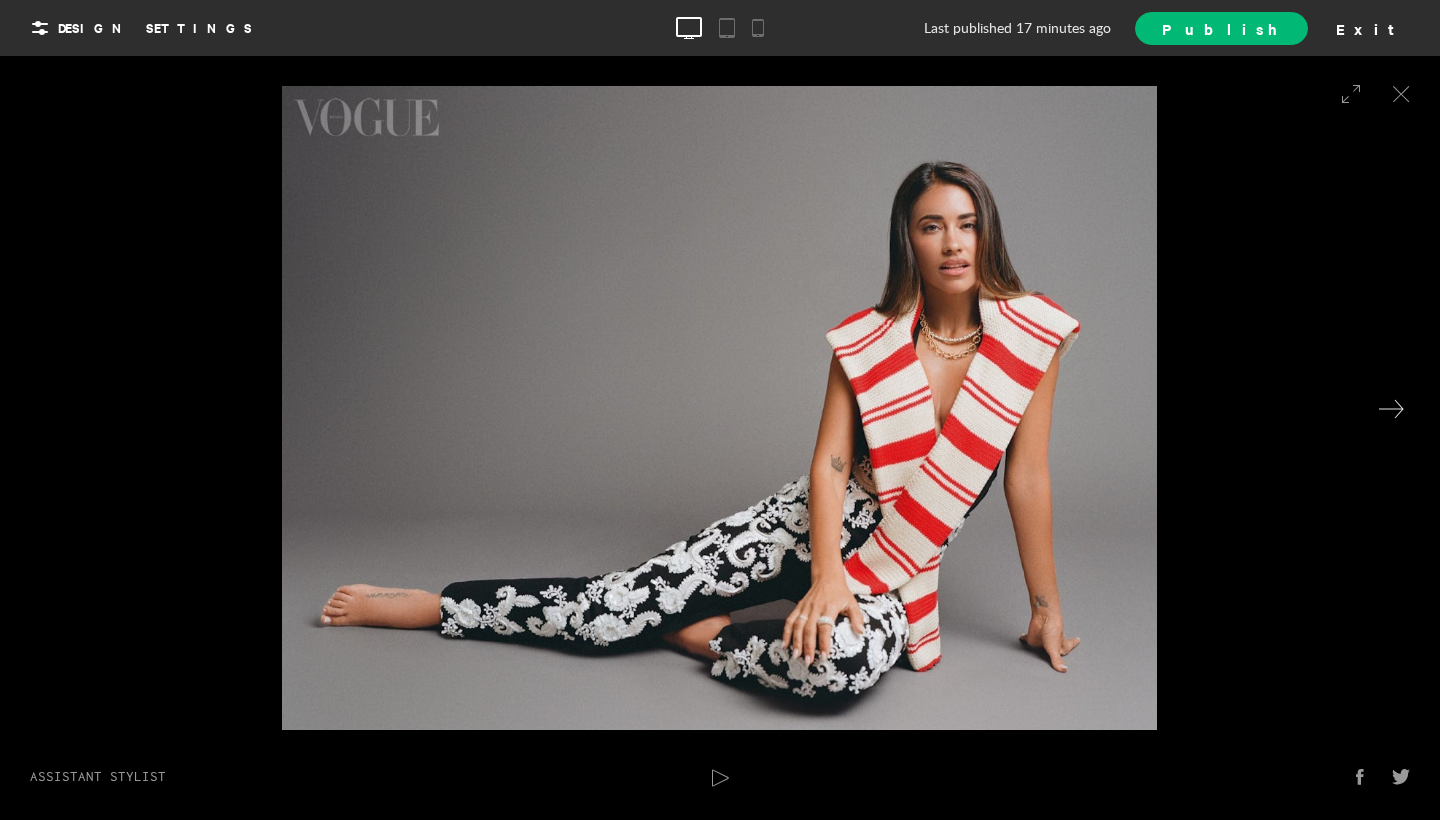 click 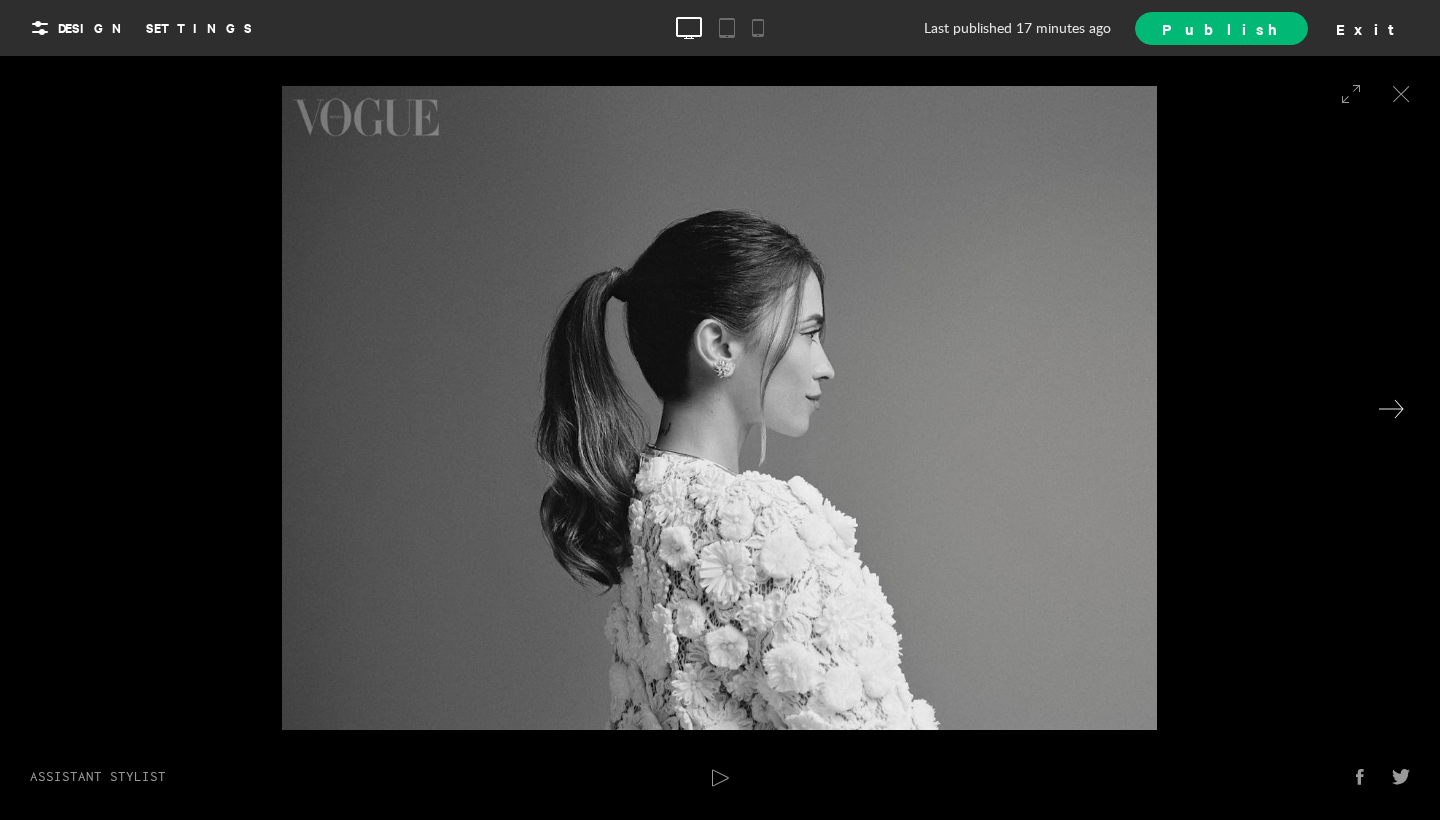 click 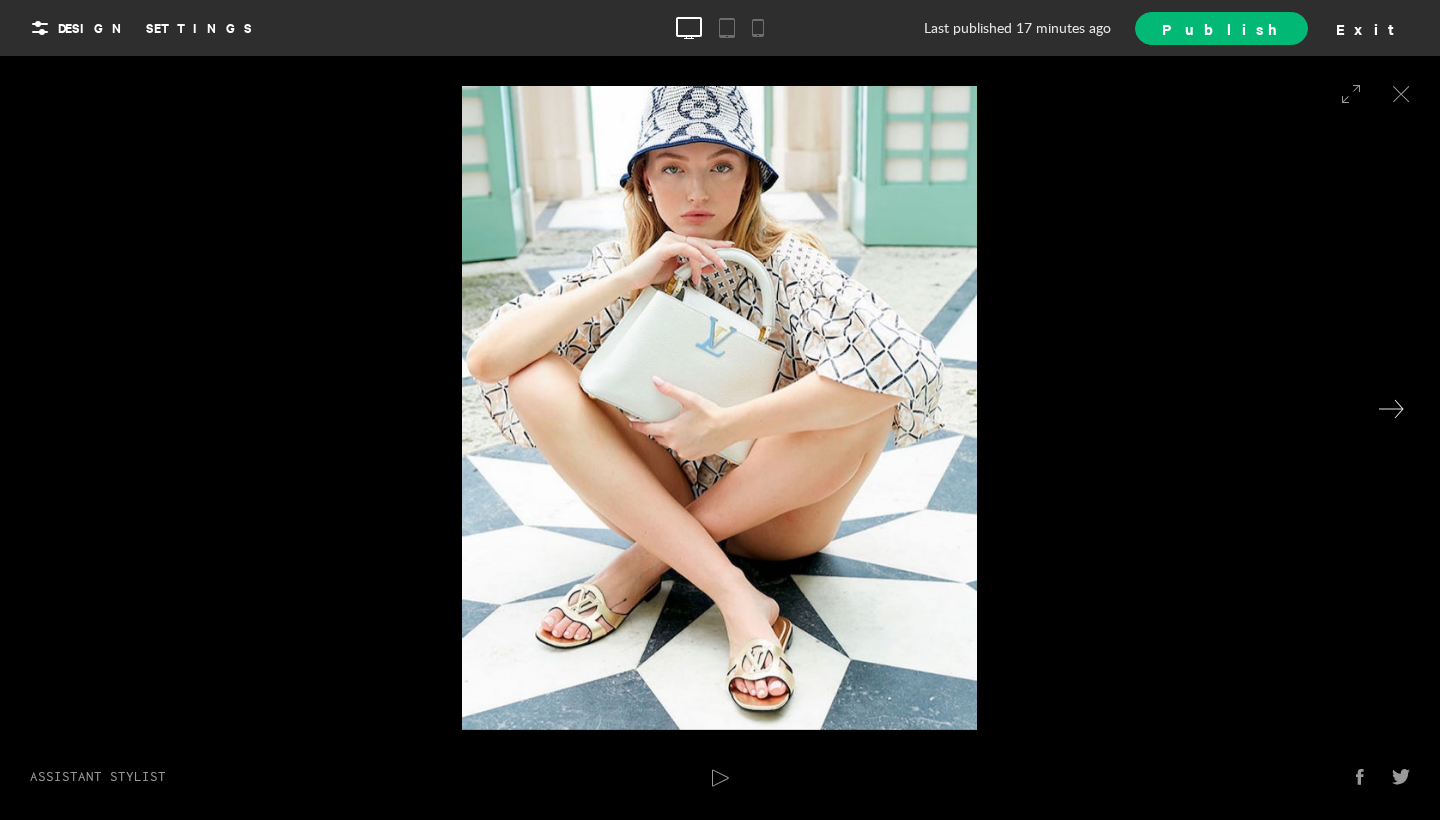 click 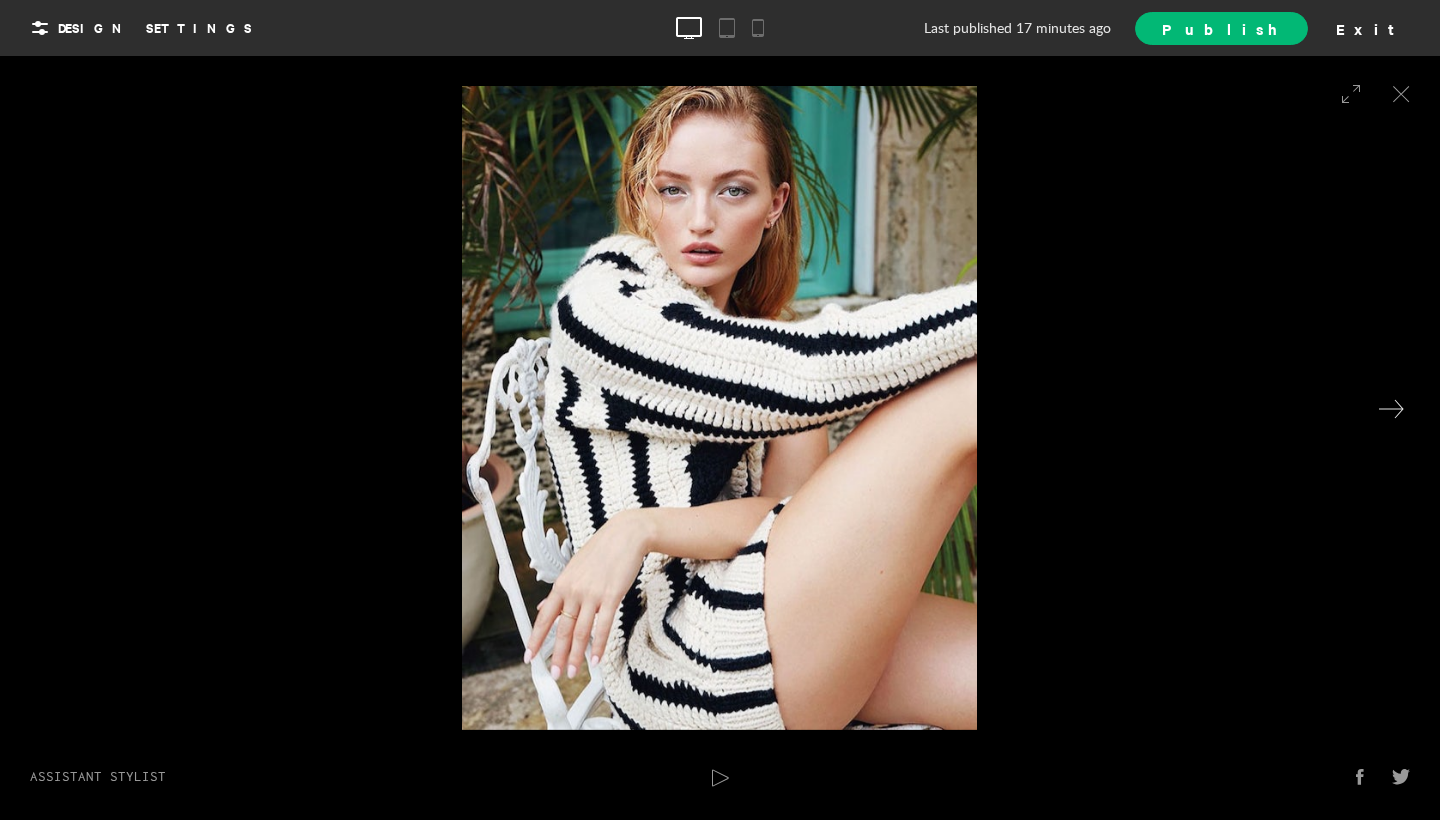 click 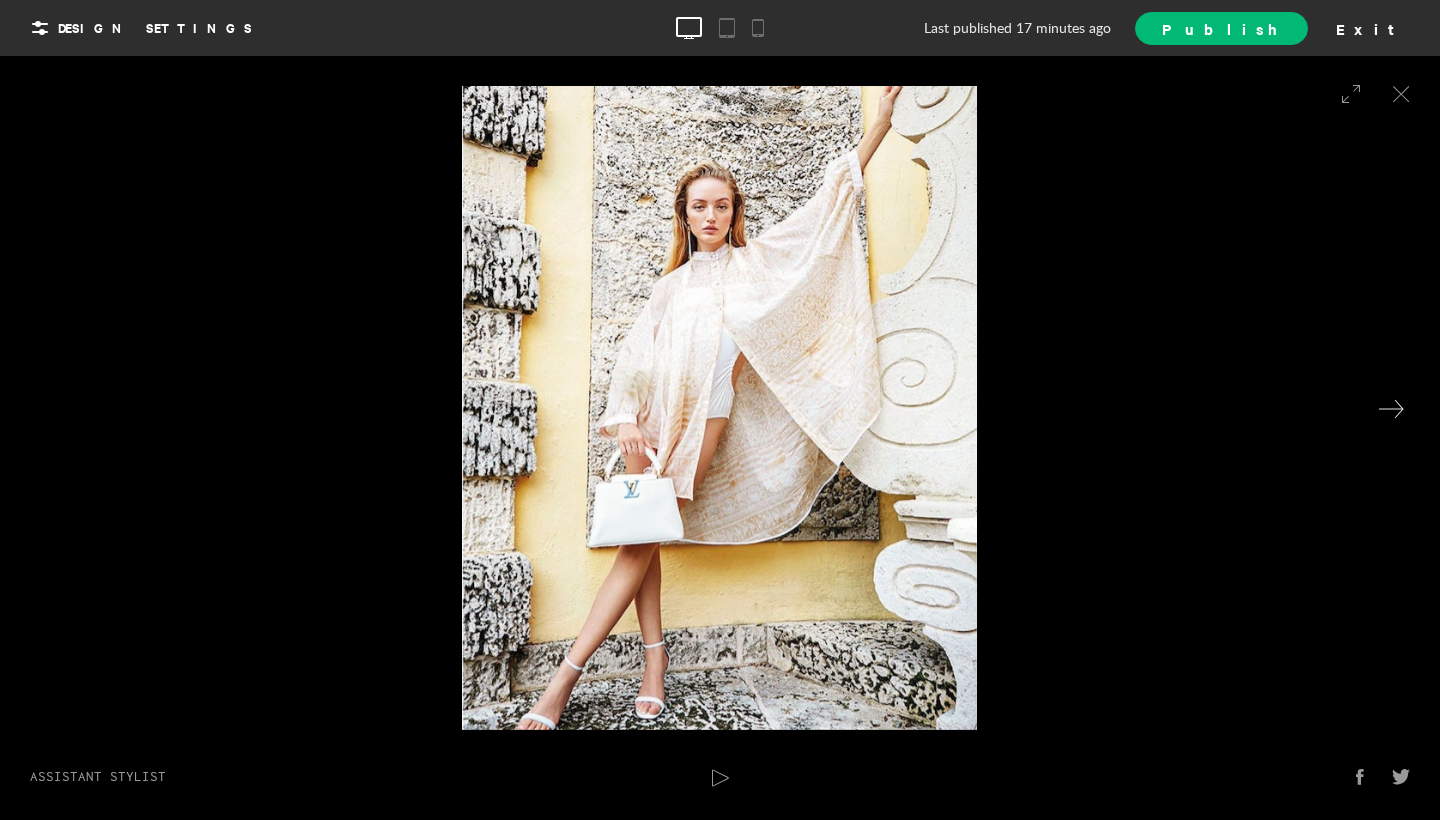 click 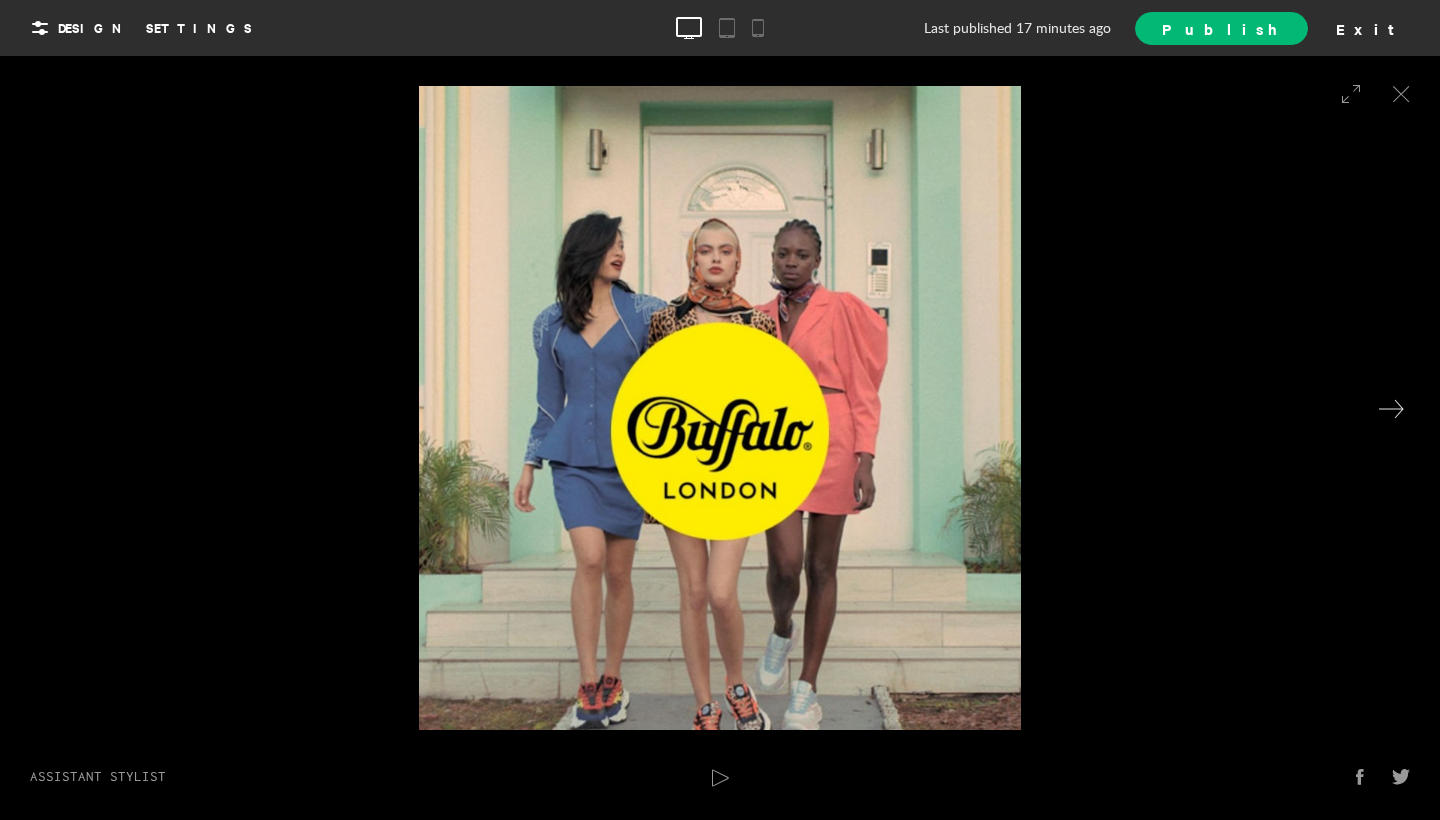 click 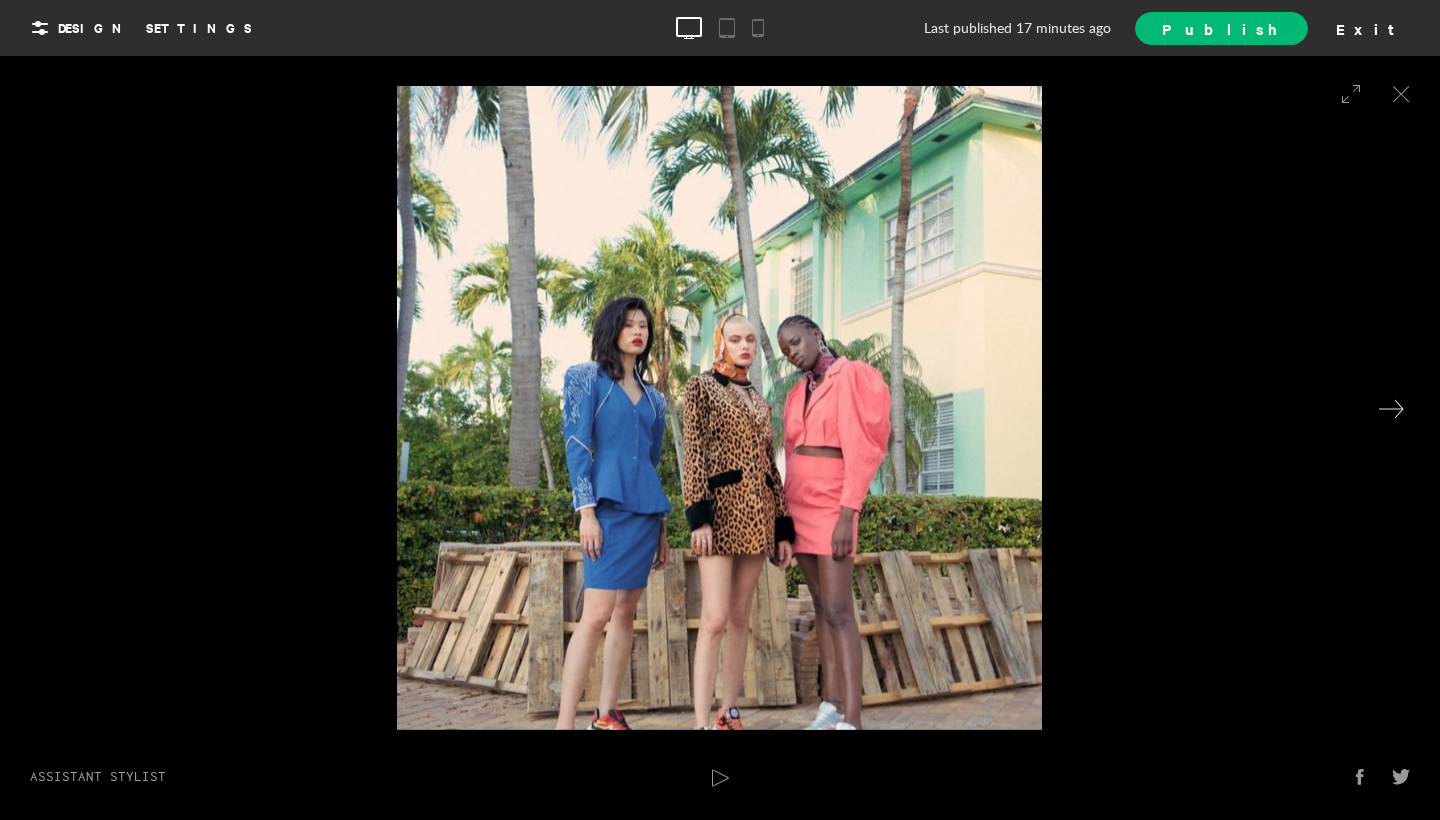 click 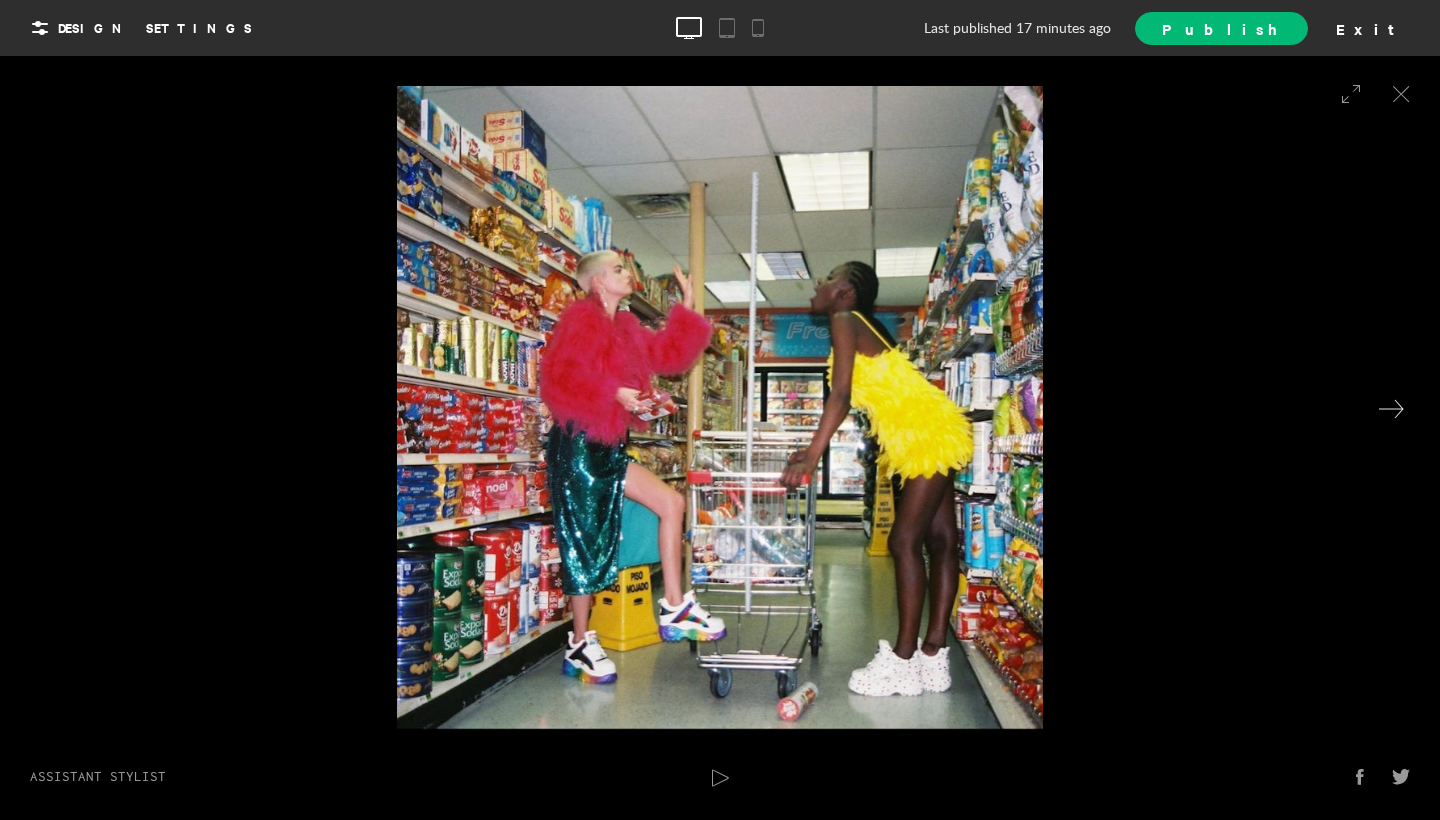 click 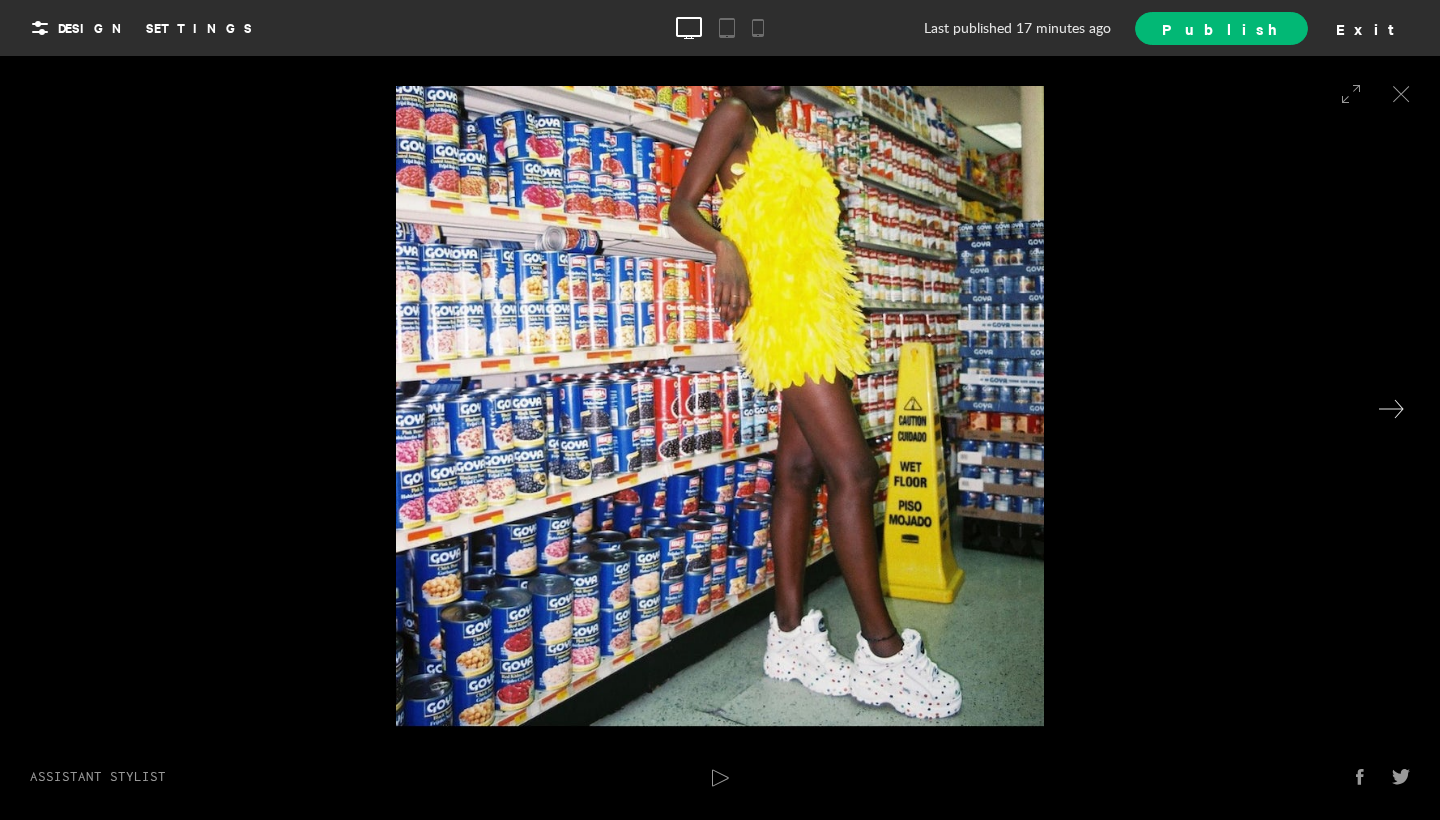 click 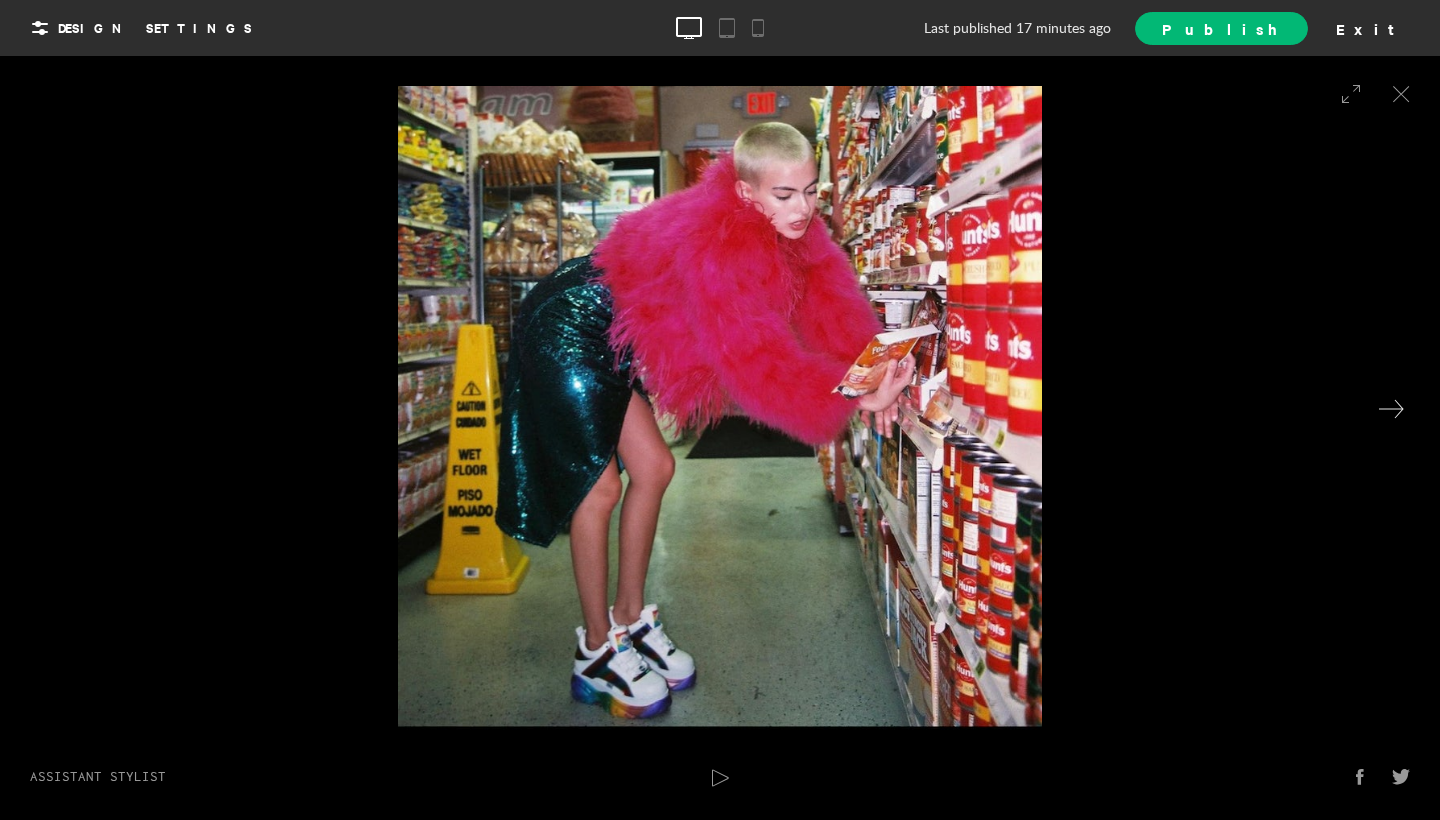 click 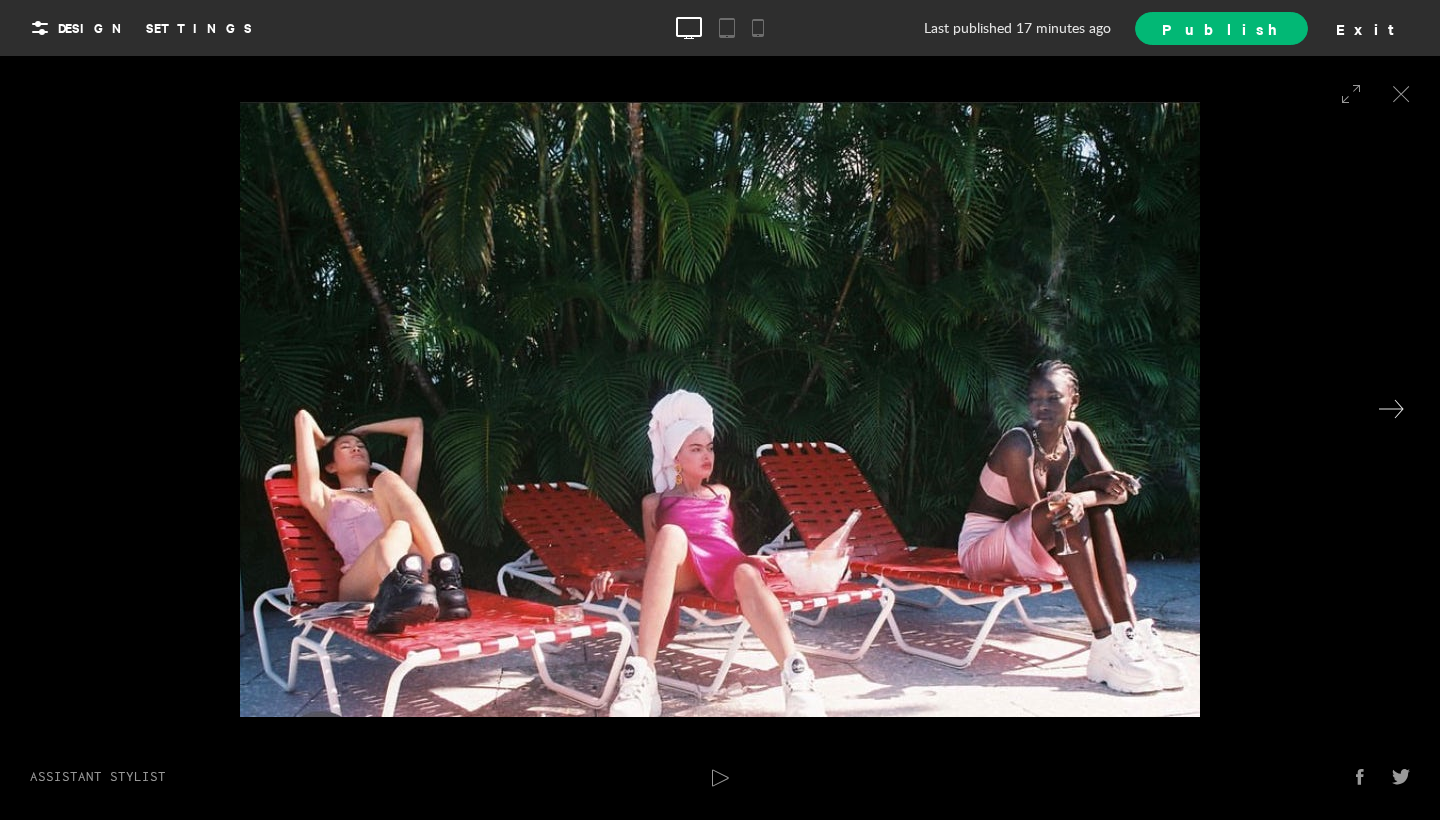 click 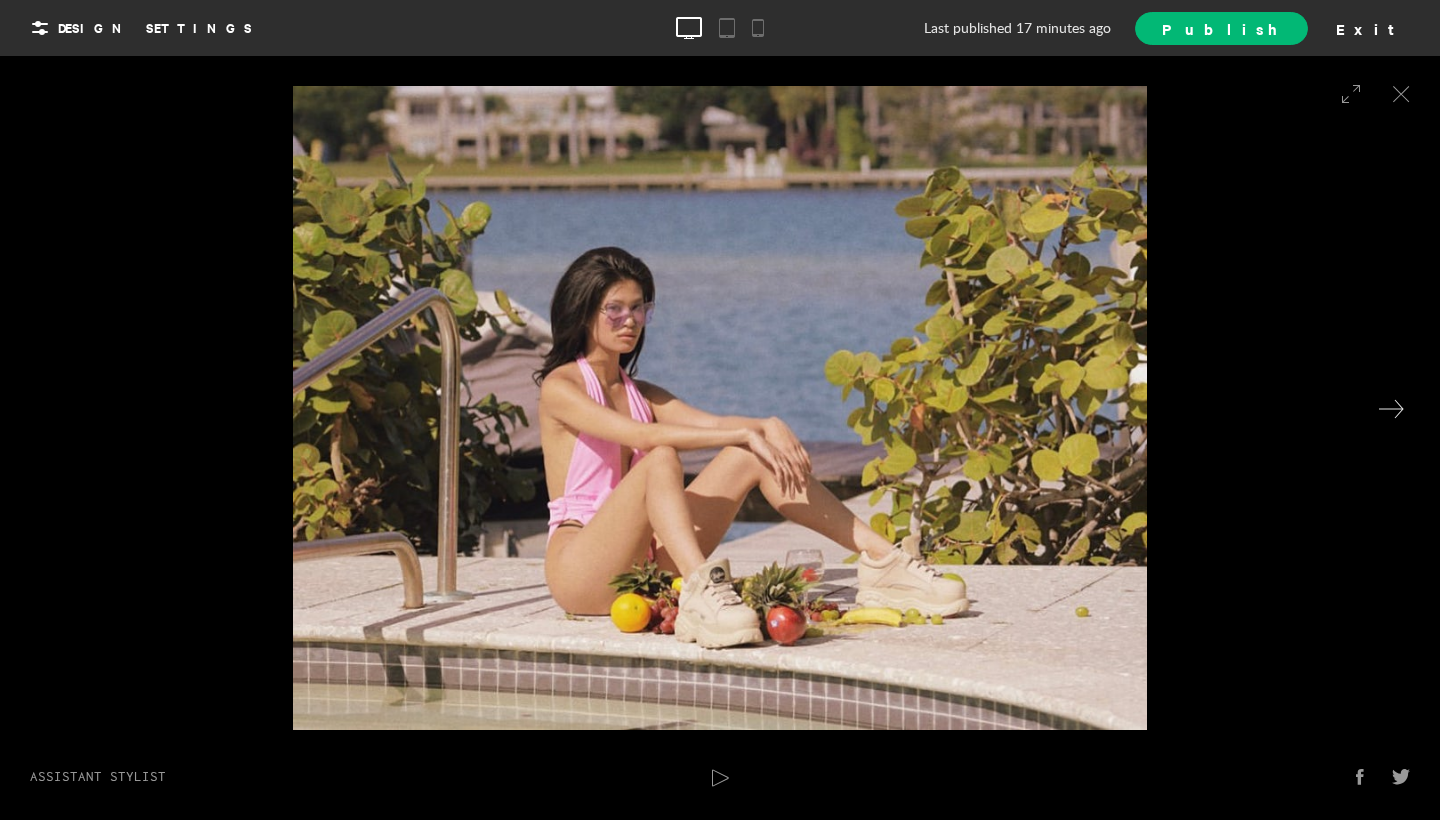 click 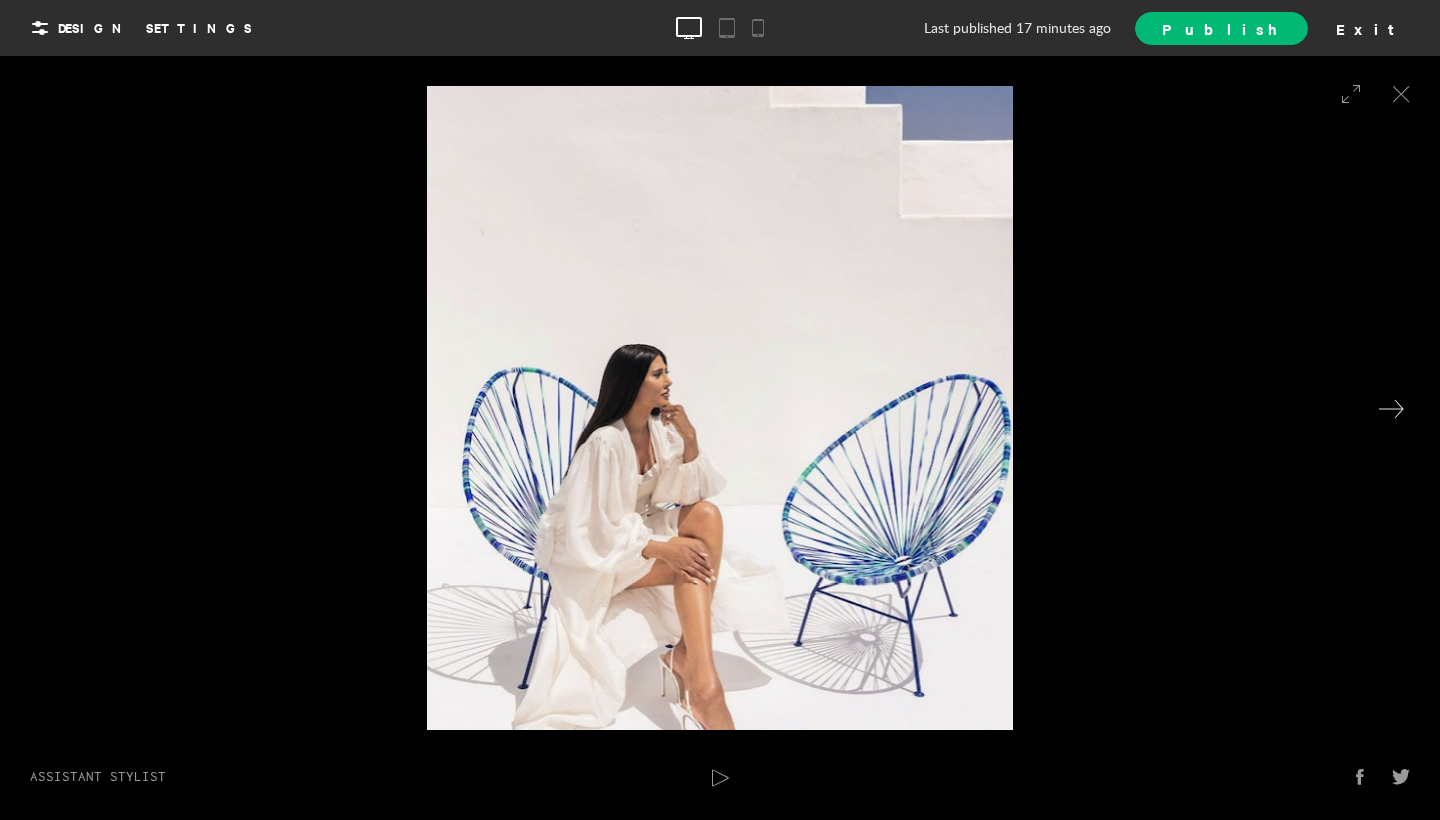 click 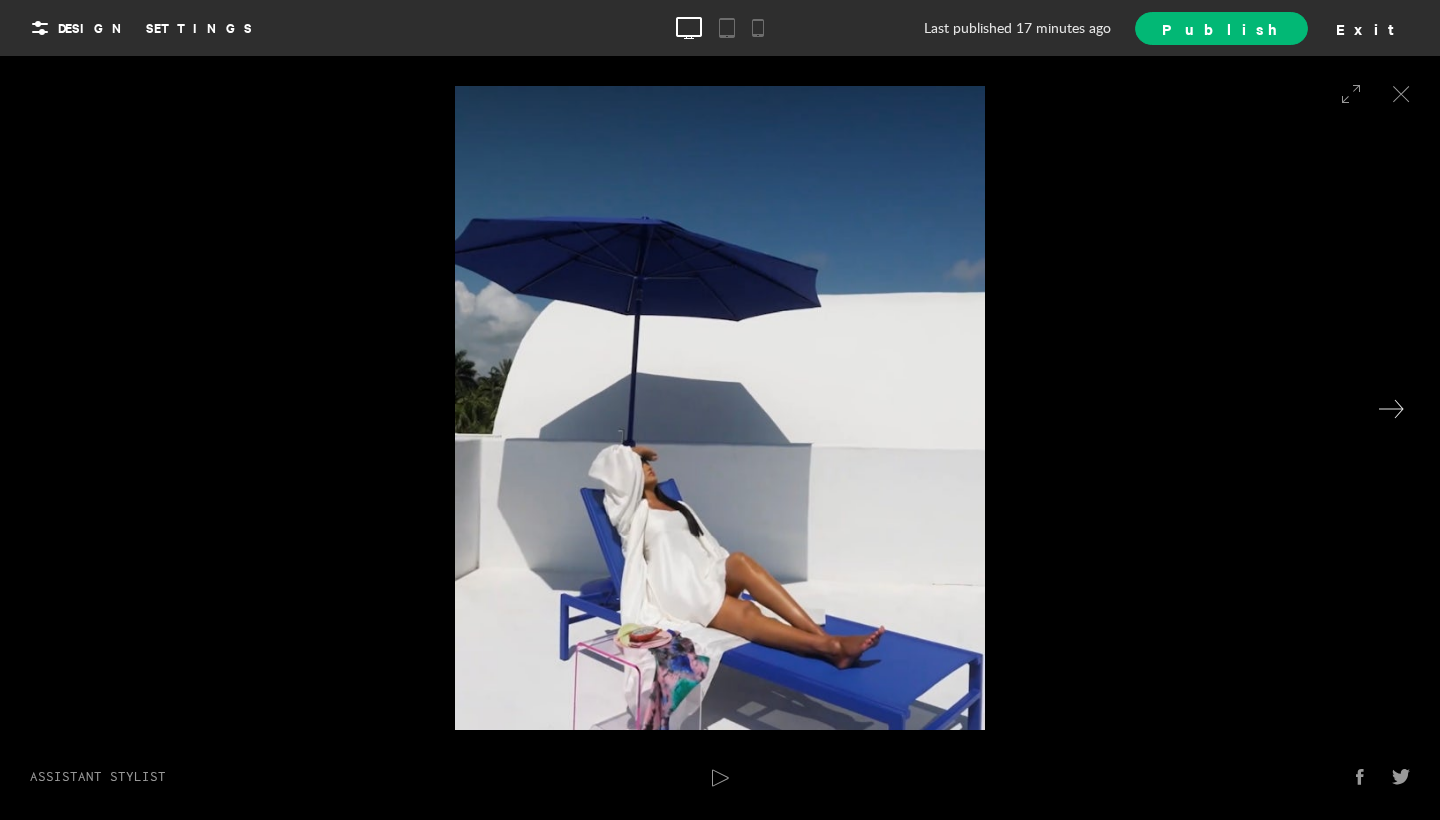 click 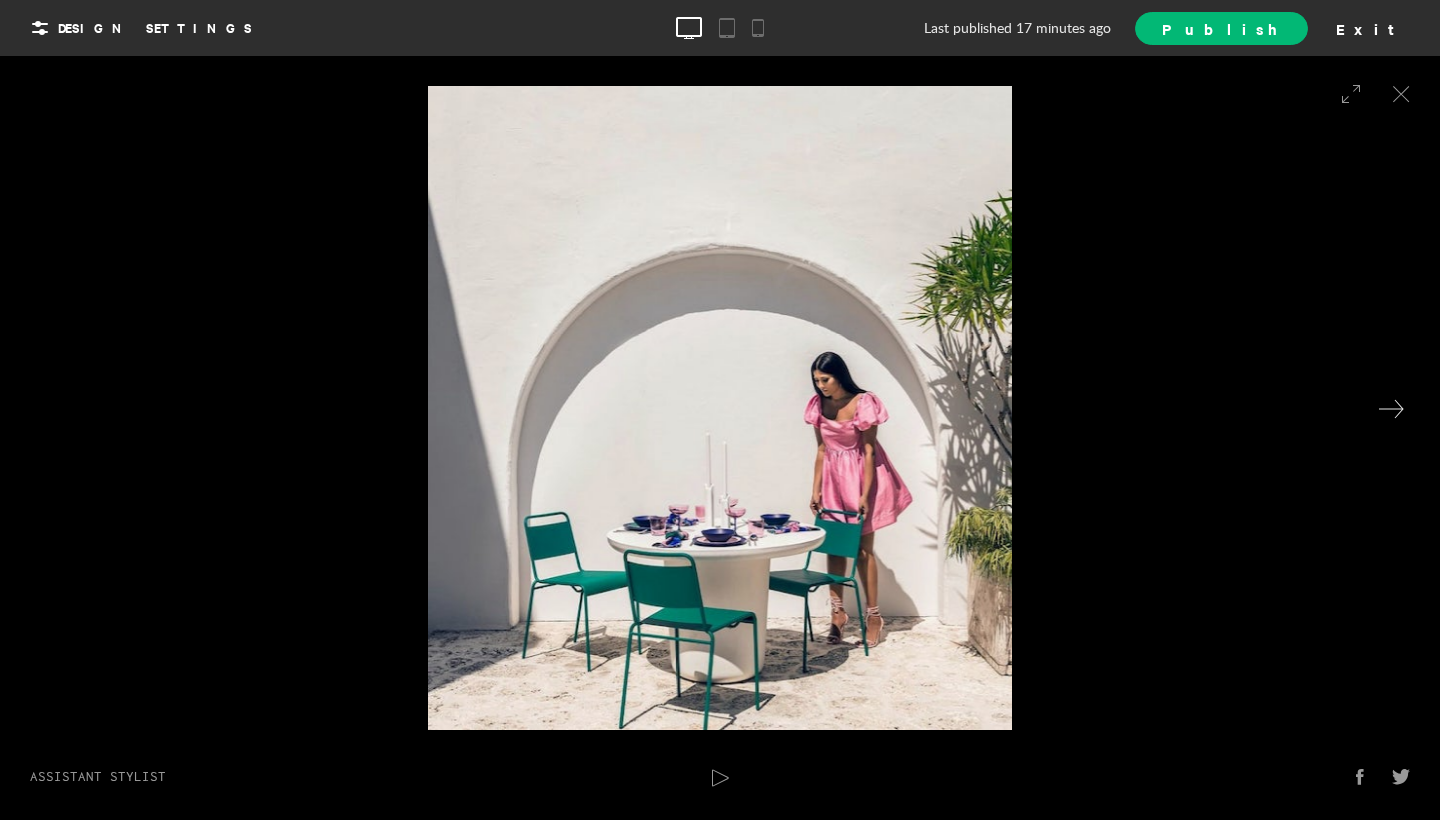 click 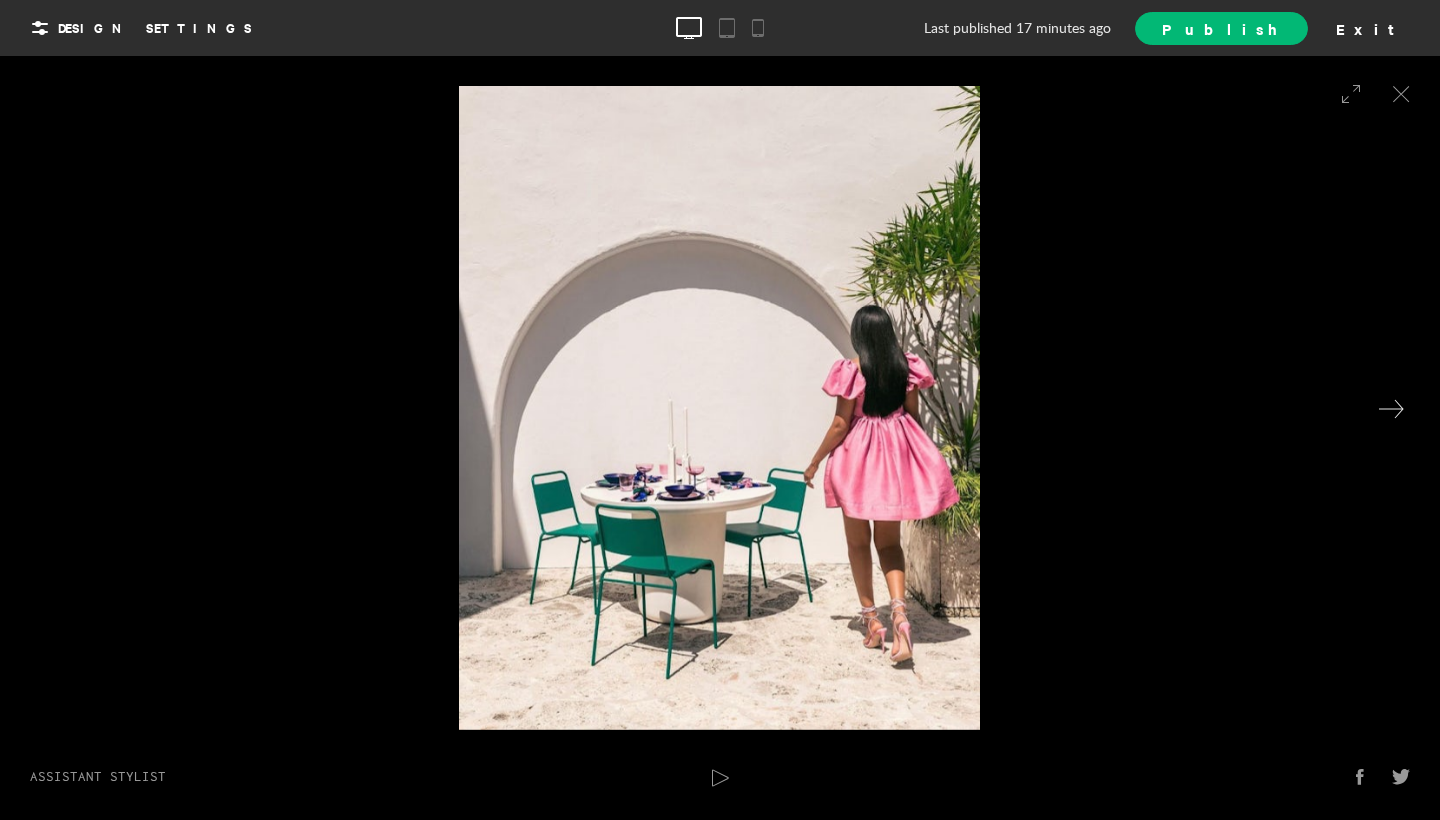 click 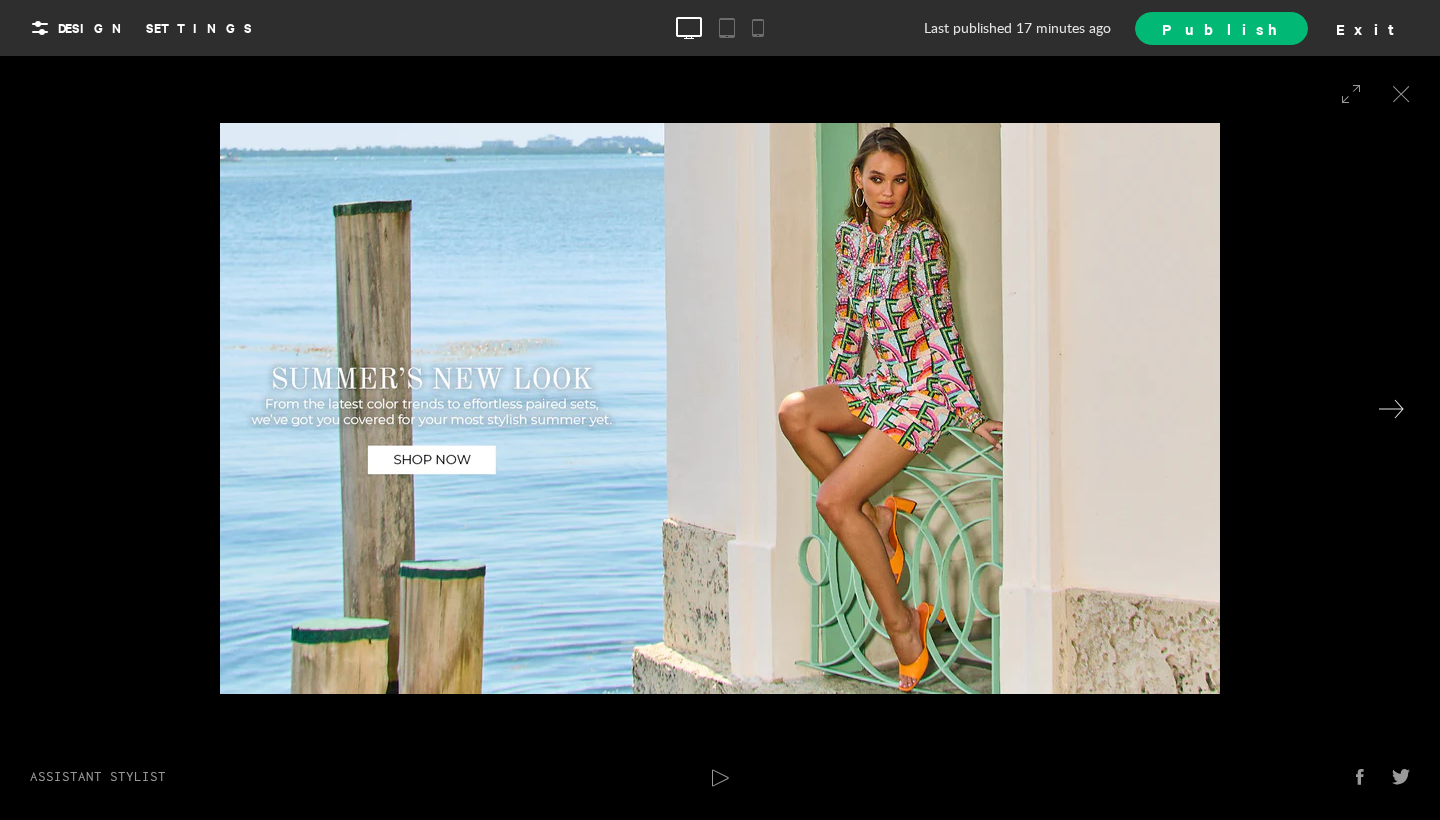 click 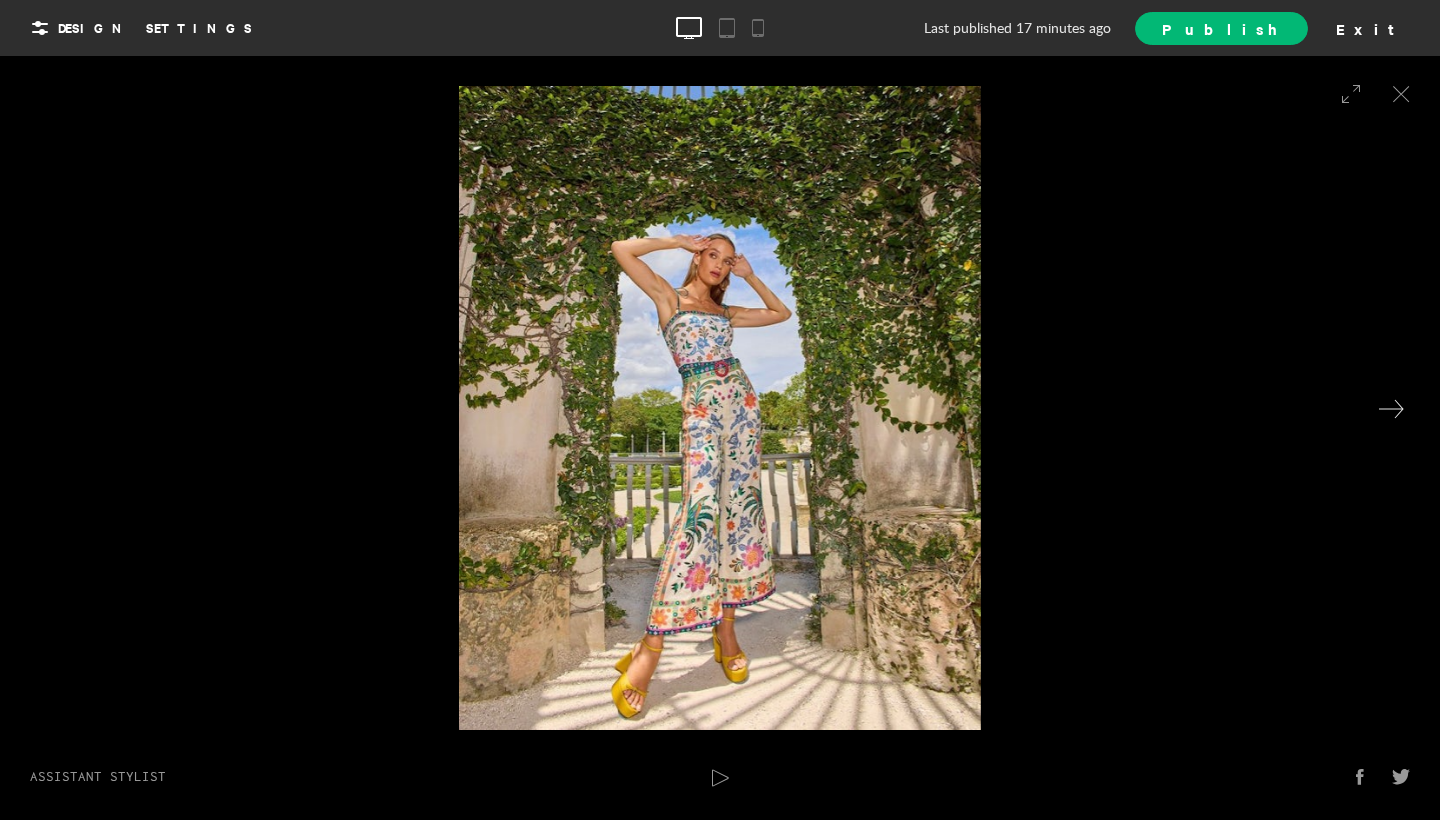 click 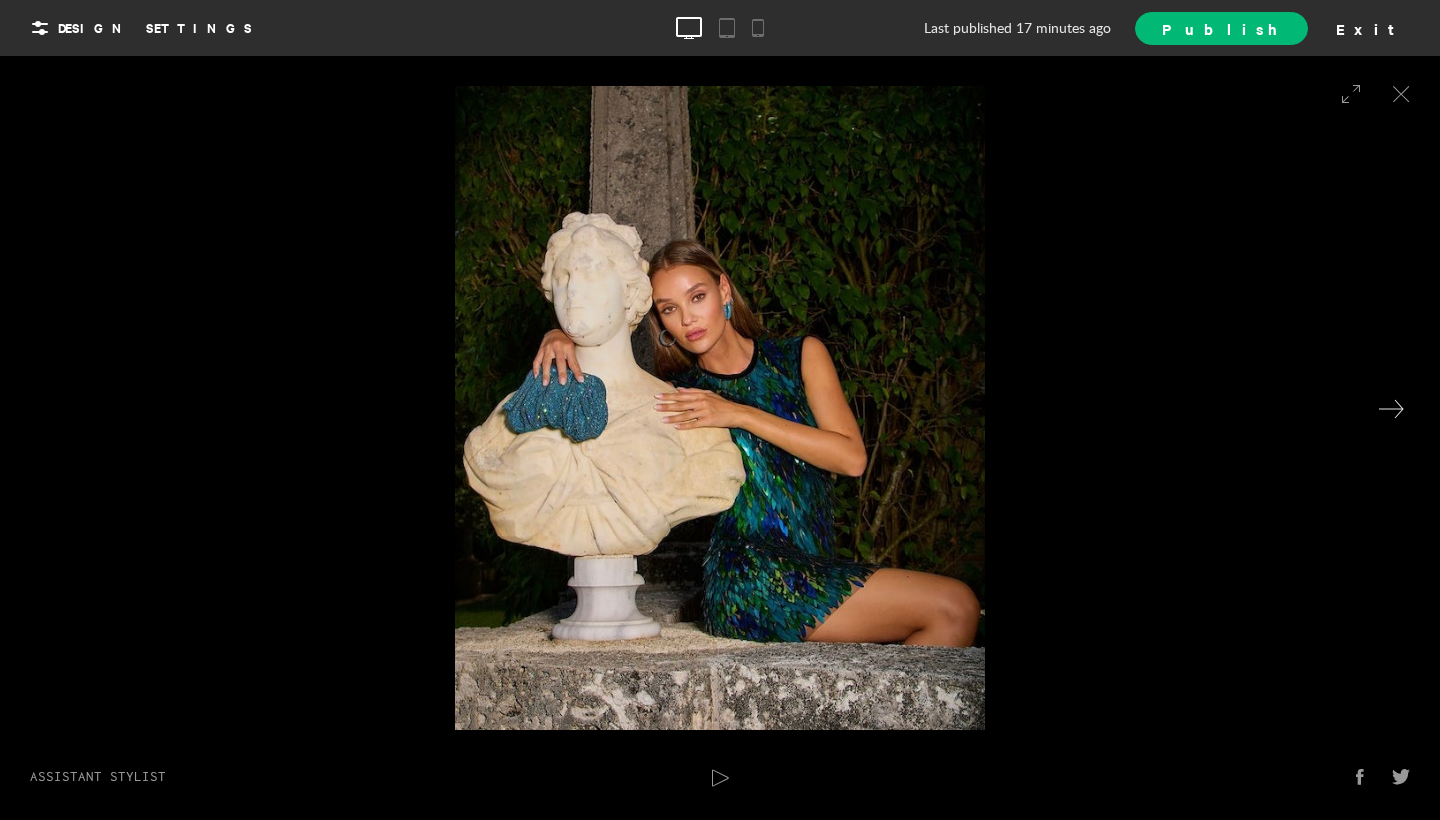 click 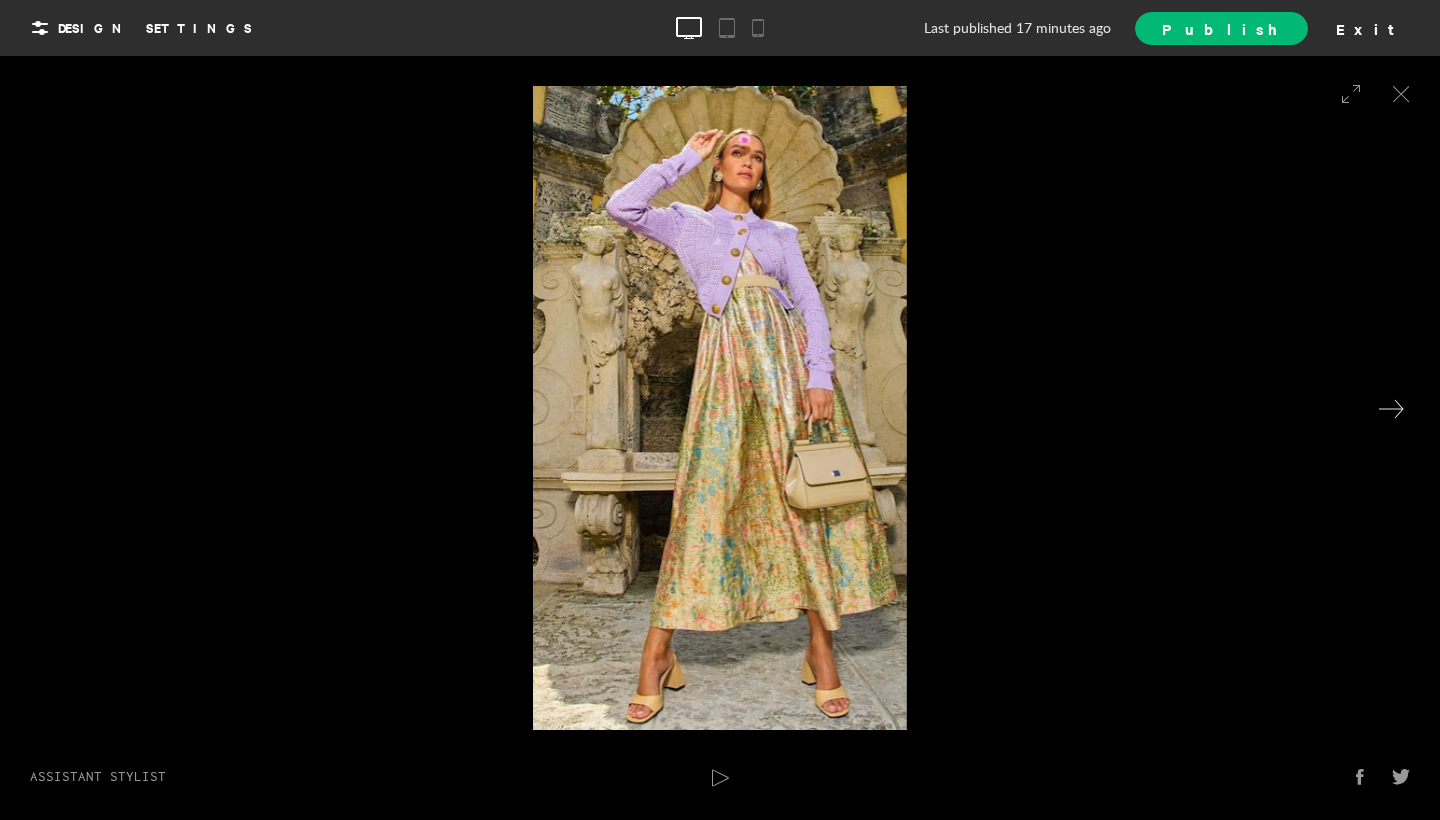 click 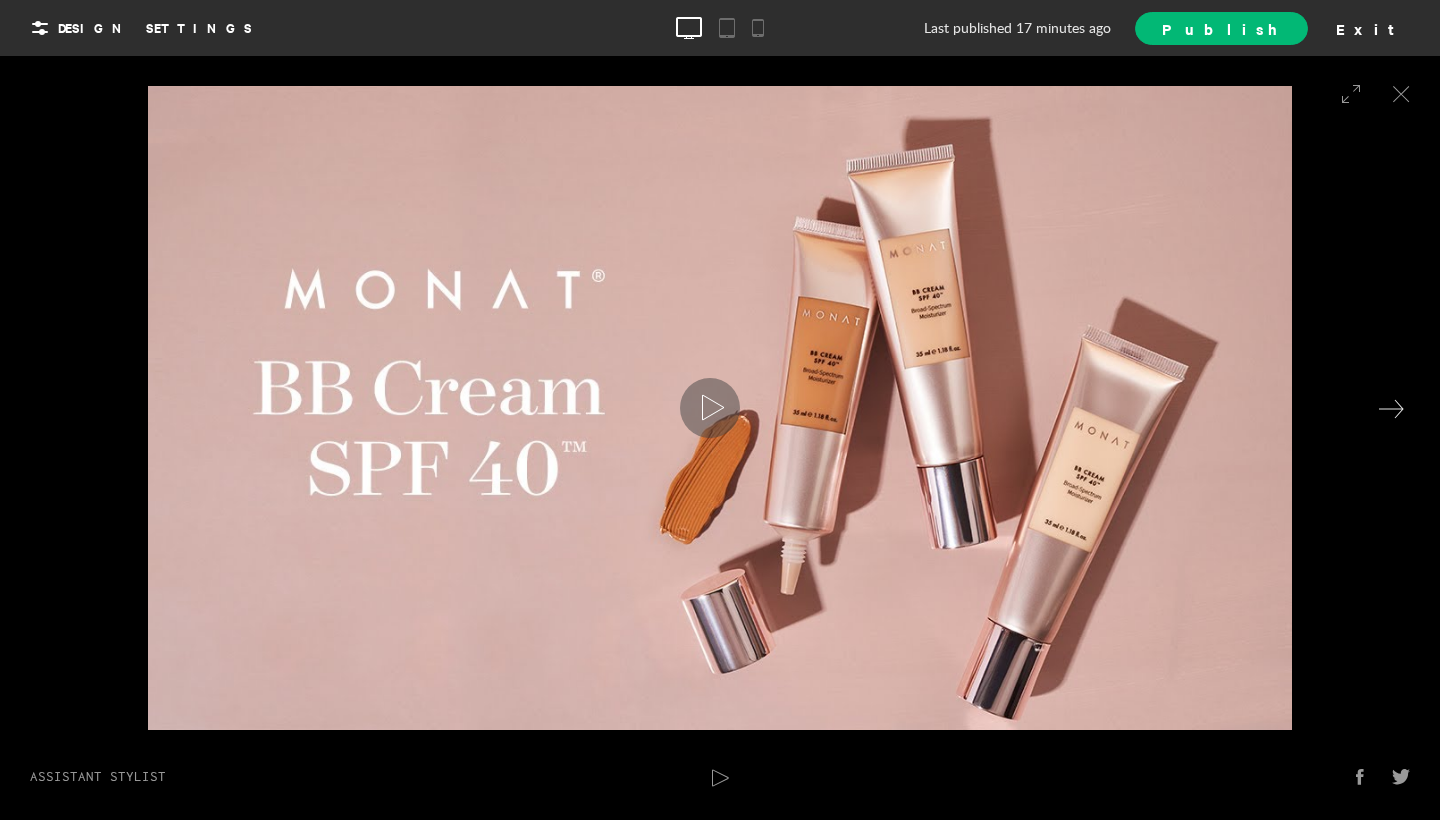 click 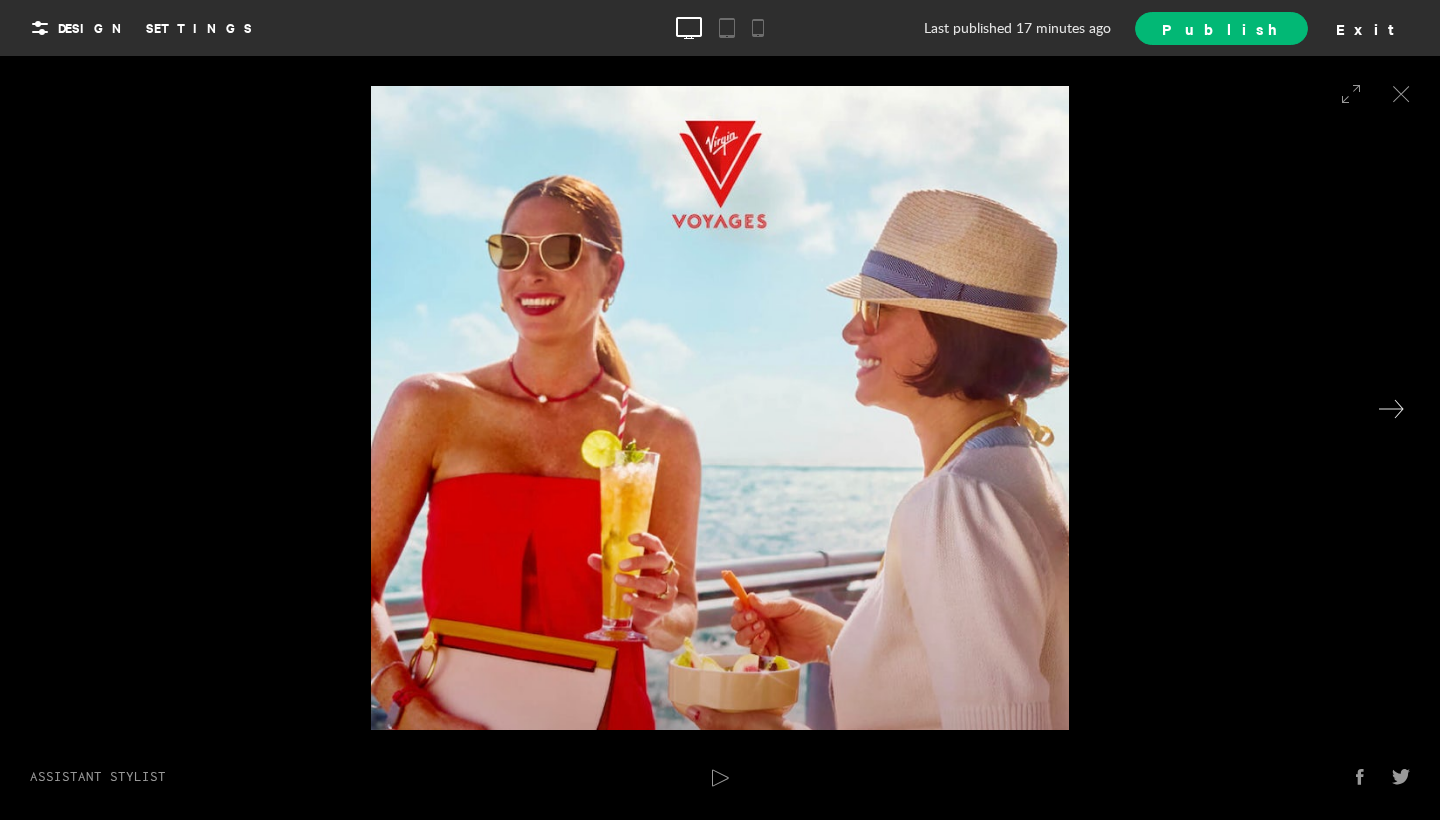 click 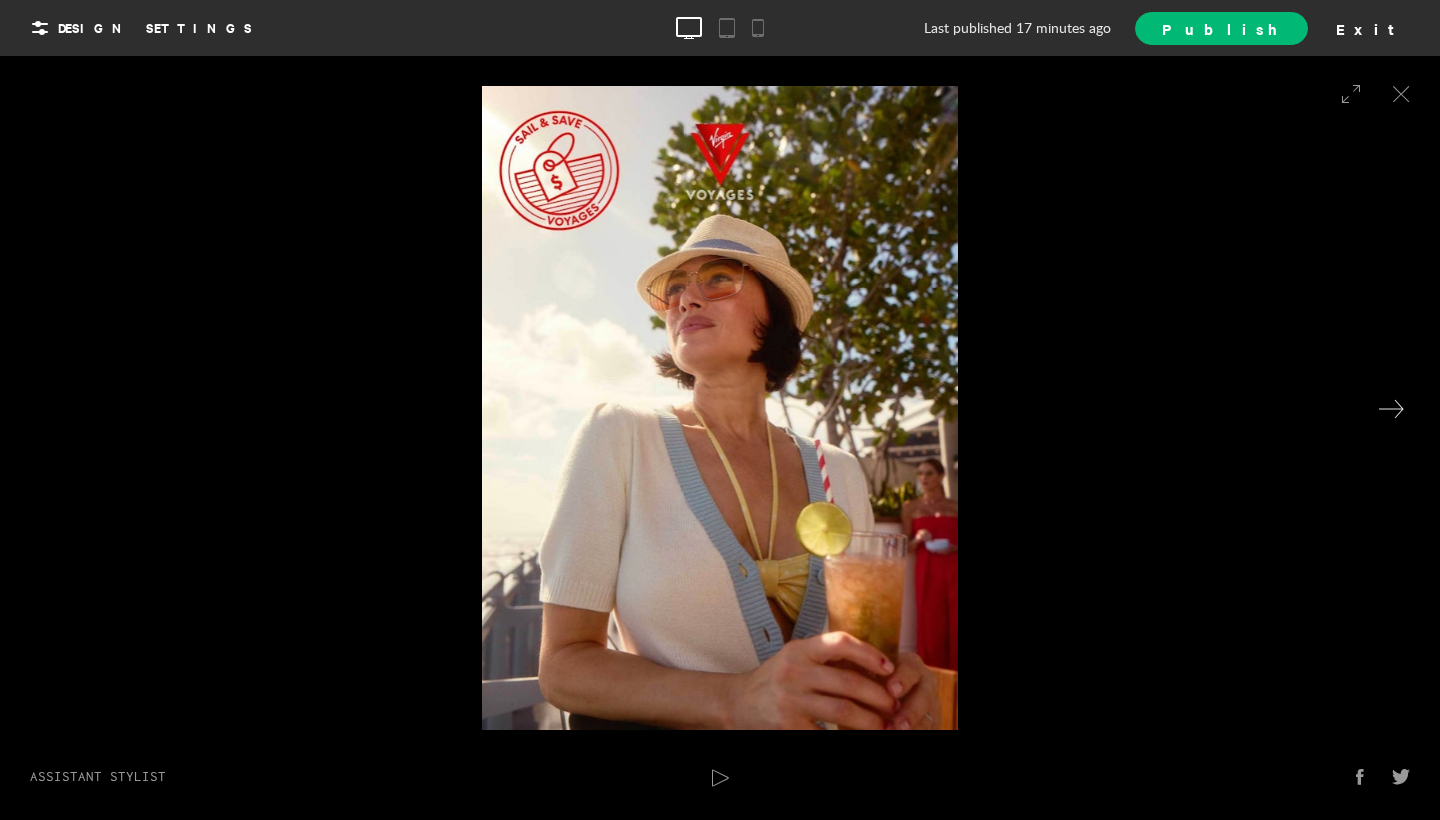 click 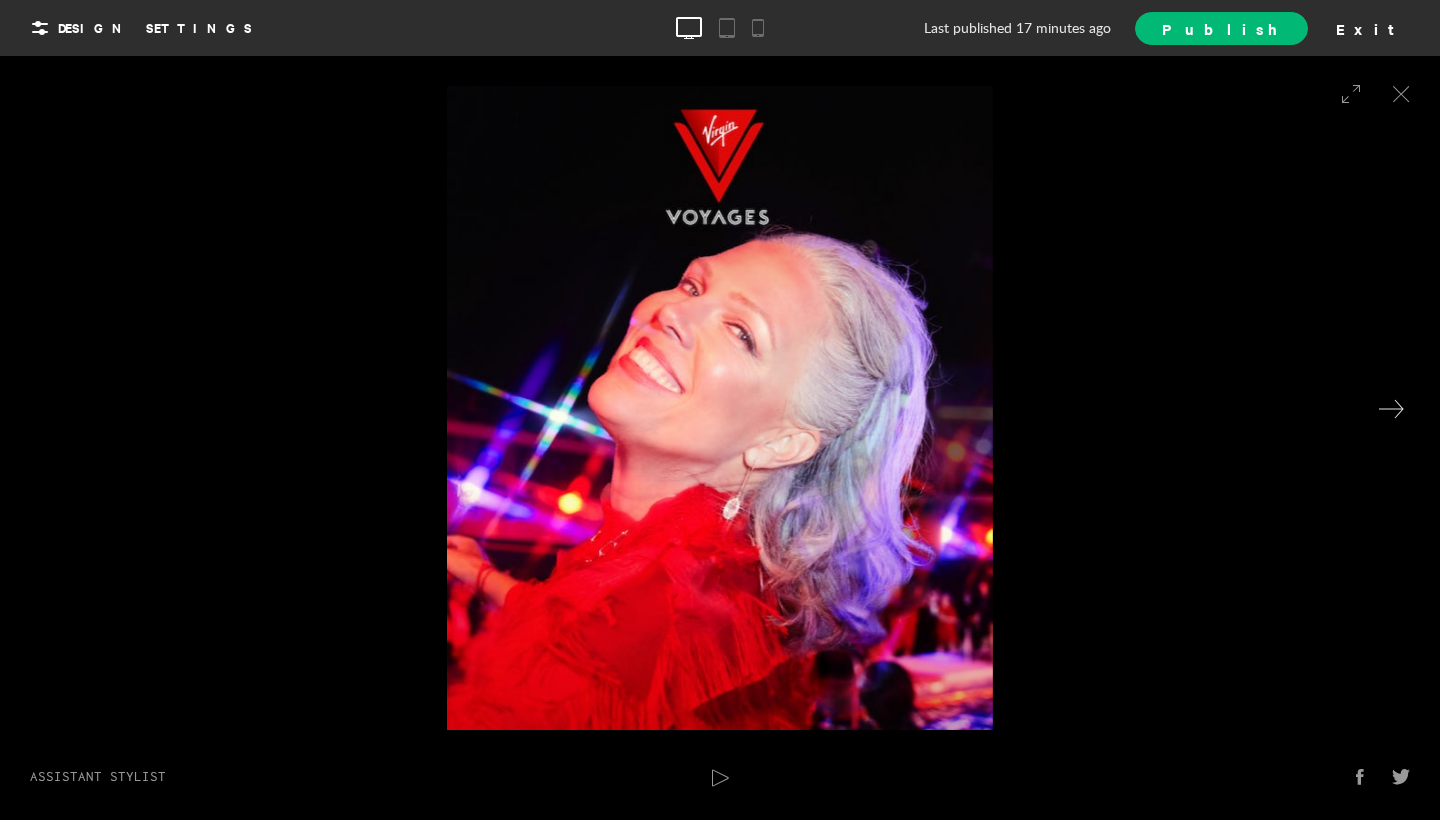 click 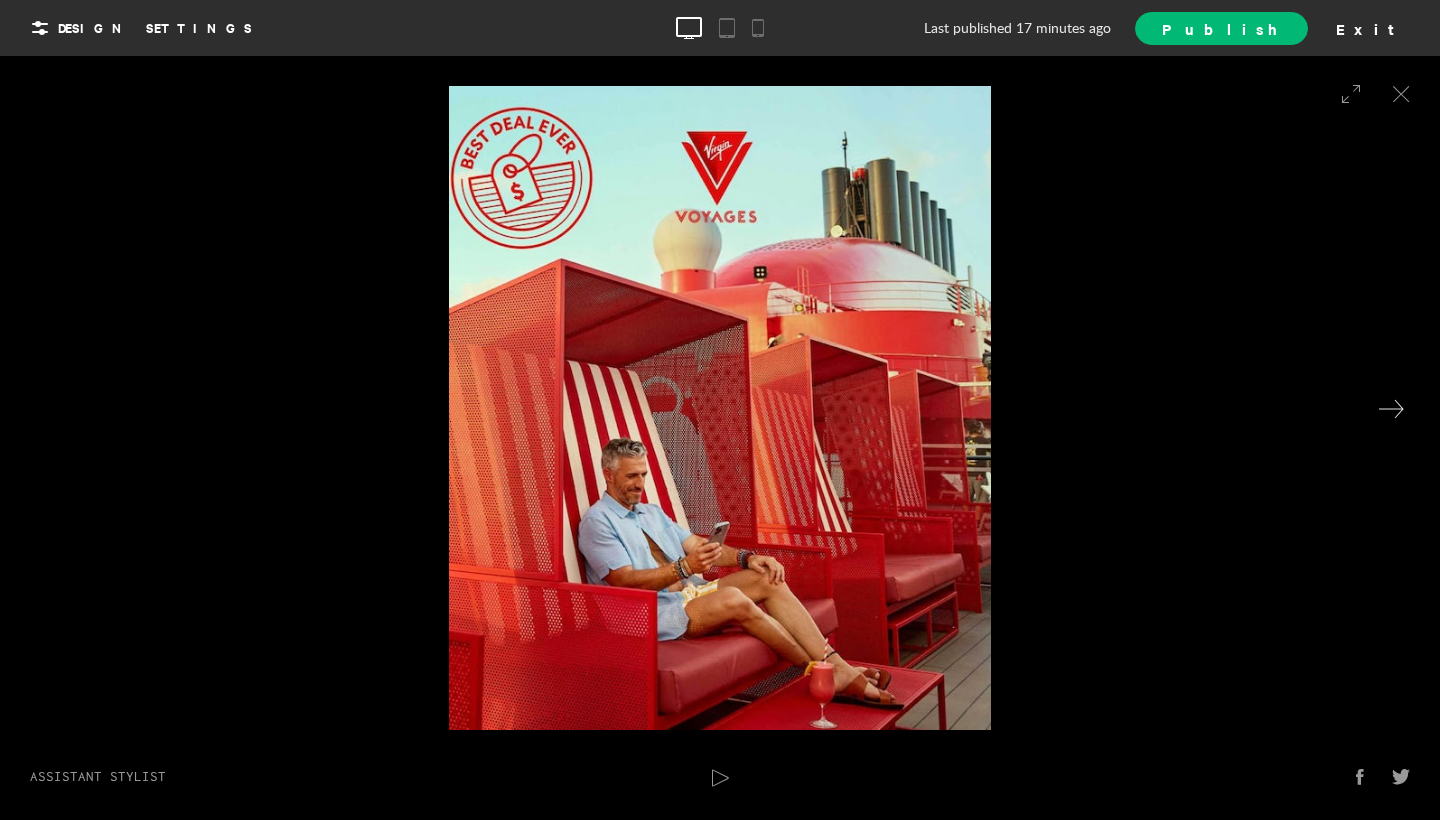 click 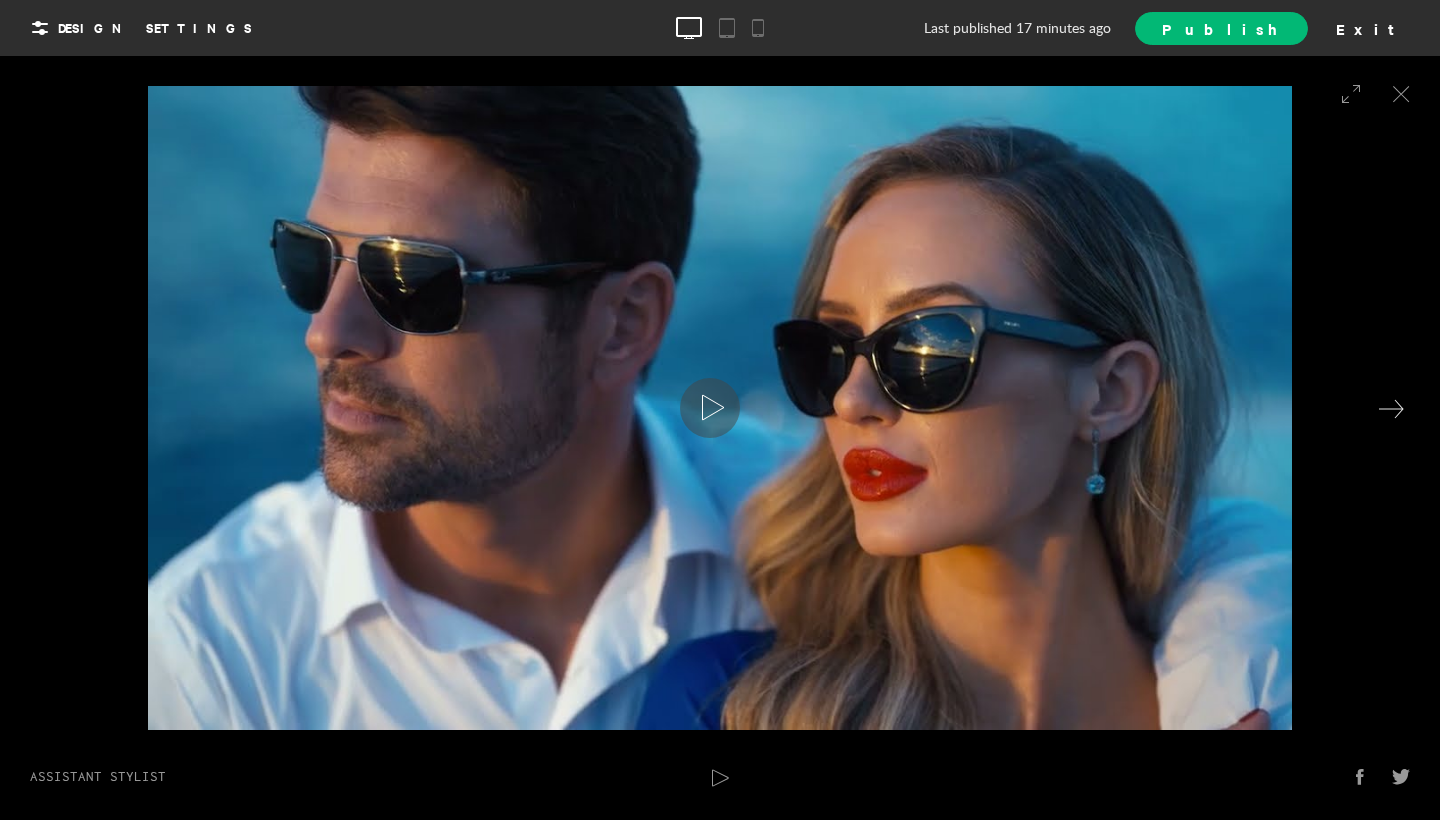 click 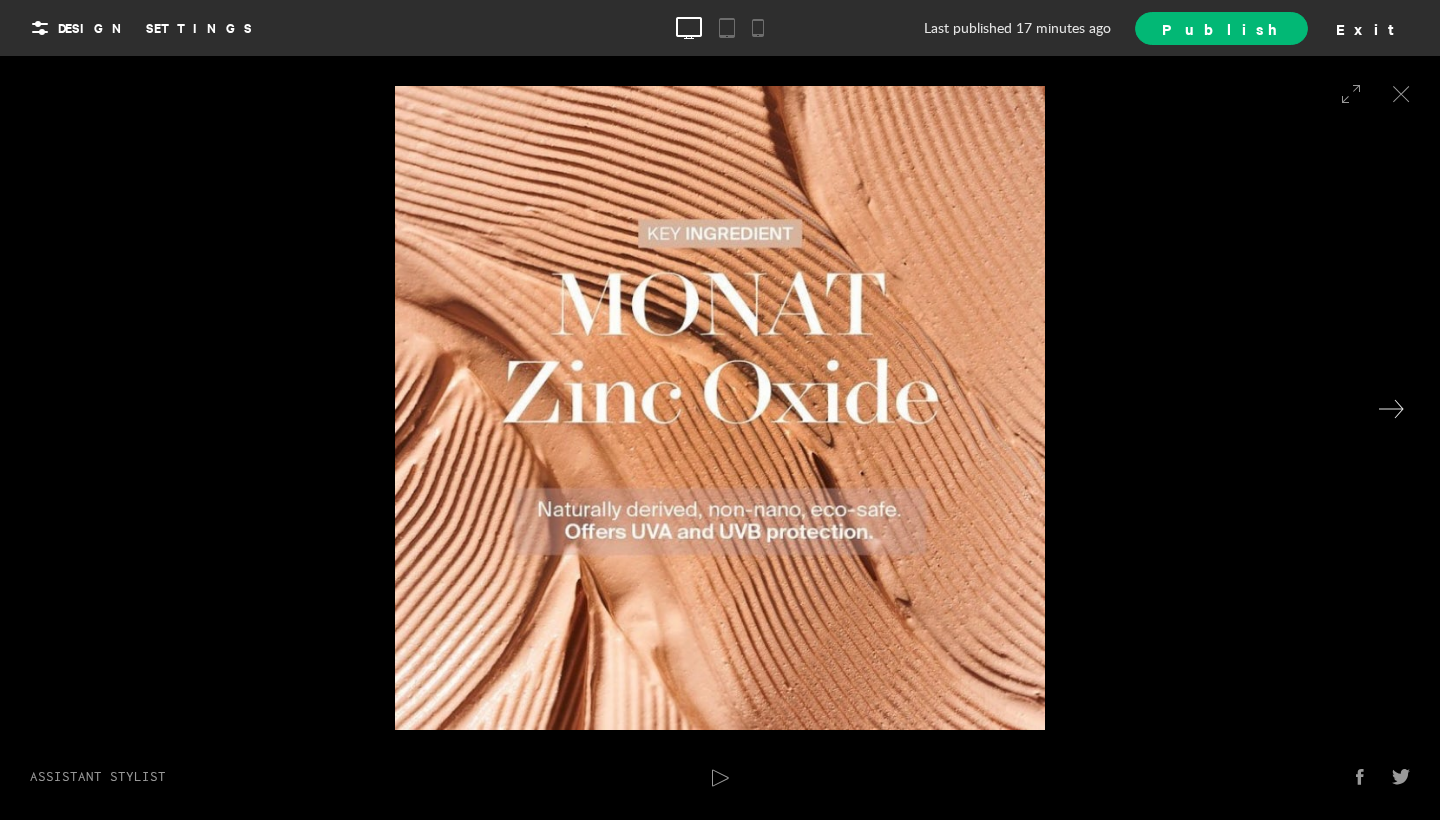 click 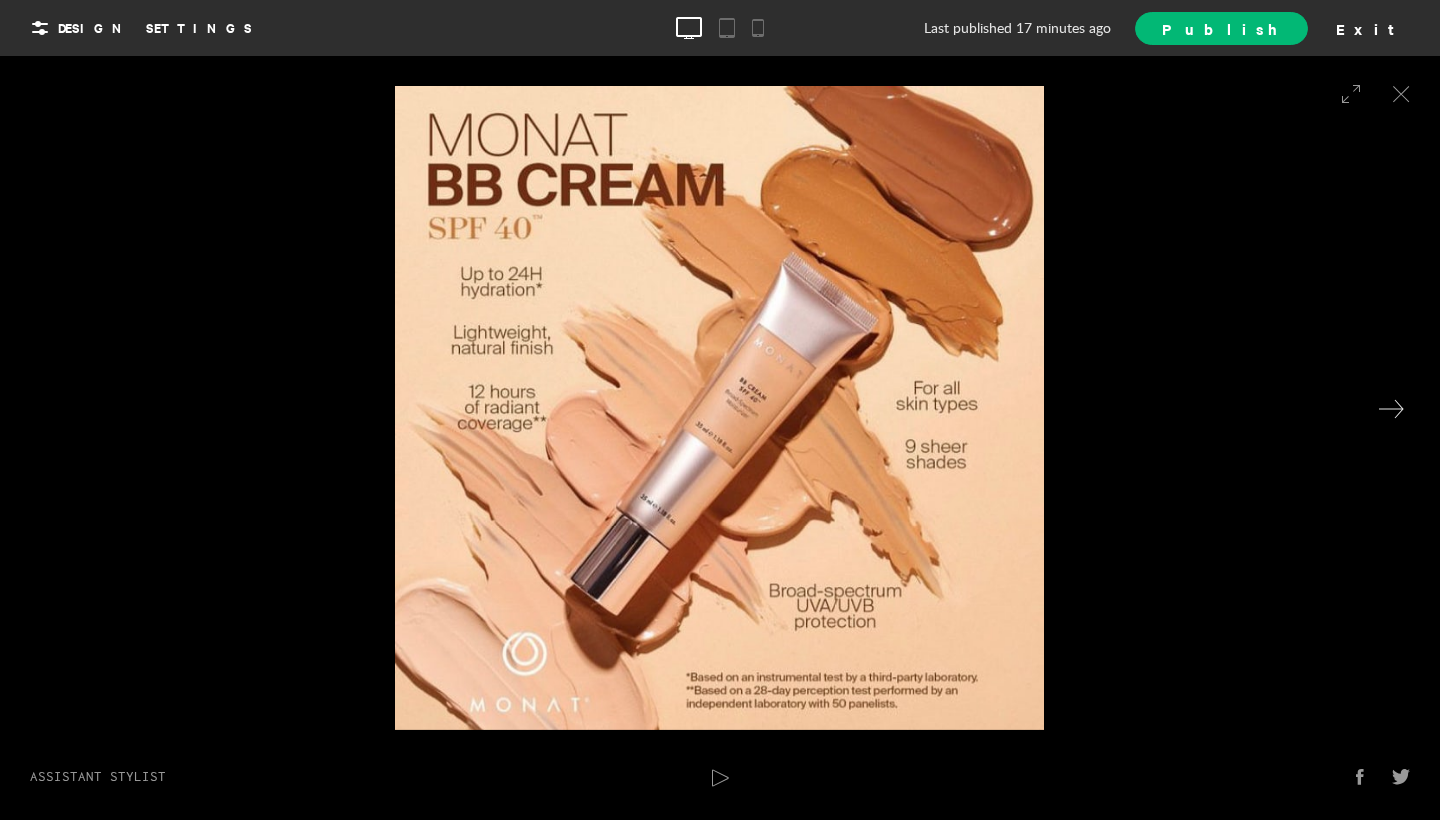 click 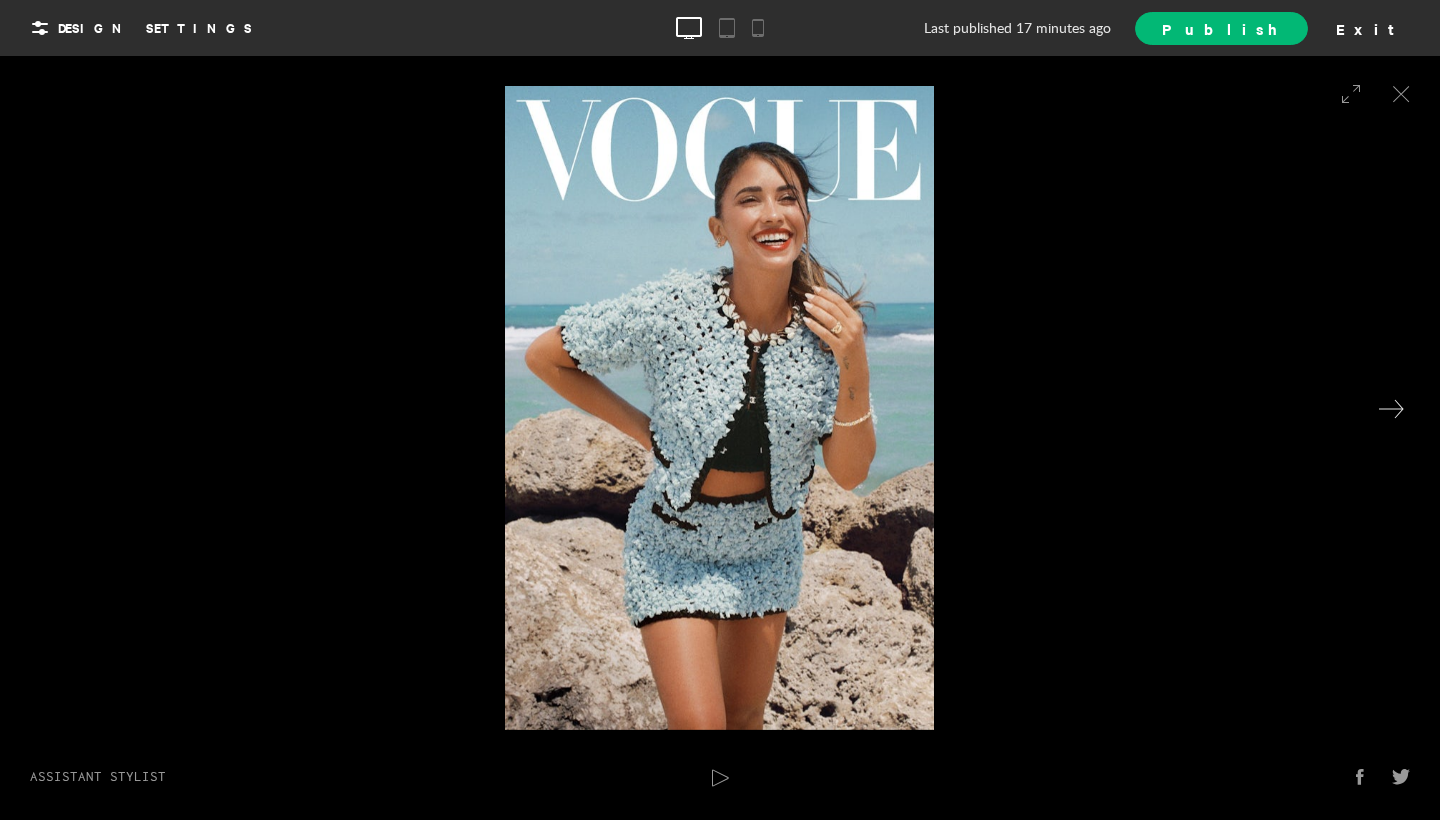 click 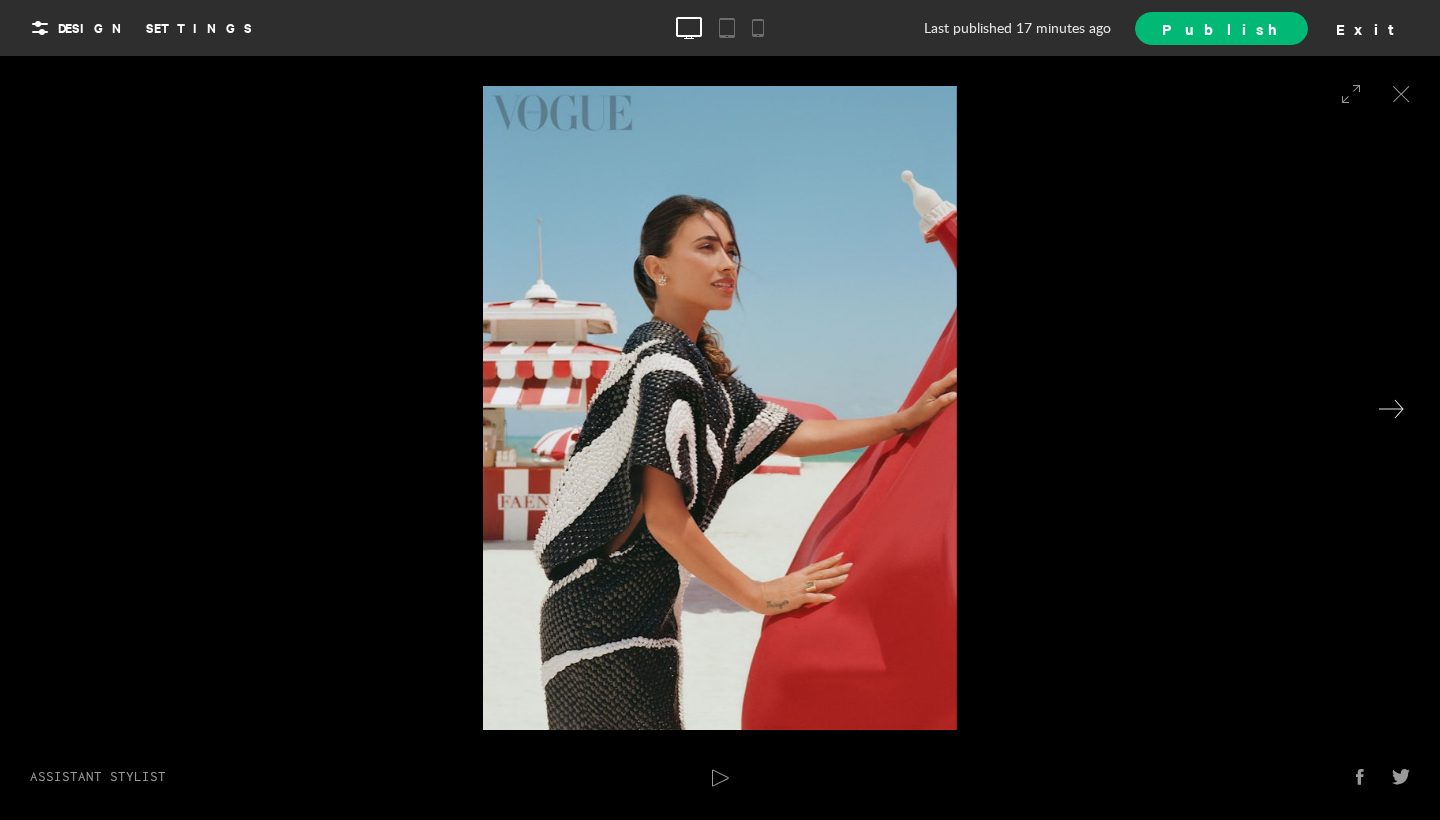click 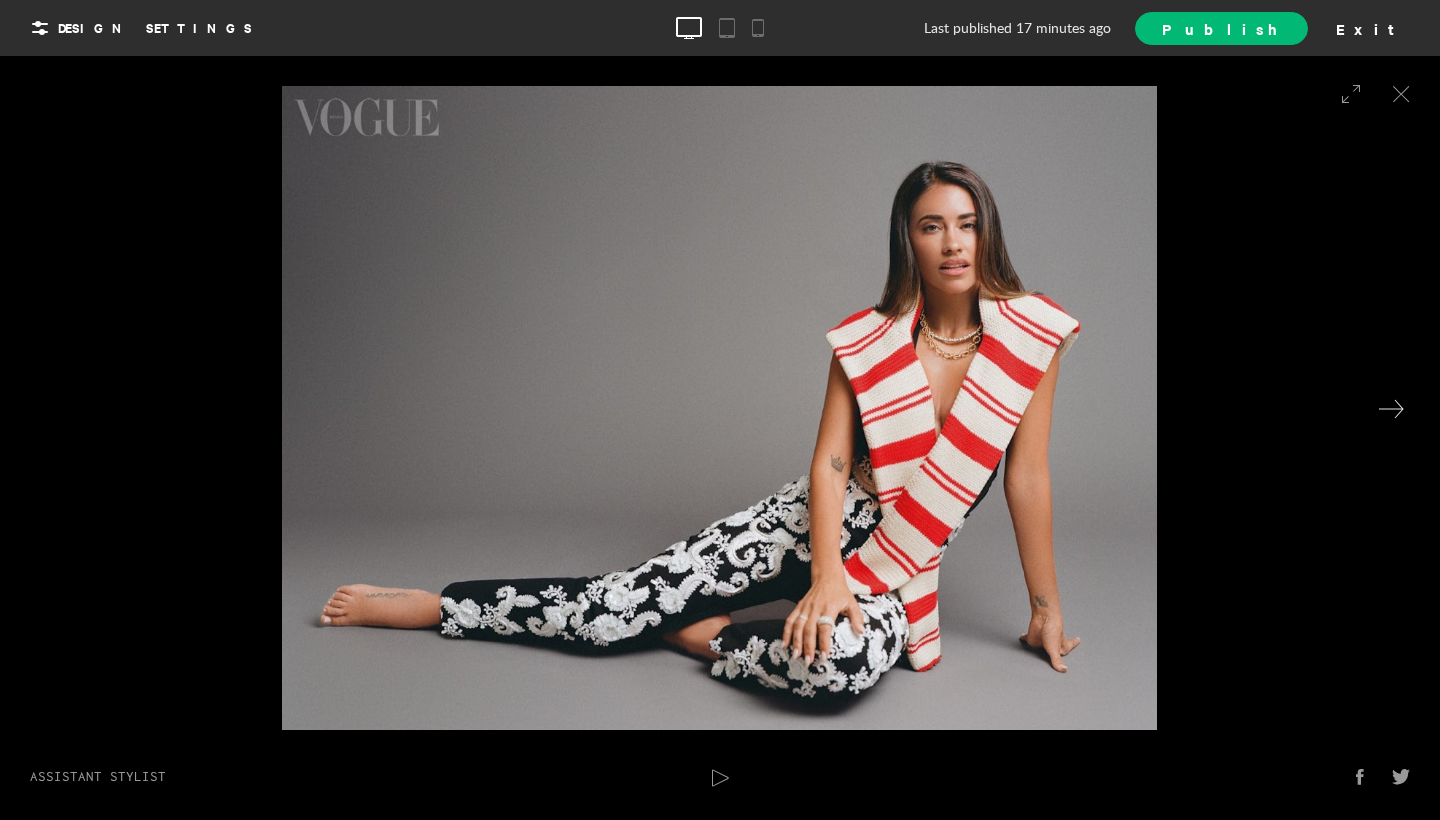 click 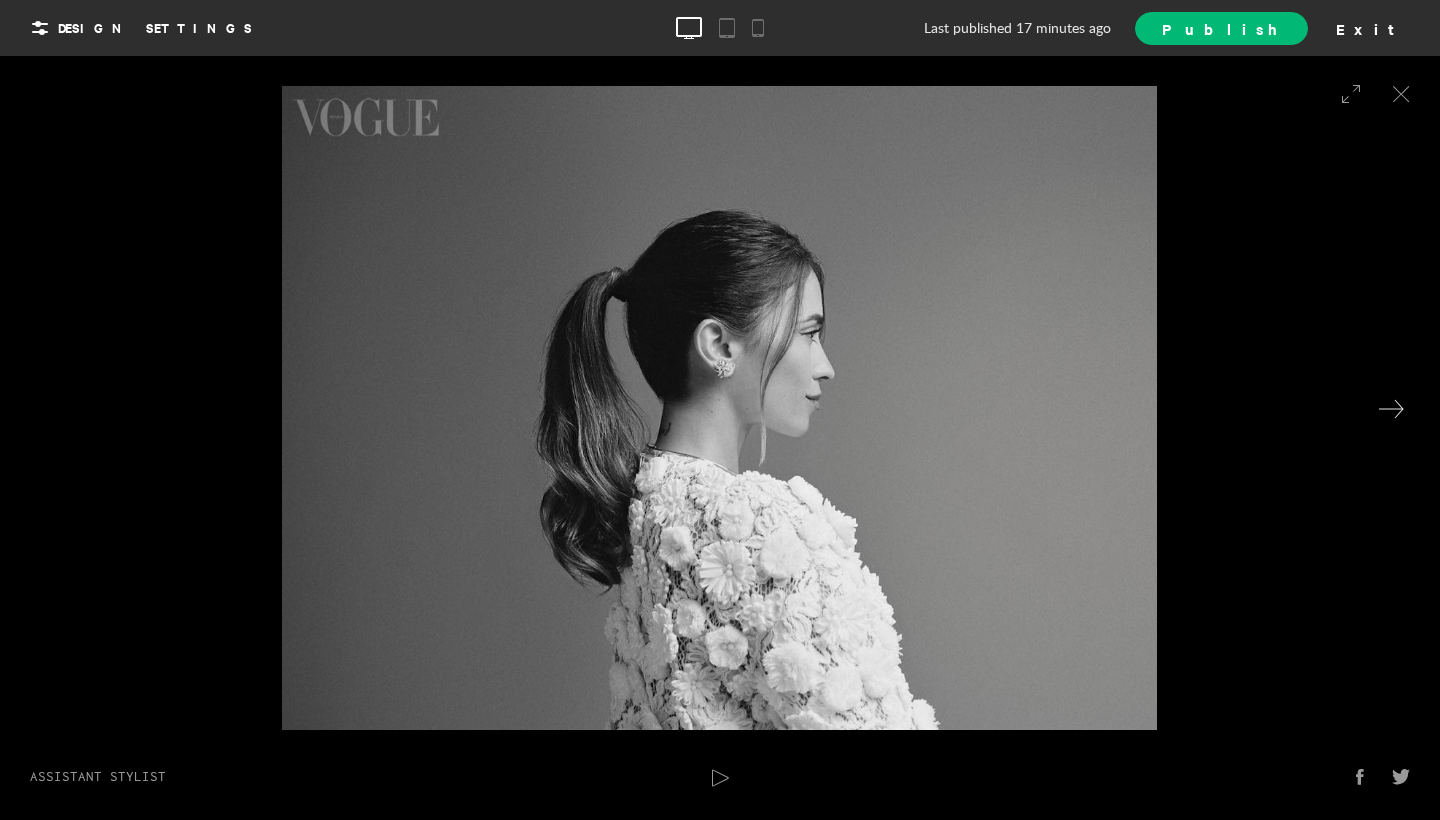 click 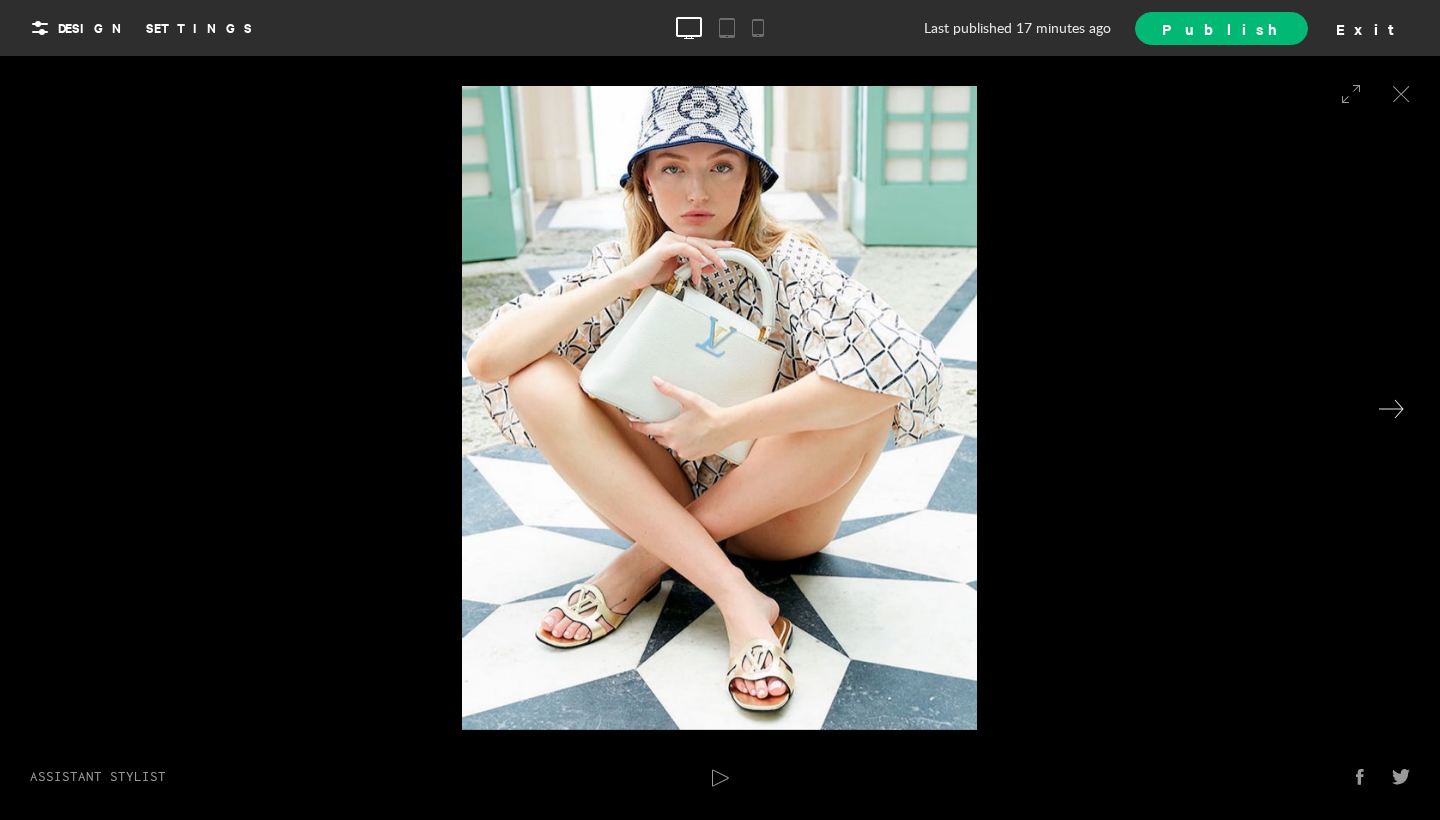 click 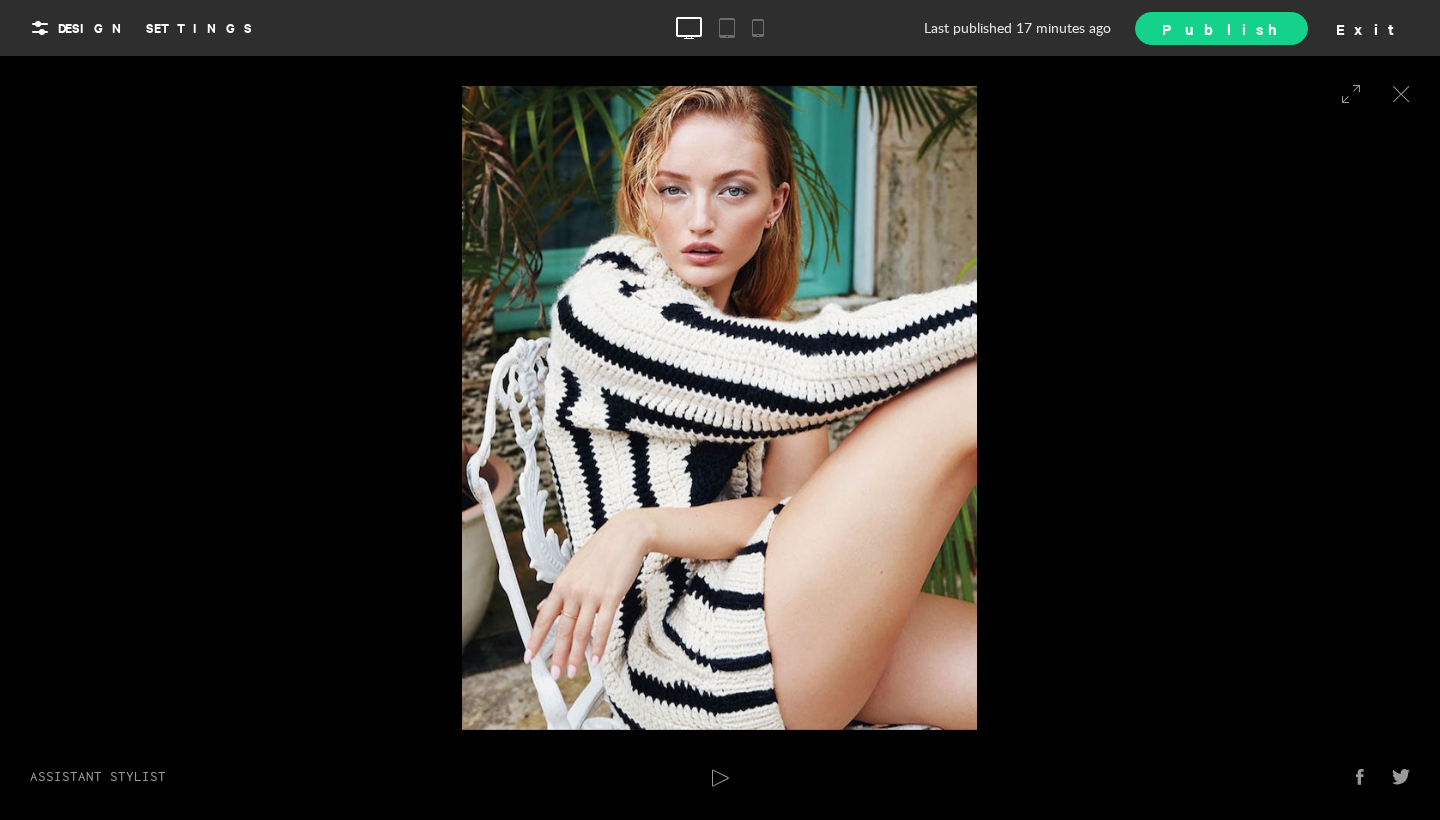 click on "Publish" at bounding box center (1221, 28) 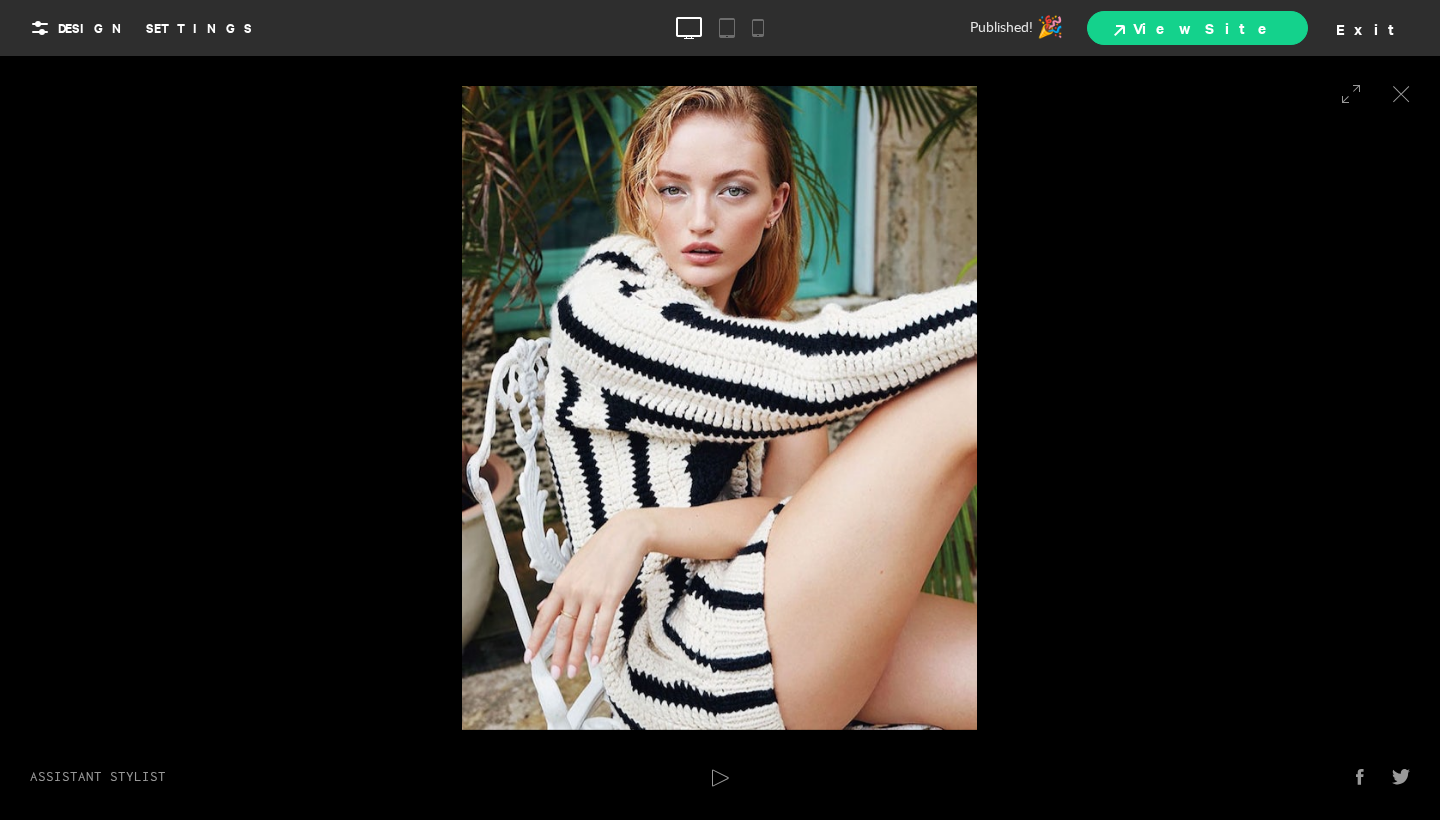 click on "View Site" at bounding box center (1197, 28) 